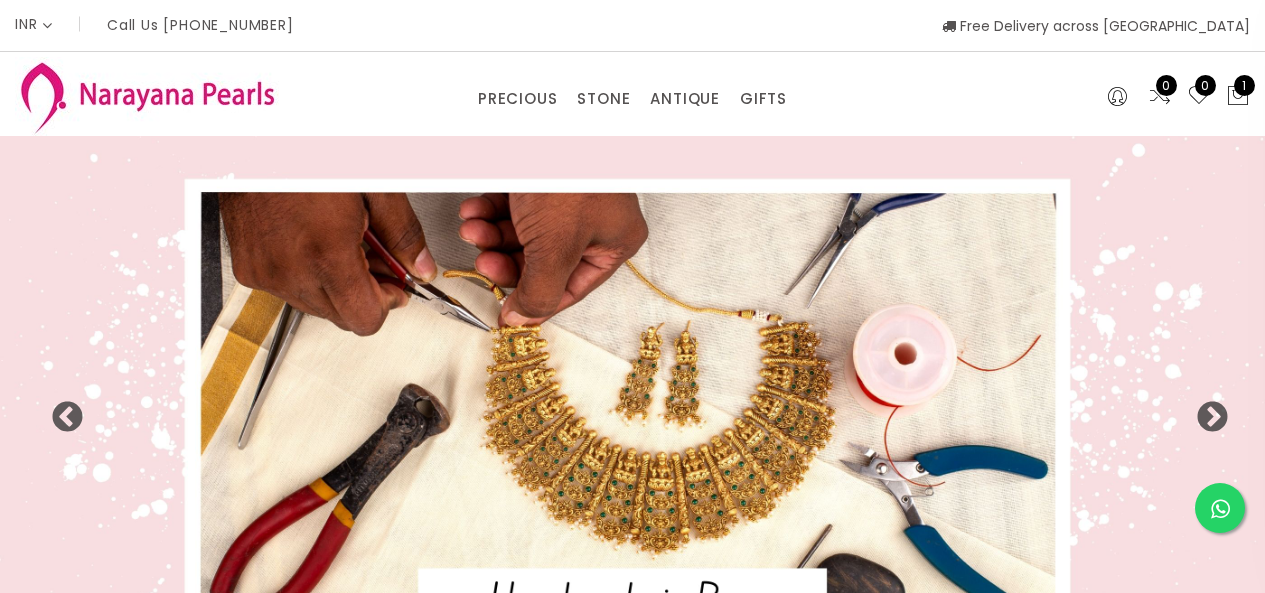 select on "INR" 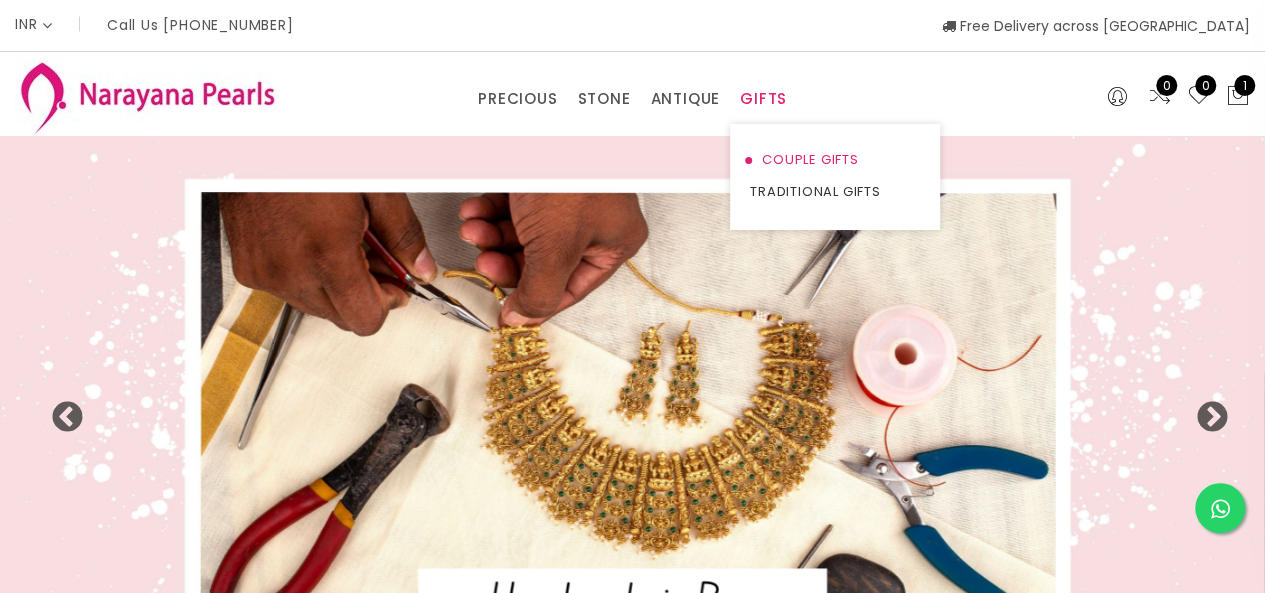 click on "COUPLE GIFTS" at bounding box center [835, 160] 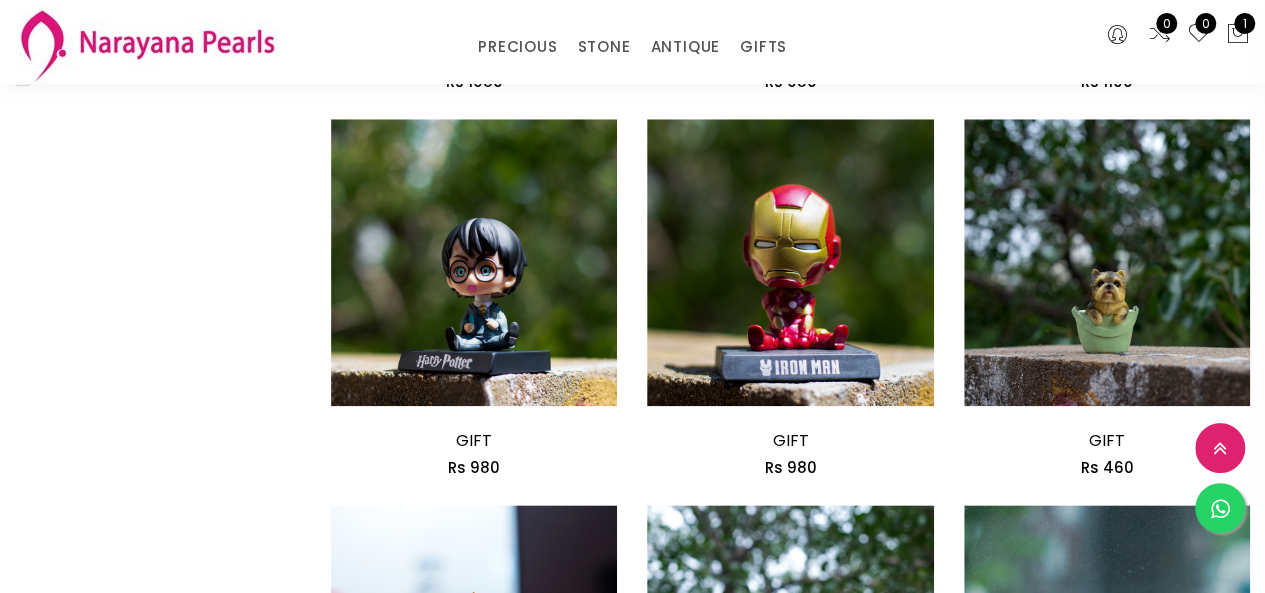 scroll, scrollTop: 1000, scrollLeft: 0, axis: vertical 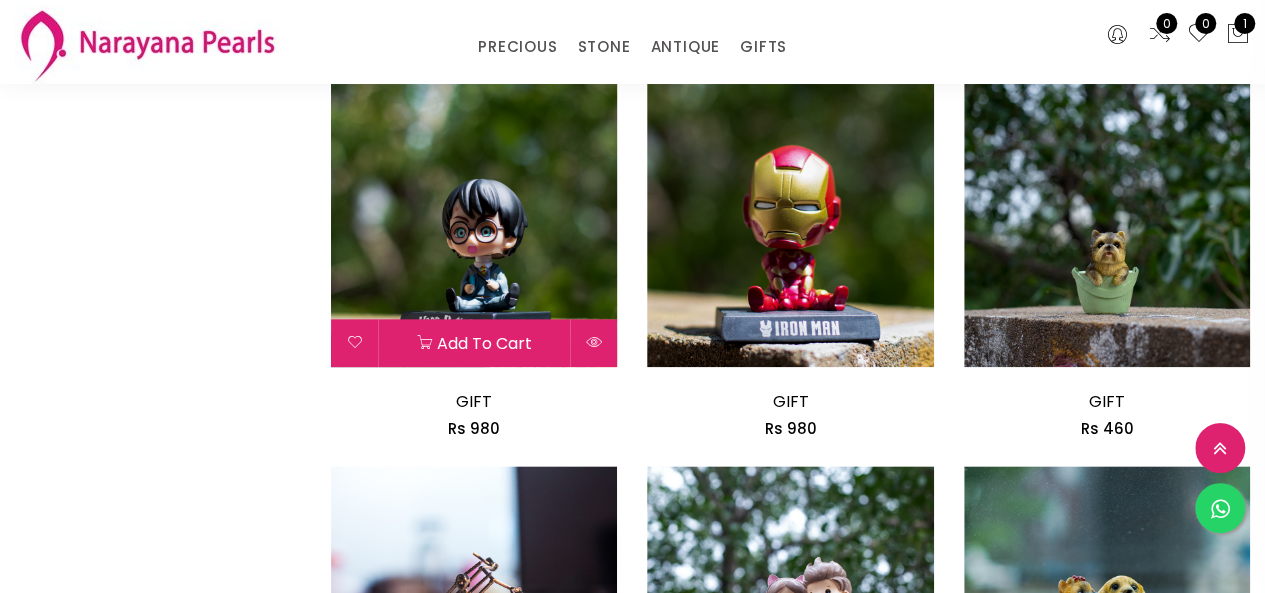 click at bounding box center (593, 343) 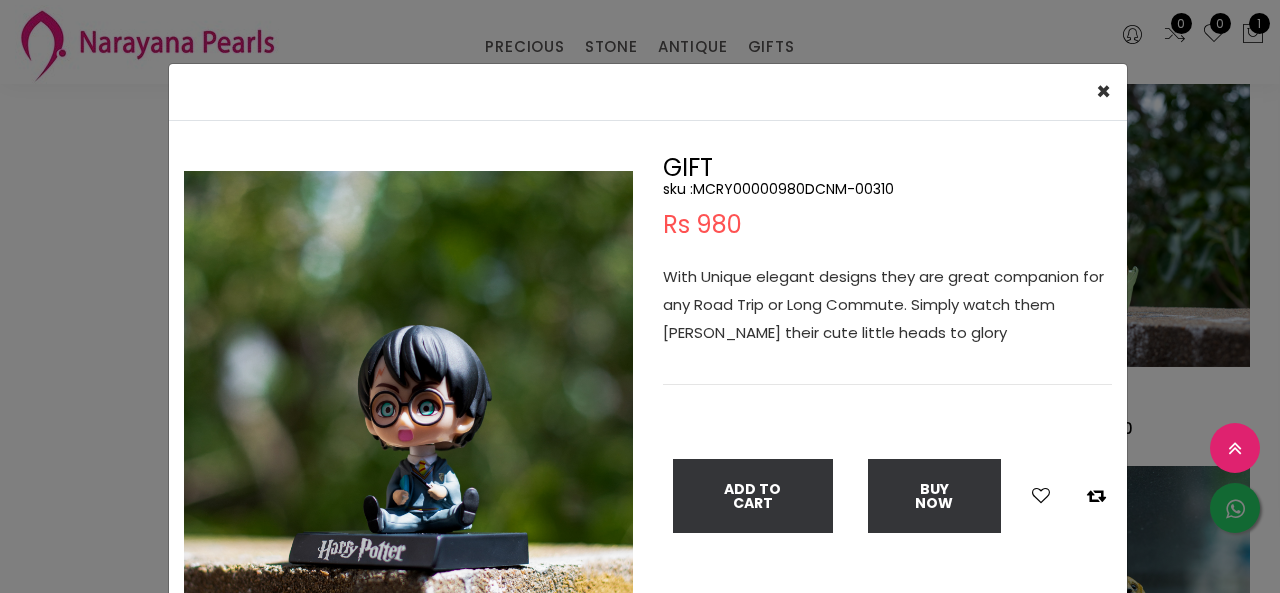 click on "× Close Double (click / press) on the image to zoom (in / out). GIFT sku :  MCRY00000980DCNM-00310 Rs   980 With Unique elegant designs they are great companion for any Road Trip or Long Commute. Simply watch them [PERSON_NAME] their cute little heads to glory  Add To Cart   Buy Now" at bounding box center [640, 296] 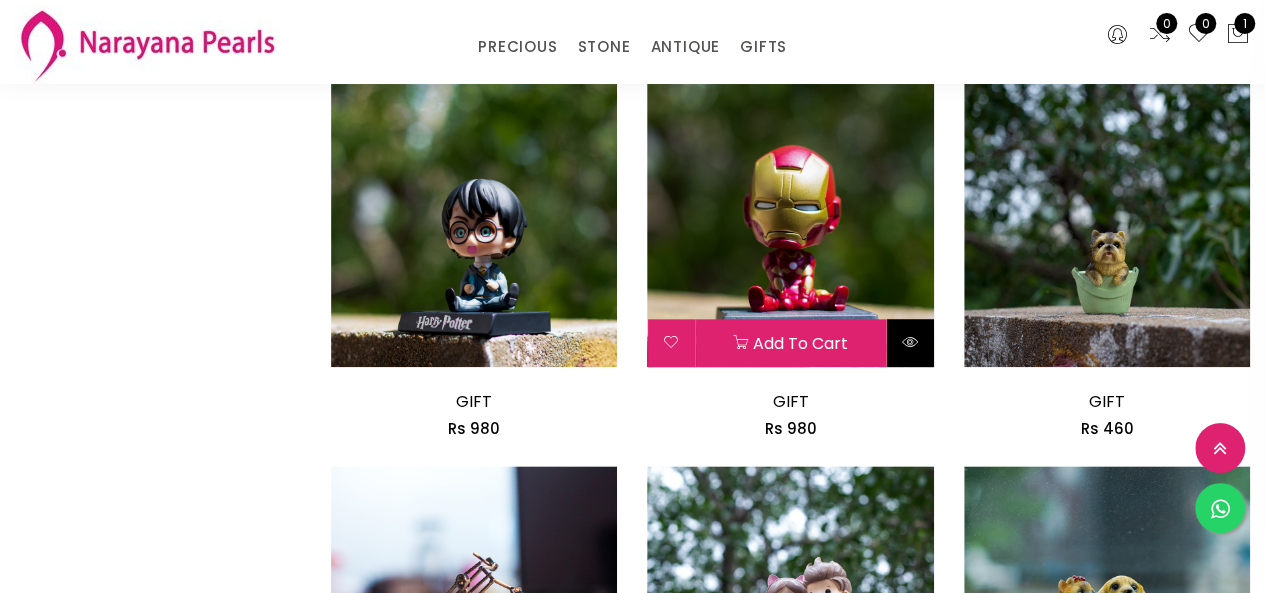 click at bounding box center [910, 343] 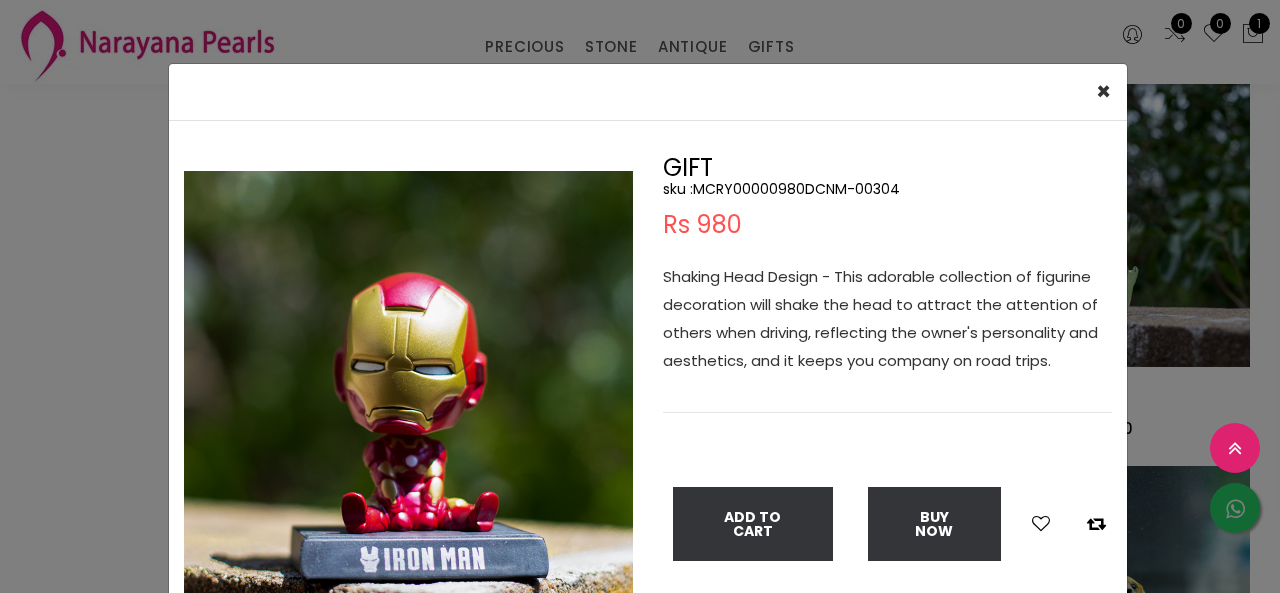 click on "× Close Double (click / press) on the image to zoom (in / out). GIFT sku :  MCRY00000980DCNM-00304 Rs   980 Shaking Head Design - This adorable collection of figurine decoration will shake the head to attract the attention of others when driving, reflecting the owner's personality and aesthetics, and it keeps you company on road trips.  Add To Cart   Buy Now" at bounding box center [640, 296] 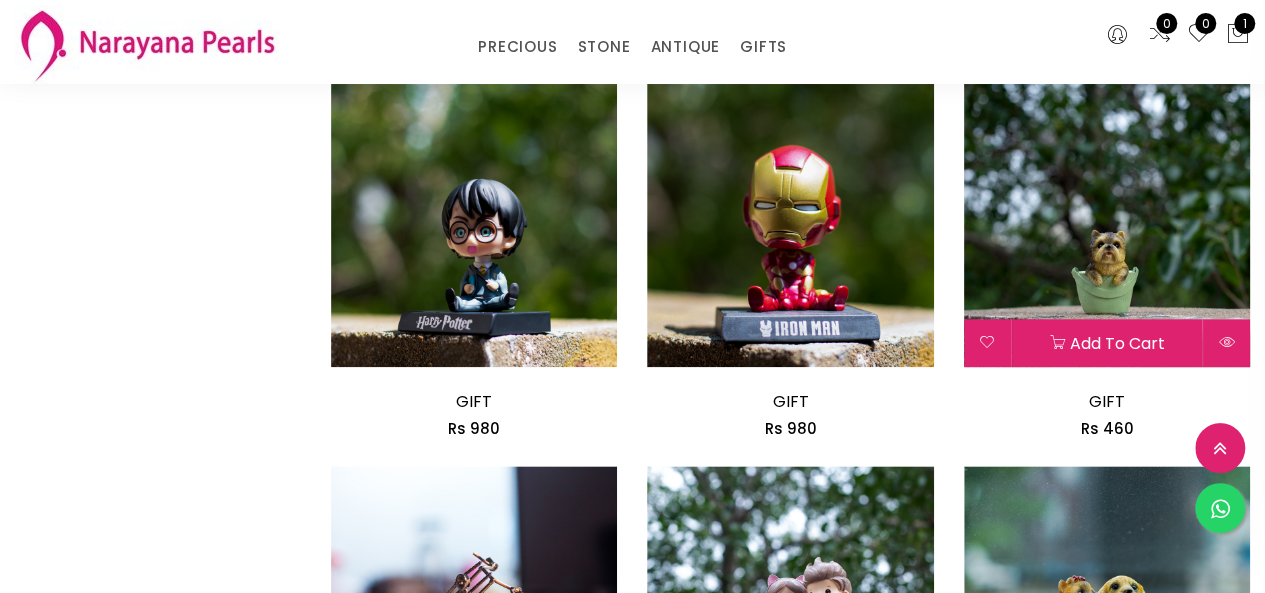 click at bounding box center [1226, 343] 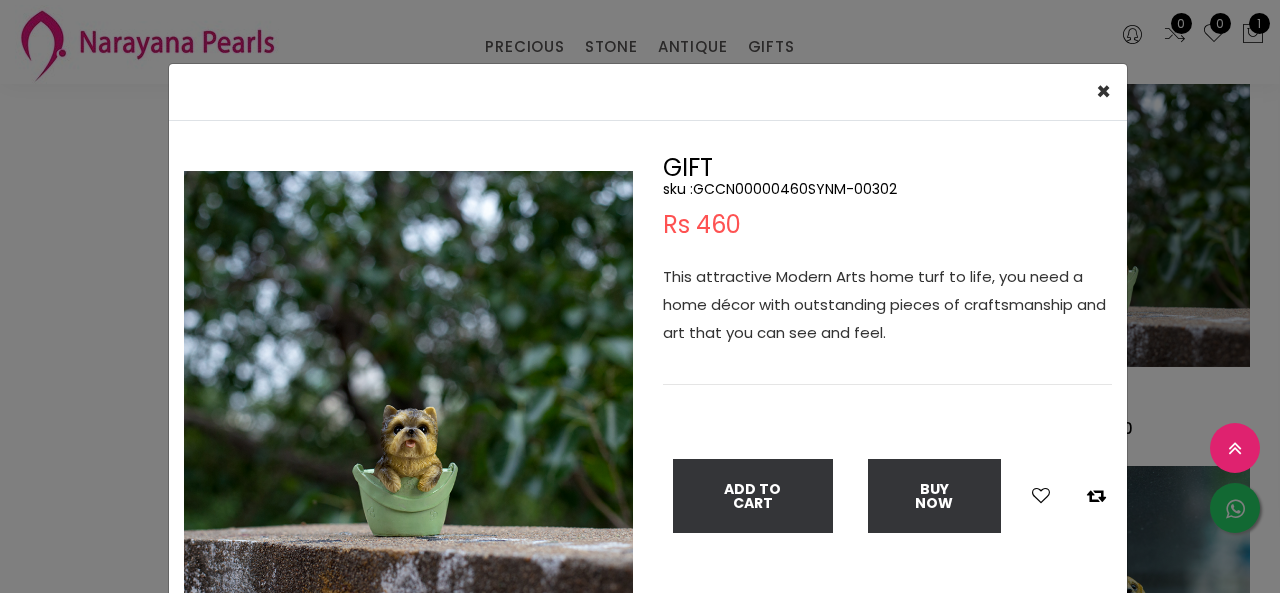 click on "× Close Double (click / press) on the image to zoom (in / out). GIFT sku :  GCCN00000460SYNM-00302 Rs   460 This attractive Modern Arts home turf to life, you need a home décor with outstanding pieces of craftsmanship and art that you can see and feel.  Add To Cart   Buy Now" at bounding box center (640, 296) 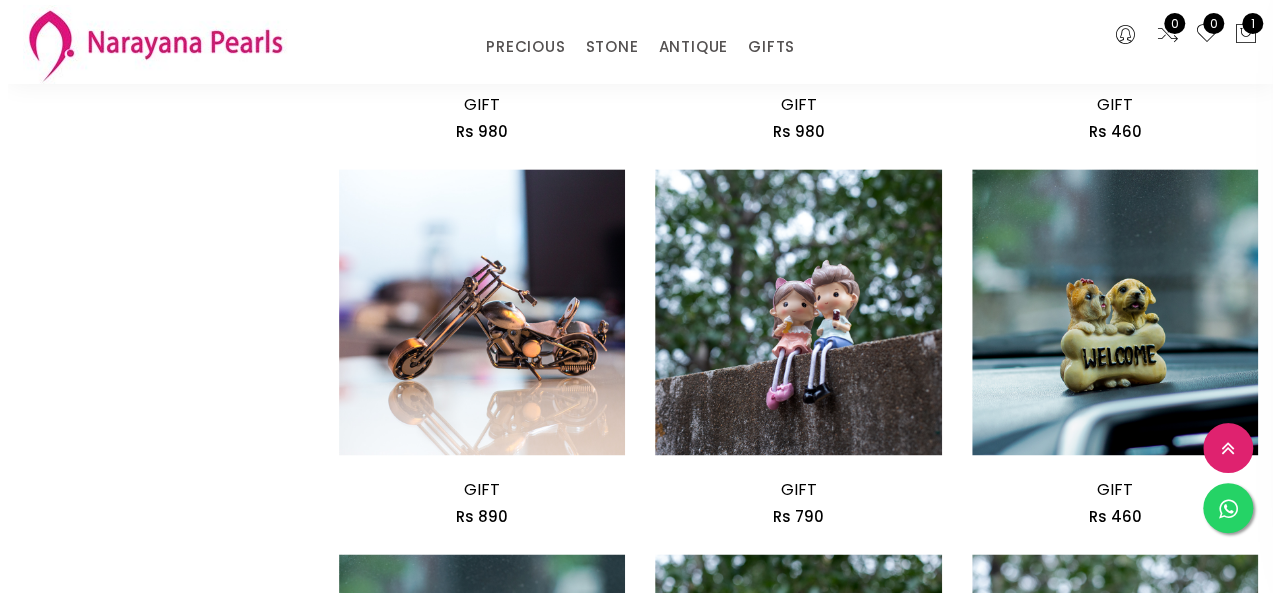 scroll, scrollTop: 1300, scrollLeft: 0, axis: vertical 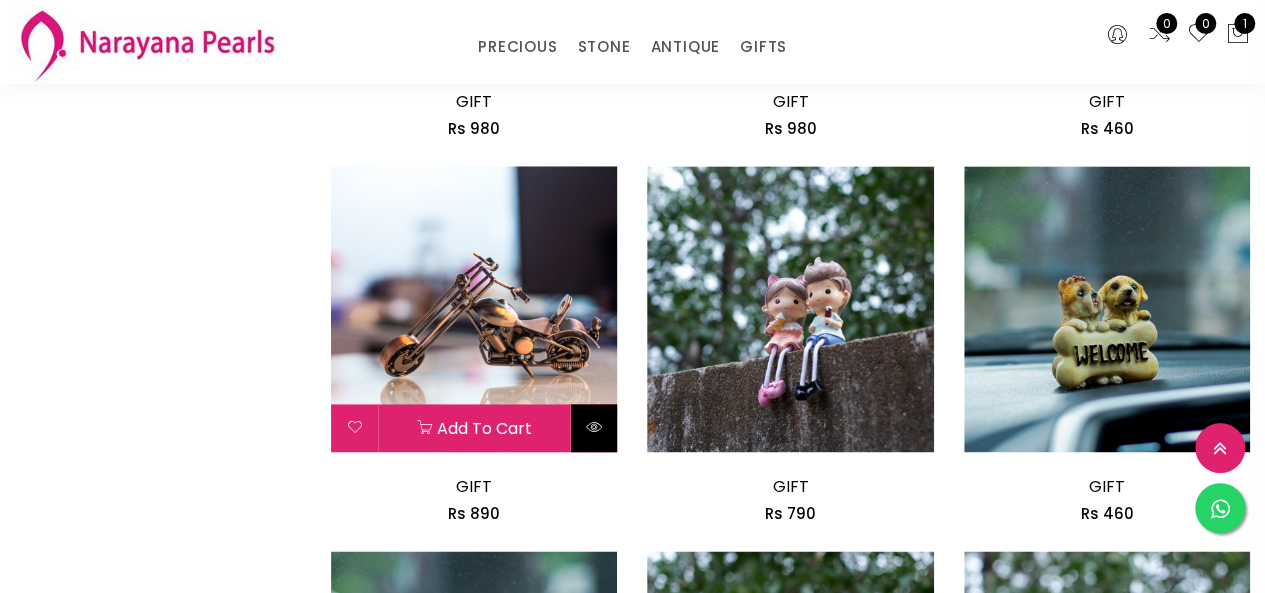 click at bounding box center (593, 428) 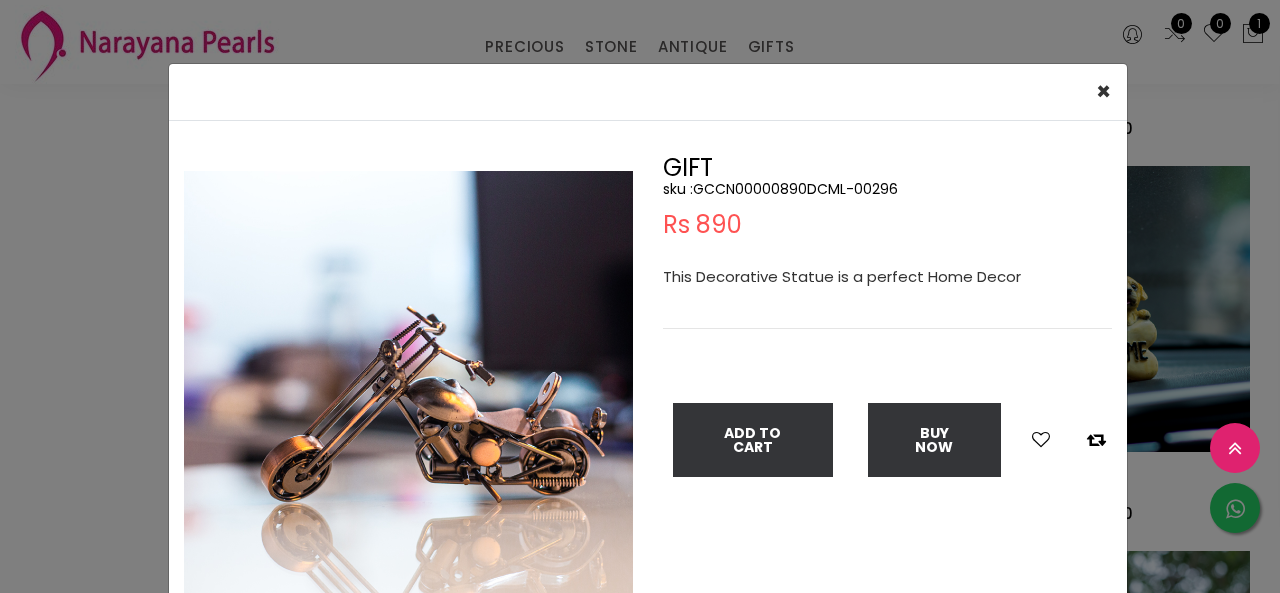 click on "× Close Double (click / press) on the image to zoom (in / out). GIFT sku :  GCCN00000890DCML-00296 Rs   890 This Decorative Statue is a perfect Home Decor  Add To Cart   Buy Now" at bounding box center [640, 296] 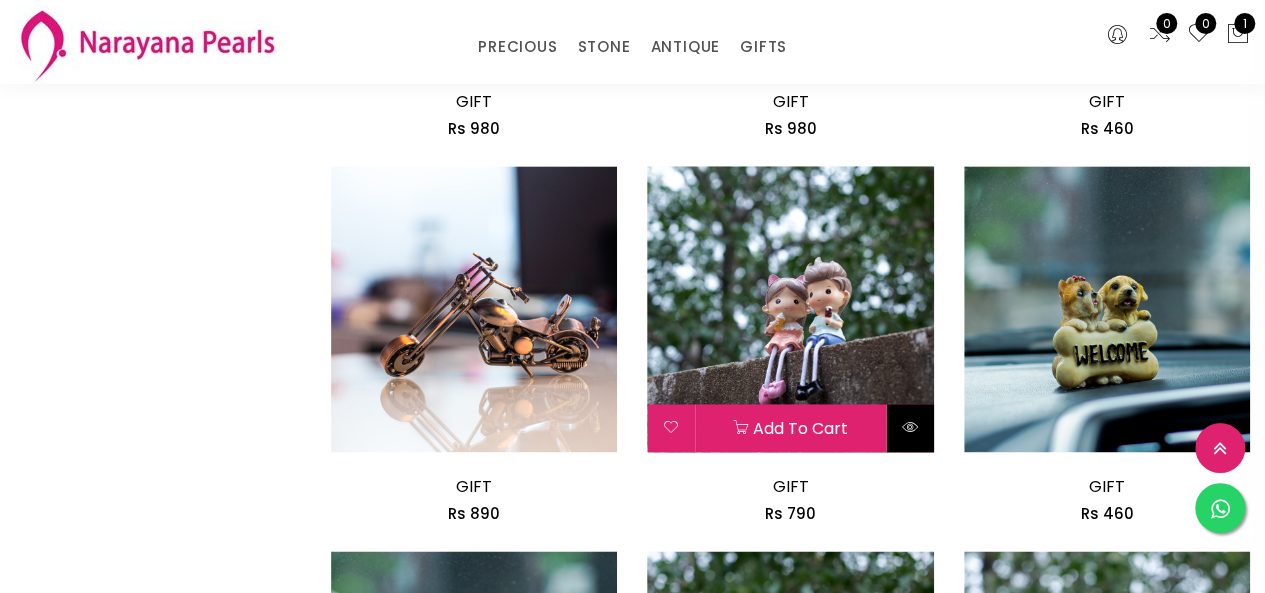 click at bounding box center (910, 427) 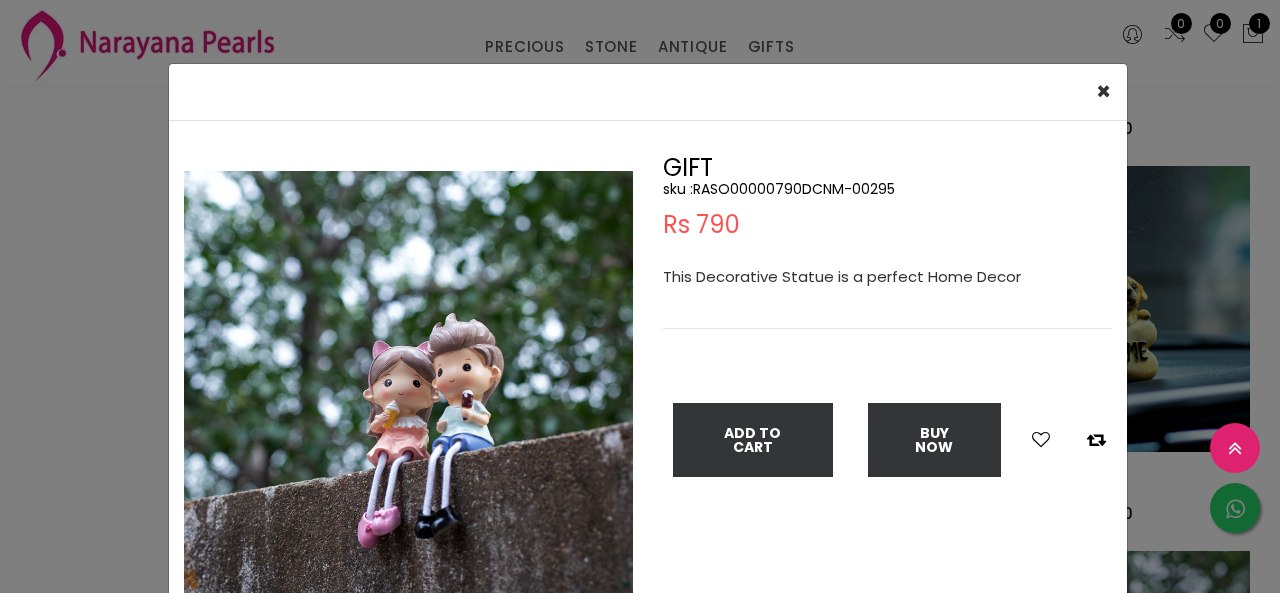 click on "GIFT sku :  RASO00000790DCNM-00295 Rs   790 This Decorative Statue is a perfect Home Decor  Add To Cart   Buy Now" at bounding box center (887, 400) 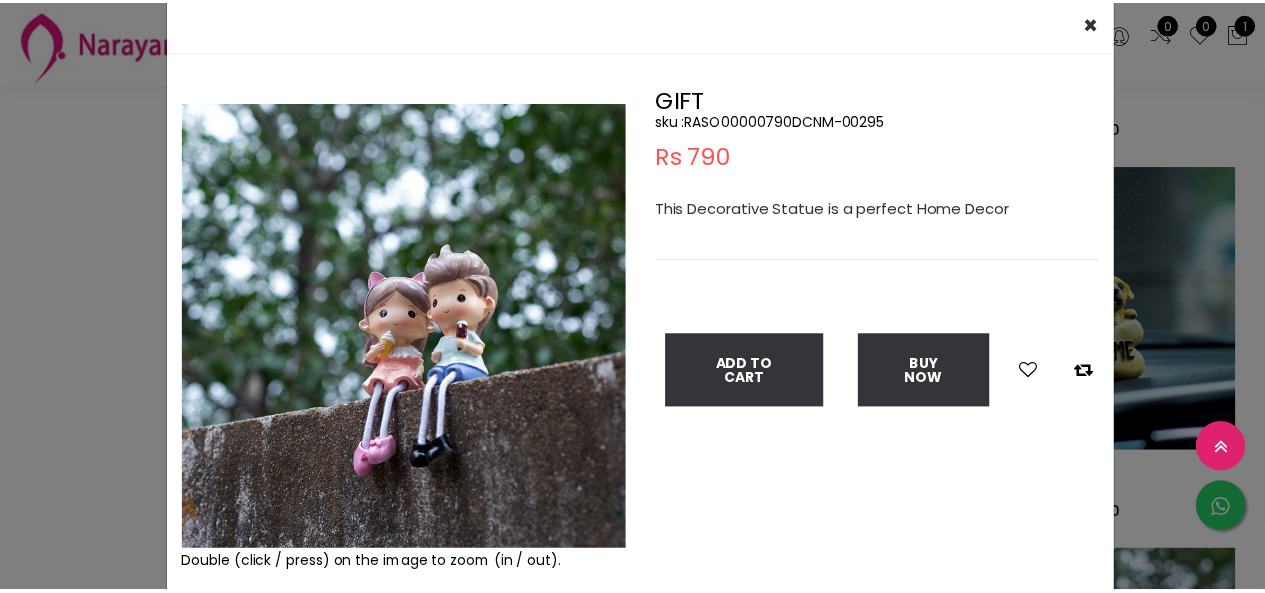 scroll, scrollTop: 100, scrollLeft: 0, axis: vertical 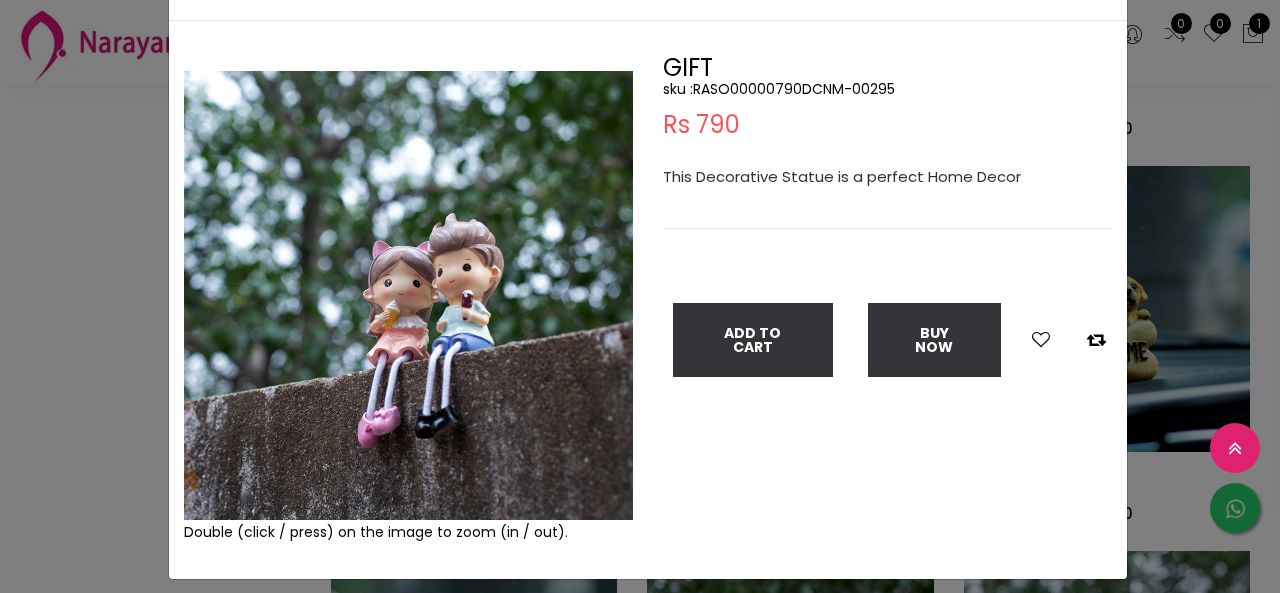 click on "× Close Double (click / press) on the image to zoom (in / out). GIFT sku :  RASO00000790DCNM-00295 Rs   790 This Decorative Statue is a perfect Home Decor  Add To Cart   Buy Now" at bounding box center (640, 296) 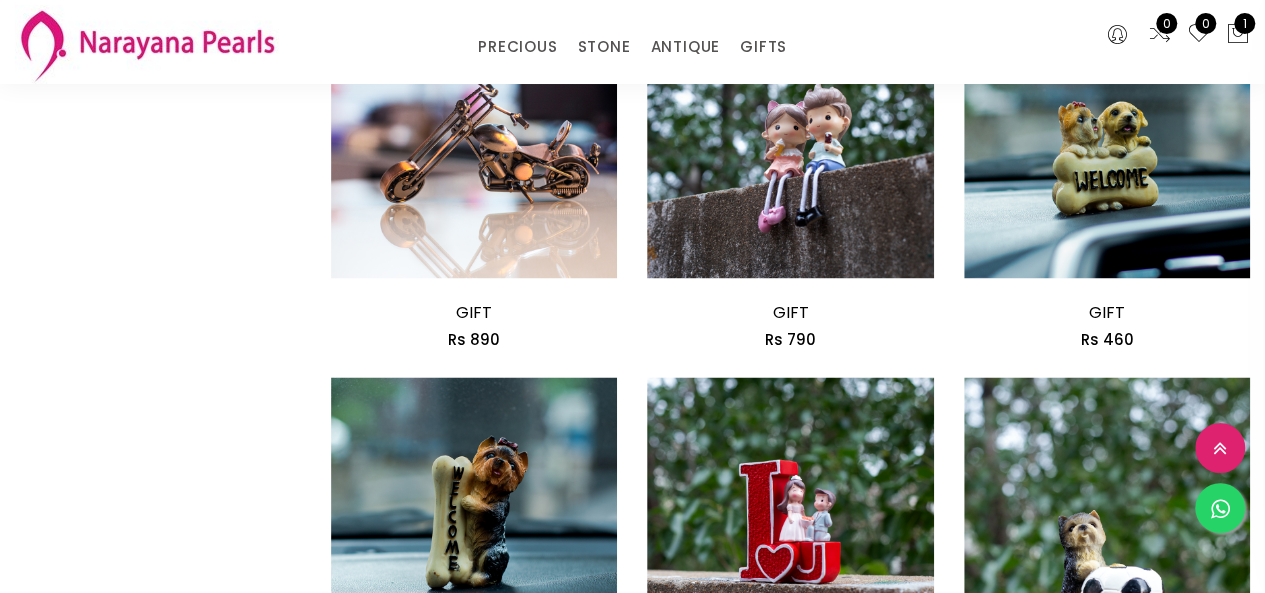 scroll, scrollTop: 1500, scrollLeft: 0, axis: vertical 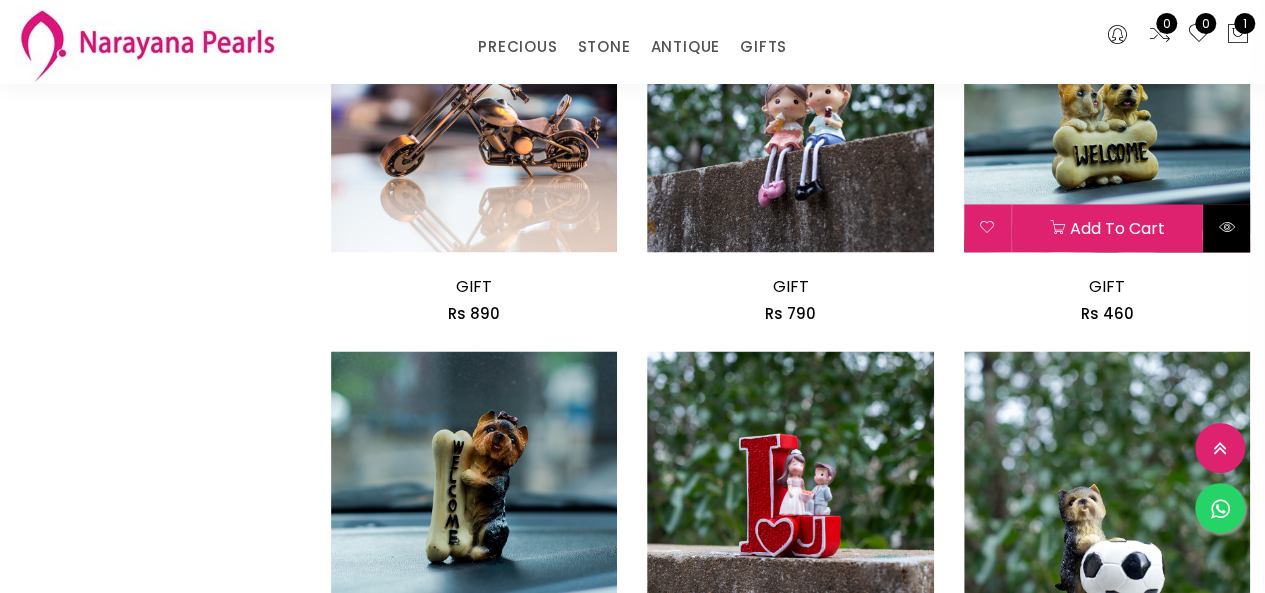 click at bounding box center (1226, 228) 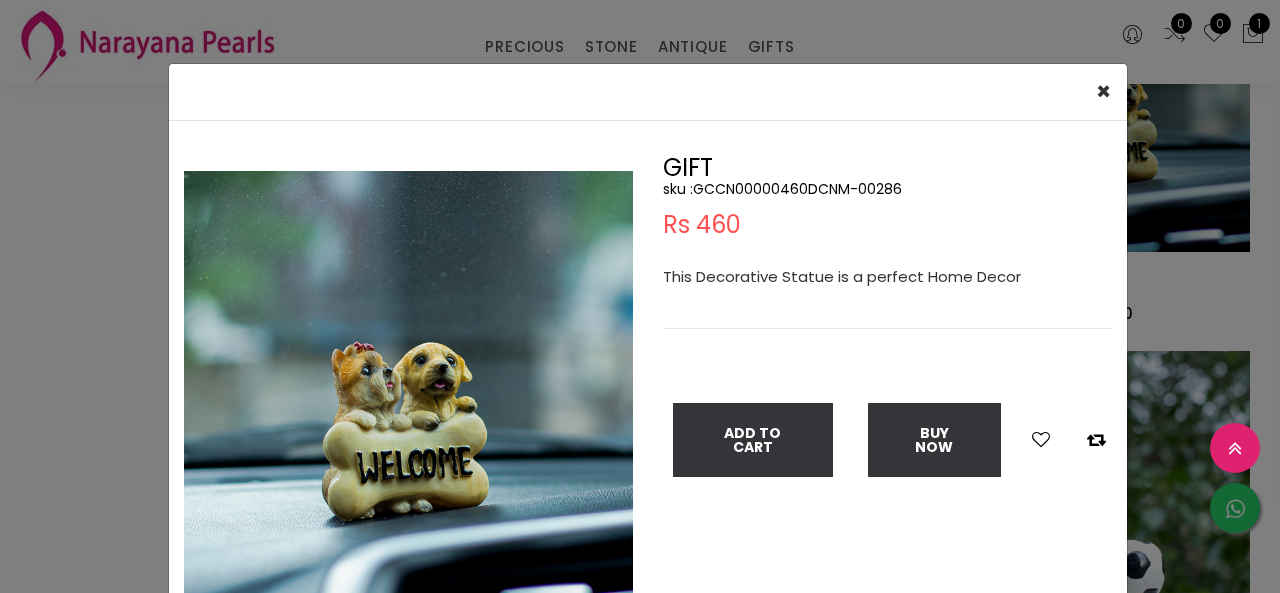 click on "× Close Double (click / press) on the image to zoom (in / out). GIFT sku :  GCCN00000460DCNM-00286 Rs   460 This Decorative Statue is a perfect Home Decor  Add To Cart   Buy Now" at bounding box center (640, 296) 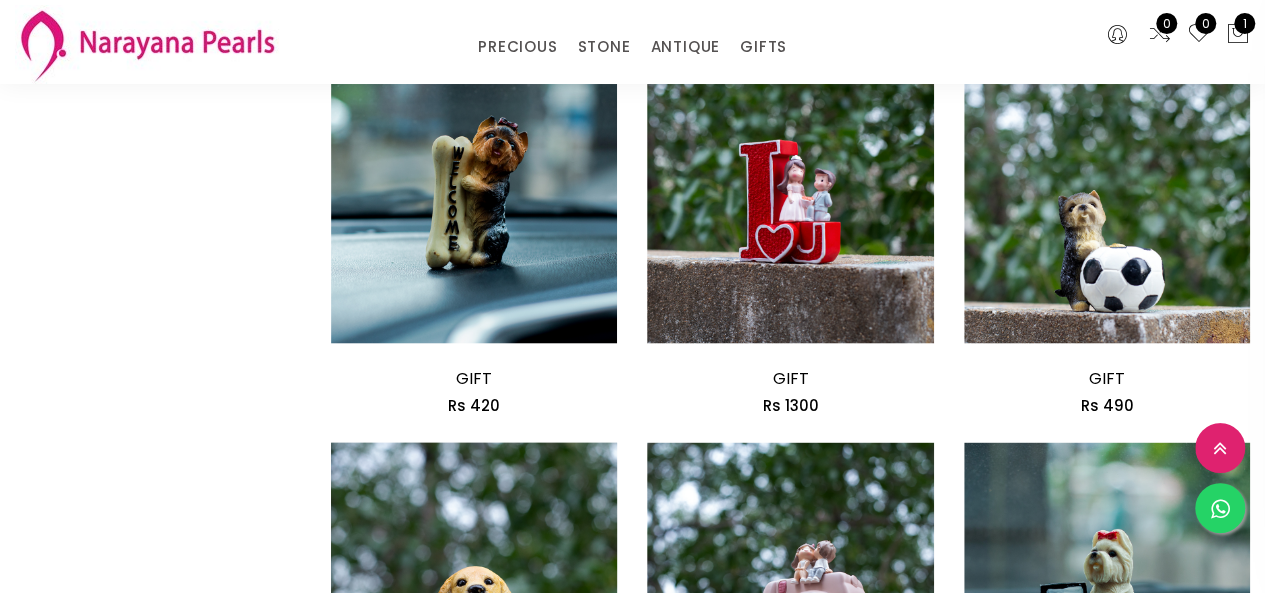 scroll, scrollTop: 1800, scrollLeft: 0, axis: vertical 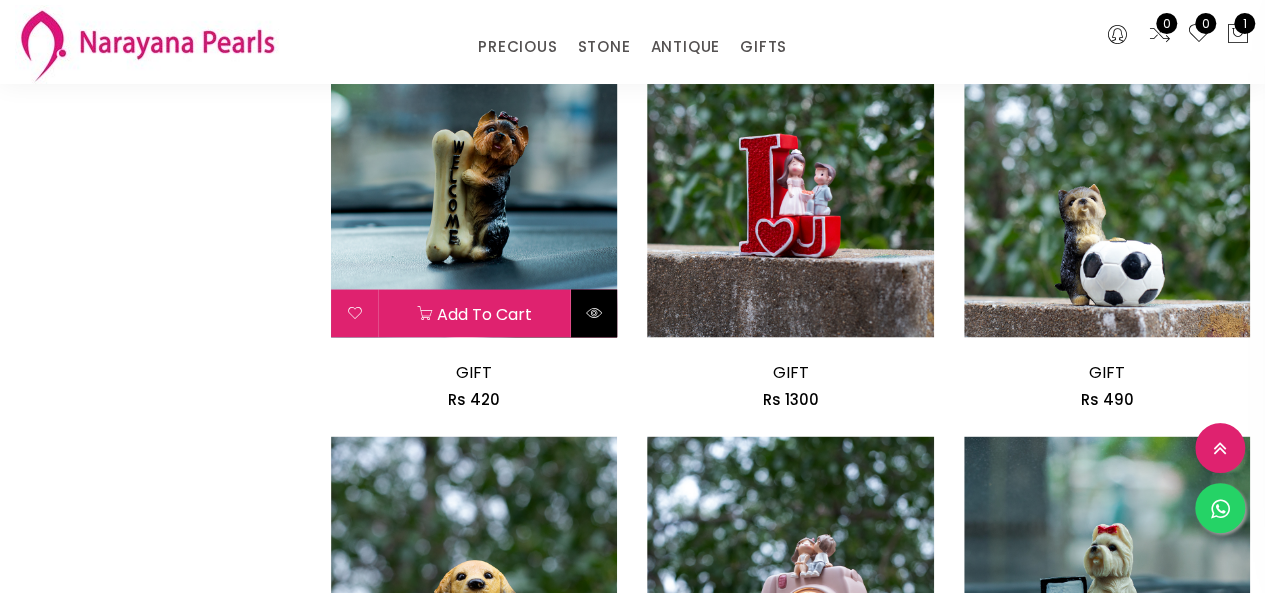 click at bounding box center (593, 313) 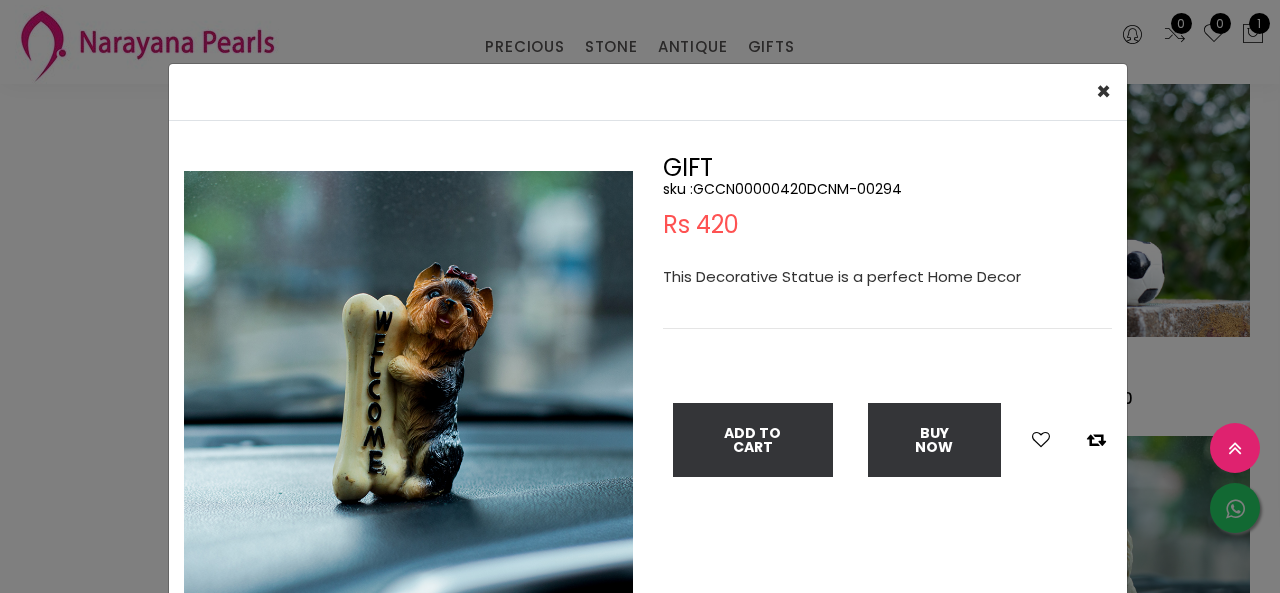 click on "GIFT sku :  GCCN00000420DCNM-00294 Rs   420 This Decorative Statue is a perfect Home Decor  Add To Cart   Buy Now" at bounding box center [887, 400] 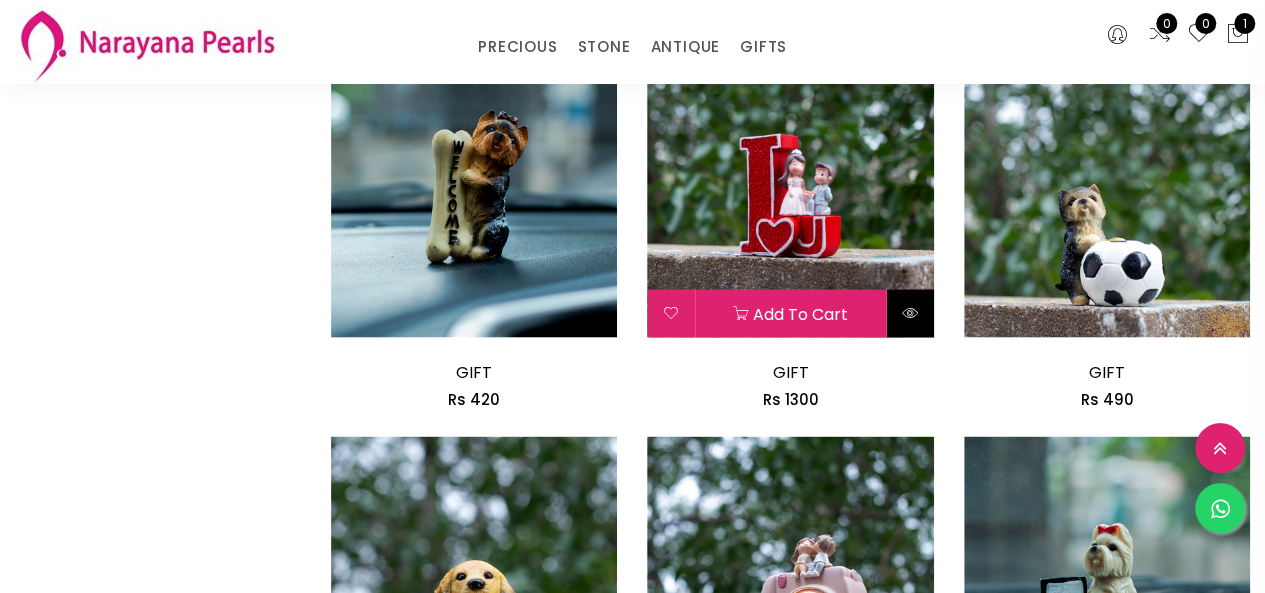 click at bounding box center (910, 312) 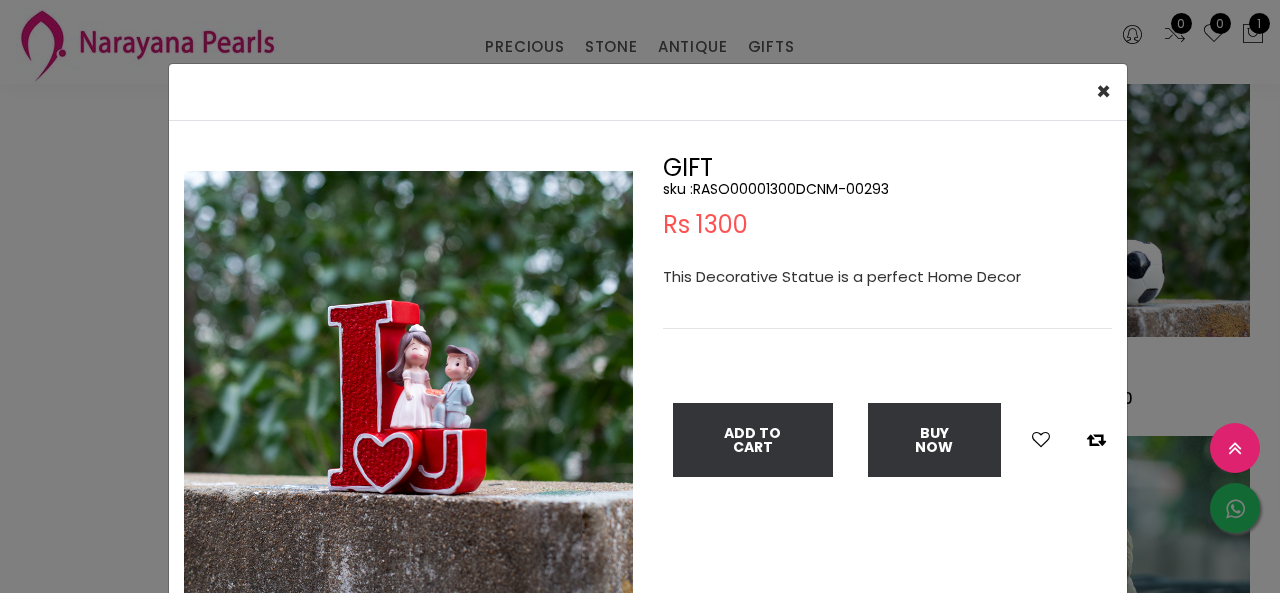 click on "× Close Double (click / press) on the image to zoom (in / out). GIFT sku :  RASO00001300DCNM-00293 Rs   1300 This Decorative Statue is a perfect Home Decor  Add To Cart   Buy Now" at bounding box center (640, 296) 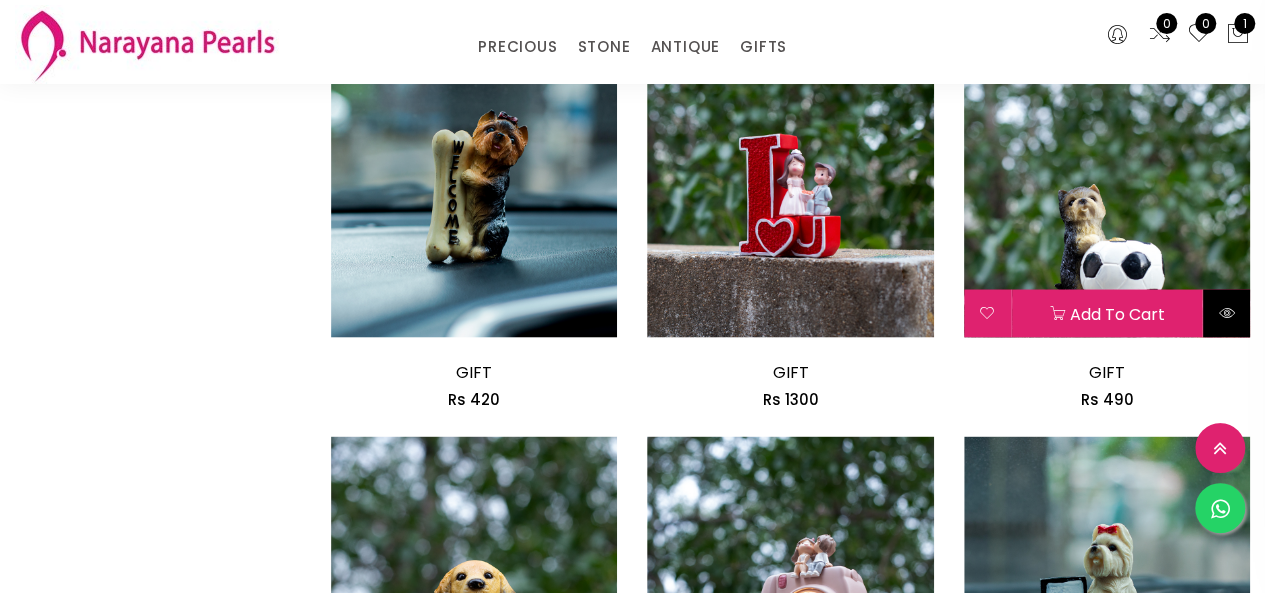 click at bounding box center [1226, 313] 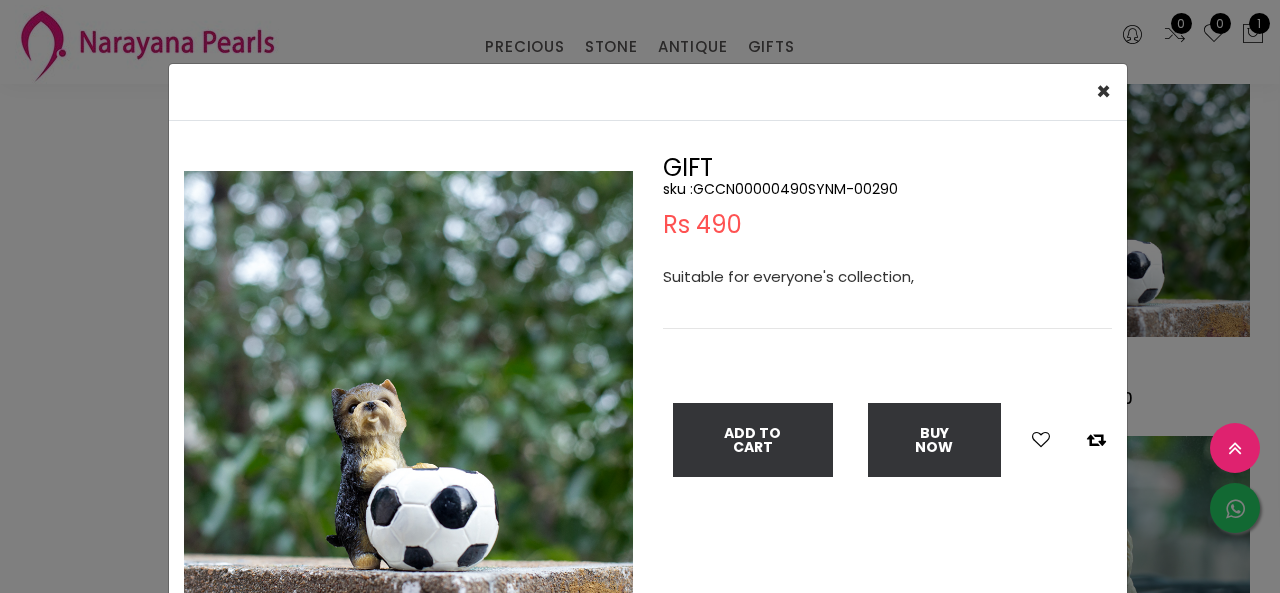 click on "× Close Double (click / press) on the image to zoom (in / out). GIFT sku :  GCCN00000490SYNM-00290 Rs   490 Suitable for everyone's collection,  Add To Cart   Buy Now" at bounding box center (640, 296) 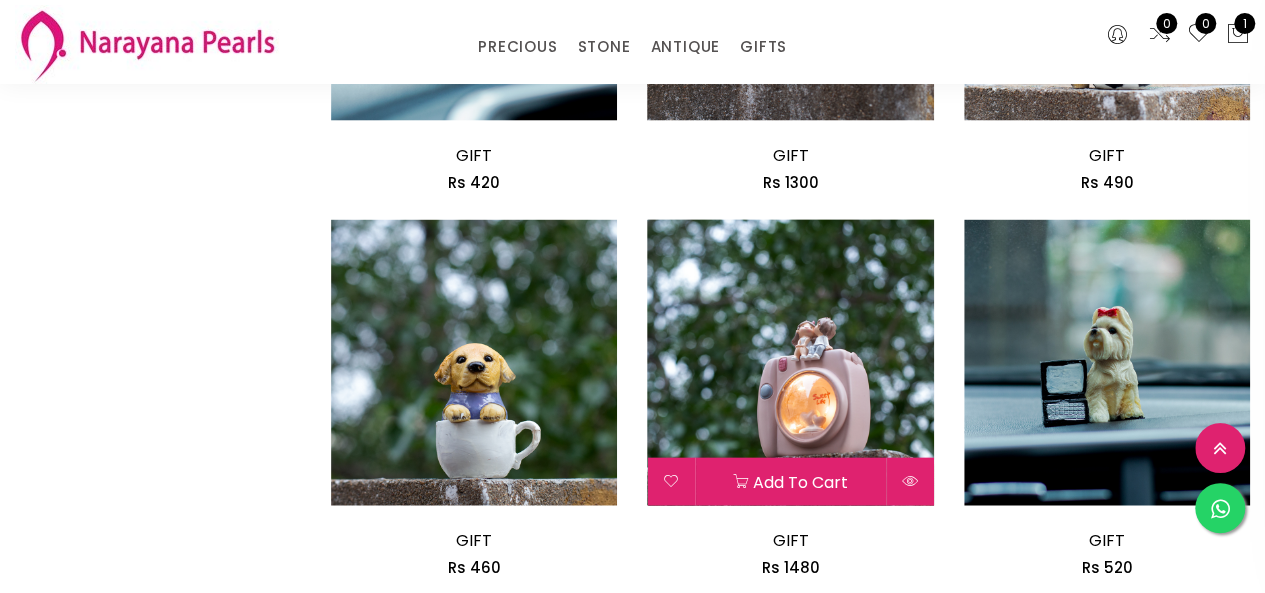 scroll, scrollTop: 2100, scrollLeft: 0, axis: vertical 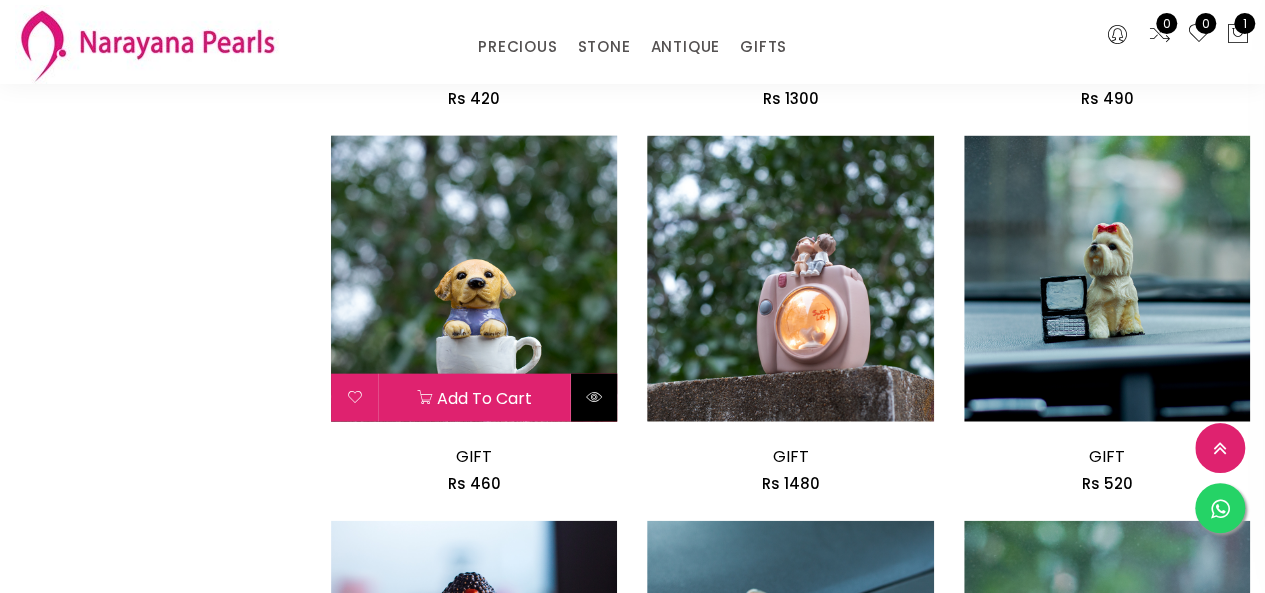 click at bounding box center [593, 398] 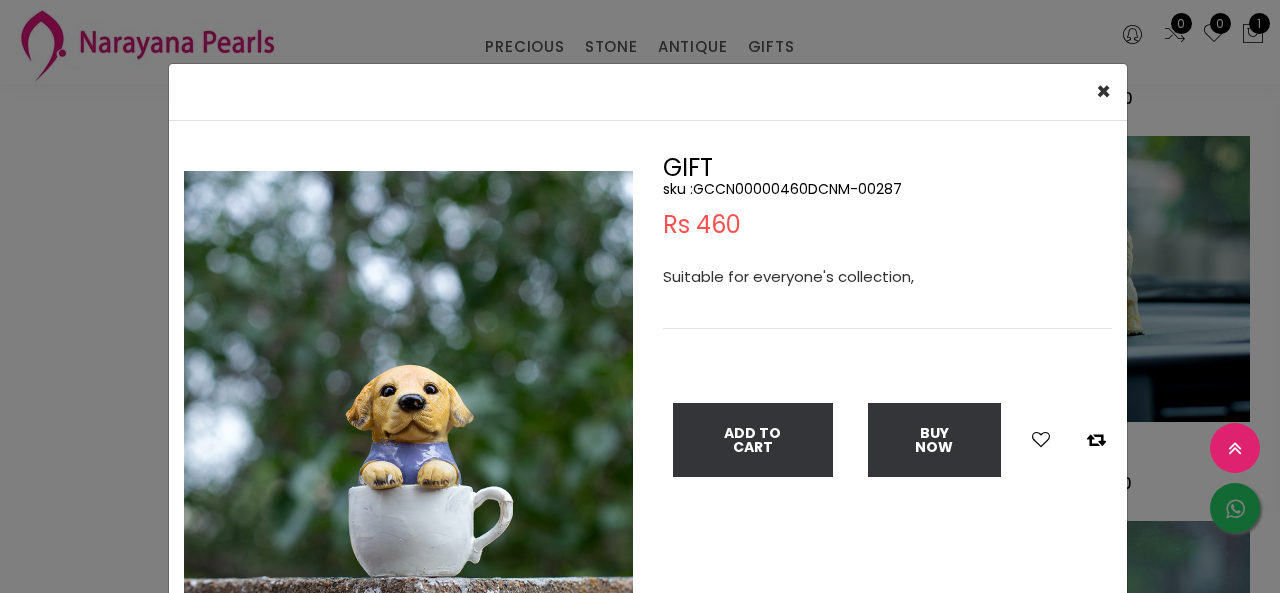 click on "× Close Double (click / press) on the image to zoom (in / out). GIFT sku :  GCCN00000460DCNM-00287 Rs   460 Suitable for everyone's collection,  Add To Cart   Buy Now" at bounding box center (640, 296) 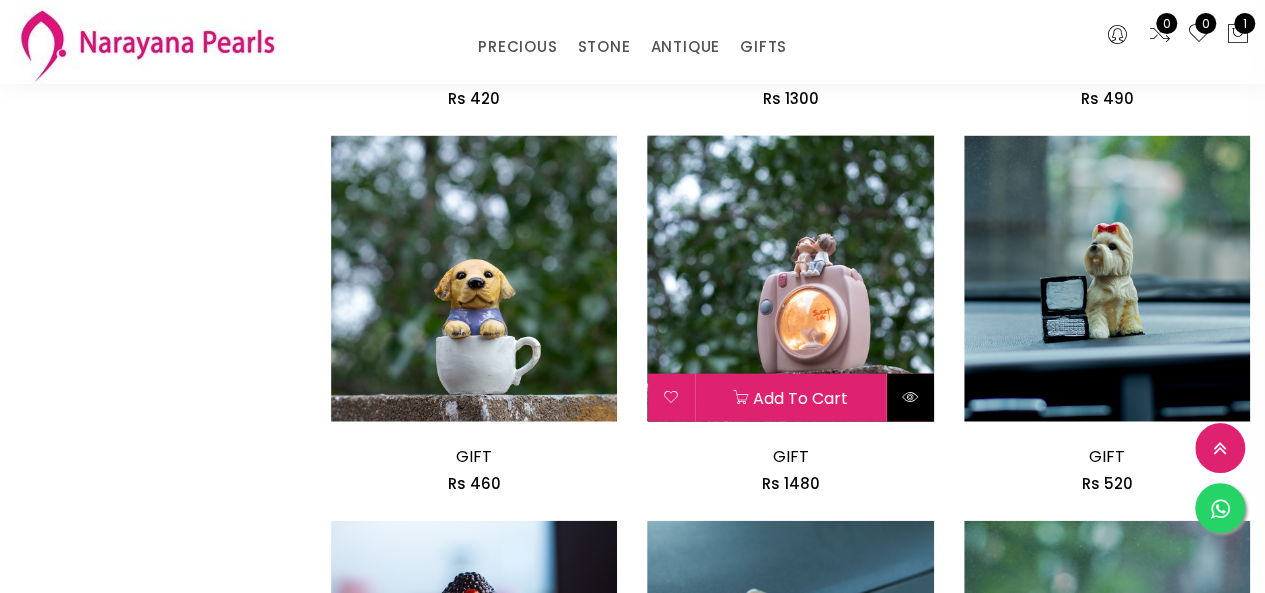 click at bounding box center [910, 398] 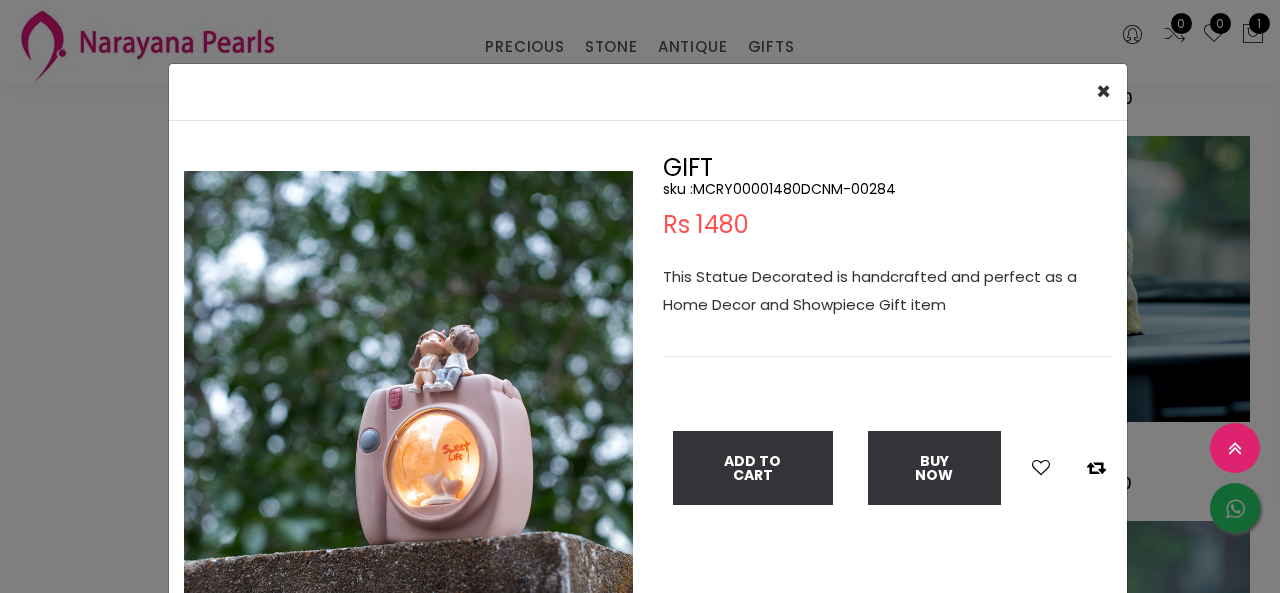 click on "× Close Double (click / press) on the image to zoom (in / out). GIFT sku :  MCRY00001480DCNM-00284 Rs   1480 This Statue Decorated is handcrafted and perfect as a Home Decor and Showpiece Gift item  Add To Cart   Buy Now" at bounding box center (640, 296) 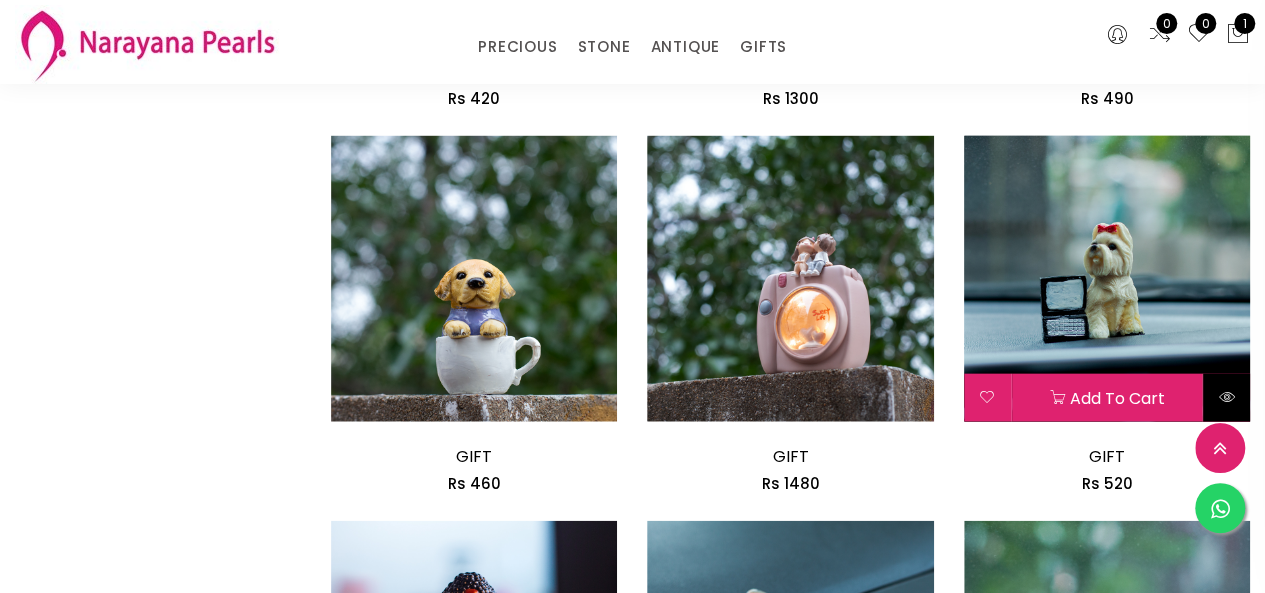 click at bounding box center [1226, 398] 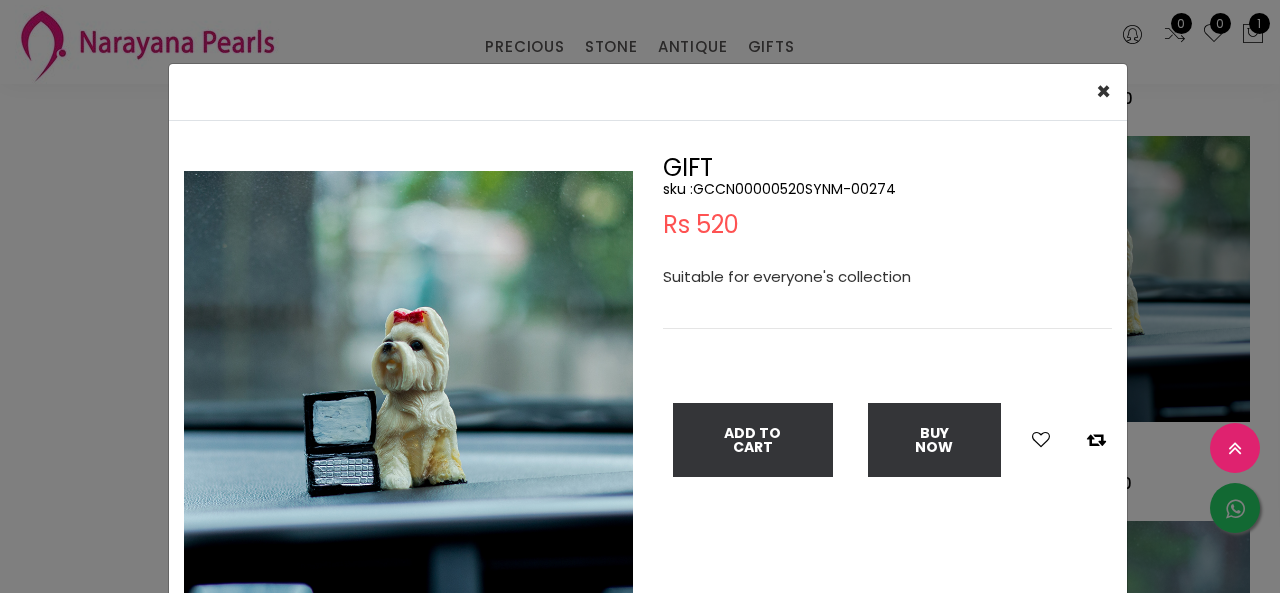 click on "× Close Double (click / press) on the image to zoom (in / out). GIFT sku :  GCCN00000520SYNM-00274 Rs   520 Suitable for everyone's collection  Add To Cart   Buy Now" at bounding box center [640, 296] 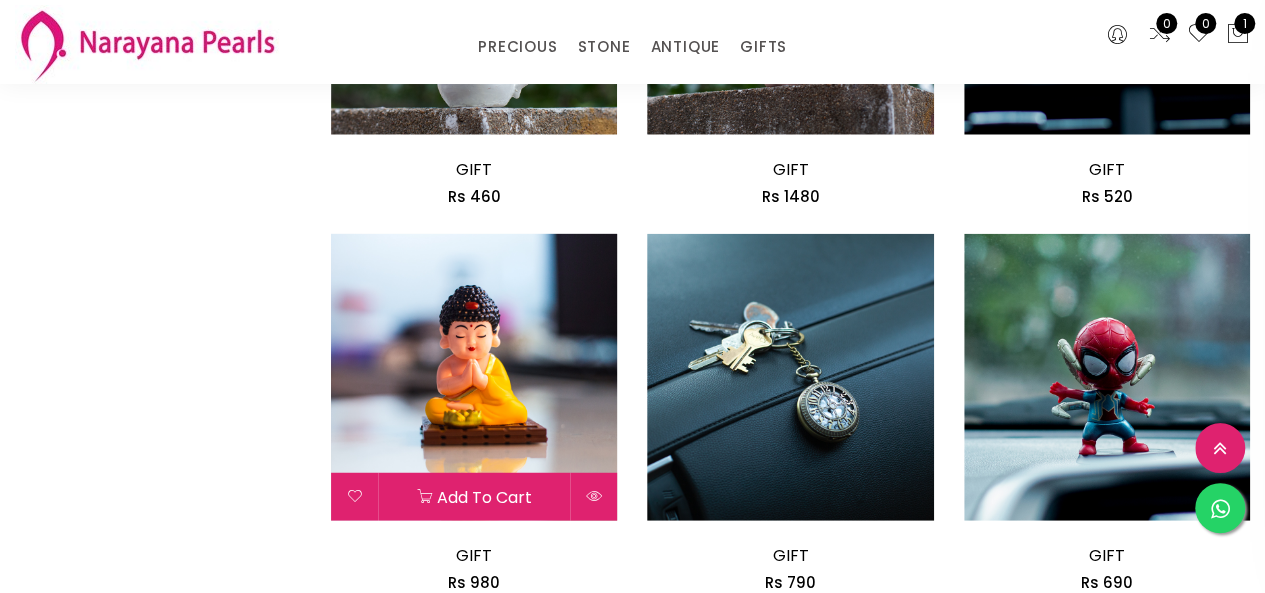 scroll, scrollTop: 2400, scrollLeft: 0, axis: vertical 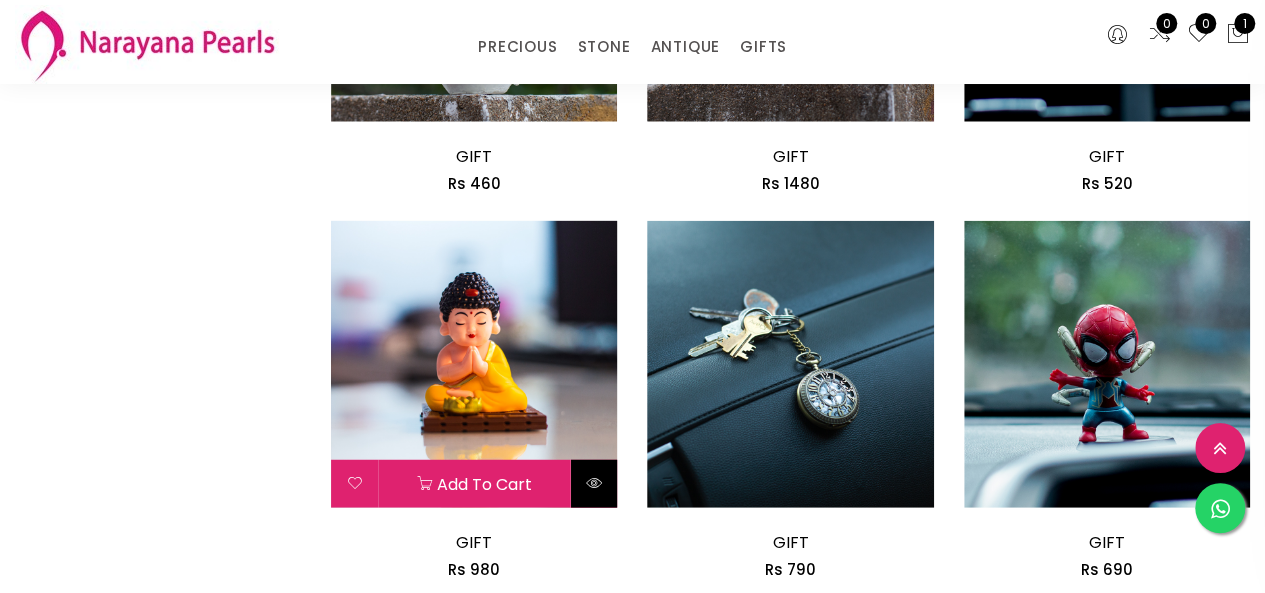 click at bounding box center (593, 484) 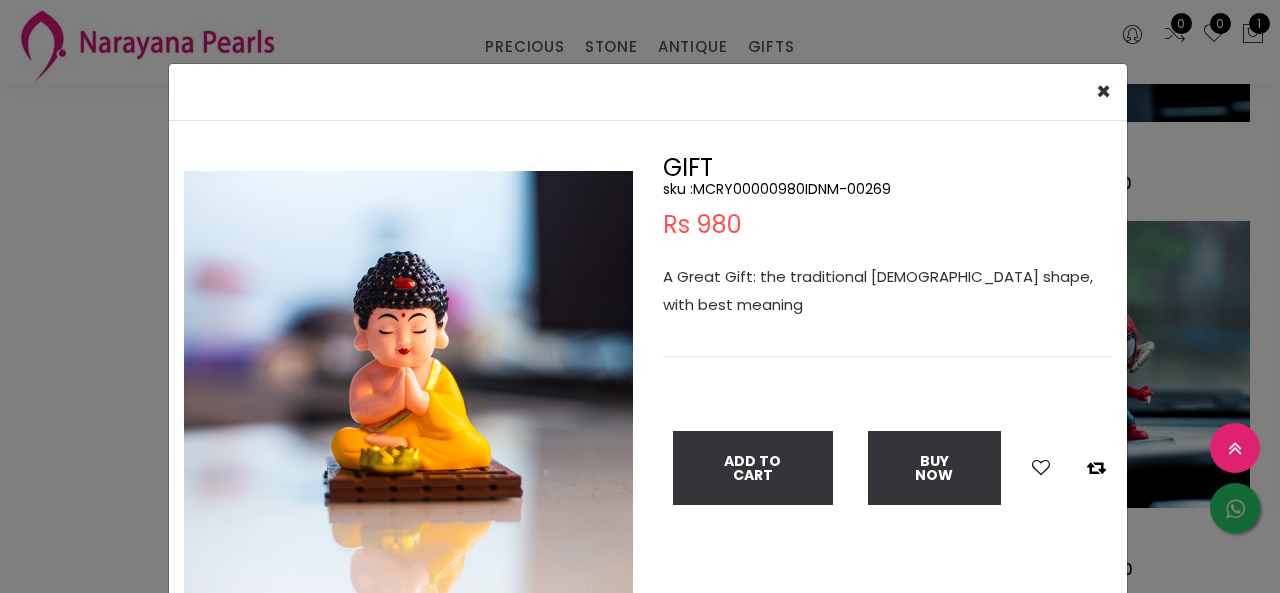 click on "× Close Double (click / press) on the image to zoom (in / out). GIFT sku :  MCRY00000980IDNM-00269 Rs   980 A Great Gift: the traditional Chinese [DEMOGRAPHIC_DATA] shape, with best meaning  Add To Cart   Buy Now" at bounding box center (640, 296) 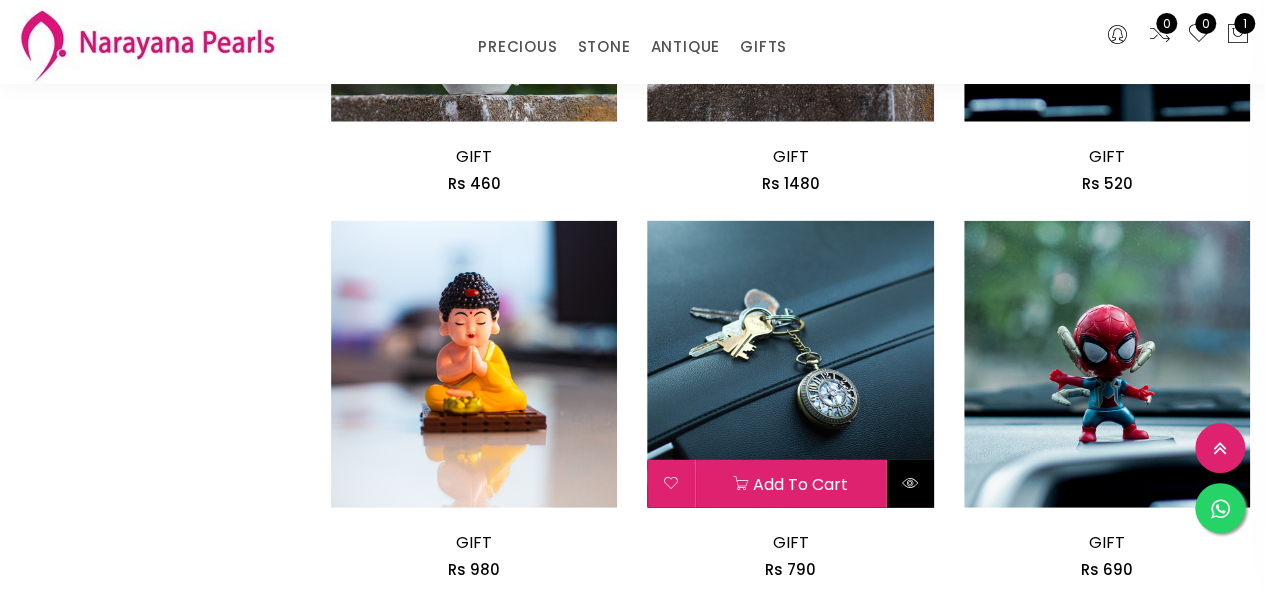 click at bounding box center [910, 484] 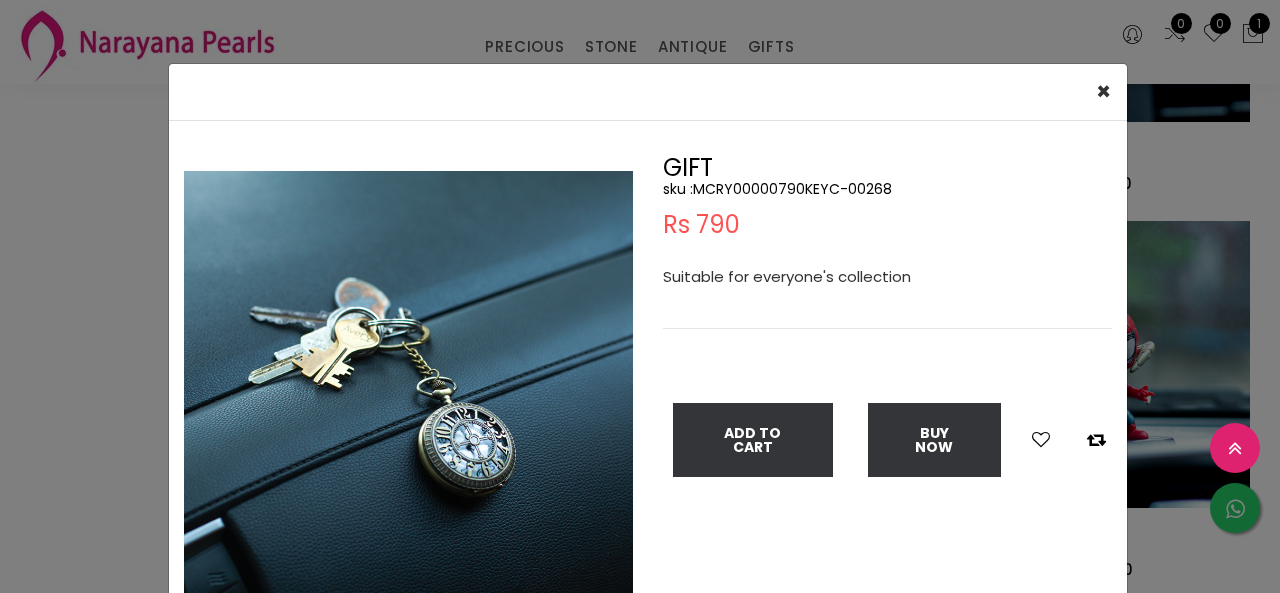 click on "× Close Double (click / press) on the image to zoom (in / out). GIFT sku :  MCRY00000790KEYC-00268 Rs   790 Suitable for everyone's collection  Add To Cart   Buy Now" at bounding box center (640, 296) 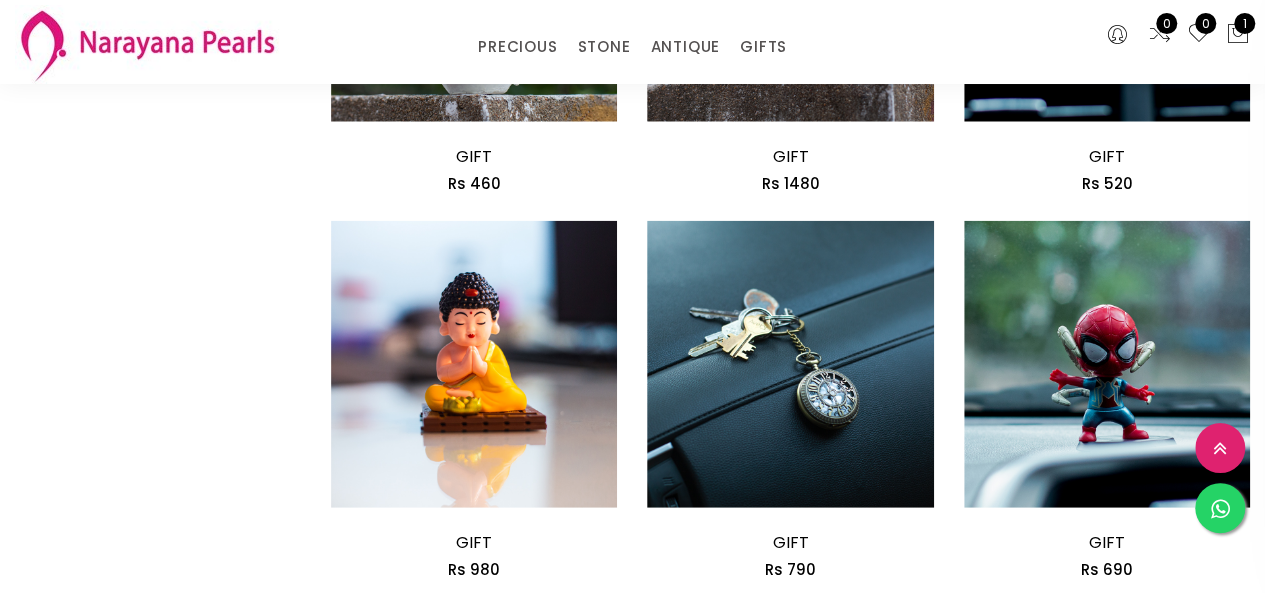 click at bounding box center (1220, 469) 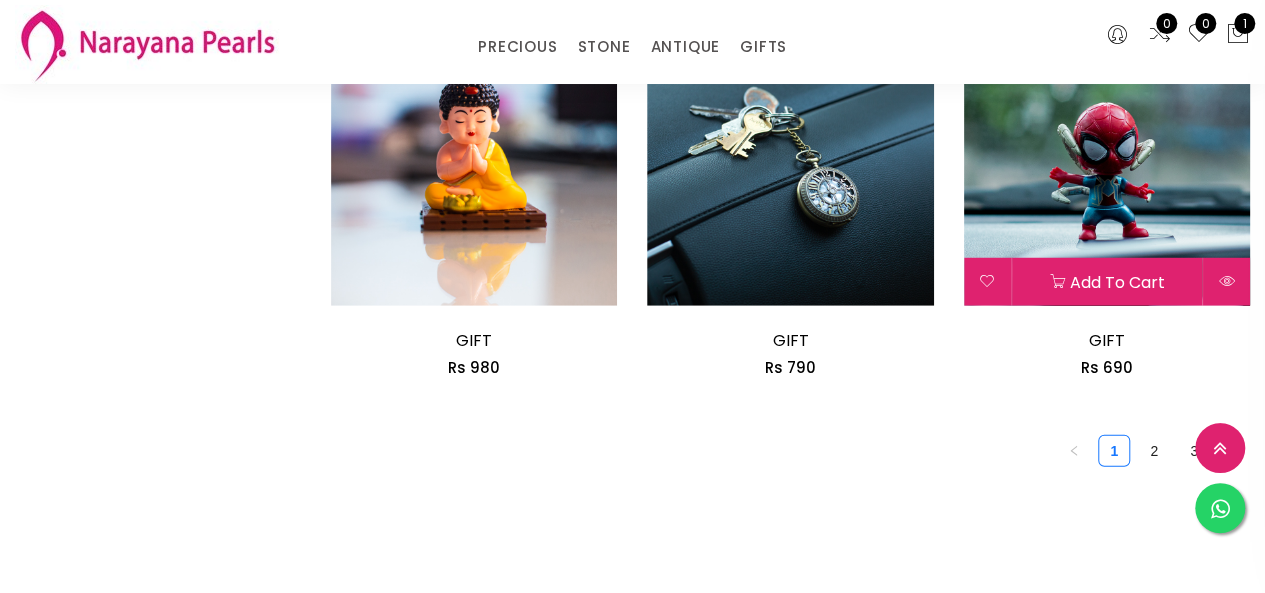 scroll, scrollTop: 2600, scrollLeft: 0, axis: vertical 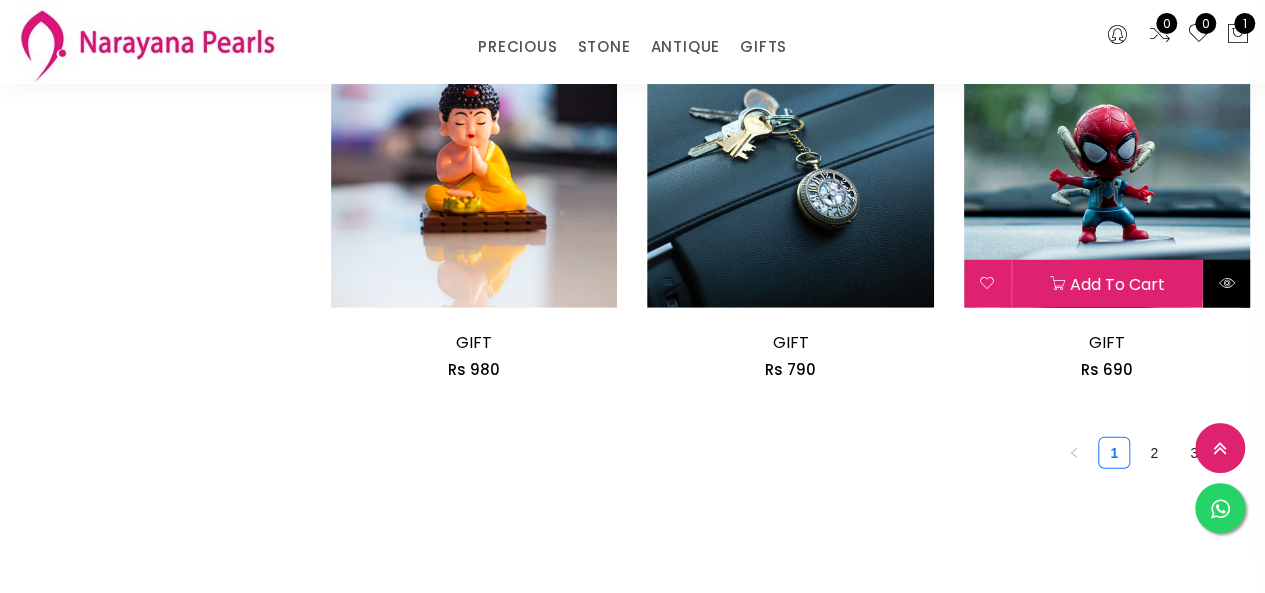 click at bounding box center (1226, 283) 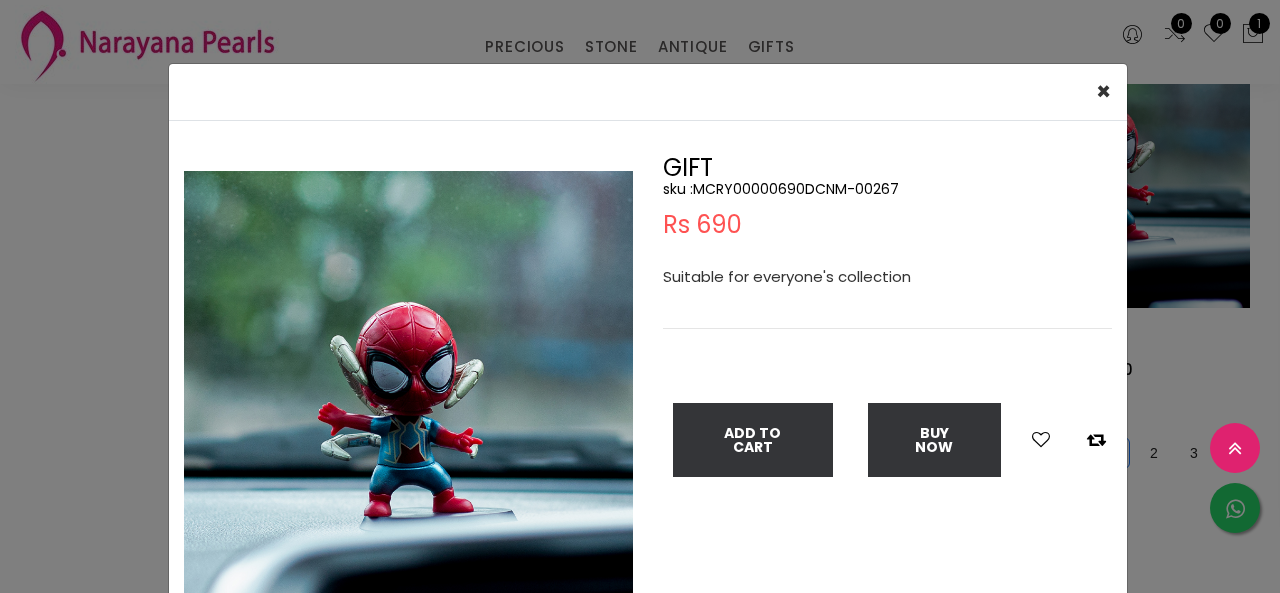 click on "× Close Double (click / press) on the image to zoom (in / out). GIFT sku :  MCRY00000690DCNM-00267 Rs   690 Suitable for everyone's collection  Add To Cart   Buy Now" at bounding box center [640, 296] 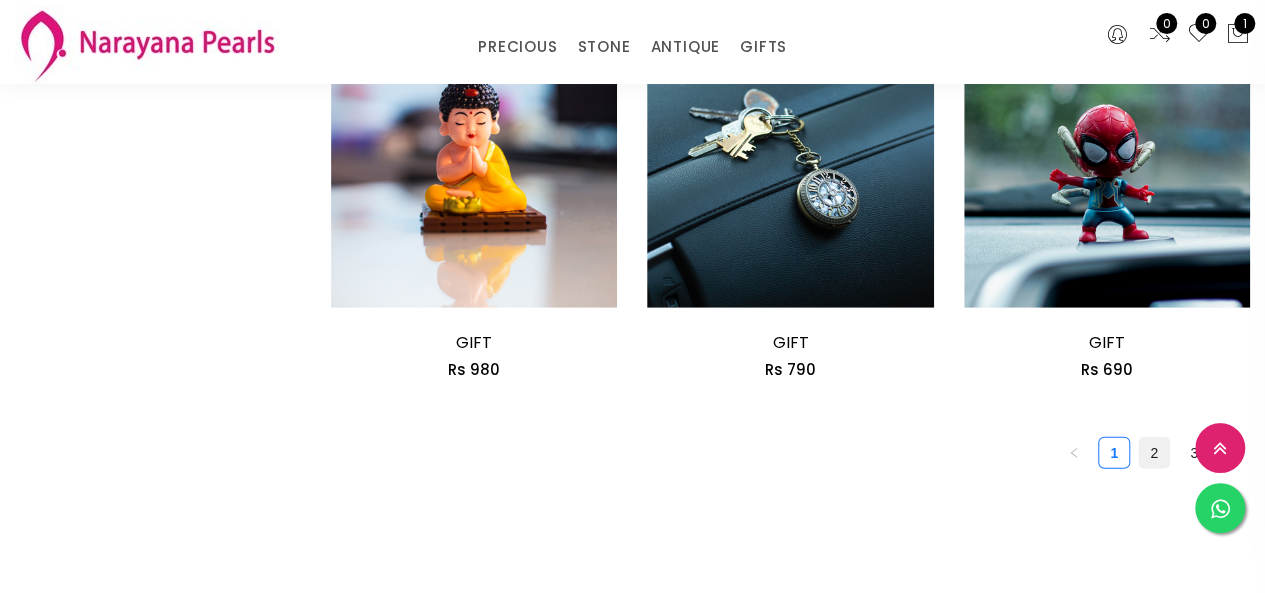 click on "2" at bounding box center [1154, 453] 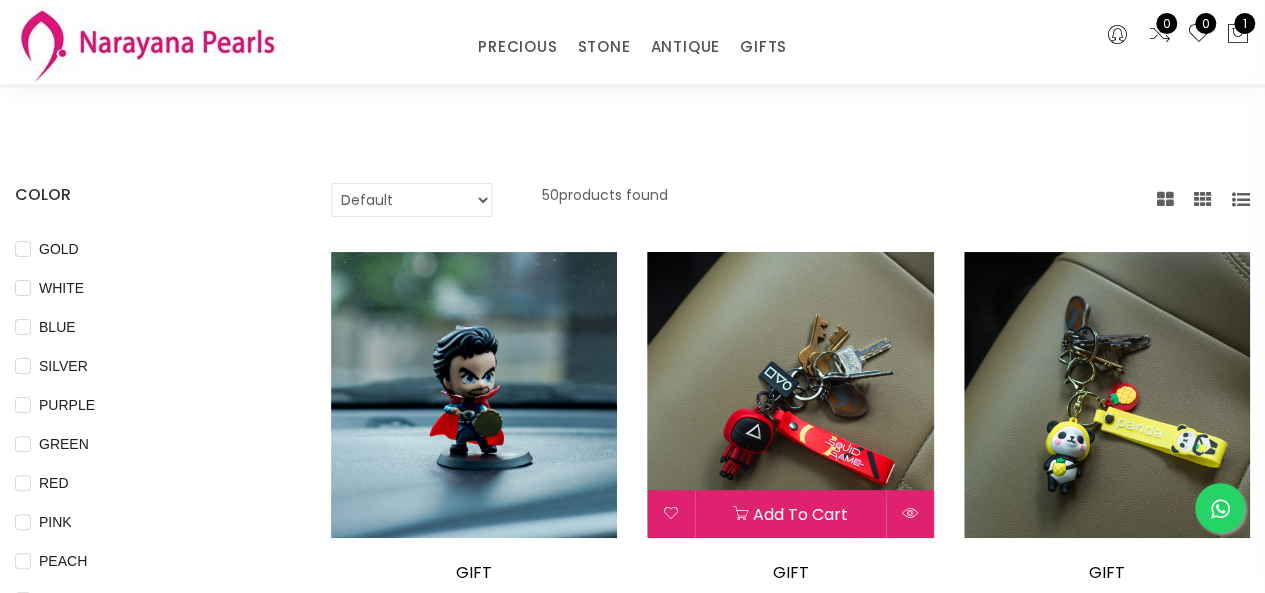 scroll, scrollTop: 200, scrollLeft: 0, axis: vertical 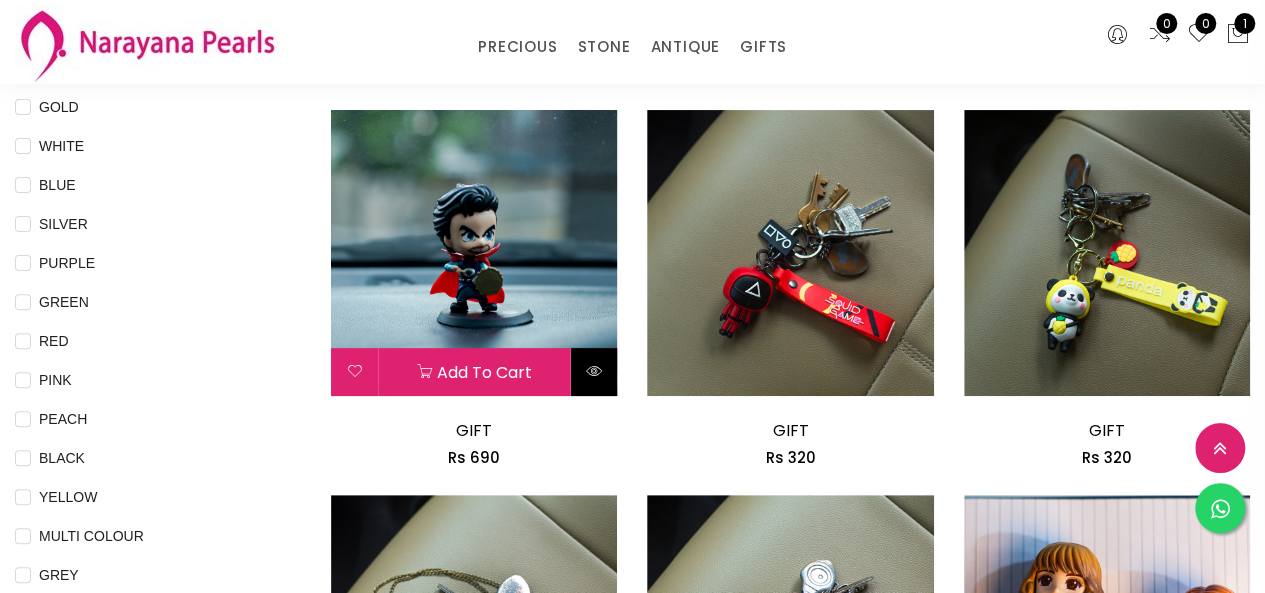 click at bounding box center (594, 371) 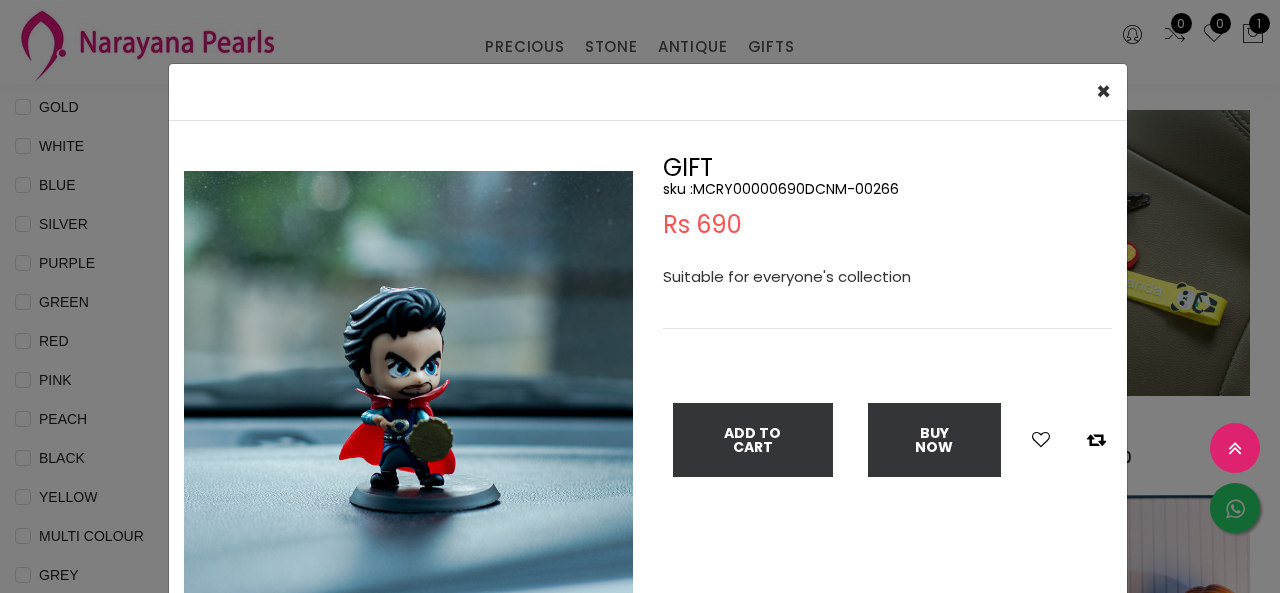 click on "× Close Double (click / press) on the image to zoom (in / out). GIFT sku :  MCRY00000690DCNM-00266 Rs   690 Suitable for everyone's collection  Add To Cart   Buy Now" at bounding box center (640, 296) 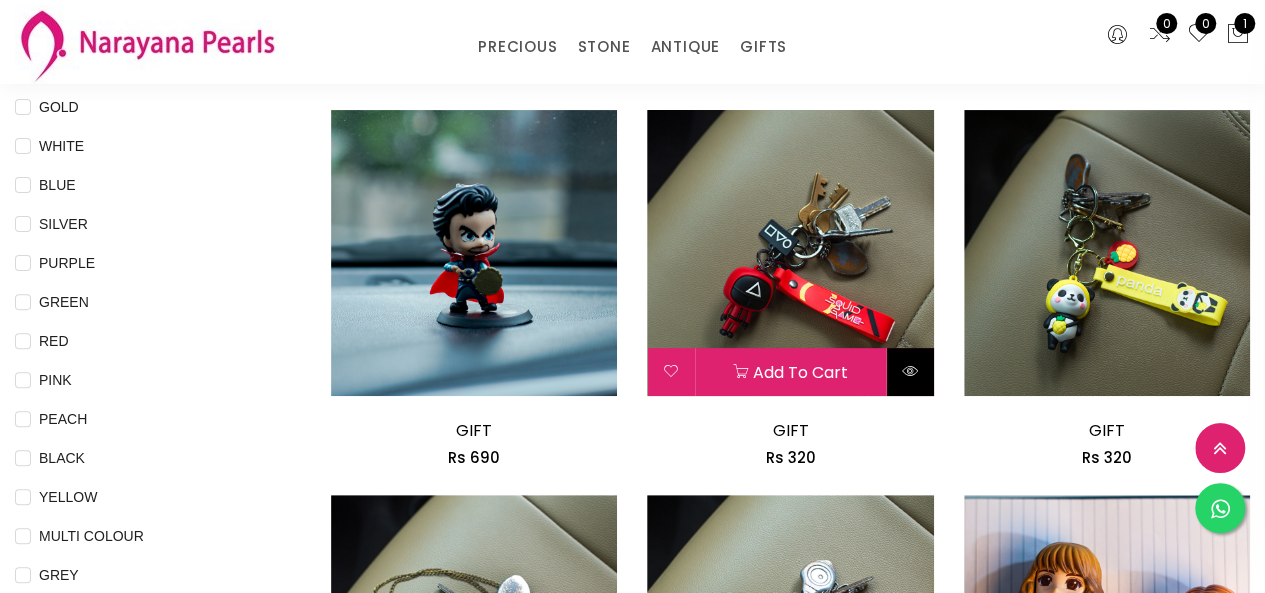 click at bounding box center [910, 371] 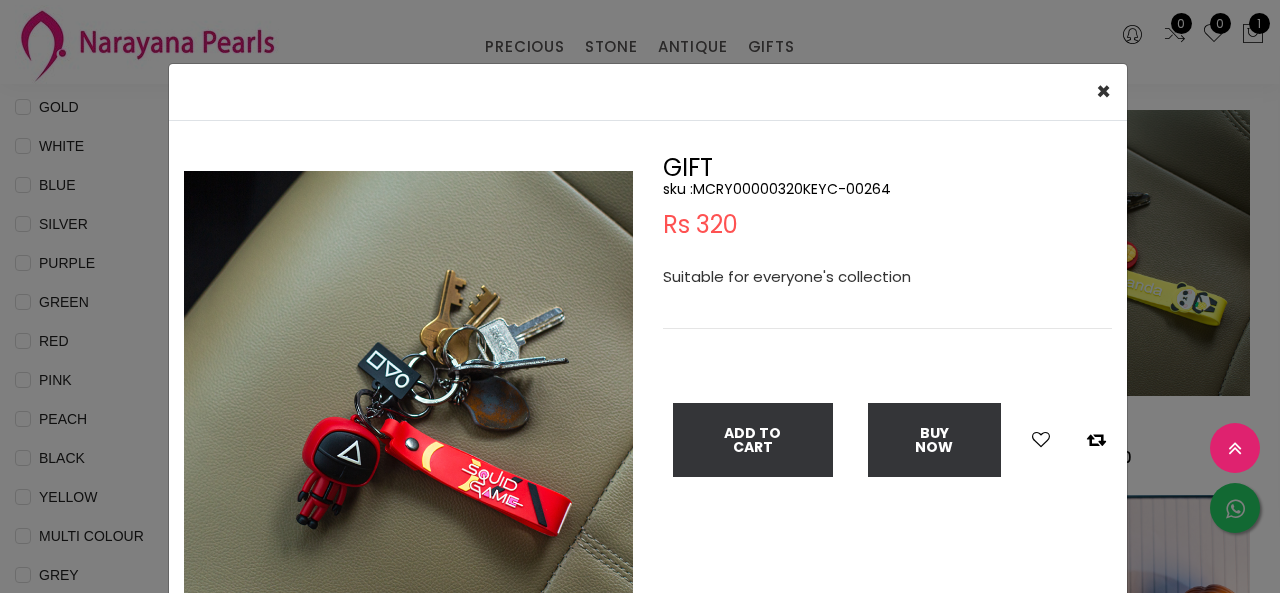 click on "× Close Double (click / press) on the image to zoom (in / out). GIFT sku :  MCRY00000320KEYC-00264 Rs   320 Suitable for everyone's collection  Add To Cart   Buy Now" at bounding box center (640, 296) 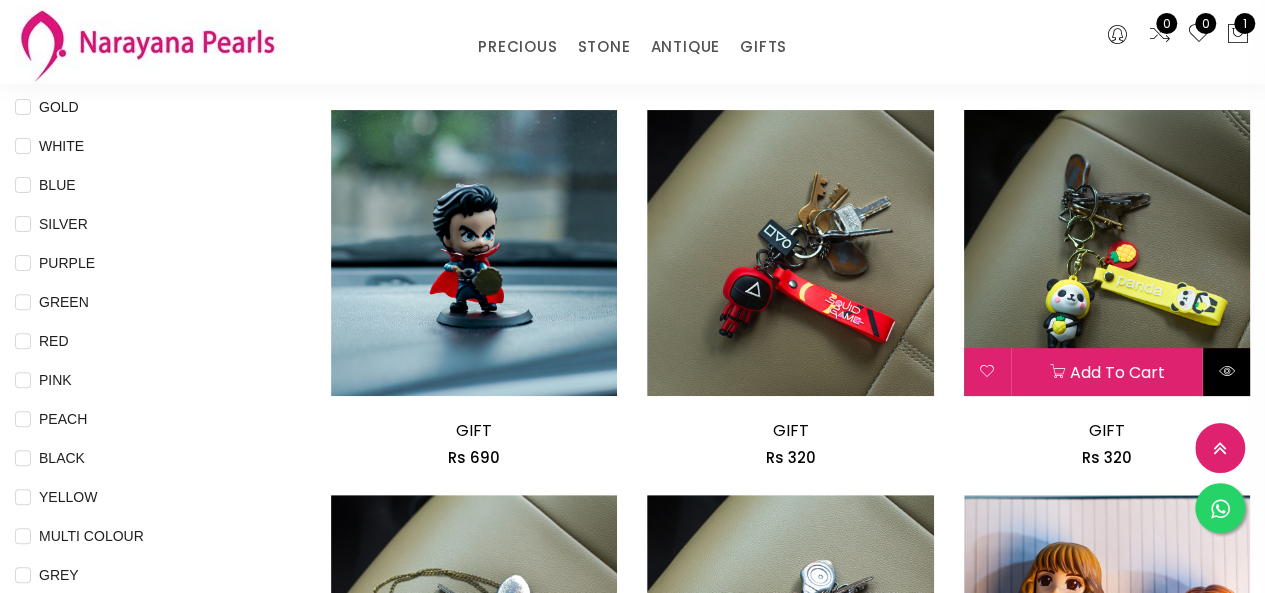 click at bounding box center (1226, 371) 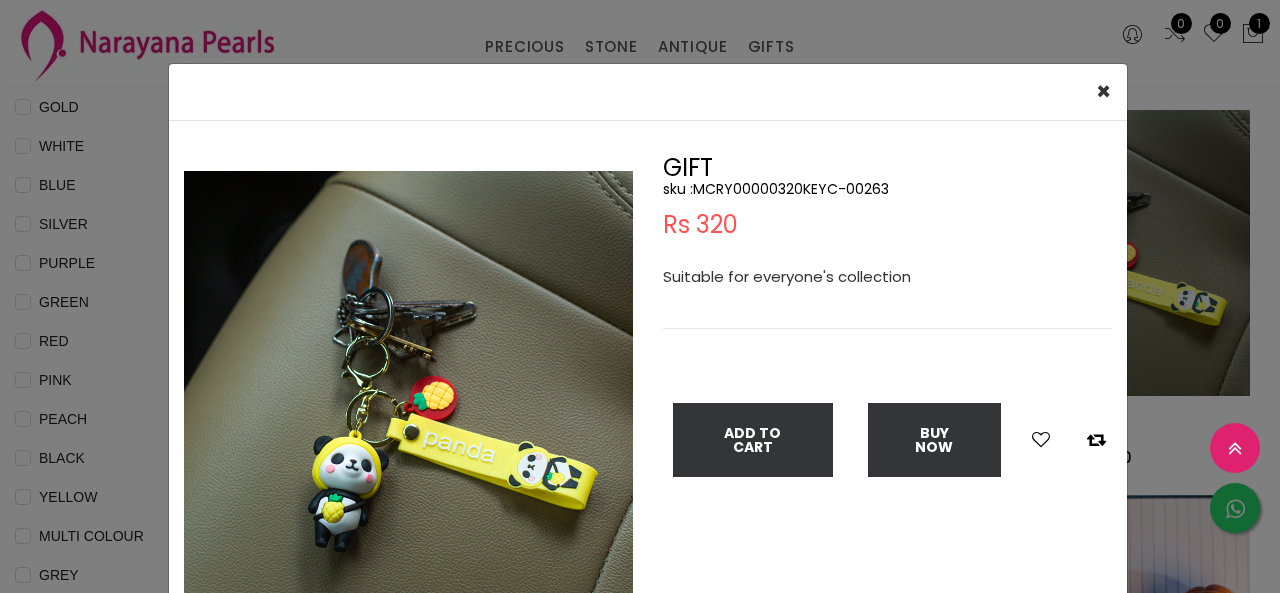 click on "× Close Double (click / press) on the image to zoom (in / out). GIFT sku :  MCRY00000320KEYC-00263 Rs   320 Suitable for everyone's collection  Add To Cart   Buy Now" at bounding box center (640, 296) 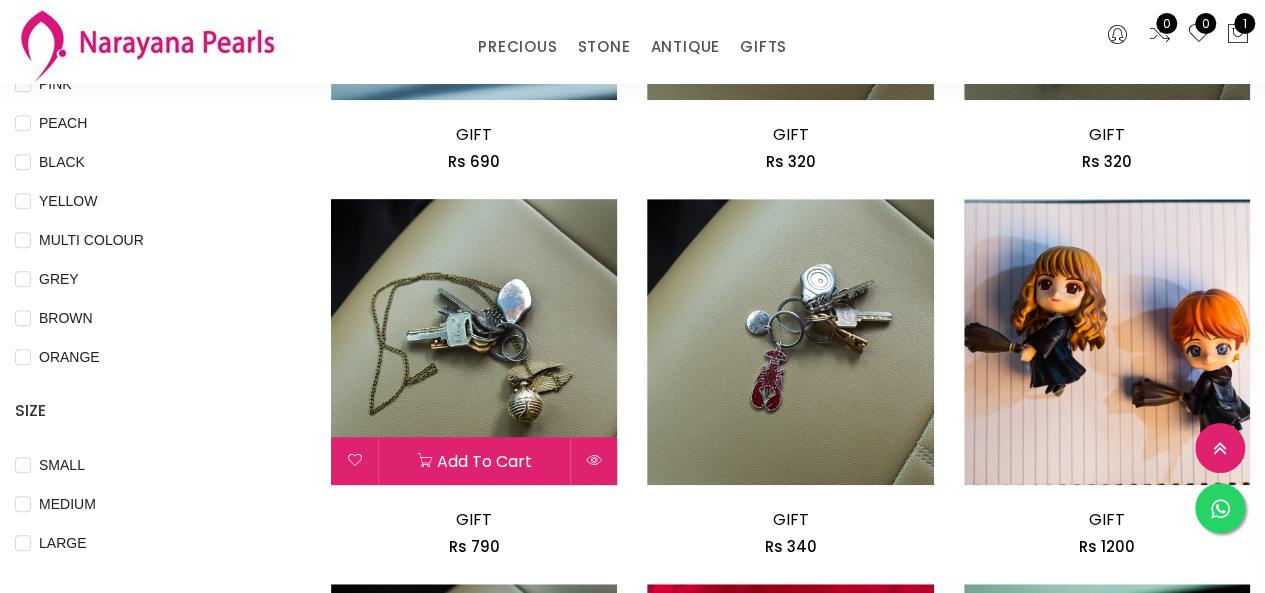 scroll, scrollTop: 500, scrollLeft: 0, axis: vertical 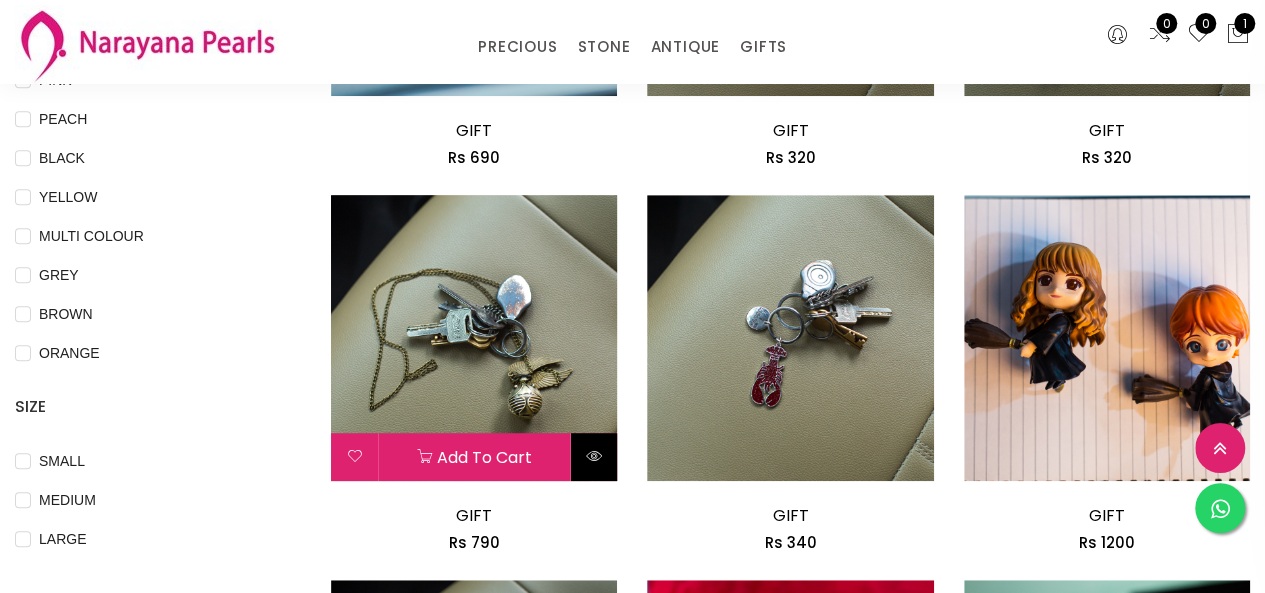 click at bounding box center [593, 457] 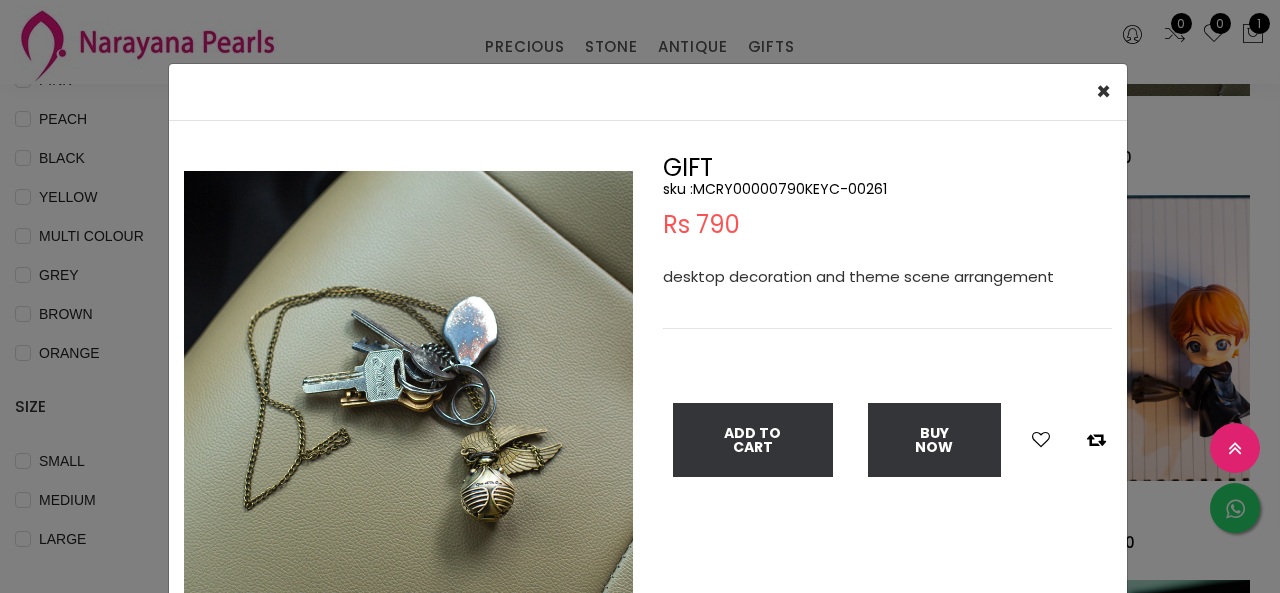 click on "× Close Double (click / press) on the image to zoom (in / out). GIFT sku :  MCRY00000790KEYC-00261 Rs   790 desktop decoration and theme scene arrangement  Add To Cart   Buy Now" at bounding box center [640, 296] 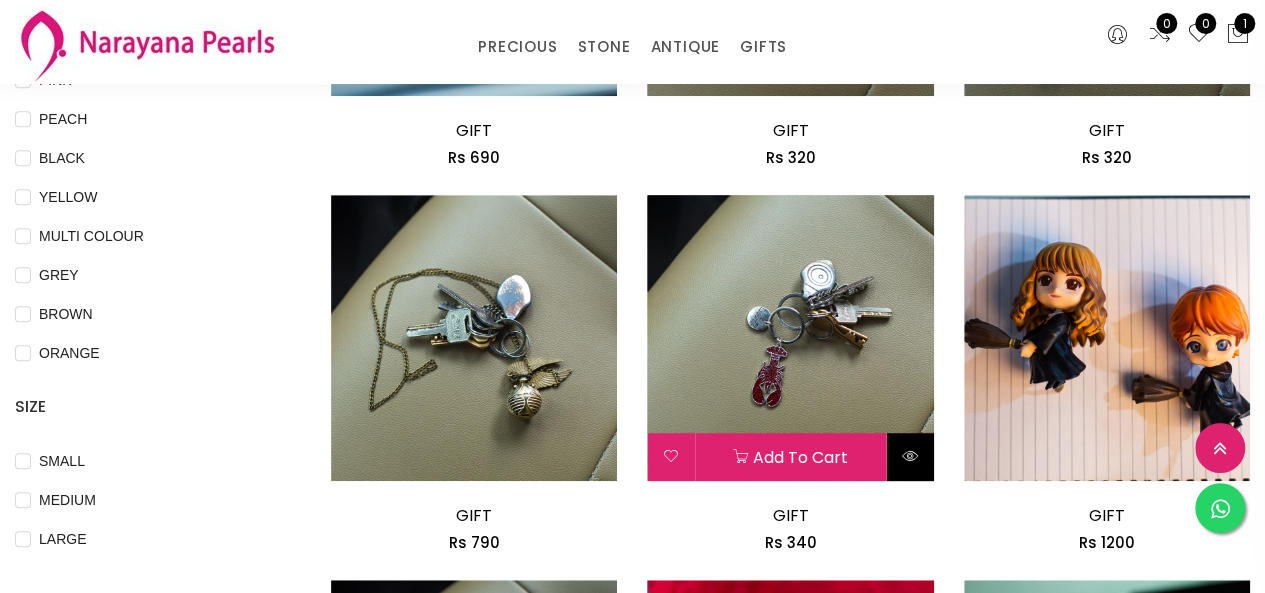 click at bounding box center [910, 457] 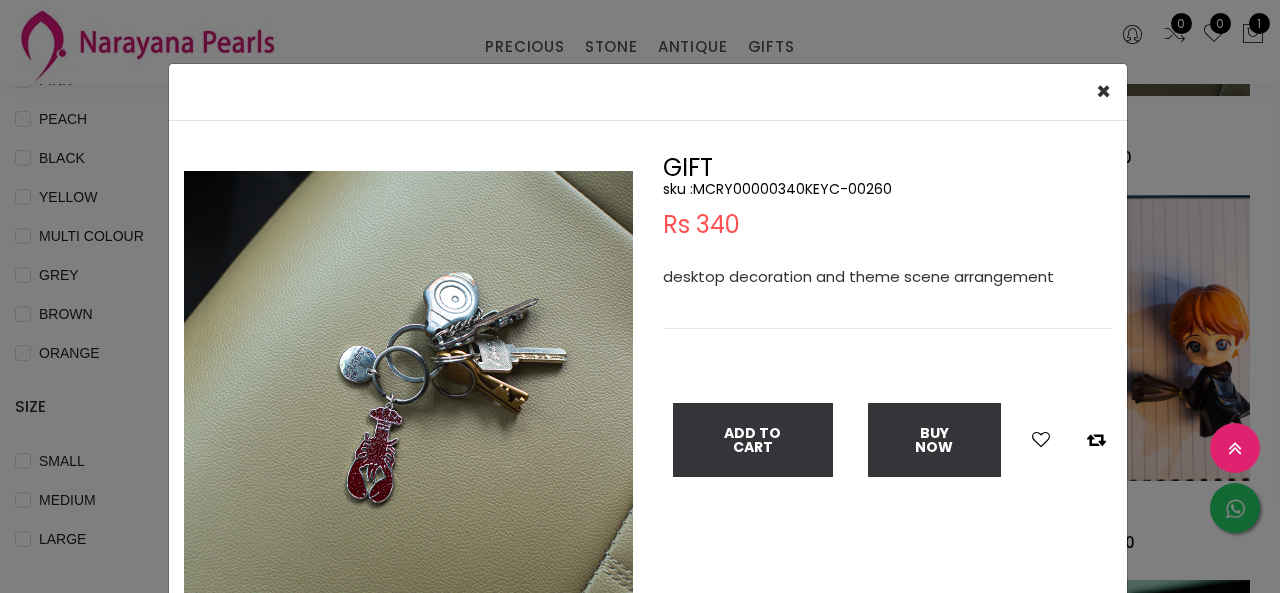 click on "× Close Double (click / press) on the image to zoom (in / out). GIFT sku :  MCRY00000340KEYC-00260 Rs   340 desktop decoration and theme scene arrangement  Add To Cart   Buy Now" at bounding box center [640, 296] 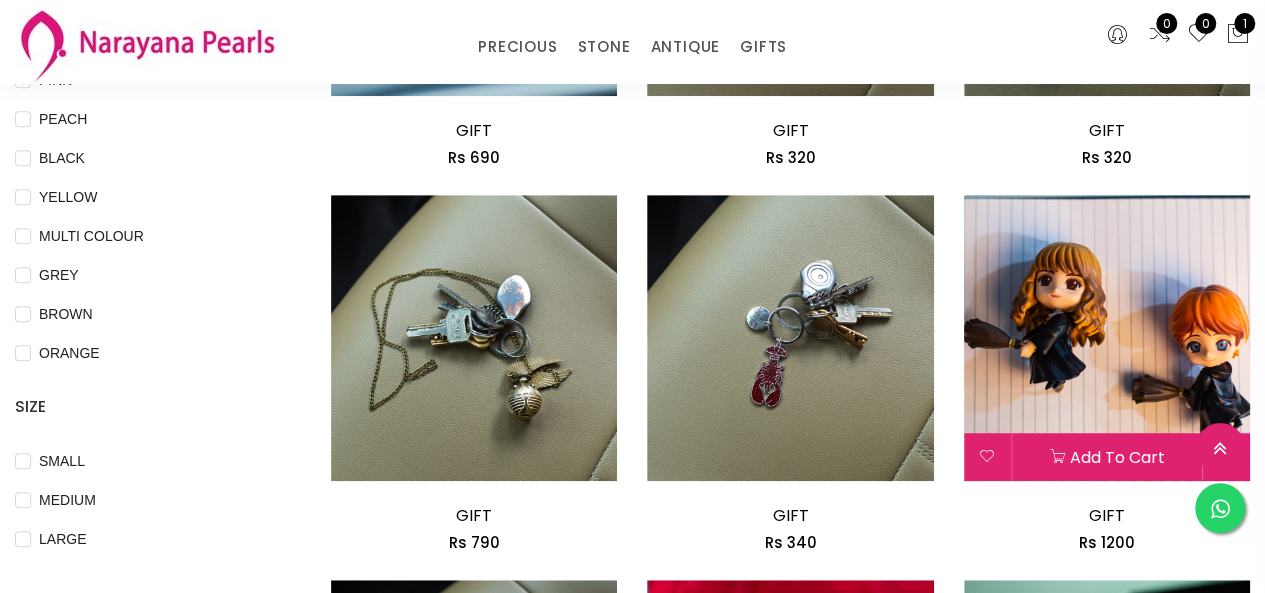 scroll, scrollTop: 800, scrollLeft: 0, axis: vertical 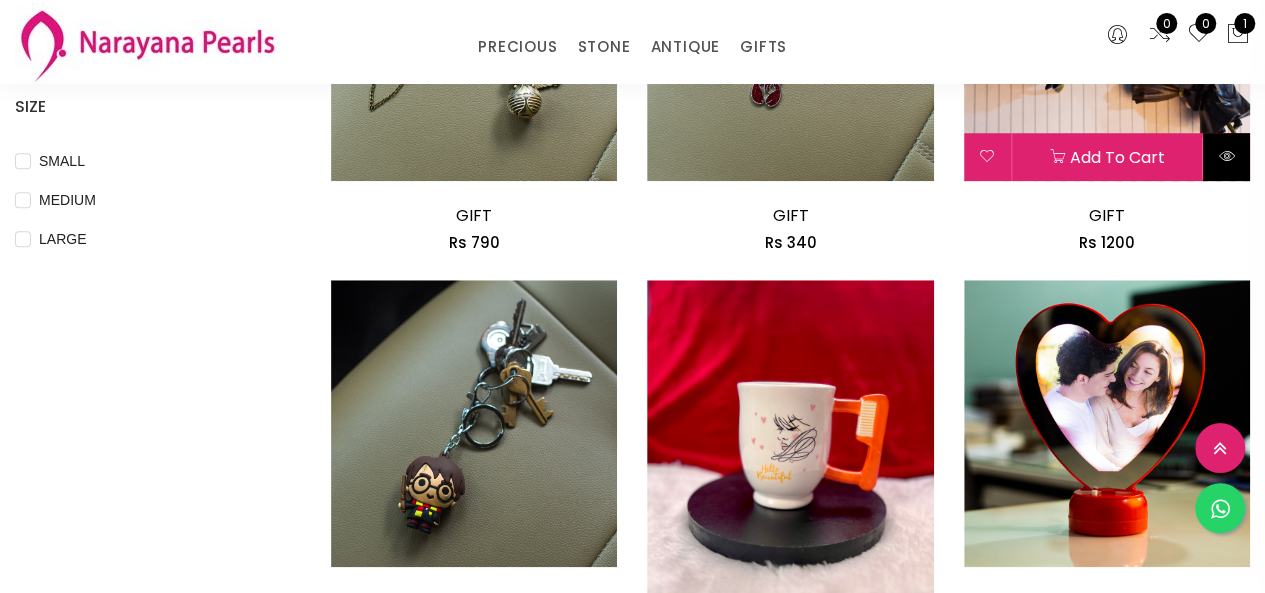click at bounding box center (1226, 157) 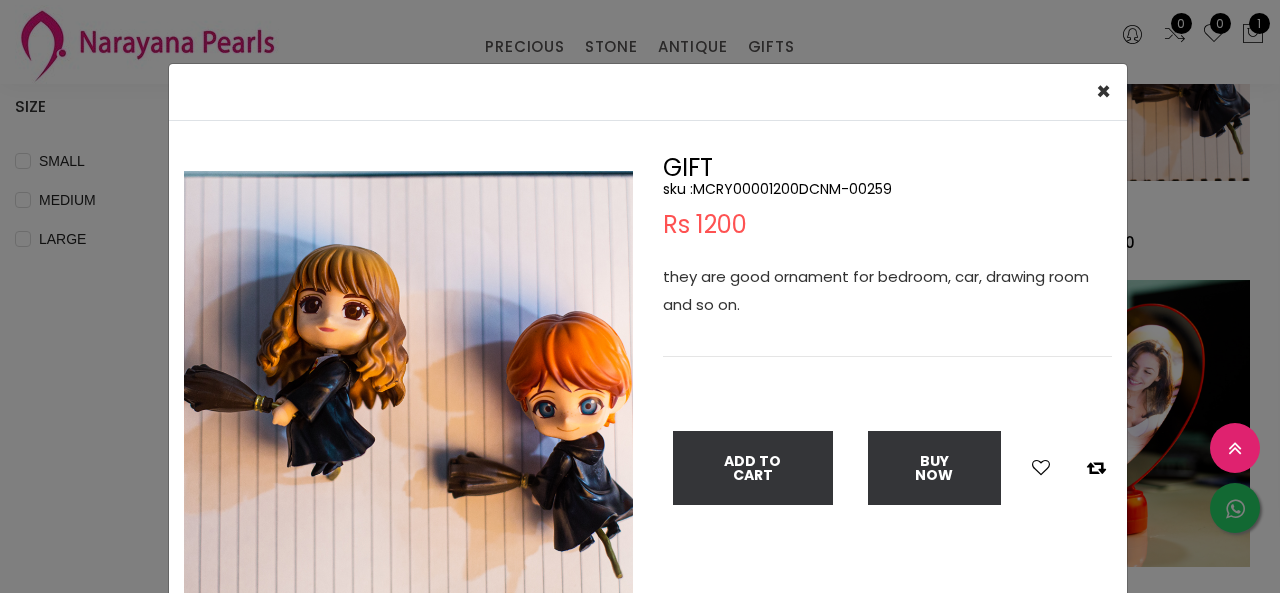 click on "× Close Double (click / press) on the image to zoom (in / out). GIFT sku :  MCRY00001200DCNM-00259 Rs   1200 they are good ornament for bedroom, car, drawing room and so on.  Add To Cart   Buy Now" at bounding box center (640, 296) 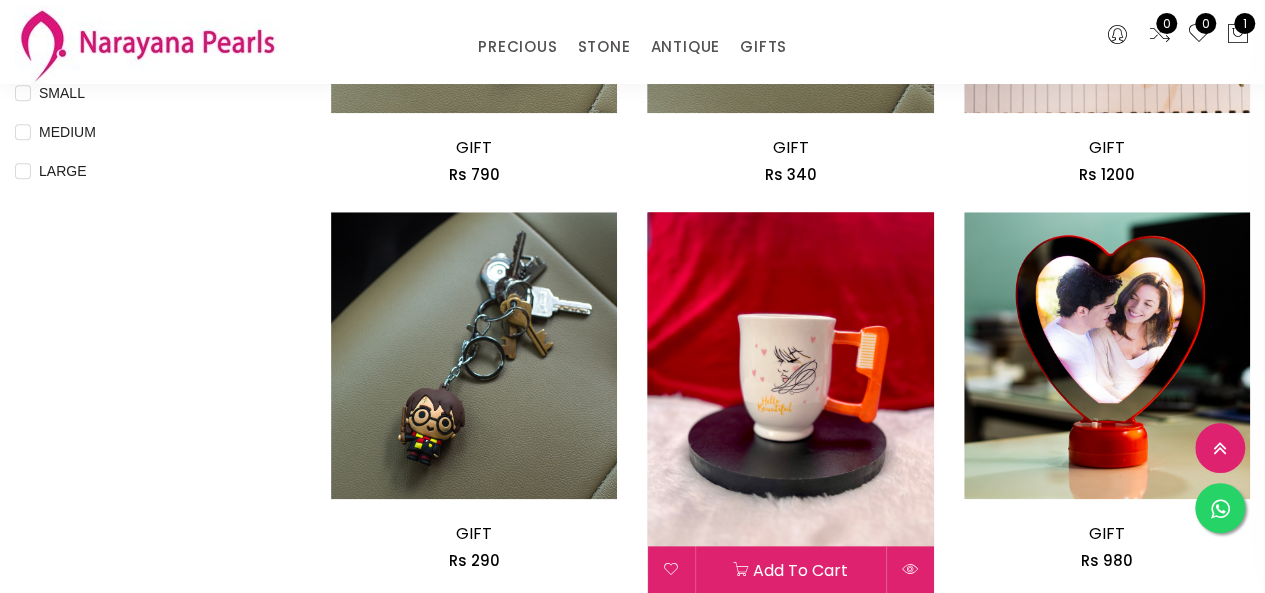 scroll, scrollTop: 900, scrollLeft: 0, axis: vertical 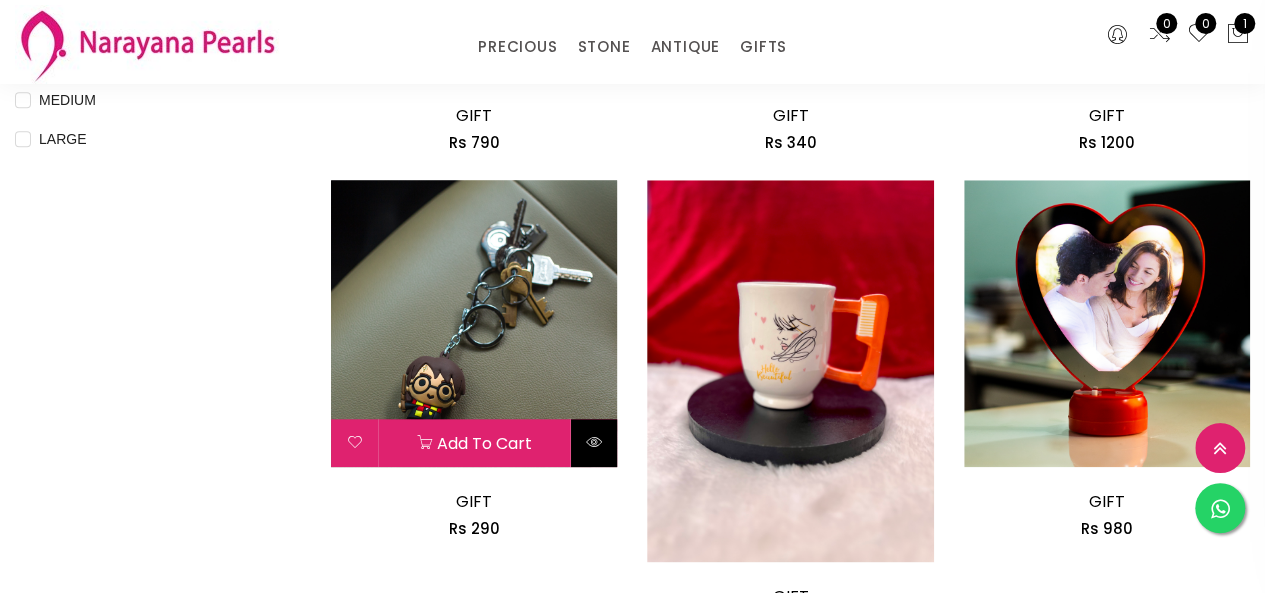 click at bounding box center [594, 442] 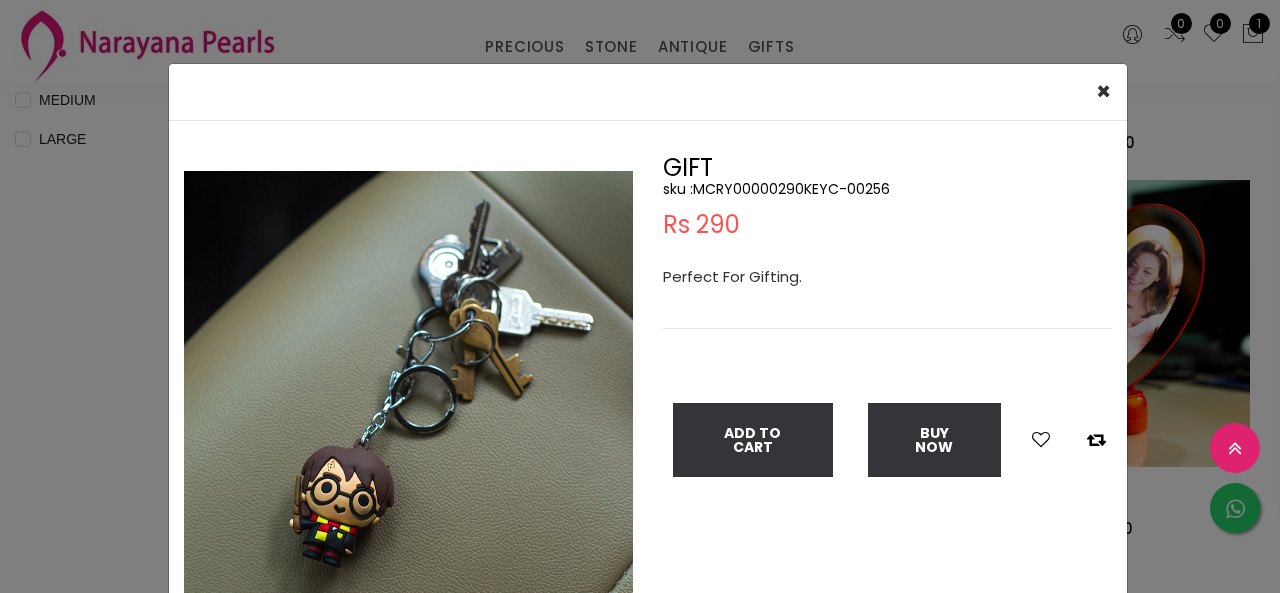 click on "× Close Double (click / press) on the image to zoom (in / out). GIFT sku :  MCRY00000290KEYC-00256 Rs   290 Perfect For Gifting.  Add To Cart   Buy Now" at bounding box center [640, 296] 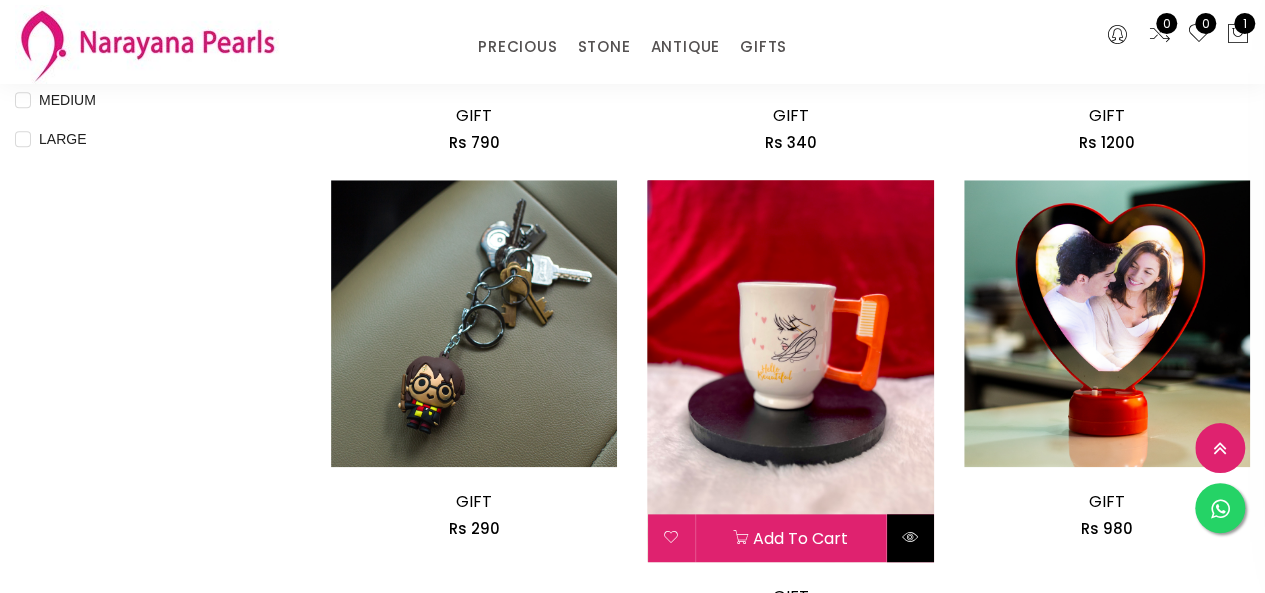 click at bounding box center (910, 538) 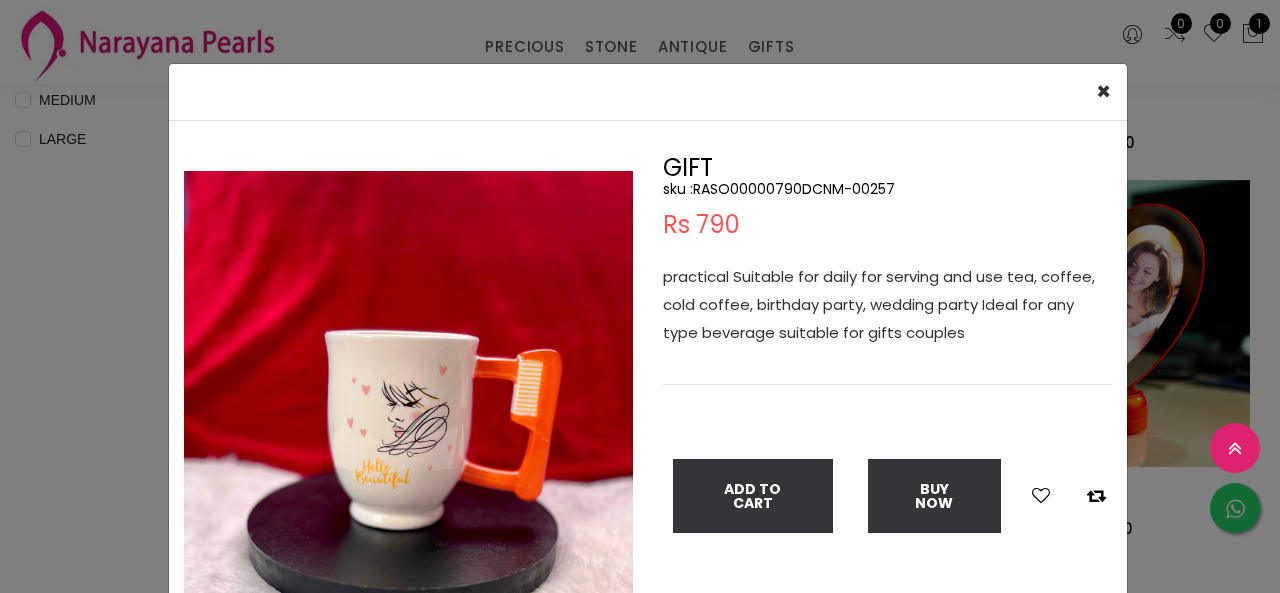 click on "× Close Double (click / press) on the image to zoom (in / out). GIFT sku :  RASO00000790DCNM-00257 Rs   790 practical Suitable for daily for serving and use tea, coffee, cold coffee, birthday party, wedding party Ideal for any type beverage suitable for gifts couples  Add To Cart   Buy Now" at bounding box center (640, 296) 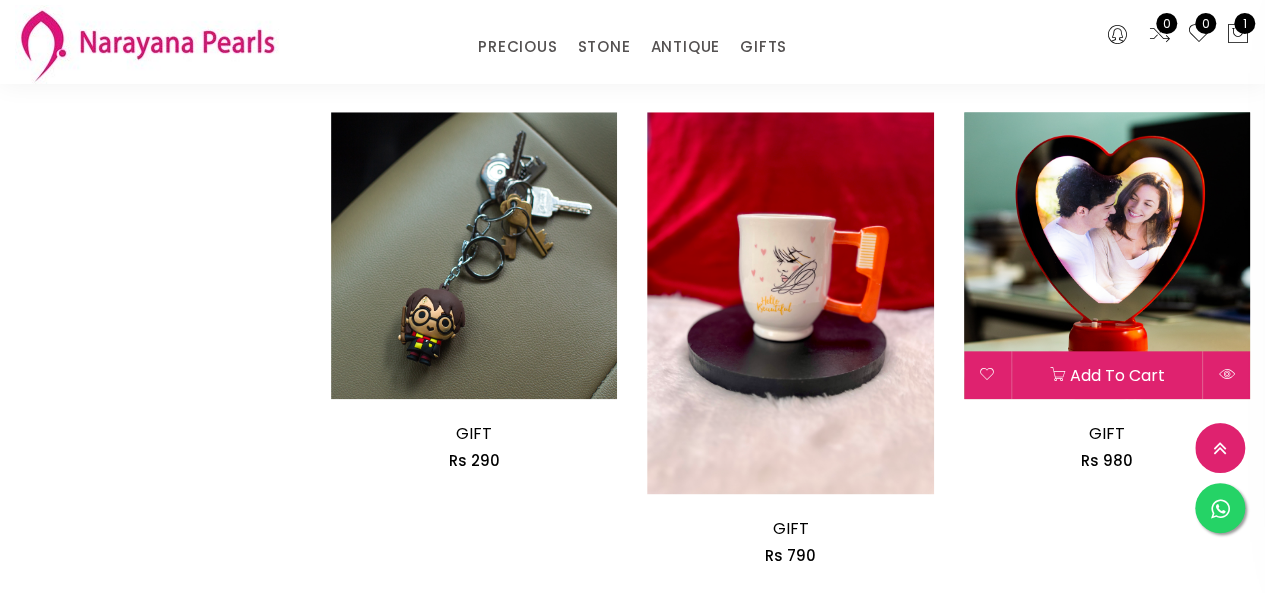 scroll, scrollTop: 1000, scrollLeft: 0, axis: vertical 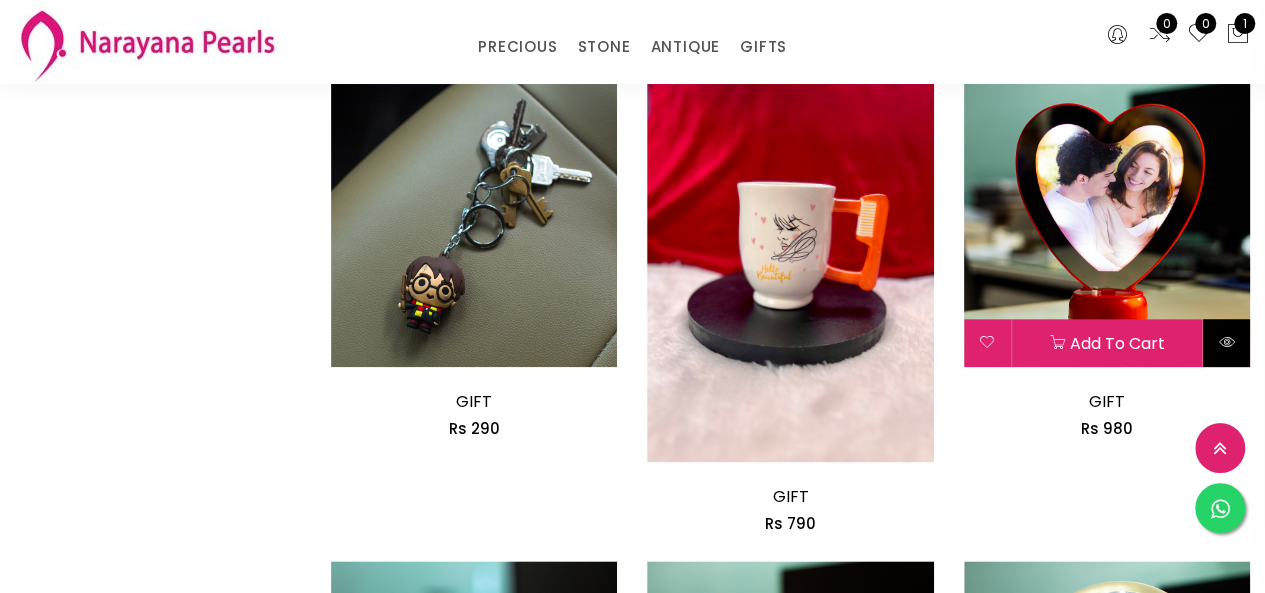 click at bounding box center [1226, 342] 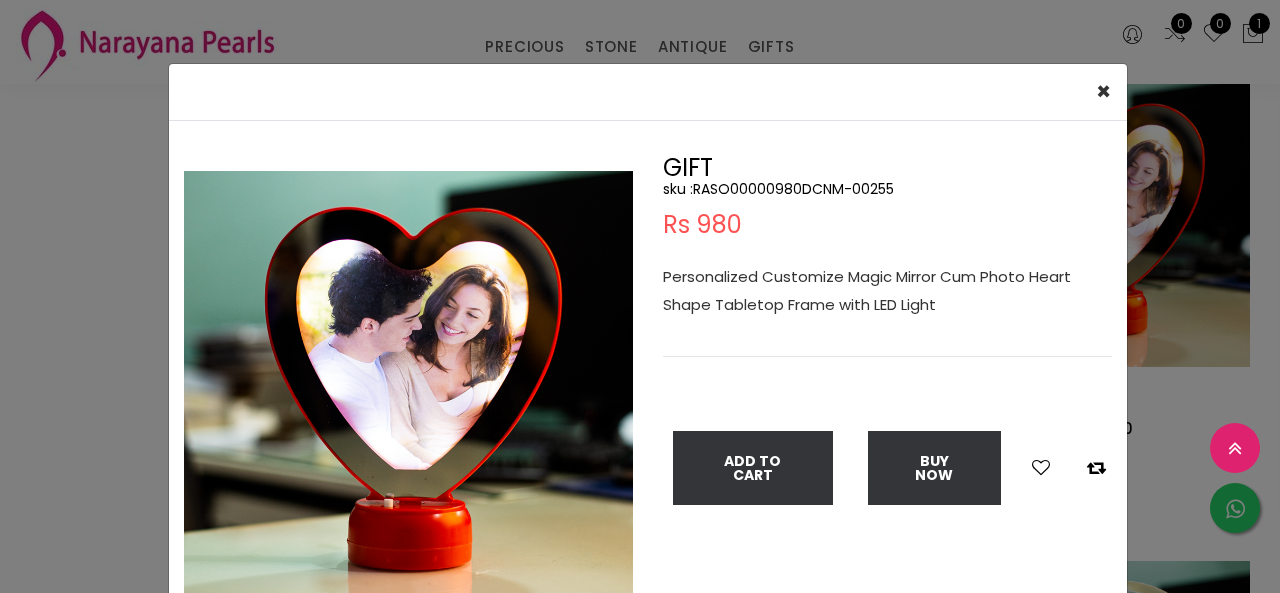 click on "× Close Double (click / press) on the image to zoom (in / out). GIFT sku :  RASO00000980DCNM-00255 Rs   980 Personalized Customize Magic Mirror Cum Photo Heart Shape Tabletop Frame with LED Light  Add To Cart   Buy Now" at bounding box center [640, 296] 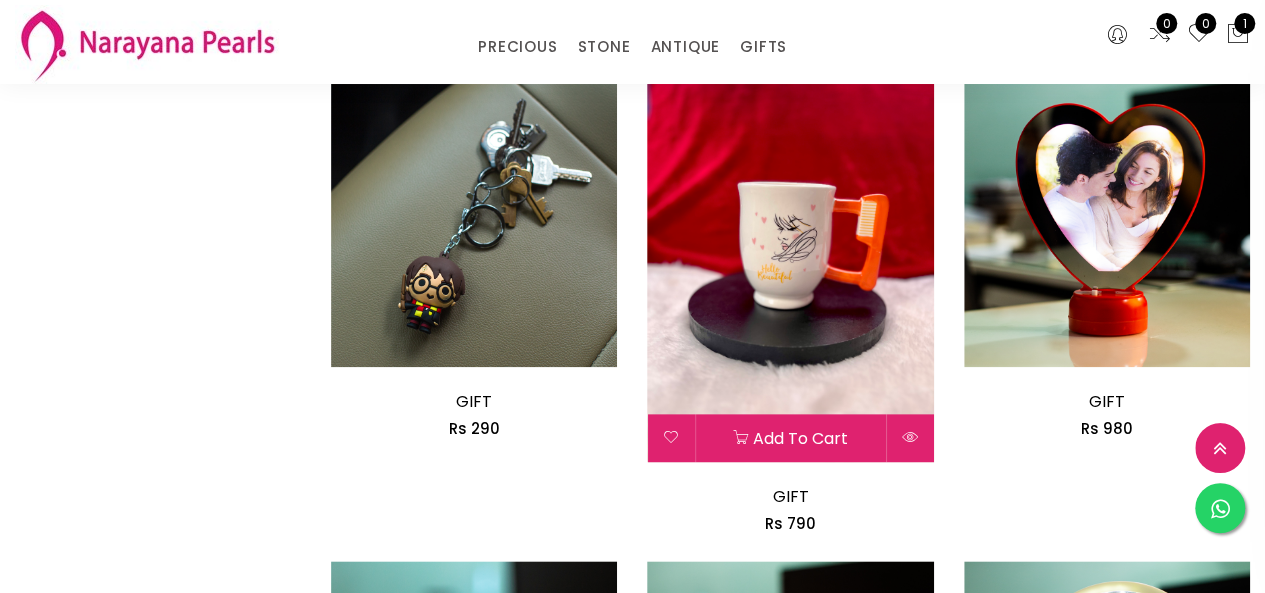 scroll, scrollTop: 1400, scrollLeft: 0, axis: vertical 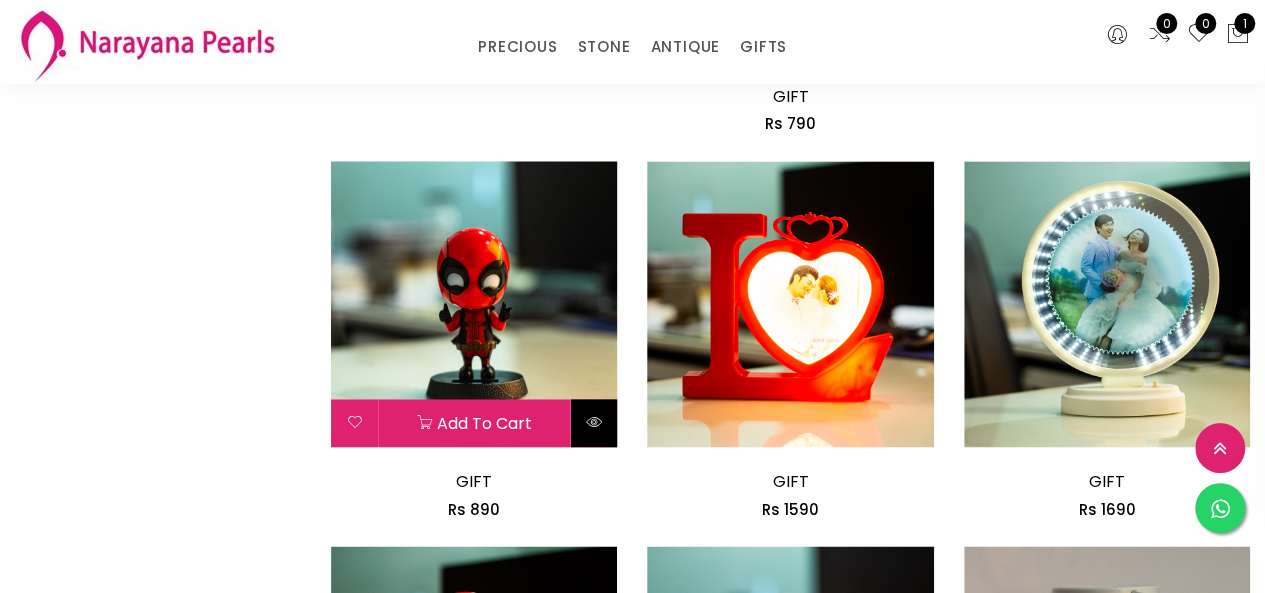 click at bounding box center (594, 422) 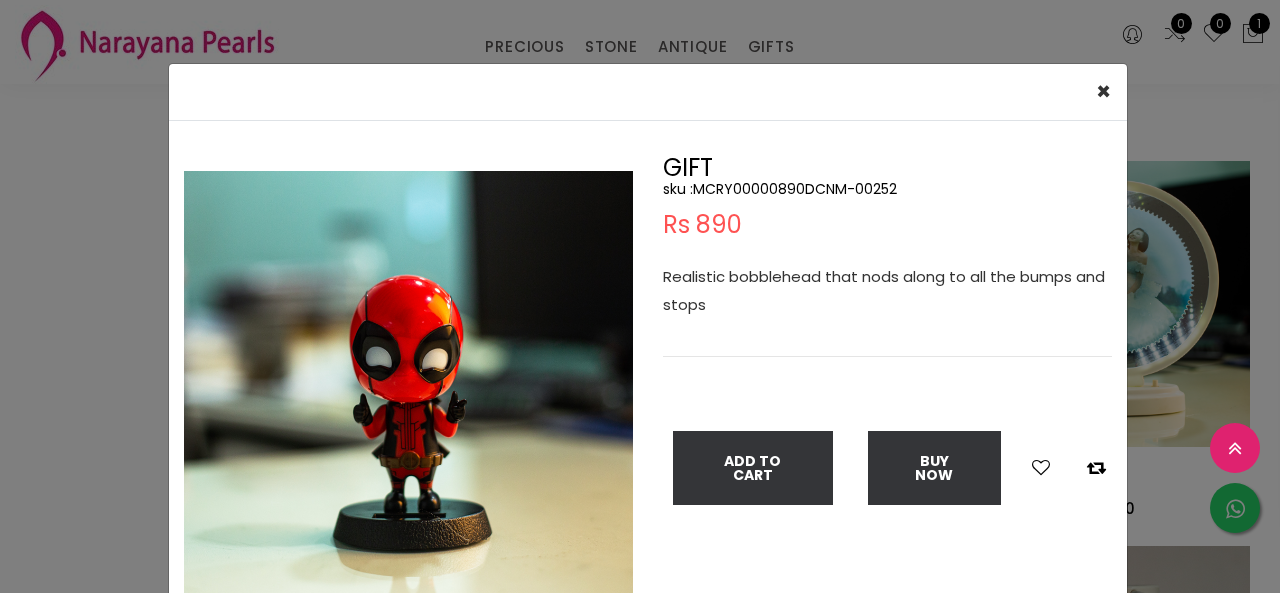 click on "× Close Double (click / press) on the image to zoom (in / out). GIFT sku :  MCRY00000890DCNM-00252 Rs   890 Realistic bobblehead that nods along to all the bumps and stops  Add To Cart   Buy Now" at bounding box center (640, 296) 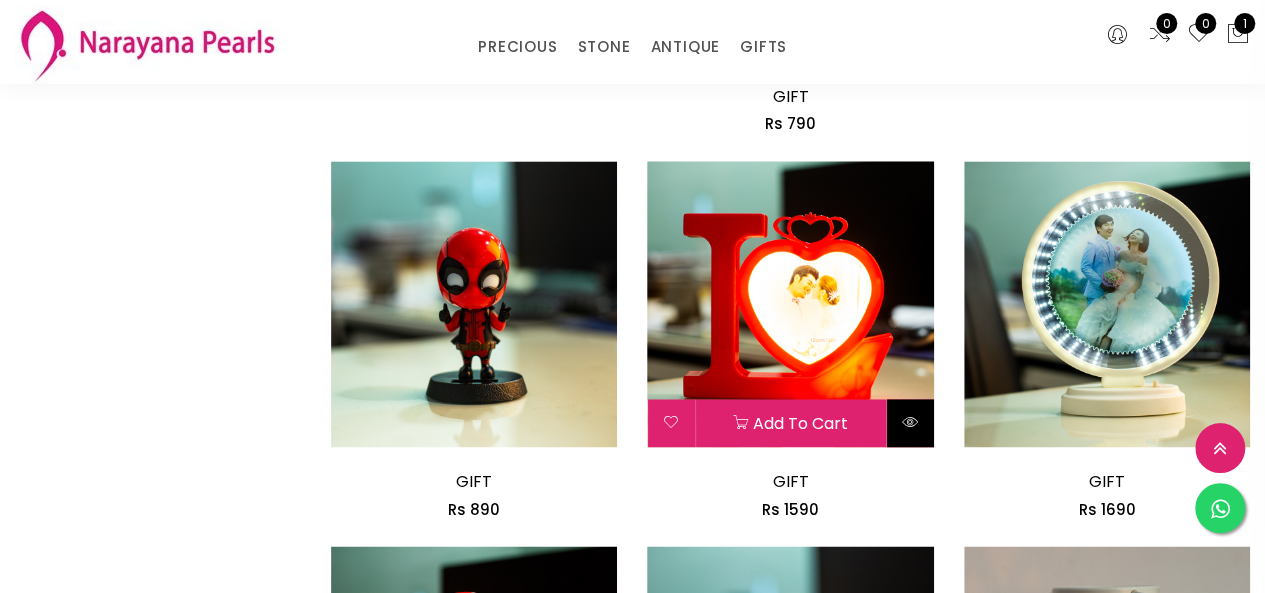 click at bounding box center (910, 422) 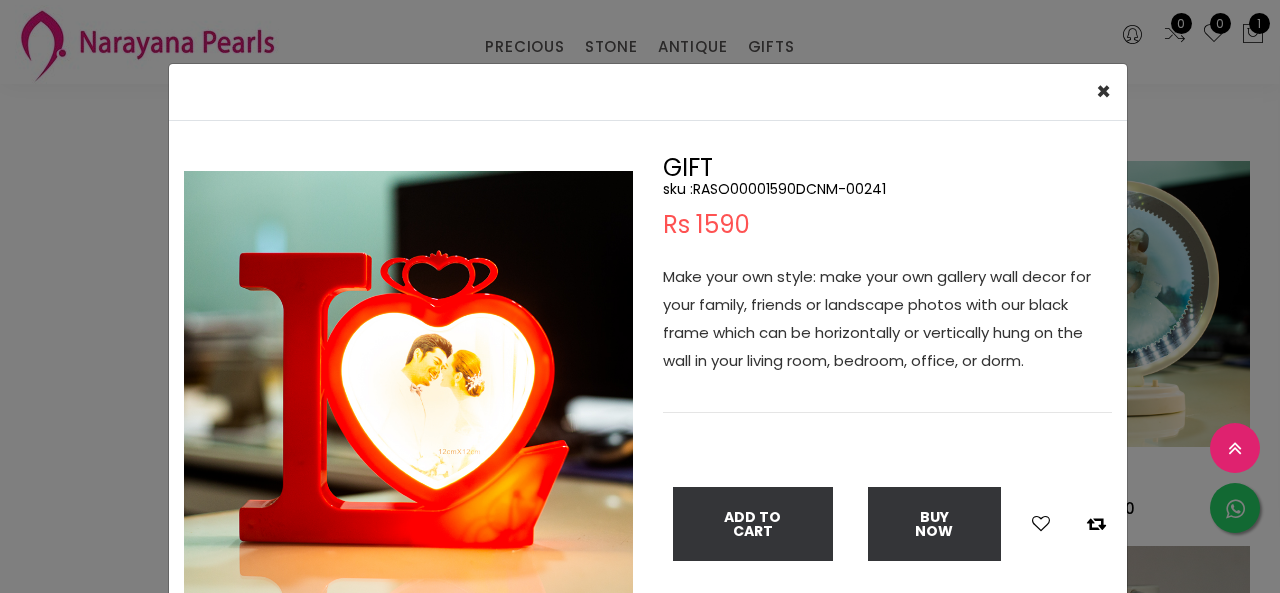 click on "× Close Double (click / press) on the image to zoom (in / out). GIFT sku :  RASO00001590DCNM-00241 Rs   1590 Make your own style: make your own gallery wall decor for your family, friends or landscape photos with our black frame which can be horizontally or vertically hung on the wall in your living room, bedroom, office, or dorm.  Add To Cart   Buy Now" at bounding box center (640, 296) 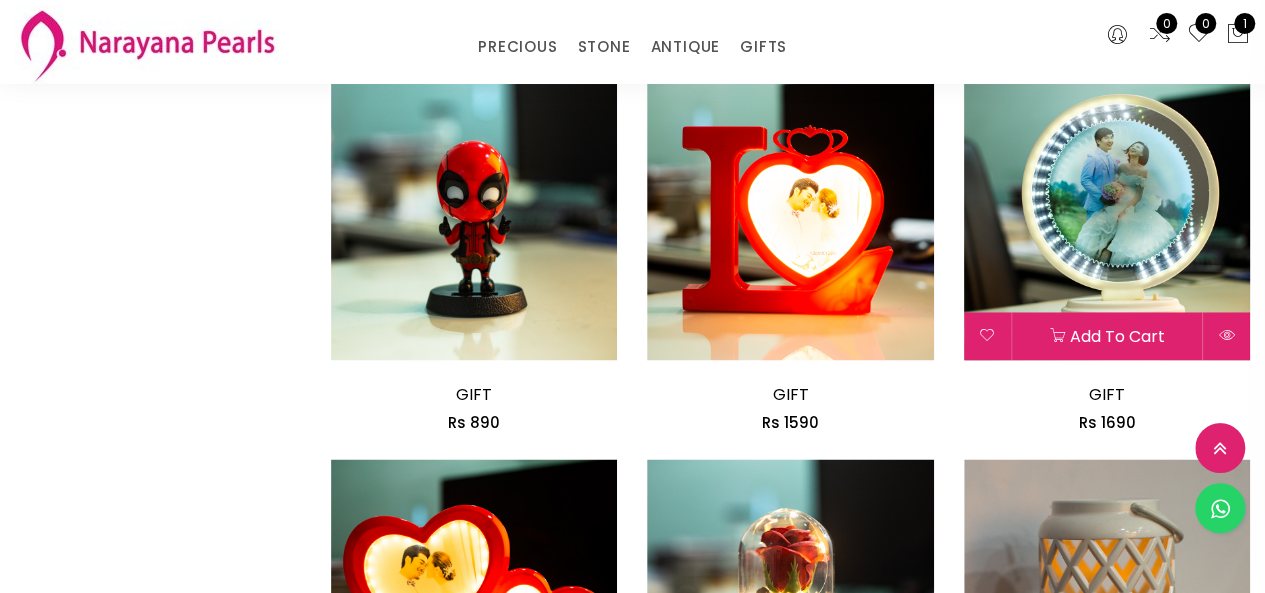 scroll, scrollTop: 1600, scrollLeft: 0, axis: vertical 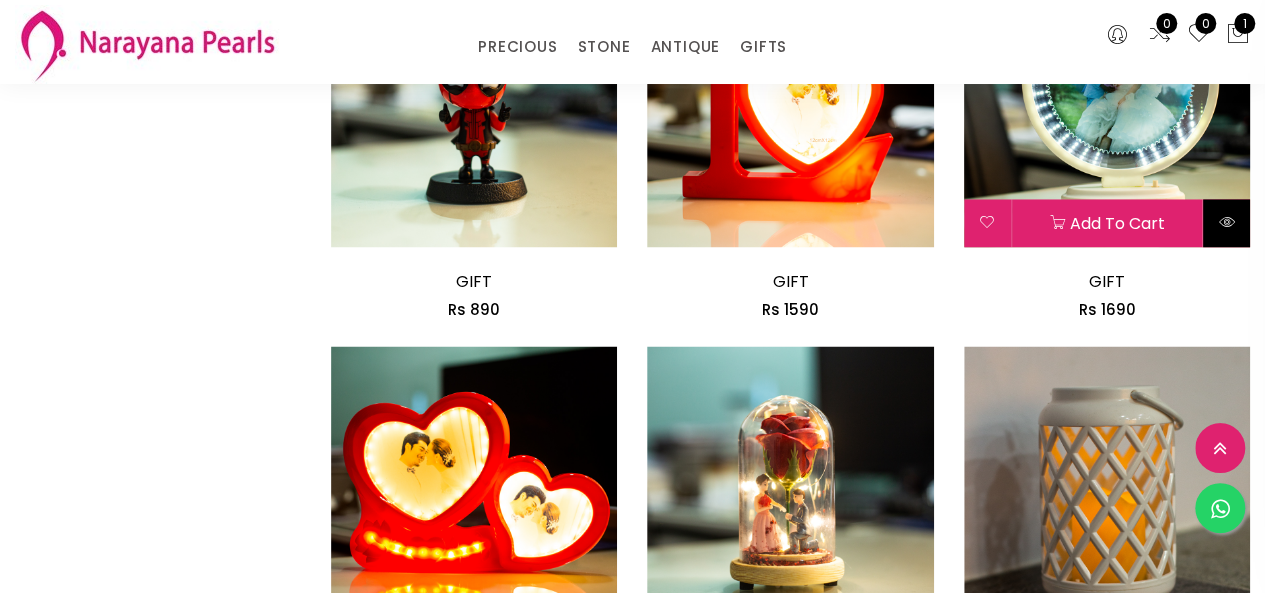 click at bounding box center (1226, 222) 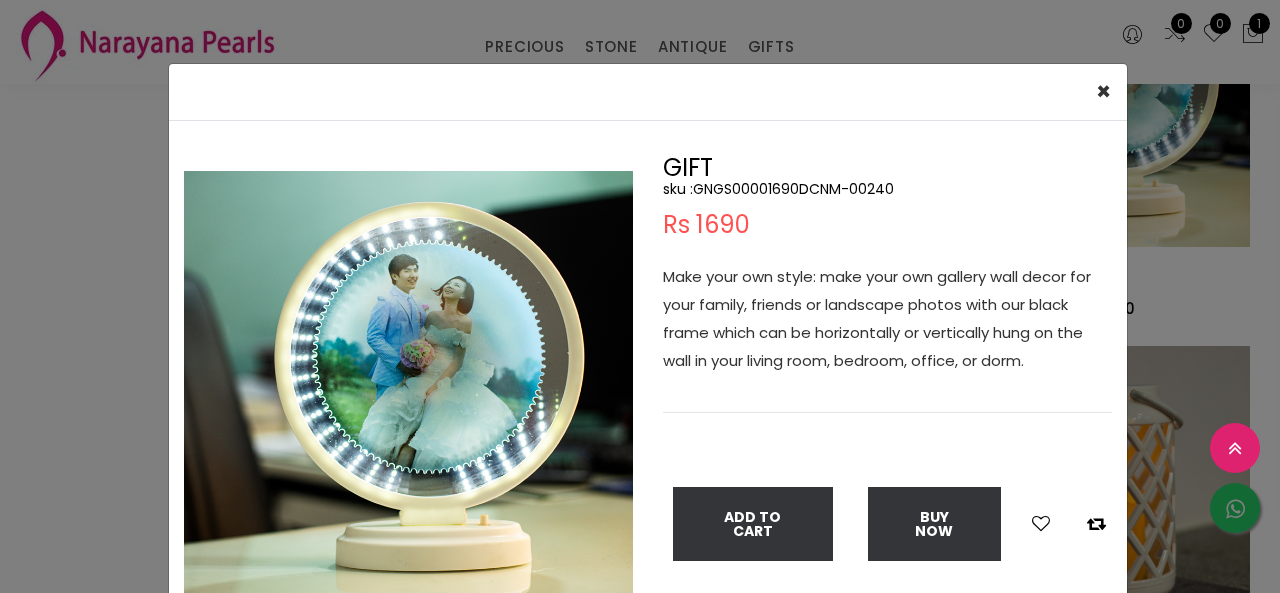 click on "× Close Double (click / press) on the image to zoom (in / out). GIFT sku :  GNGS00001690DCNM-00240 Rs   1690 Make your own style: make your own gallery wall decor for your family, friends or landscape photos with our black frame which can be horizontally or vertically hung on the wall in your living room, bedroom, office, or dorm.  Add To Cart   Buy Now" at bounding box center (640, 296) 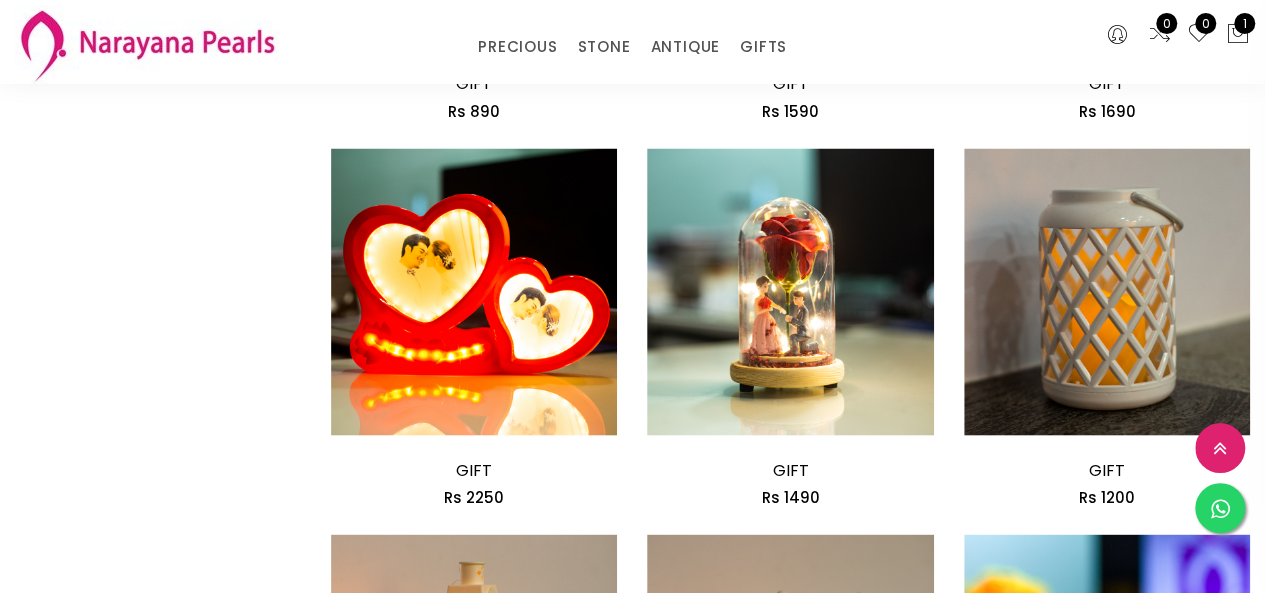 scroll, scrollTop: 1800, scrollLeft: 0, axis: vertical 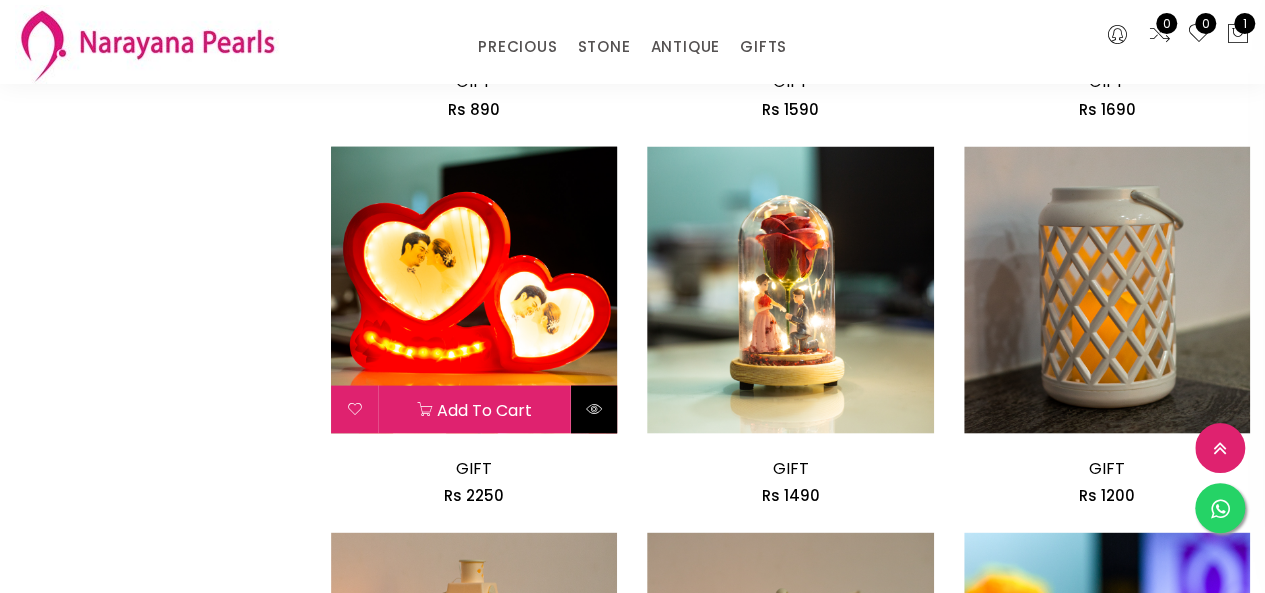 click at bounding box center (593, 409) 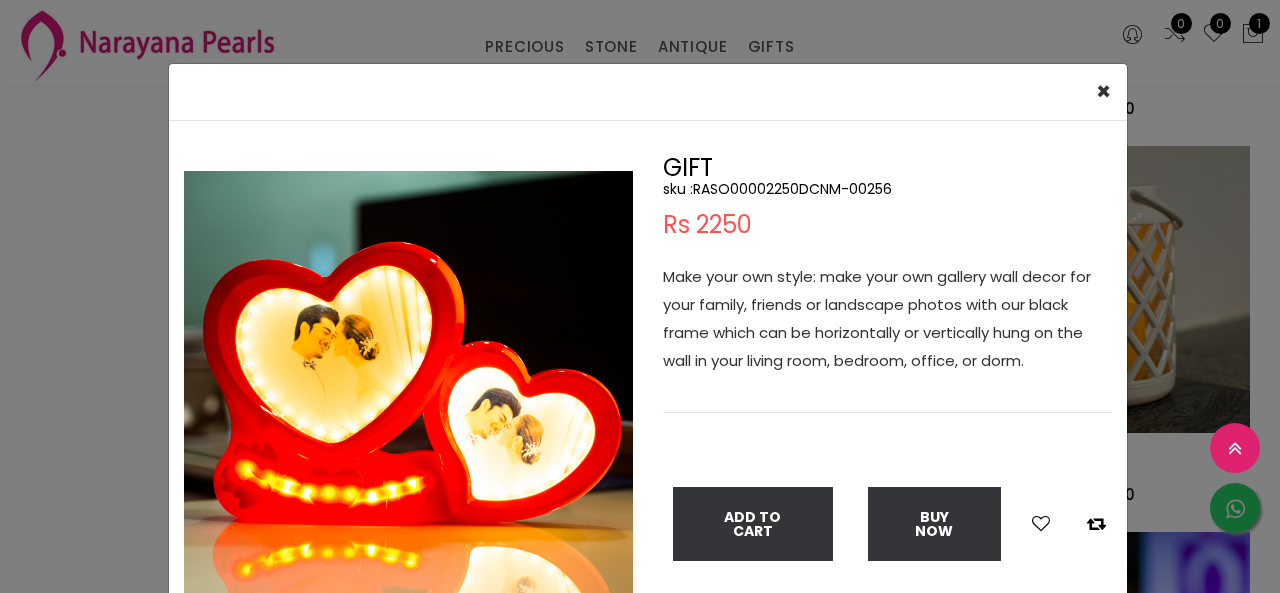 click on "× Close Double (click / press) on the image to zoom (in / out). GIFT sku :  RASO00002250DCNM-00256 Rs   2250 Make your own style: make your own gallery wall decor for your family, friends or landscape photos with our black frame which can be horizontally or vertically hung on the wall in your living room, bedroom, office, or dorm.  Add To Cart   Buy Now" at bounding box center (640, 296) 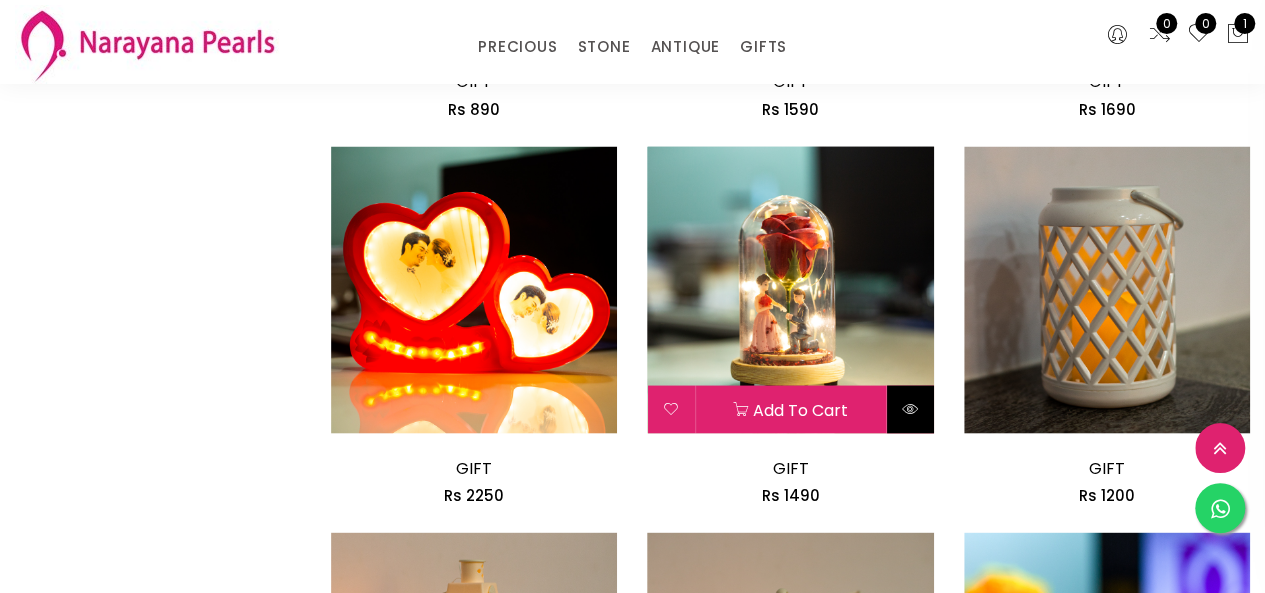 click at bounding box center (910, 409) 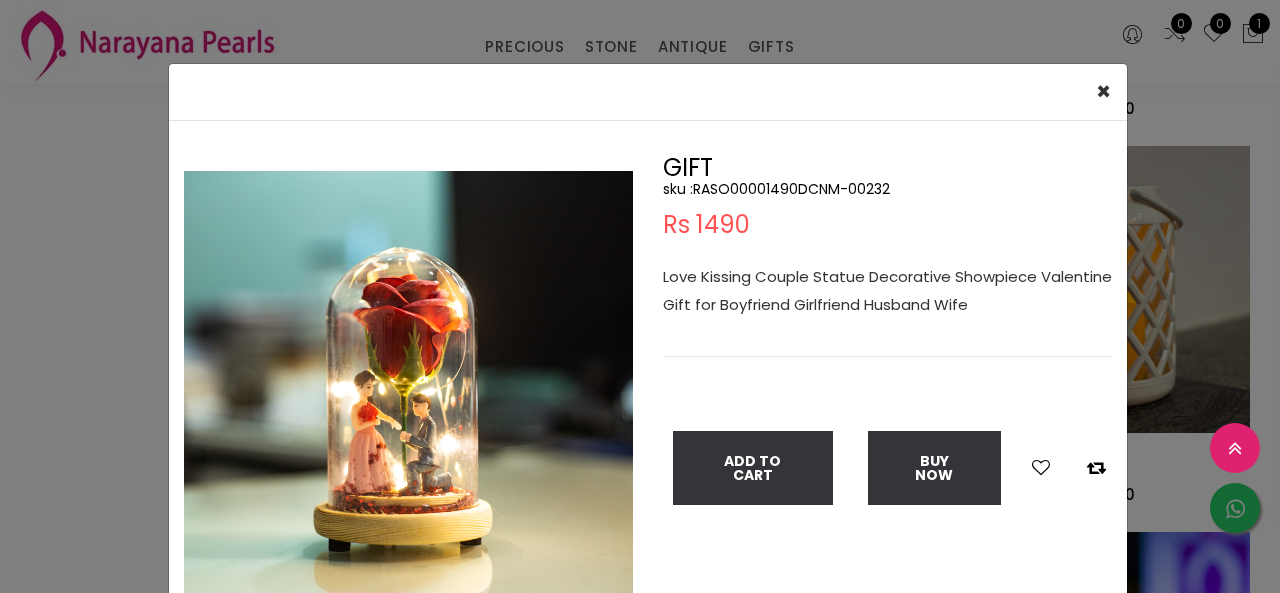 click on "× Close Double (click / press) on the image to zoom (in / out). GIFT sku :  RASO00001490DCNM-00232 Rs   1490 Love Kissing Couple Statue Decorative Showpiece Valentine Gift for Boyfriend Girlfriend Husband Wife  Add To Cart   Buy Now" at bounding box center (640, 296) 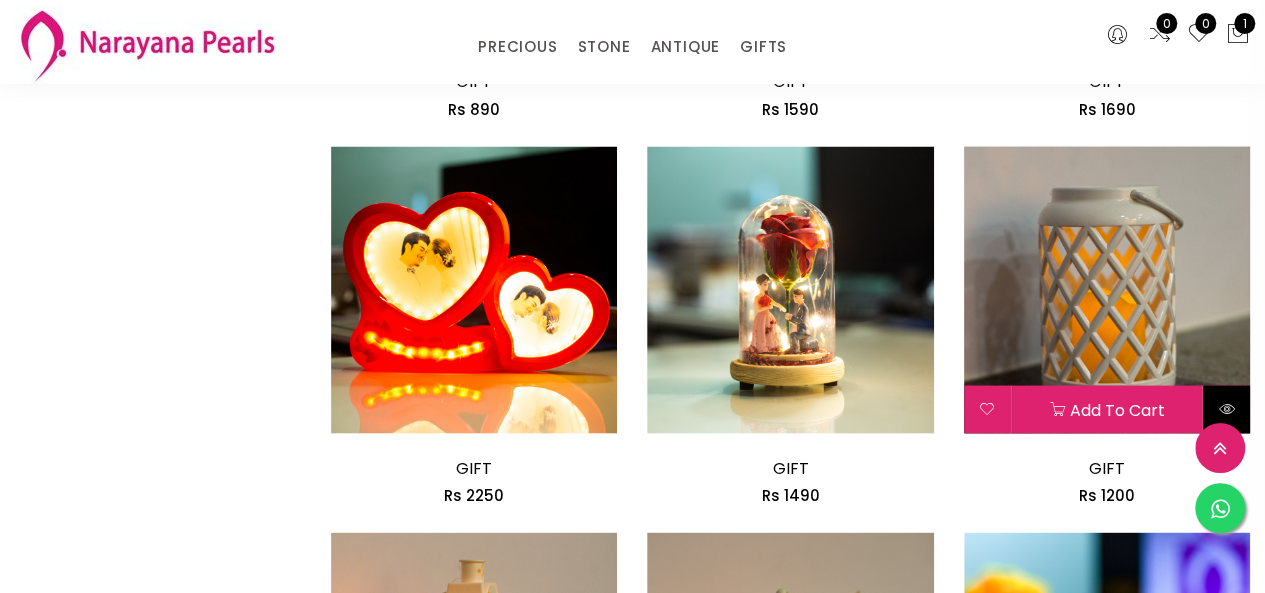 click at bounding box center (1226, 408) 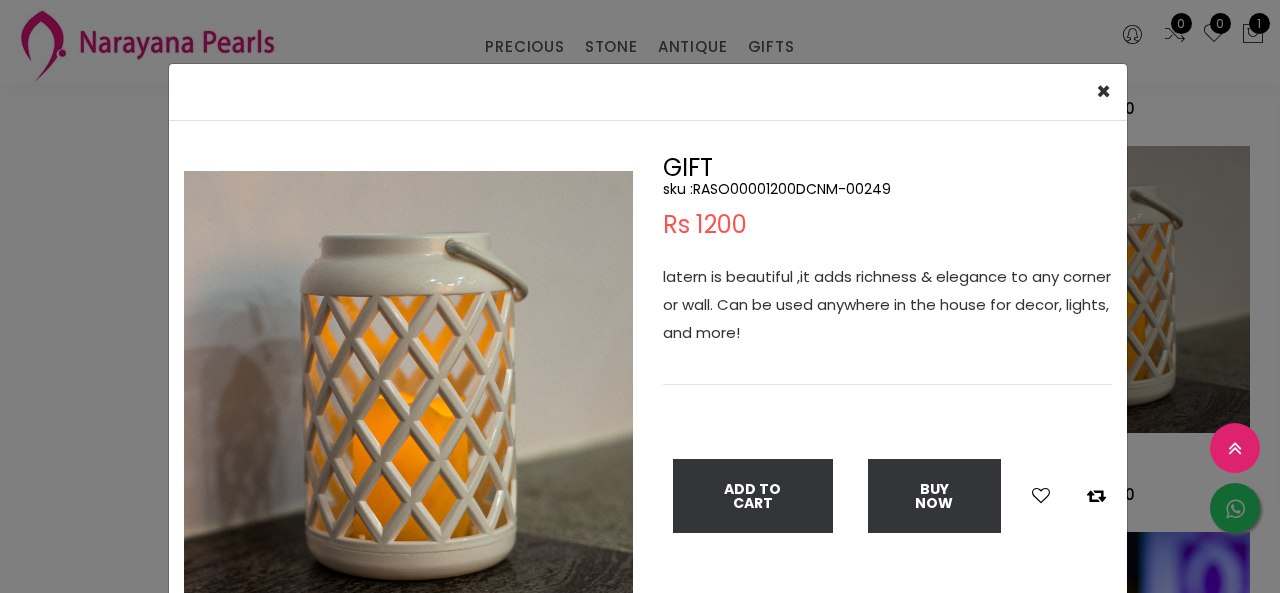 click on "× Close Double (click / press) on the image to zoom (in / out). GIFT sku :  RASO00001200DCNM-00249 Rs   1200 latern is beautiful ,it adds richness & elegance to any corner or wall. Can be used anywhere in the house for decor, lights, and more!  Add To Cart   Buy Now" at bounding box center [640, 296] 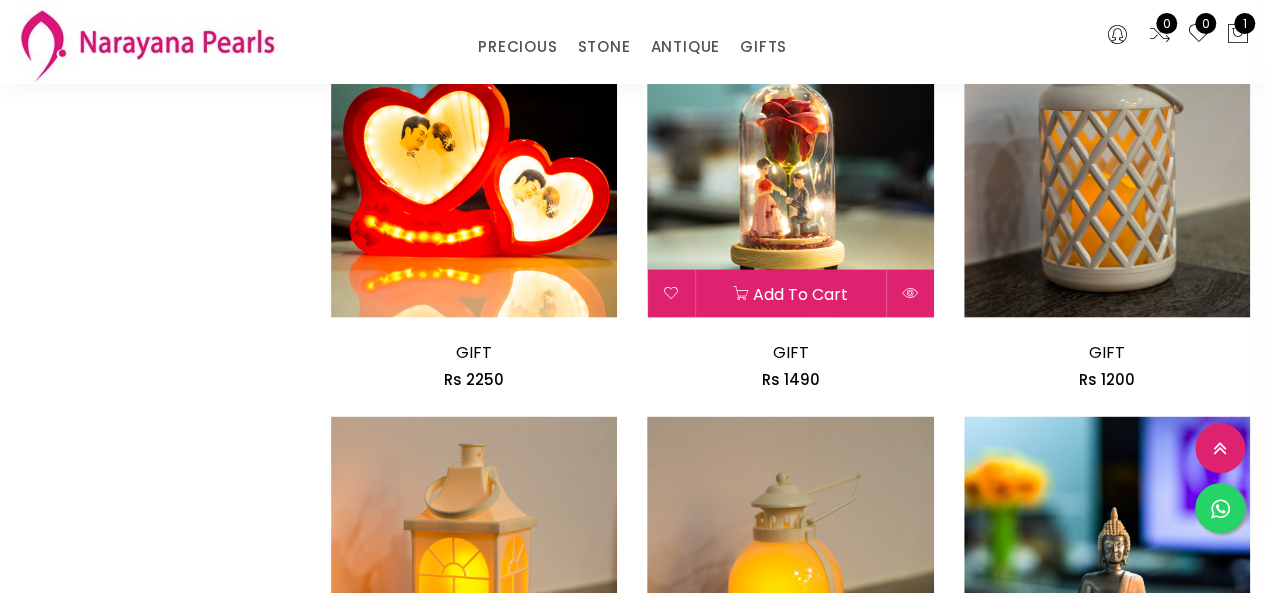 scroll, scrollTop: 2100, scrollLeft: 0, axis: vertical 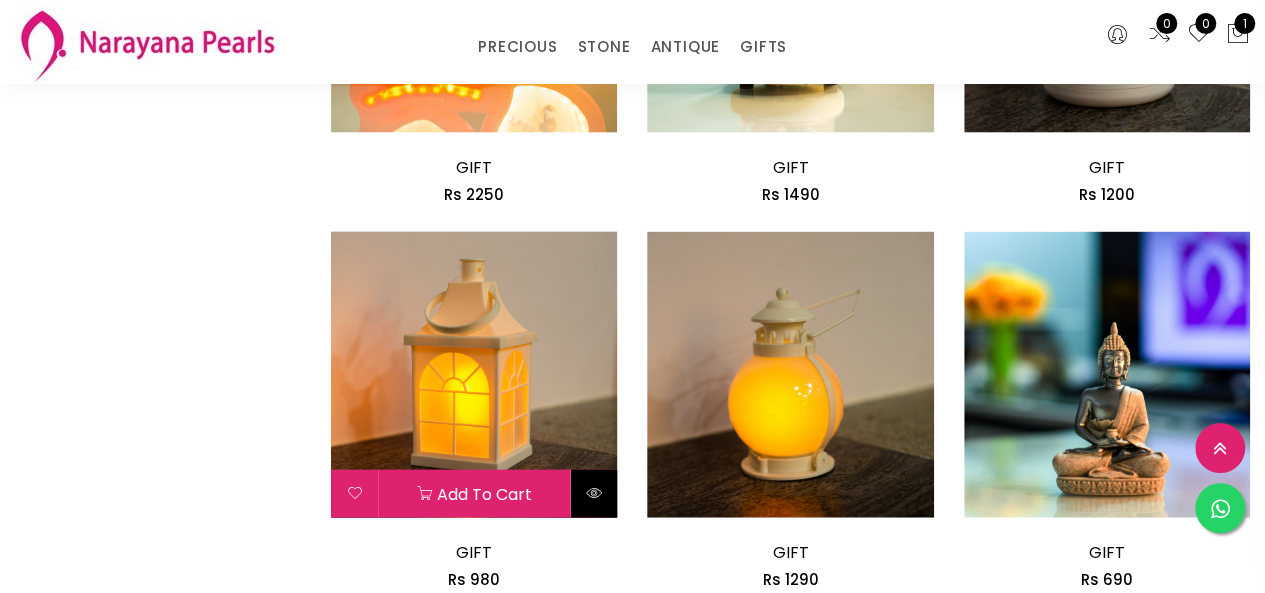 click at bounding box center [594, 493] 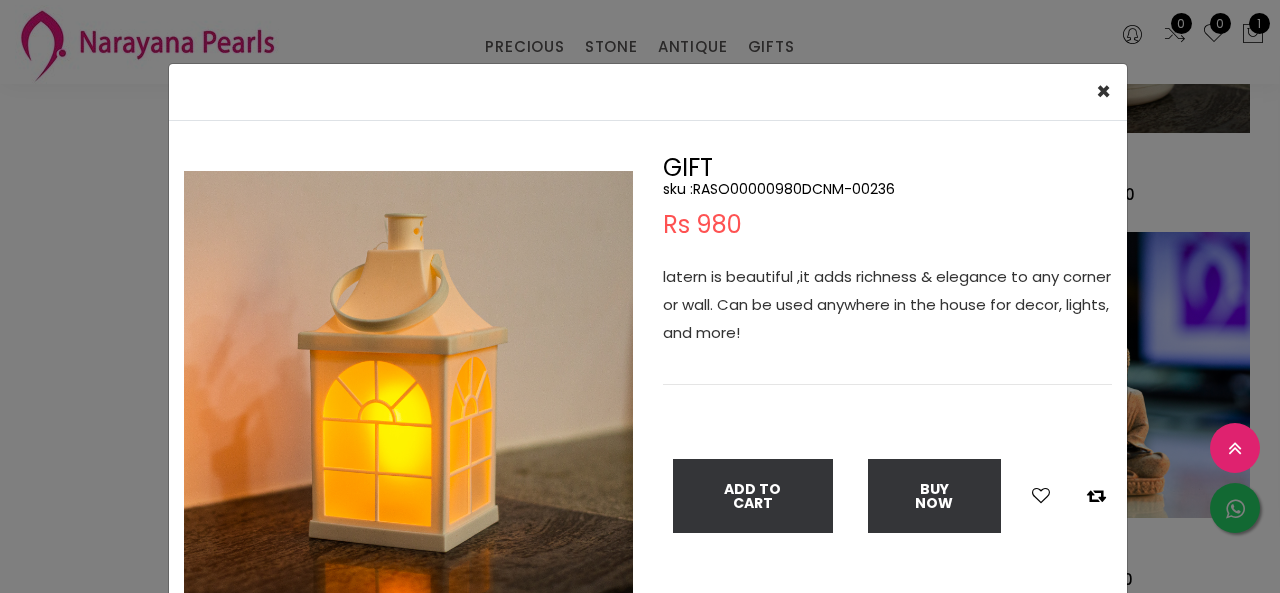 click on "× Close Double (click / press) on the image to zoom (in / out). GIFT sku :  RASO00000980DCNM-00236 Rs   980 latern is beautiful ,it adds richness & elegance to any corner or wall. Can be used anywhere in the house for decor, lights, and more!  Add To Cart   Buy Now" at bounding box center [640, 296] 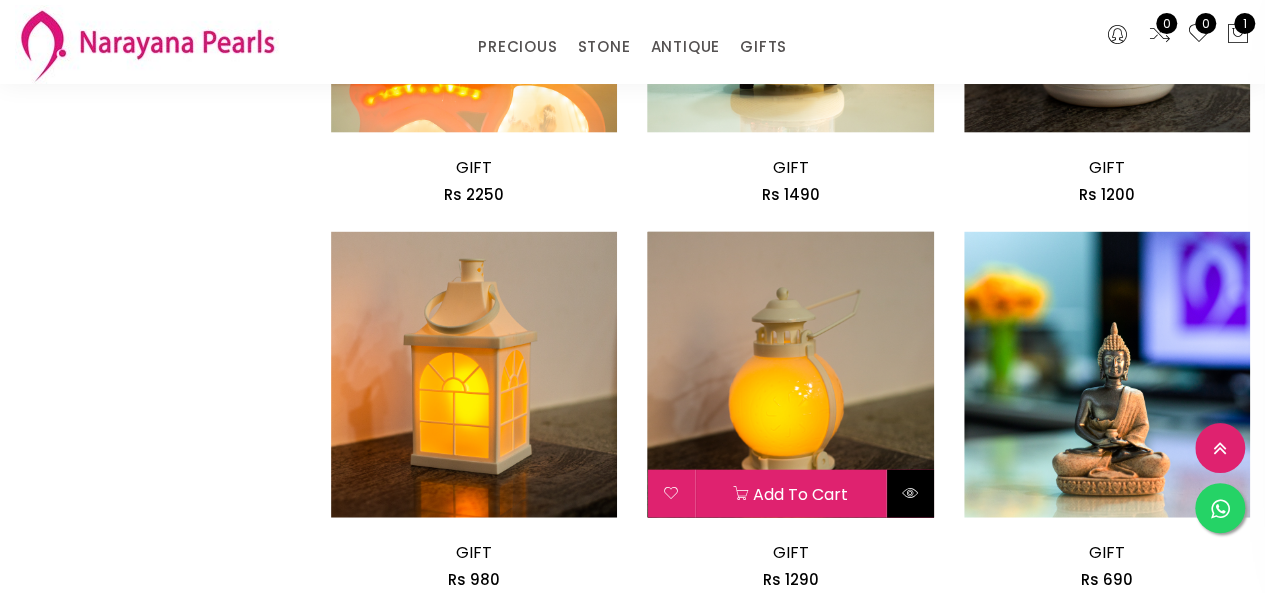 click at bounding box center (910, 494) 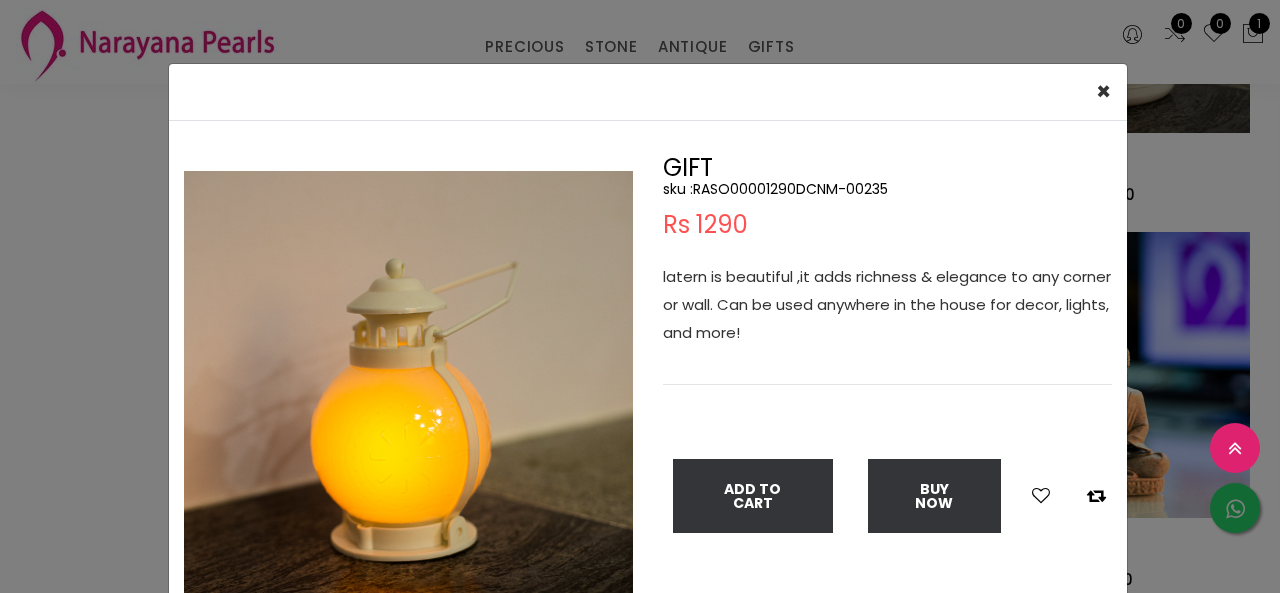 click on "× Close Double (click / press) on the image to zoom (in / out). GIFT sku :  RASO00001290DCNM-00235 Rs   1290 latern is beautiful ,it adds richness & elegance to any corner or wall. Can be used anywhere in the house for decor, lights, and more!  Add To Cart   Buy Now" at bounding box center [640, 296] 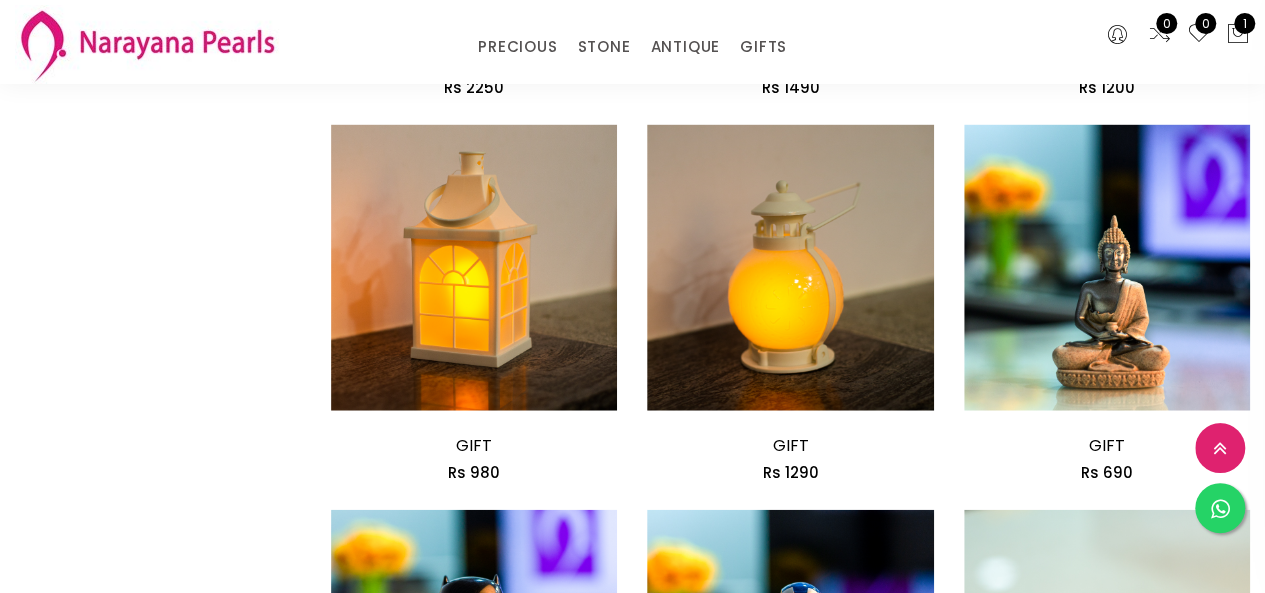 scroll, scrollTop: 2300, scrollLeft: 0, axis: vertical 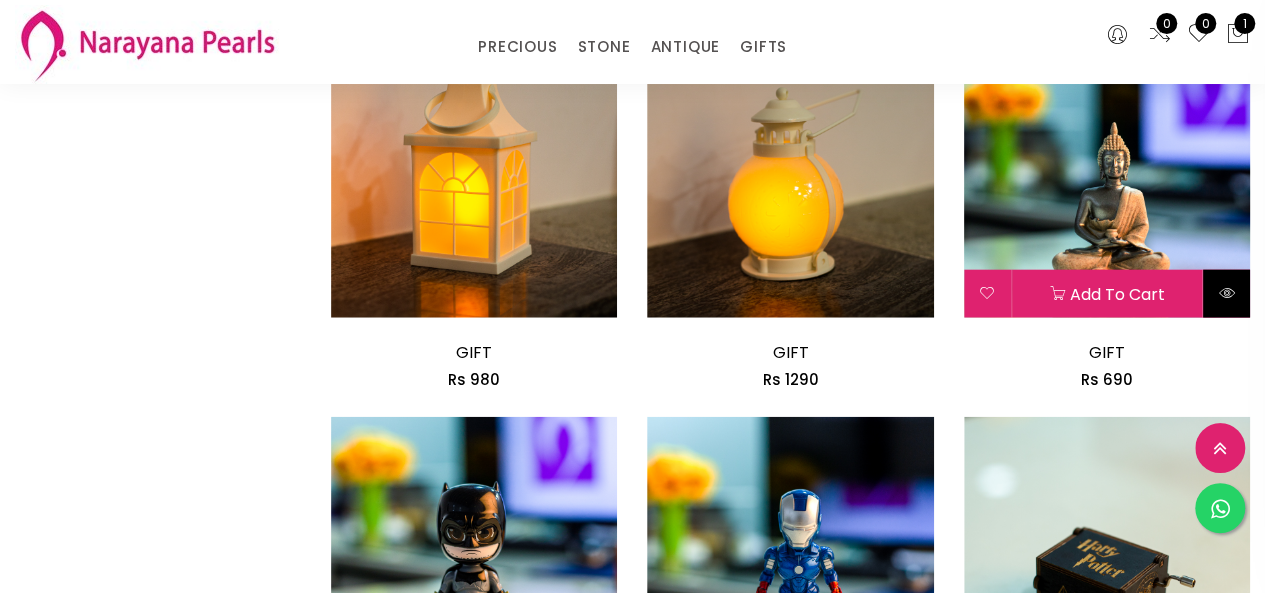 click at bounding box center [1226, 294] 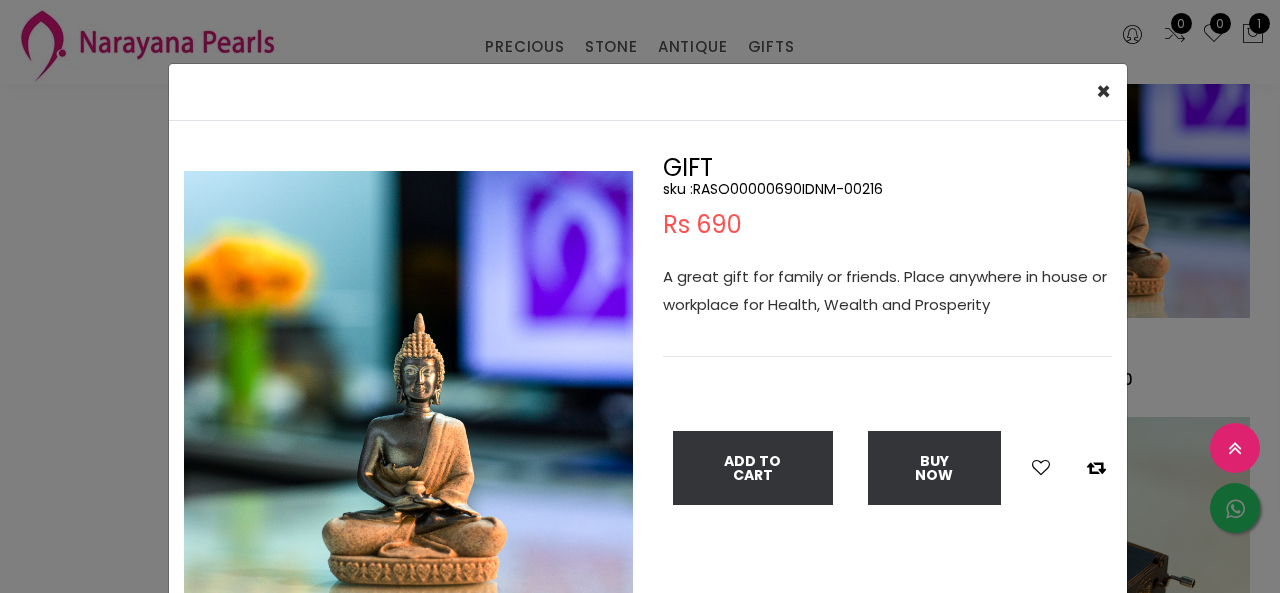 click on "× Close Double (click / press) on the image to zoom (in / out). GIFT sku :  RASO00000690IDNM-00216 Rs   690 A great gift for family or friends. Place anywhere in house or workplace for Health, Wealth and Prosperity  Add To Cart   Buy Now" at bounding box center [640, 296] 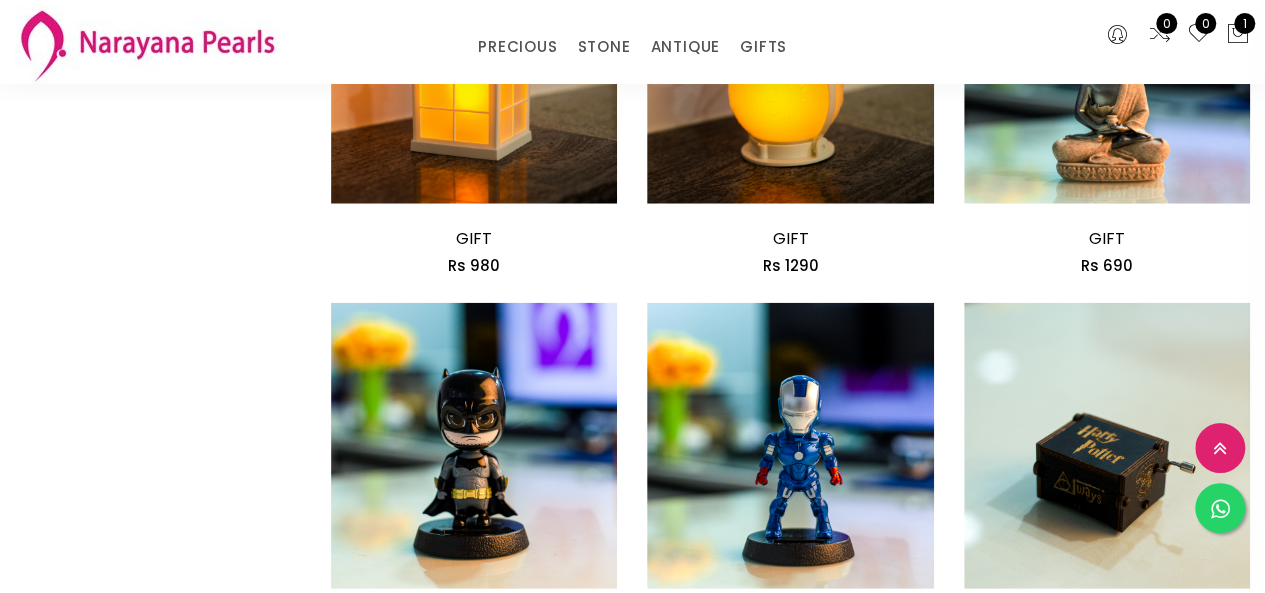 scroll, scrollTop: 2500, scrollLeft: 0, axis: vertical 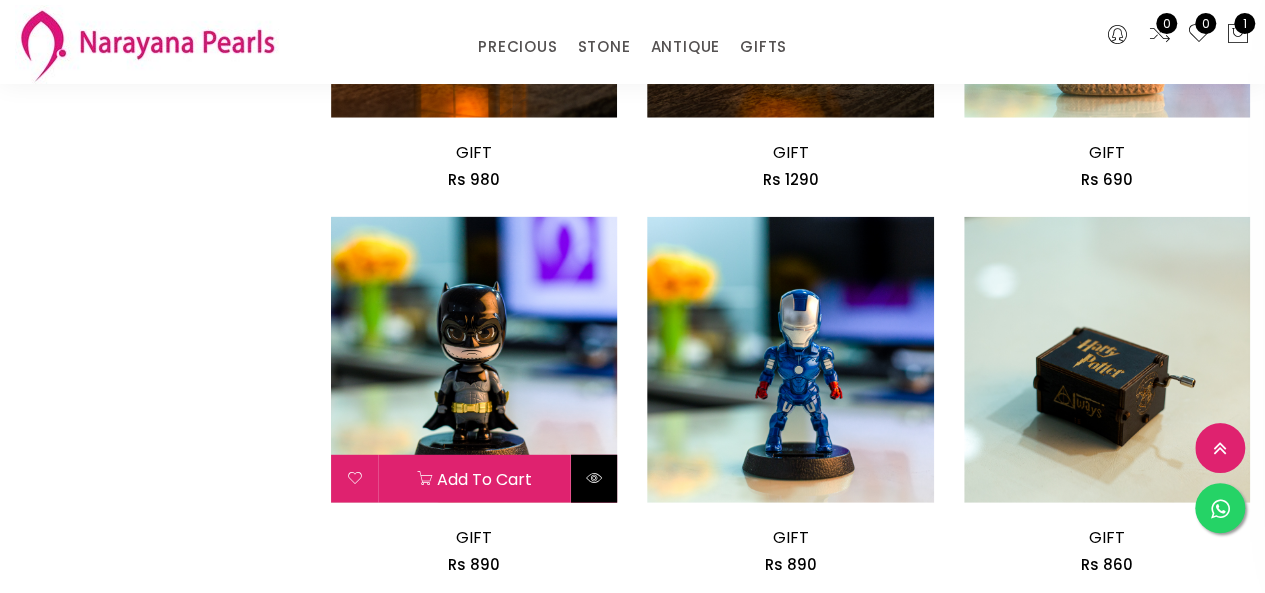 click at bounding box center (593, 479) 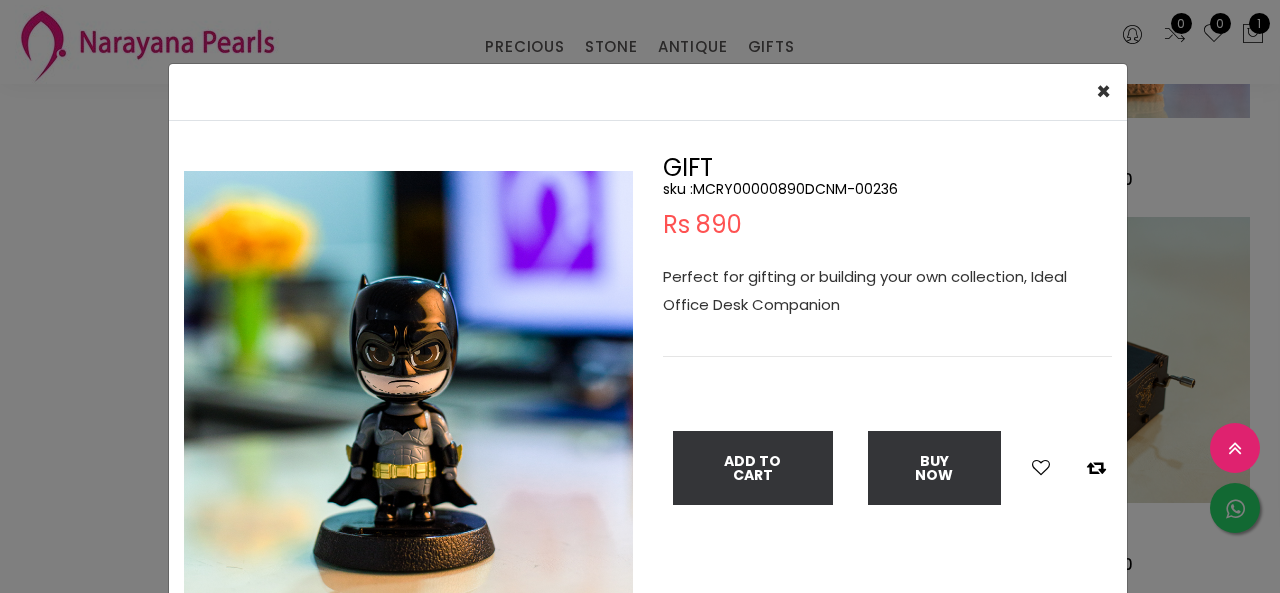 click on "× Close Double (click / press) on the image to zoom (in / out). GIFT sku :  MCRY00000890DCNM-00236 Rs   890 Perfect for gifting or building your own collection, Ideal Office Desk Companion  Add To Cart   Buy Now" at bounding box center [640, 296] 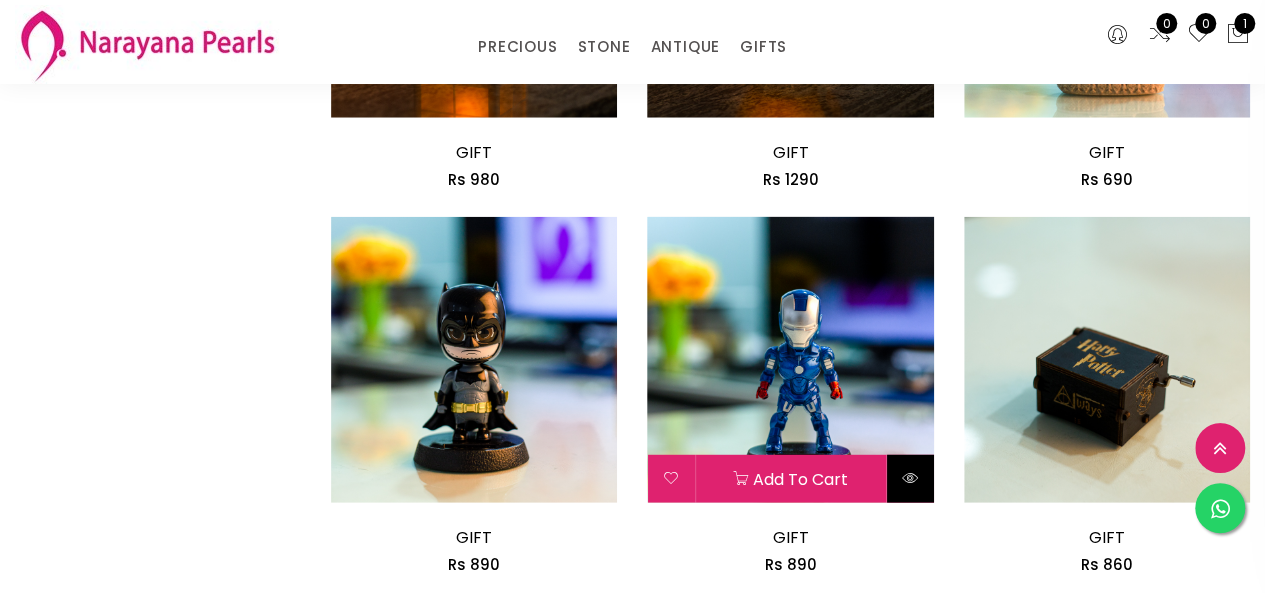 click at bounding box center (910, 479) 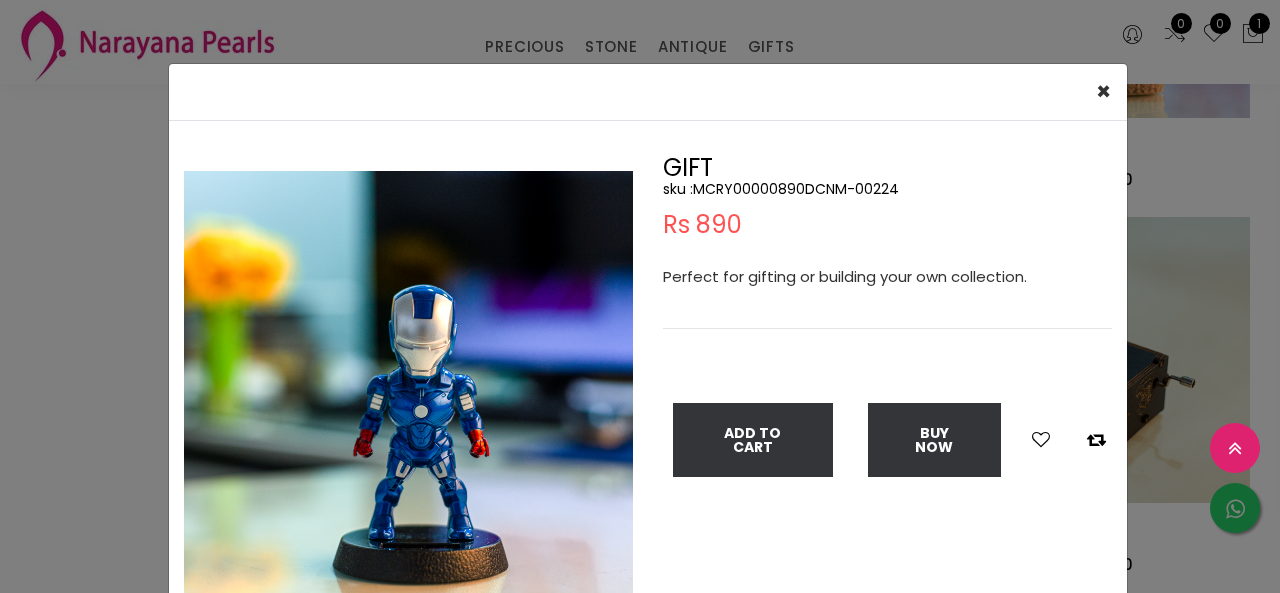 click on "× Close Double (click / press) on the image to zoom (in / out). GIFT sku :  MCRY00000890DCNM-00224 Rs   890 Perfect for gifting or building your own collection.  Add To Cart   Buy Now" at bounding box center [640, 296] 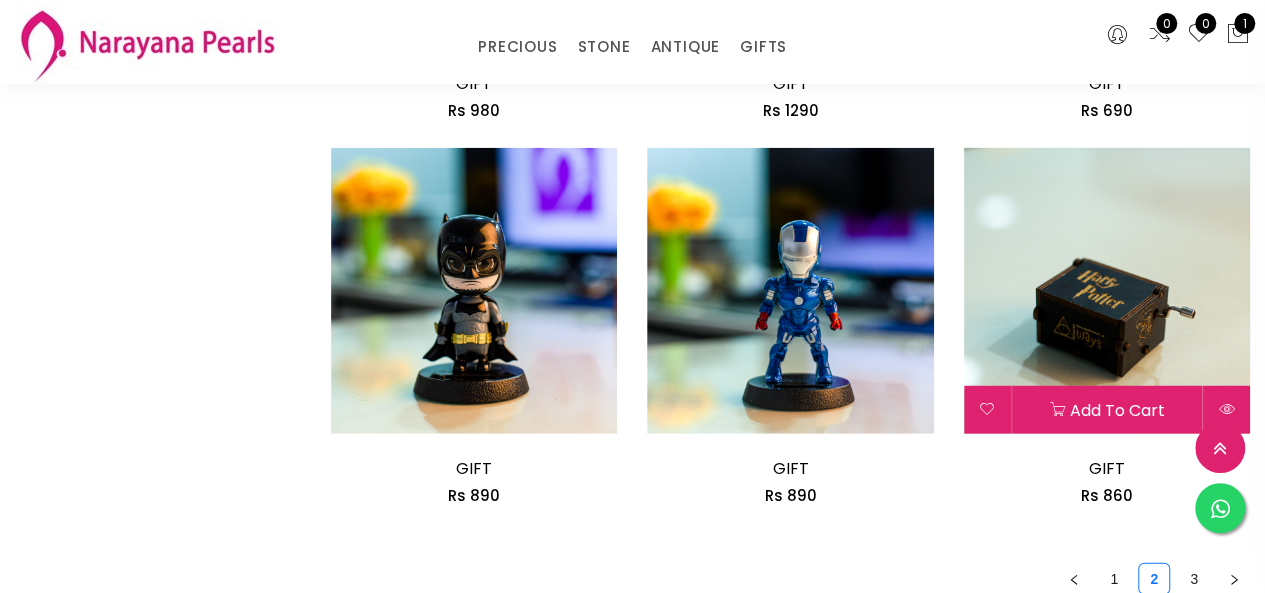 scroll, scrollTop: 2600, scrollLeft: 0, axis: vertical 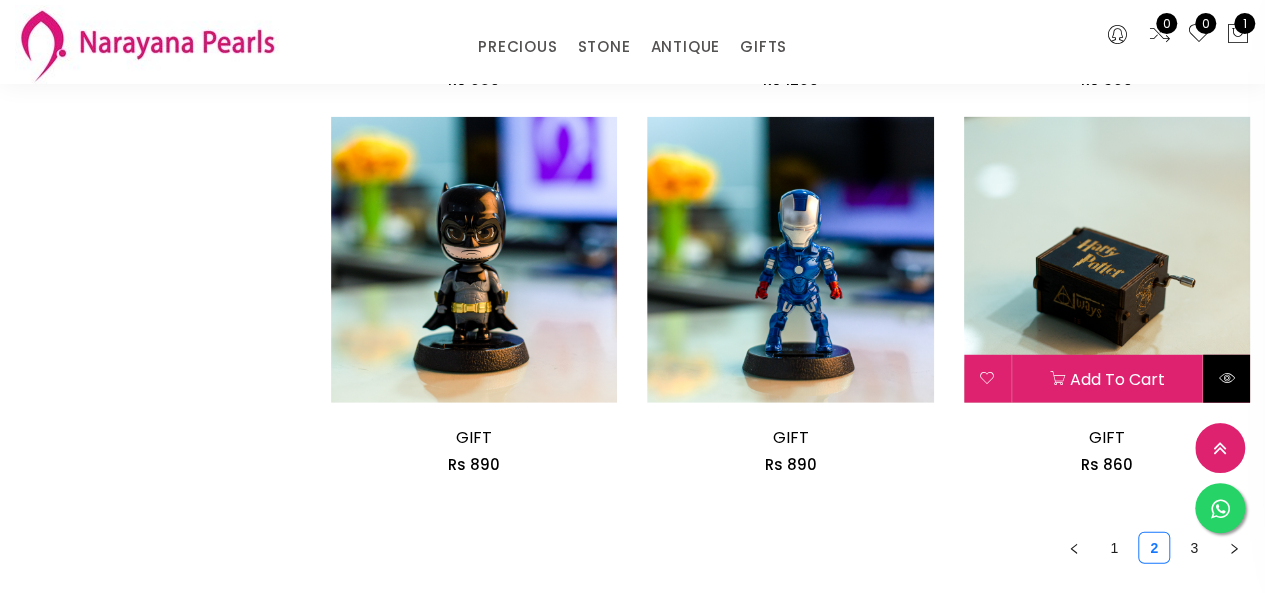 click at bounding box center (1226, 379) 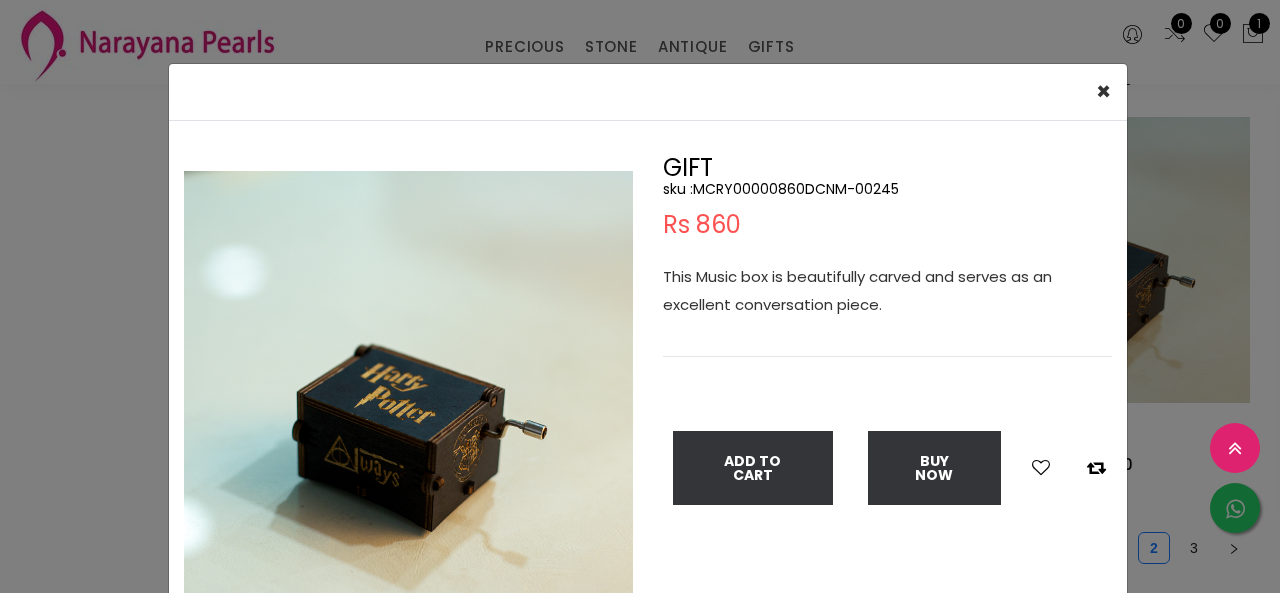 click on "× Close Double (click / press) on the image to zoom (in / out). GIFT sku :  MCRY00000860DCNM-00245 Rs   860 This Music box is beautifully carved and serves as an excellent conversation piece.  Add To Cart   Buy Now" at bounding box center (640, 296) 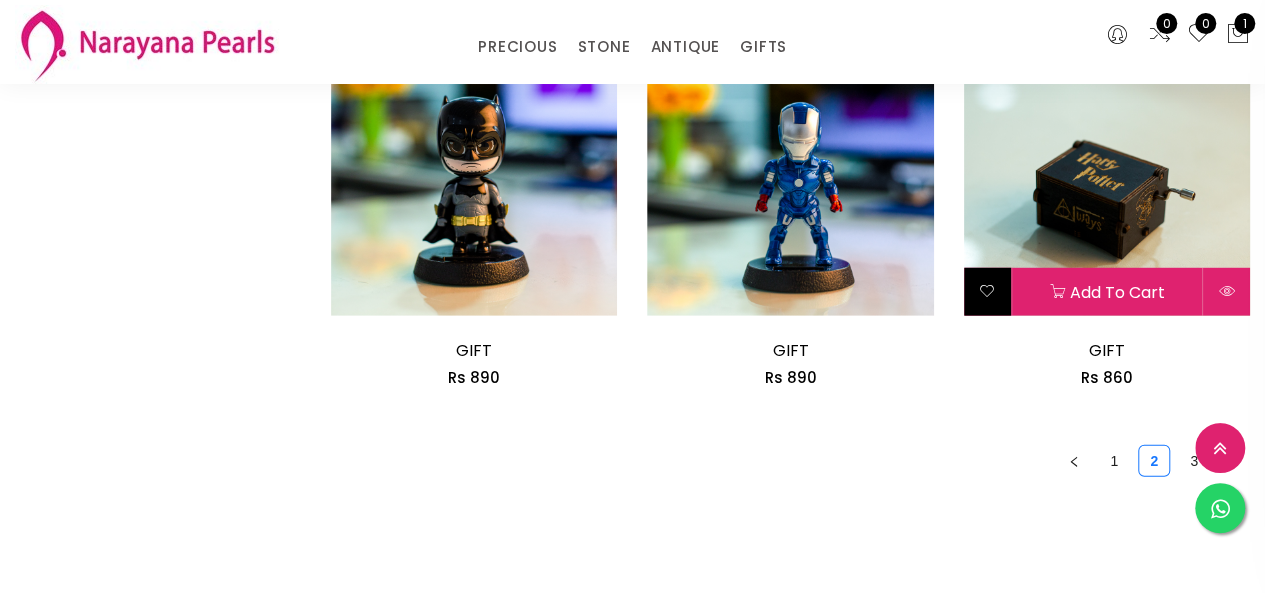 scroll, scrollTop: 2800, scrollLeft: 0, axis: vertical 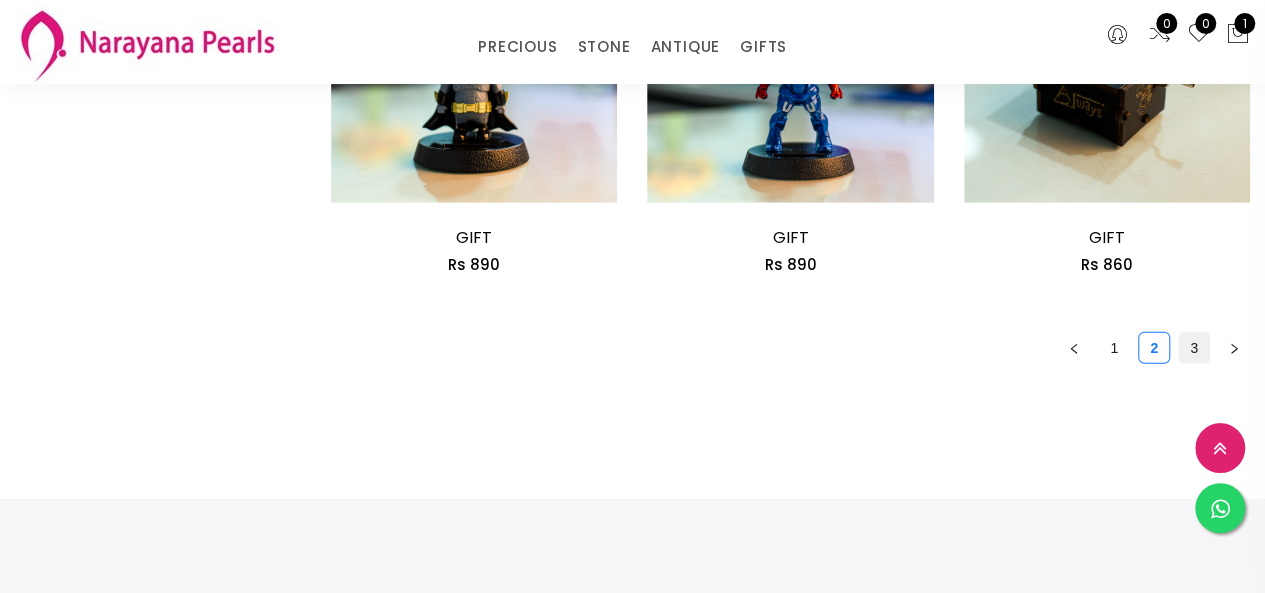 click on "3" at bounding box center (1194, 348) 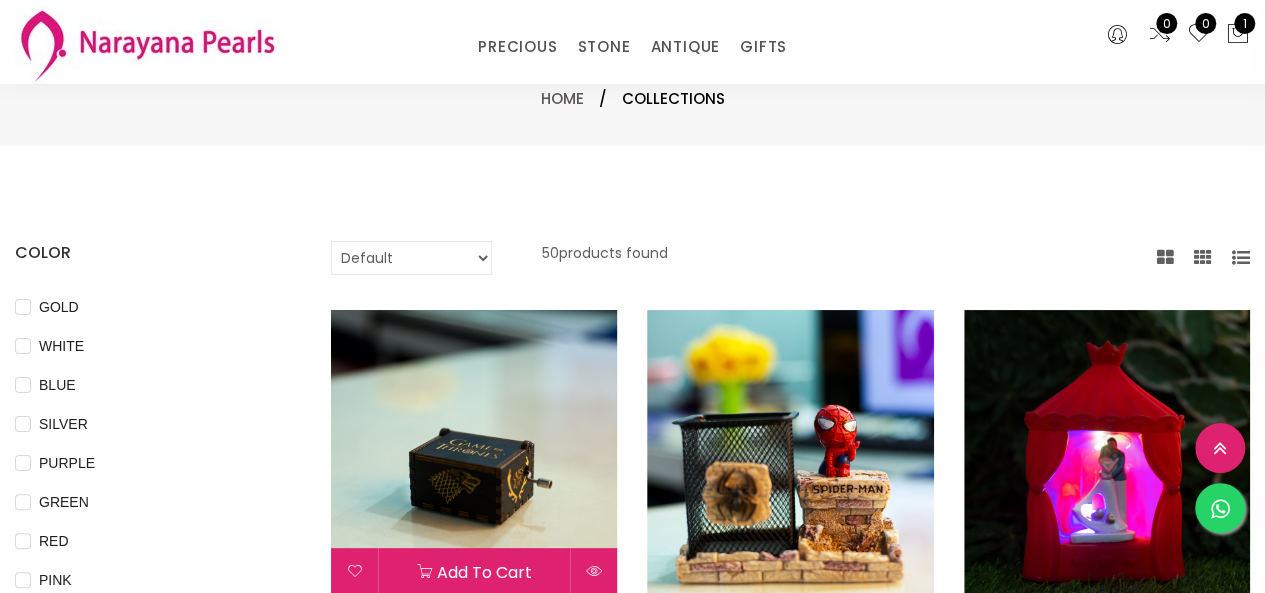 scroll, scrollTop: 300, scrollLeft: 0, axis: vertical 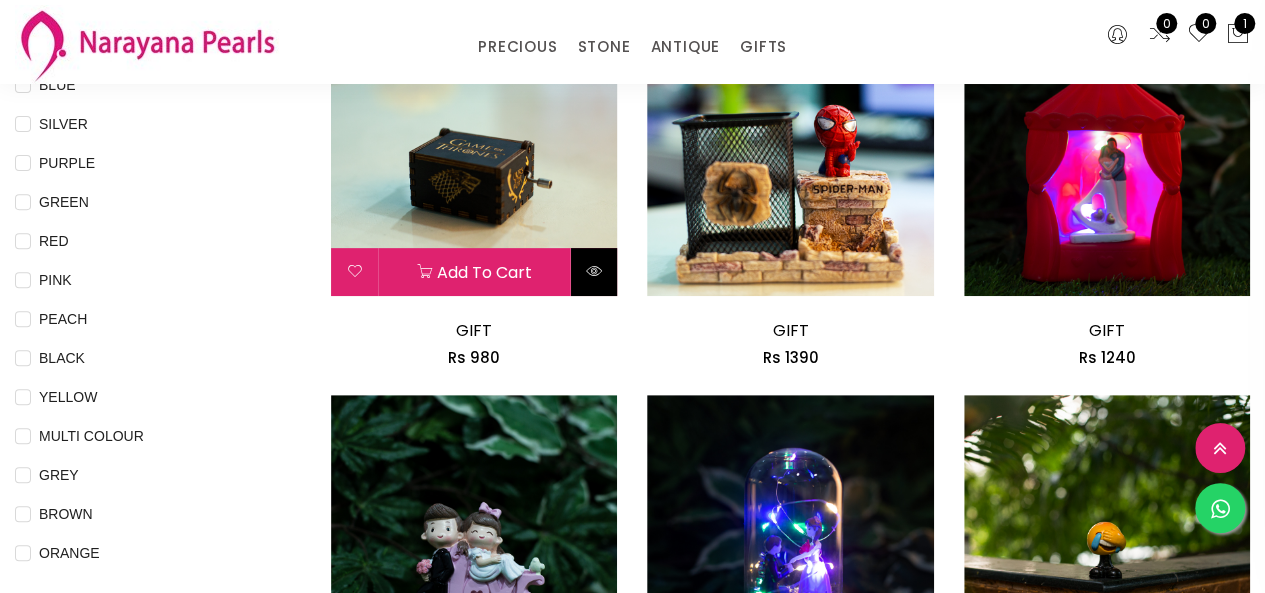 click at bounding box center [594, 271] 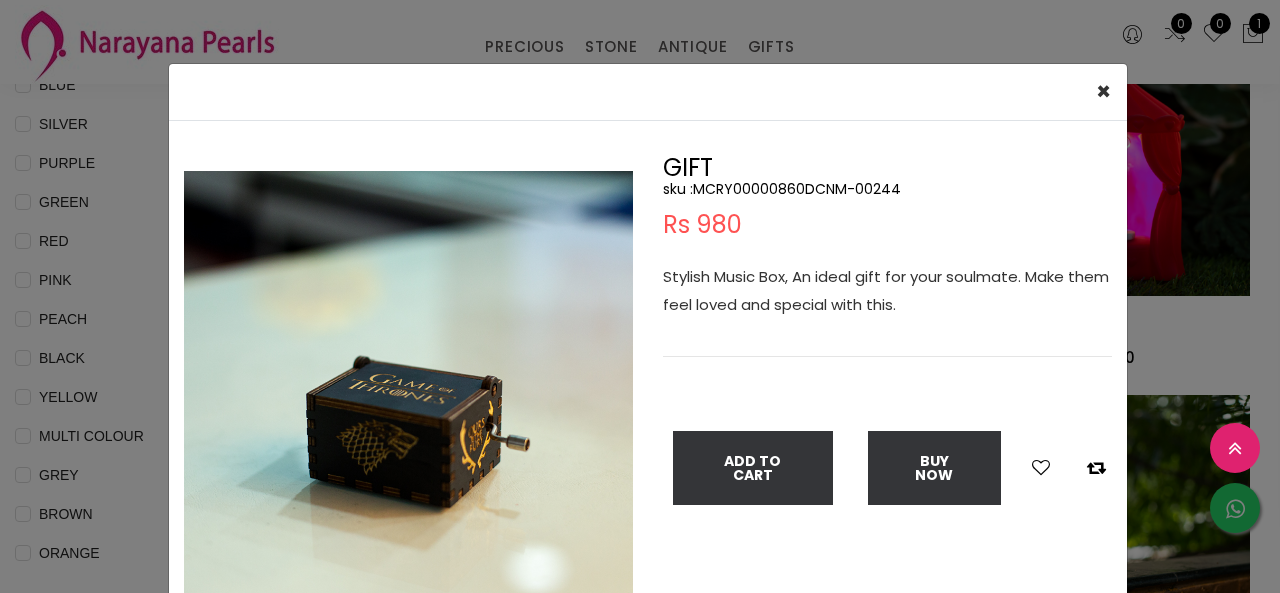 click on "× Close Double (click / press) on the image to zoom (in / out). GIFT sku :  MCRY00000860DCNM-00244 Rs   980 Stylish Music Box, An ideal gift for your soulmate. Make them feel loved and special with this.  Add To Cart   Buy Now" at bounding box center (640, 296) 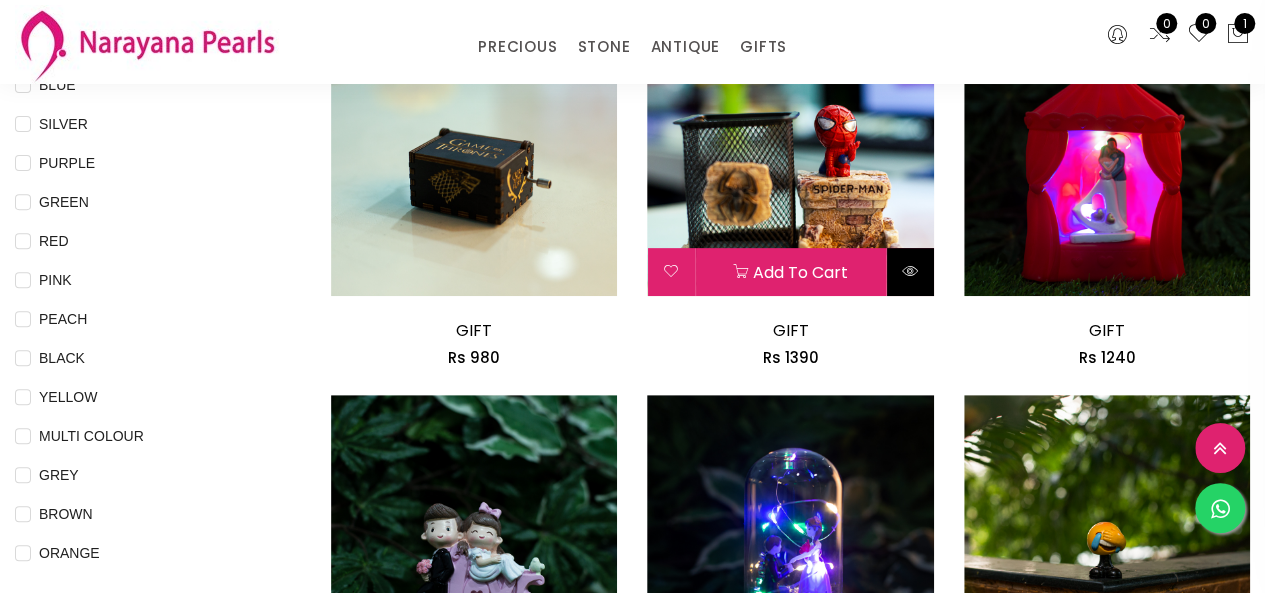 click at bounding box center [910, 272] 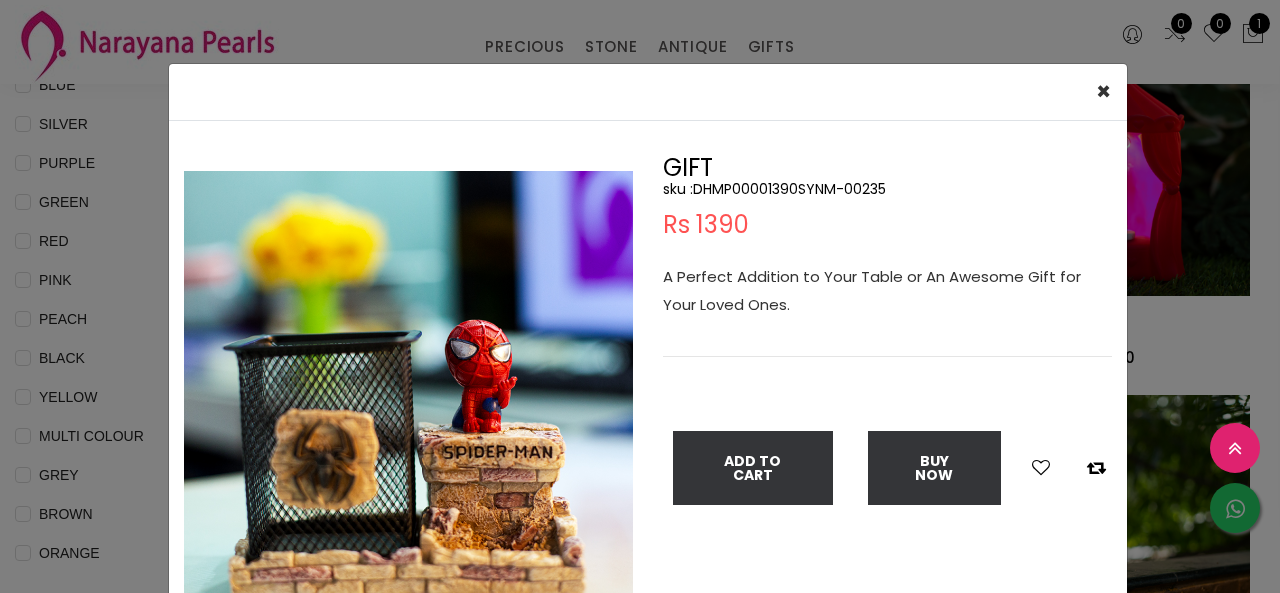 click on "× Close Double (click / press) on the image to zoom (in / out). GIFT sku :  DHMP00001390SYNM-00235 Rs   1390 A Perfect Addition to Your Table or An Awesome Gift for Your Loved Ones.  Add To Cart   Buy Now" at bounding box center (640, 296) 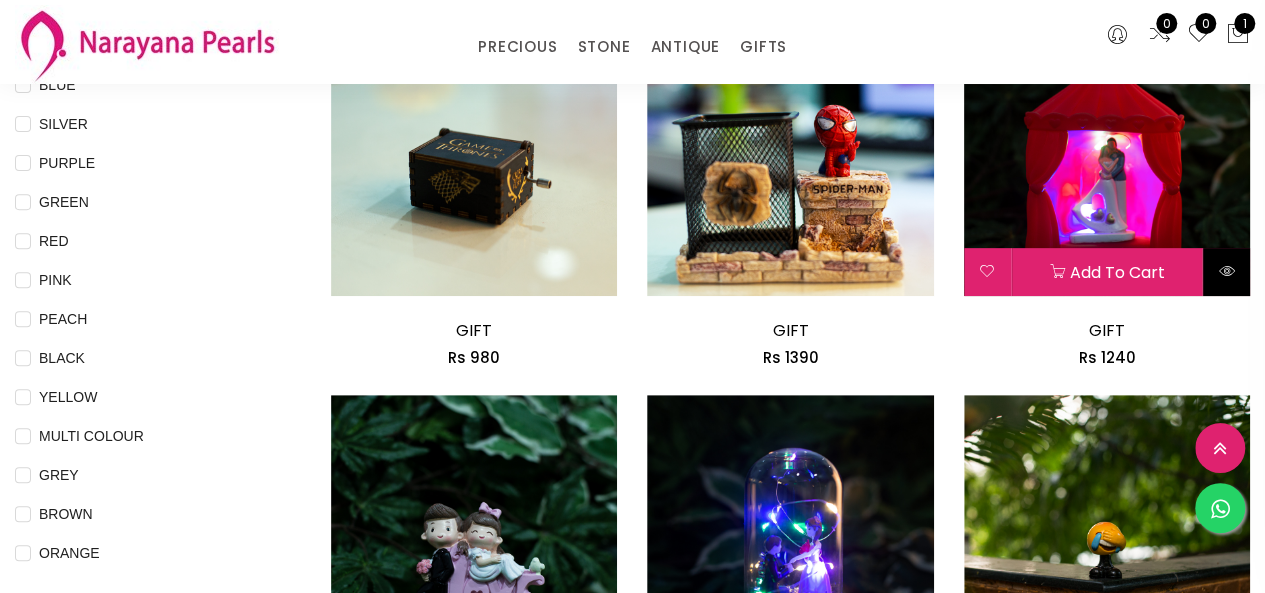 click at bounding box center [1226, 272] 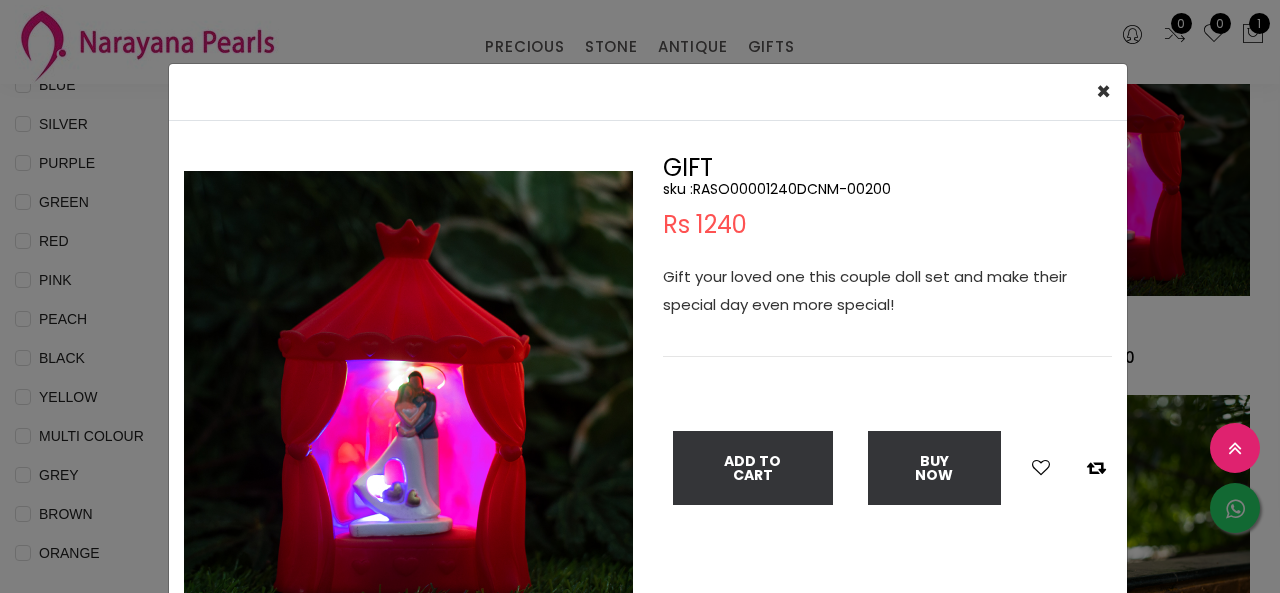 click on "× Close Double (click / press) on the image to zoom (in / out). GIFT sku :  RASO00001240DCNM-00200 Rs   1240 Gift your loved one this couple doll set and make their special day even more special!  Add To Cart   Buy Now" at bounding box center (640, 296) 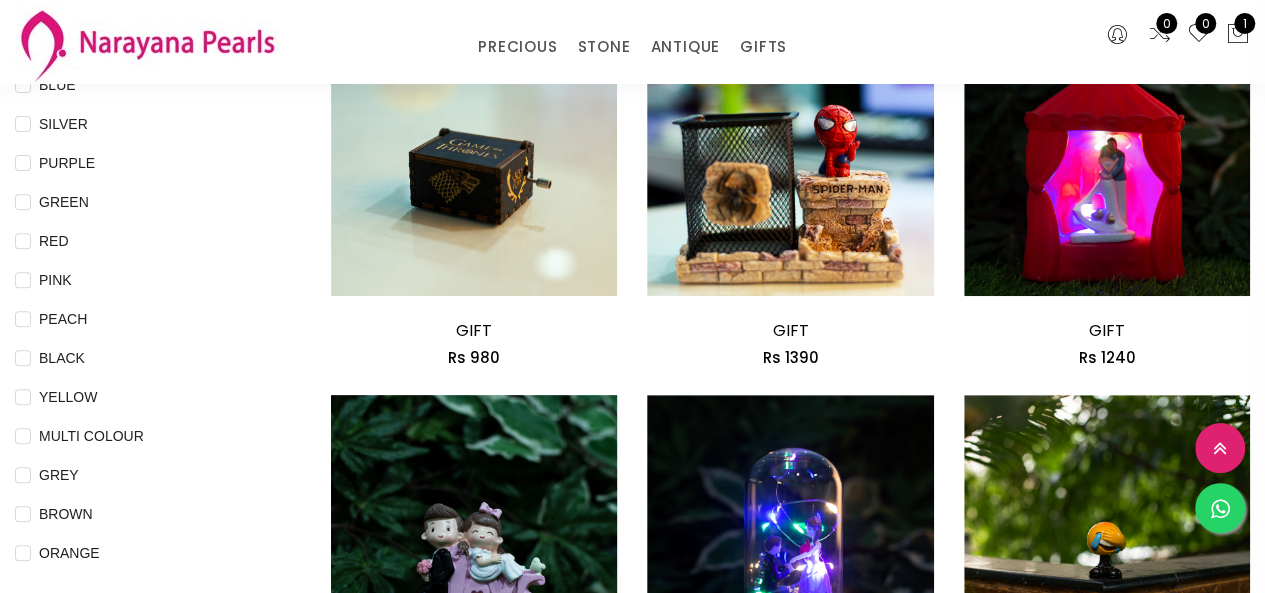 scroll, scrollTop: 500, scrollLeft: 0, axis: vertical 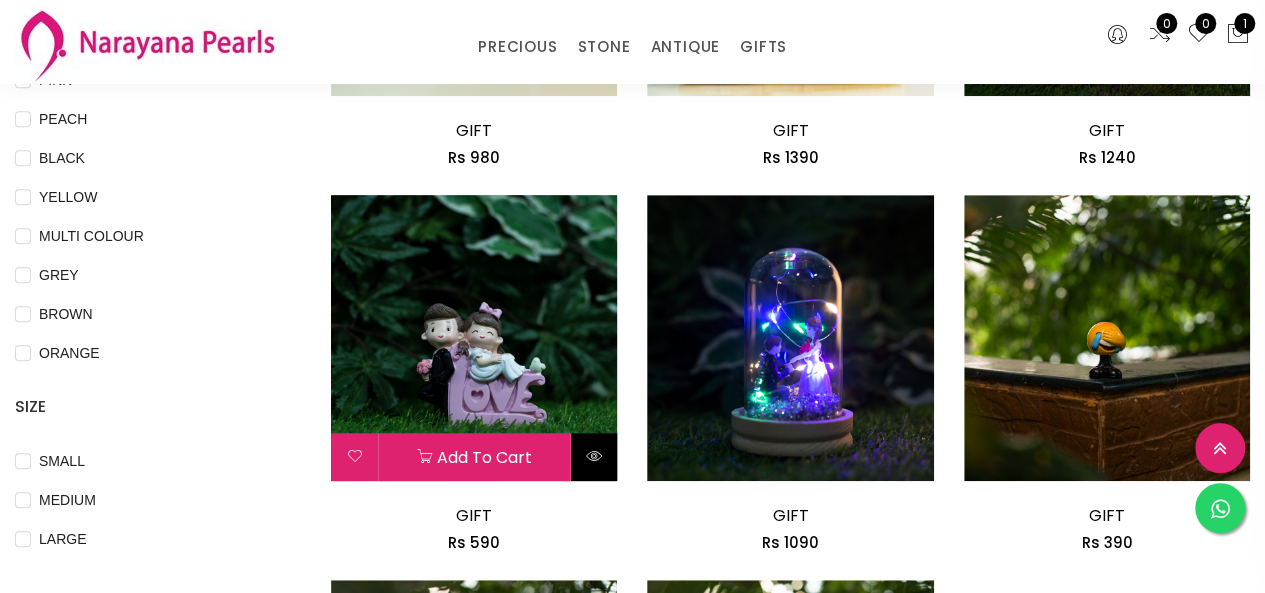click at bounding box center (593, 457) 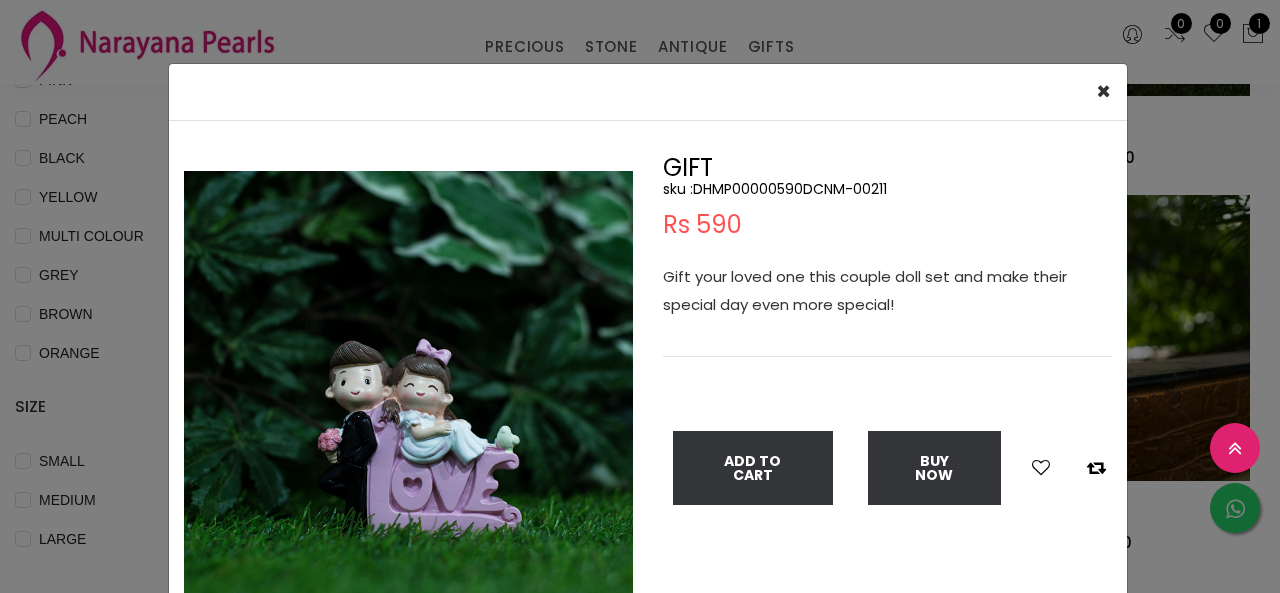 click on "× Close Double (click / press) on the image to zoom (in / out). GIFT sku :  DHMP00000590DCNM-00211 Rs   590 Gift your loved one this couple doll set and make their special day even more special!  Add To Cart   Buy Now" at bounding box center [640, 296] 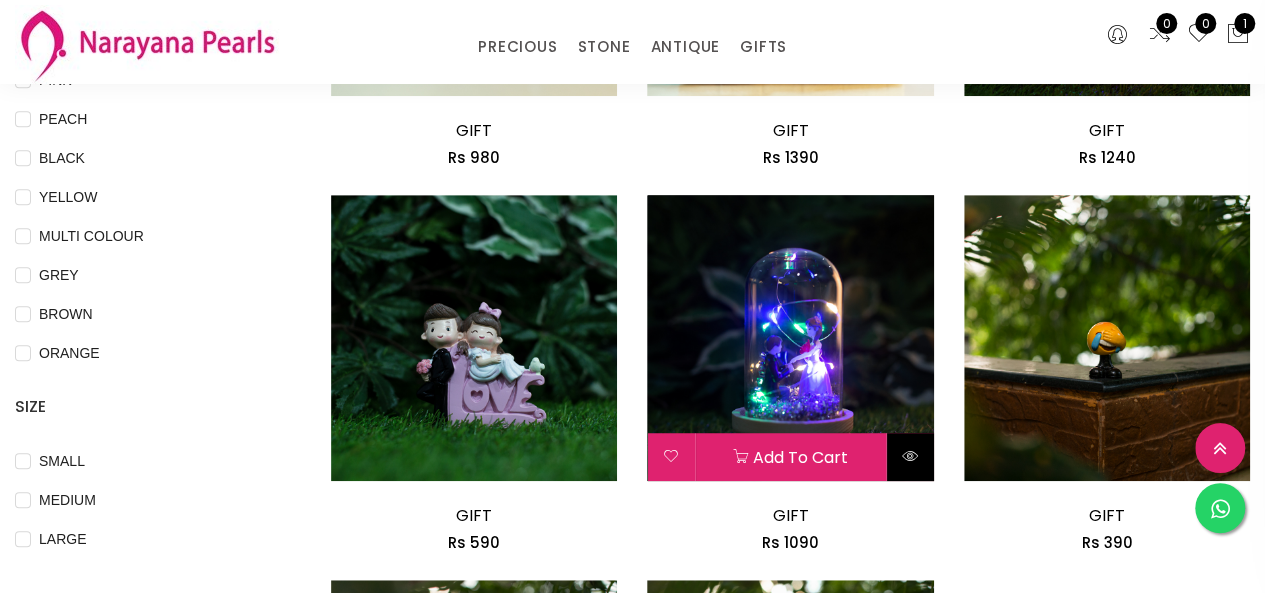 click at bounding box center [910, 457] 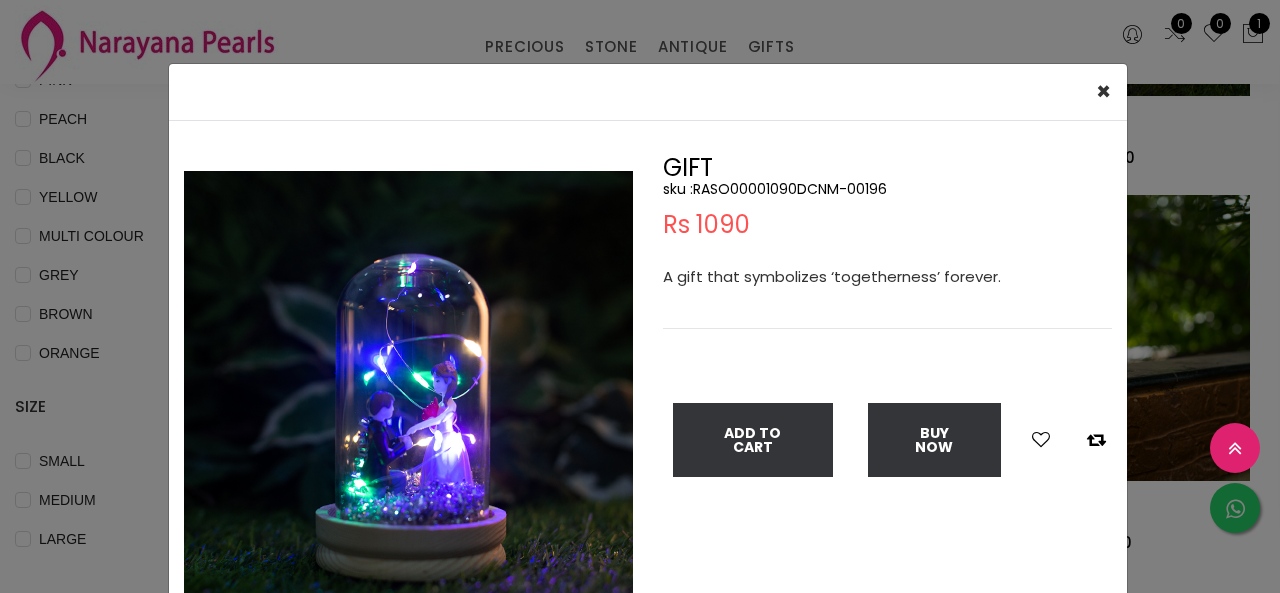 click on "× Close Double (click / press) on the image to zoom (in / out). GIFT sku :  RASO00001090DCNM-00196 Rs   1090 A gift that symbolizes ‘togetherness’ forever.  Add To Cart   Buy Now" at bounding box center (640, 296) 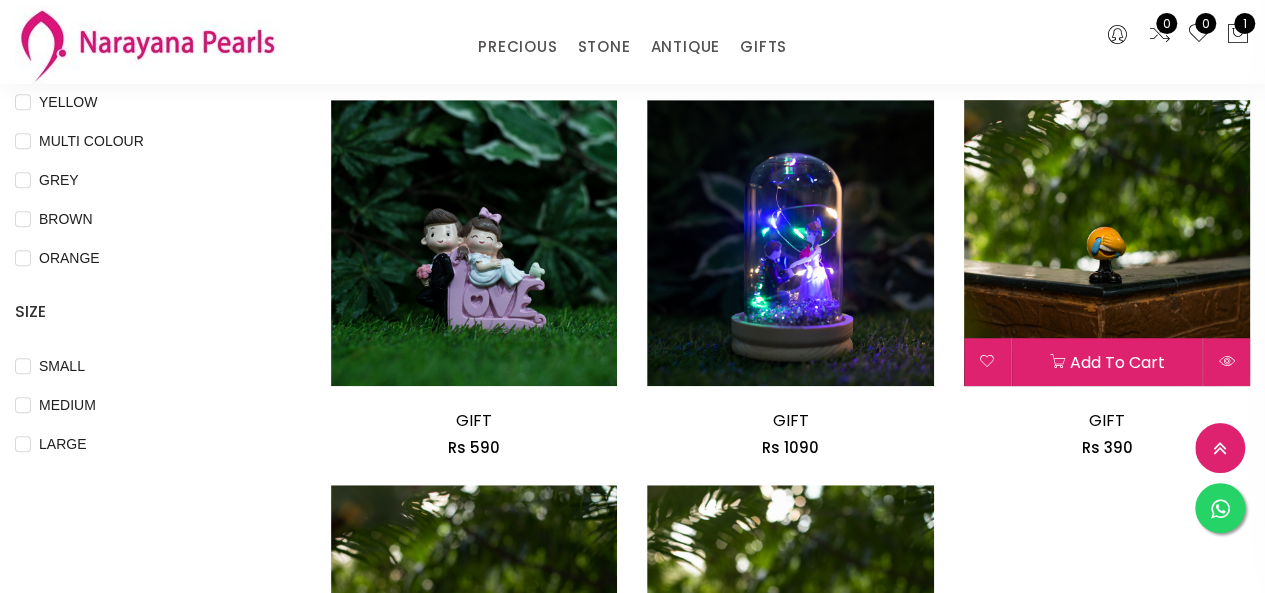 scroll, scrollTop: 700, scrollLeft: 0, axis: vertical 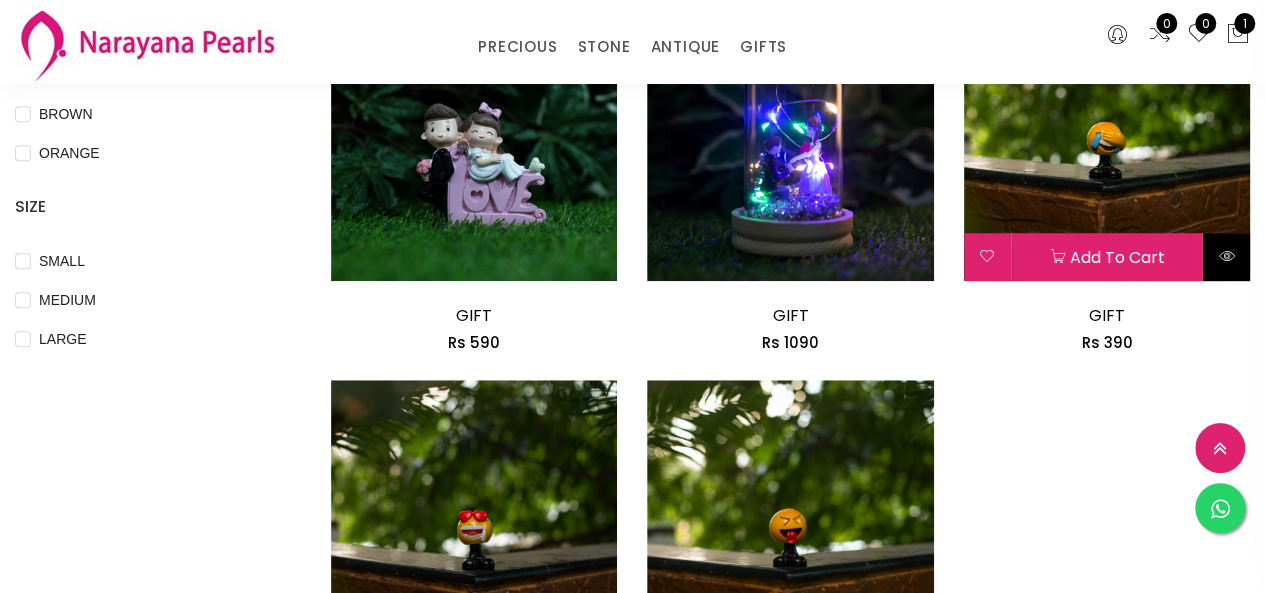 click at bounding box center (1226, 257) 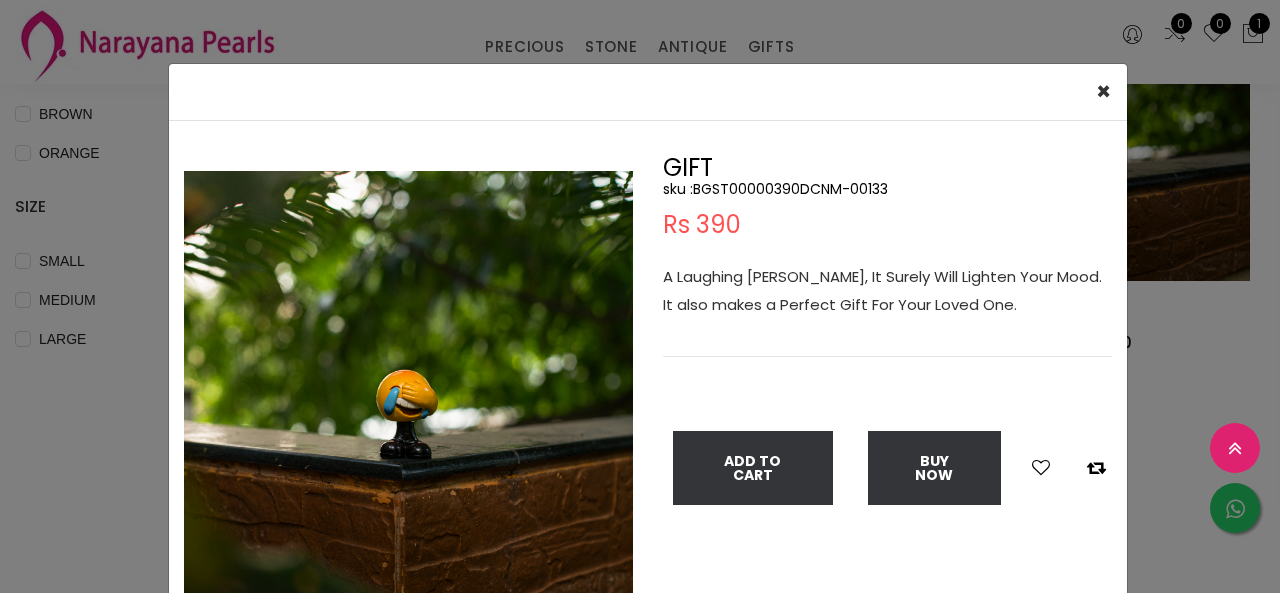 click on "× Close Double (click / press) on the image to zoom (in / out). GIFT sku :  BGST00000390DCNM-00133 Rs   390 A Laughing Emoji Smiley, It Surely Will Lighten Your Mood. It also makes a Perfect Gift For Your Loved One.  Add To Cart   Buy Now" at bounding box center (640, 296) 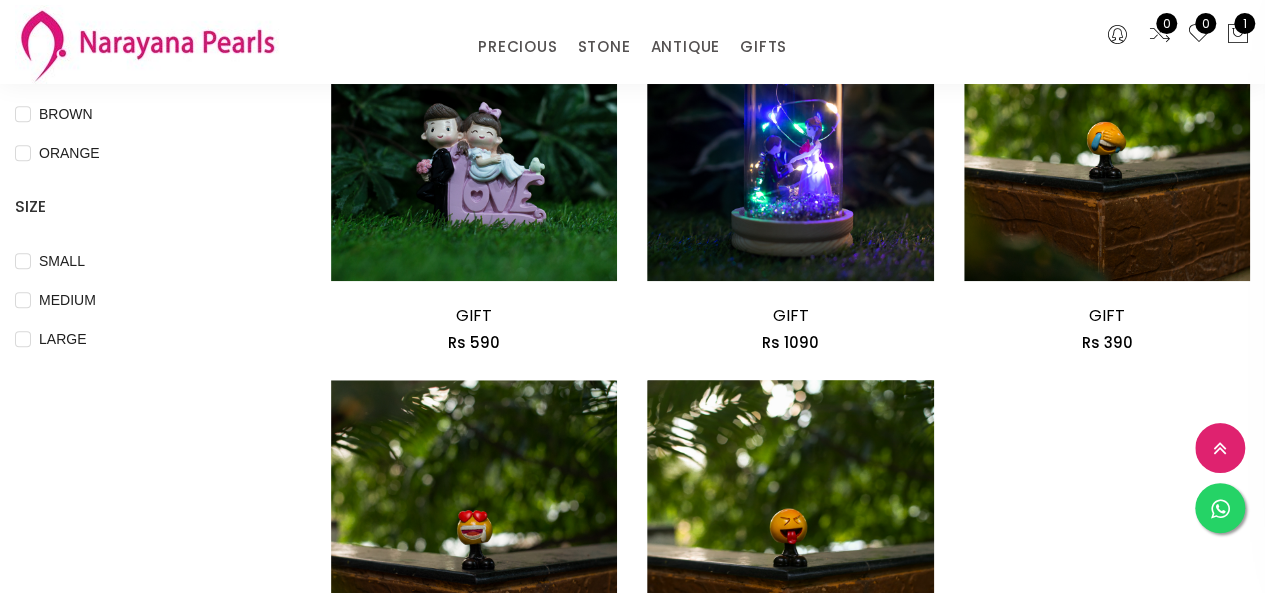 scroll, scrollTop: 900, scrollLeft: 0, axis: vertical 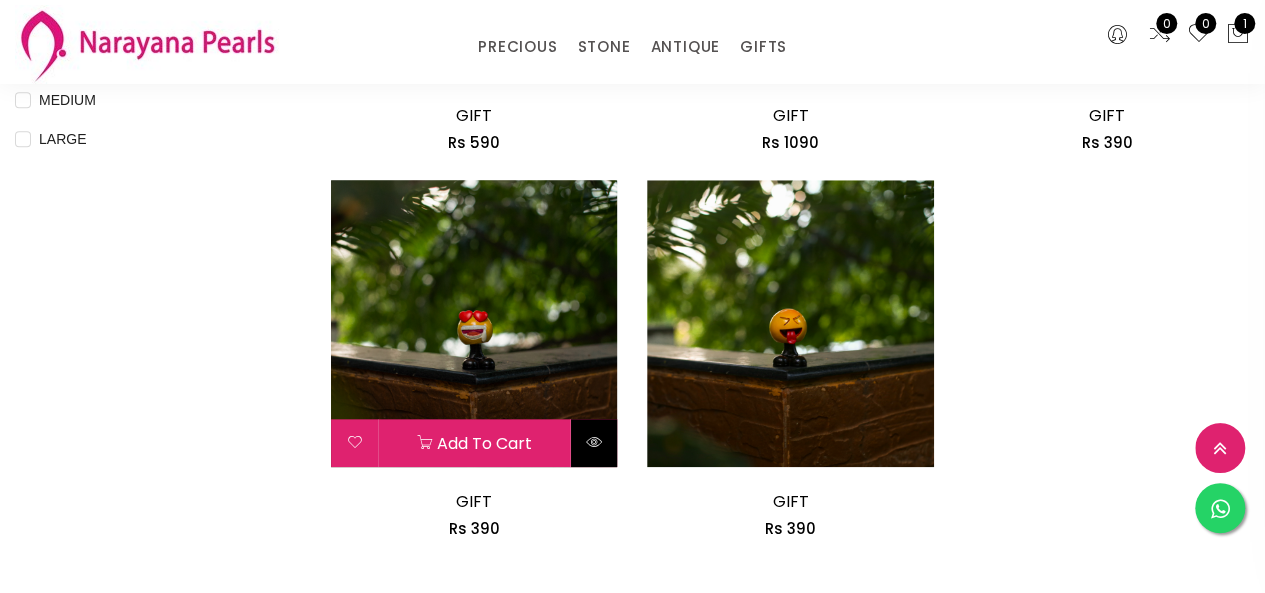 click at bounding box center [594, 442] 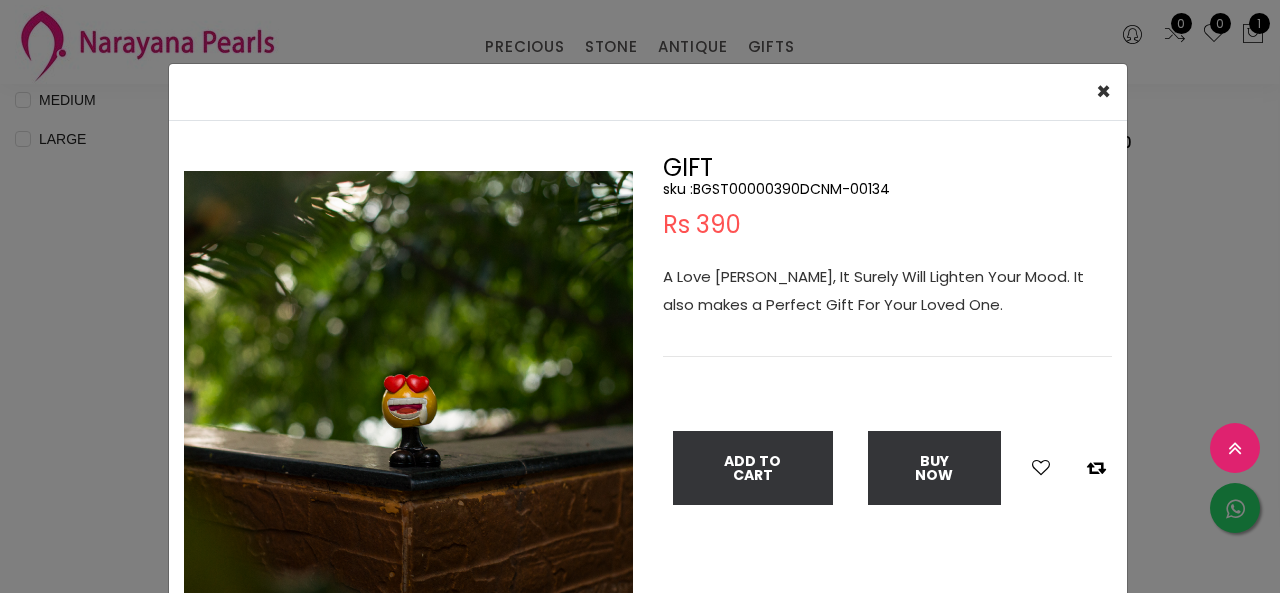 click on "GIFT sku :  BGST00000390DCNM-00134 Rs   390 A Love [PERSON_NAME], It Surely Will Lighten Your Mood. It also makes a Perfect Gift For Your Loved One.  Add To Cart   Buy Now" at bounding box center [887, 400] 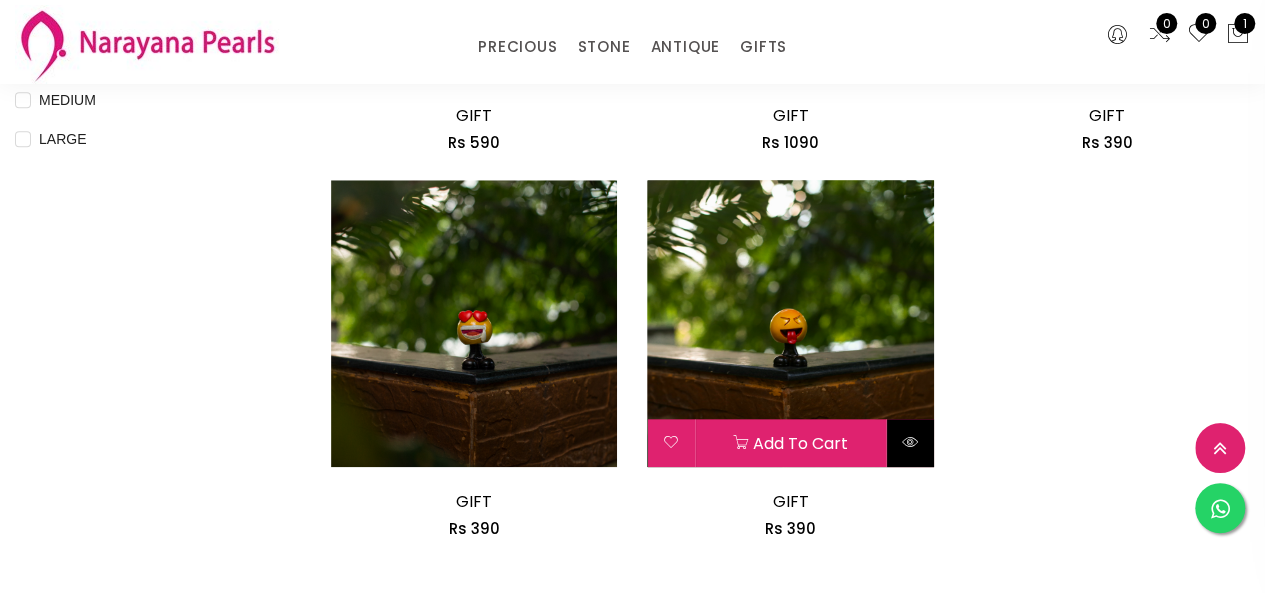 click at bounding box center (910, 443) 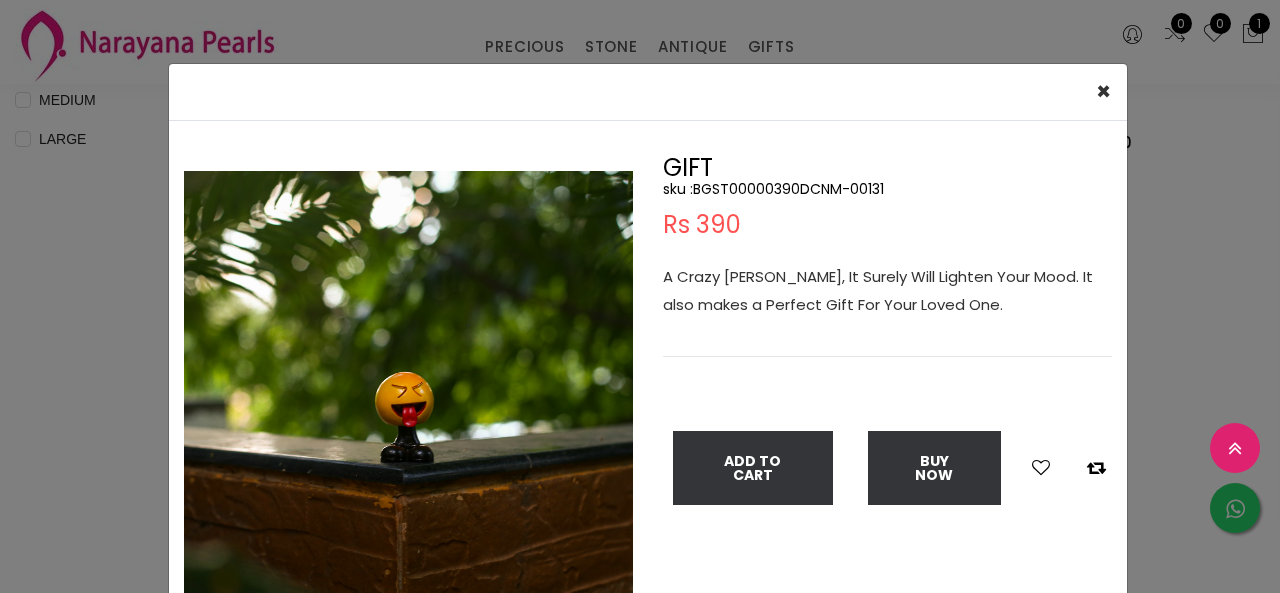 click on "× Close Double (click / press) on the image to zoom (in / out). GIFT sku :  BGST00000390DCNM-00131 Rs   390 A Crazy  Emoji Smiley, It Surely Will Lighten Your Mood. It also makes a Perfect Gift For Your Loved One.  Add To Cart   Buy Now" at bounding box center (640, 296) 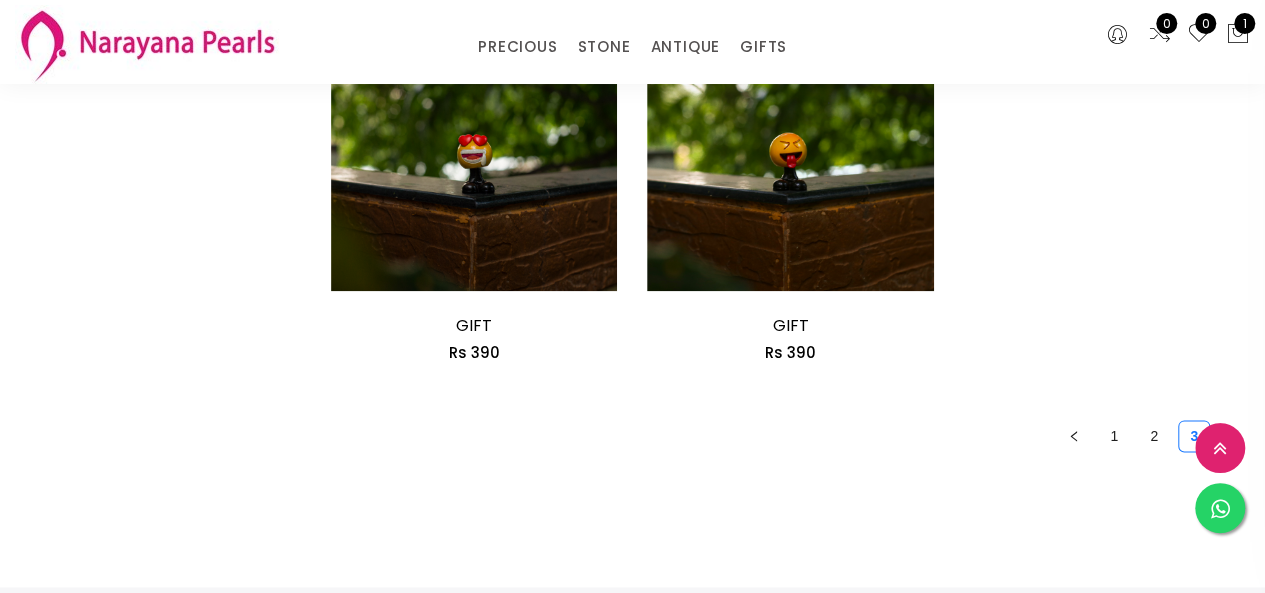 scroll, scrollTop: 1200, scrollLeft: 0, axis: vertical 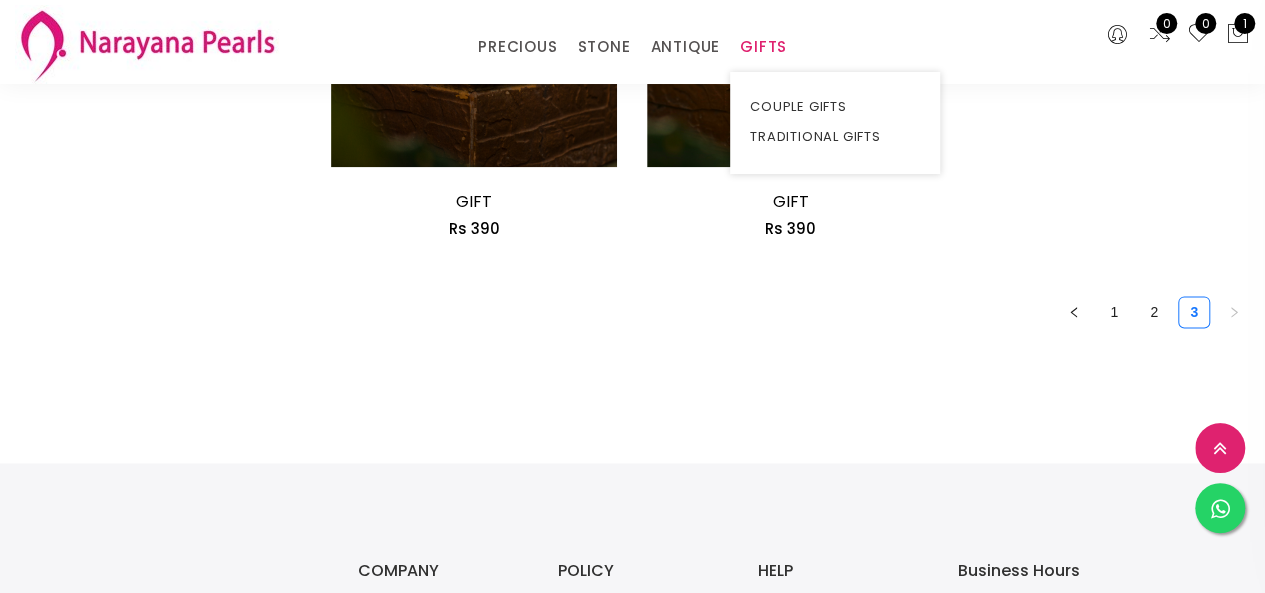 click on "GIFTS" at bounding box center [763, 47] 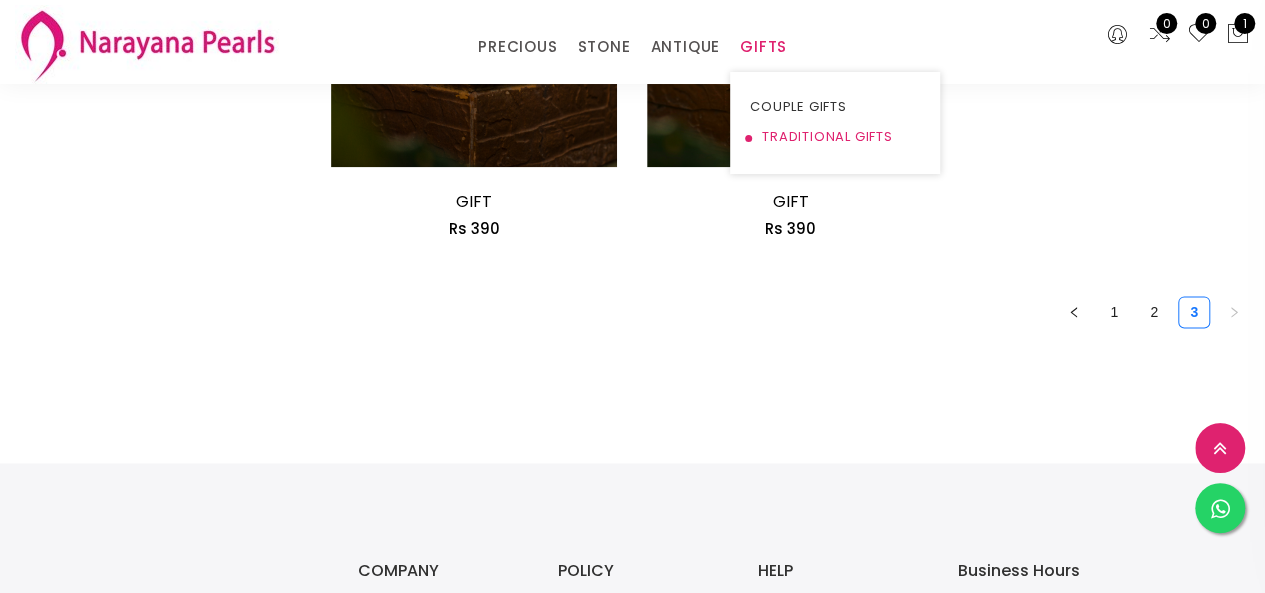 click on "TRADITIONAL GIFTS" at bounding box center [835, 137] 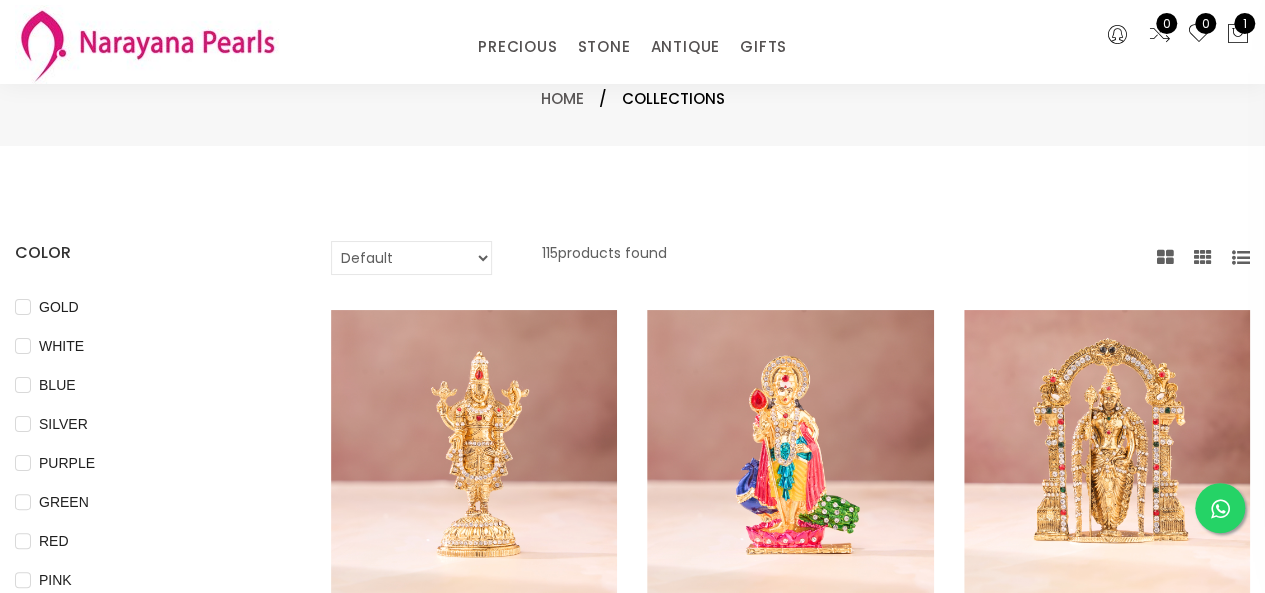 scroll, scrollTop: 400, scrollLeft: 0, axis: vertical 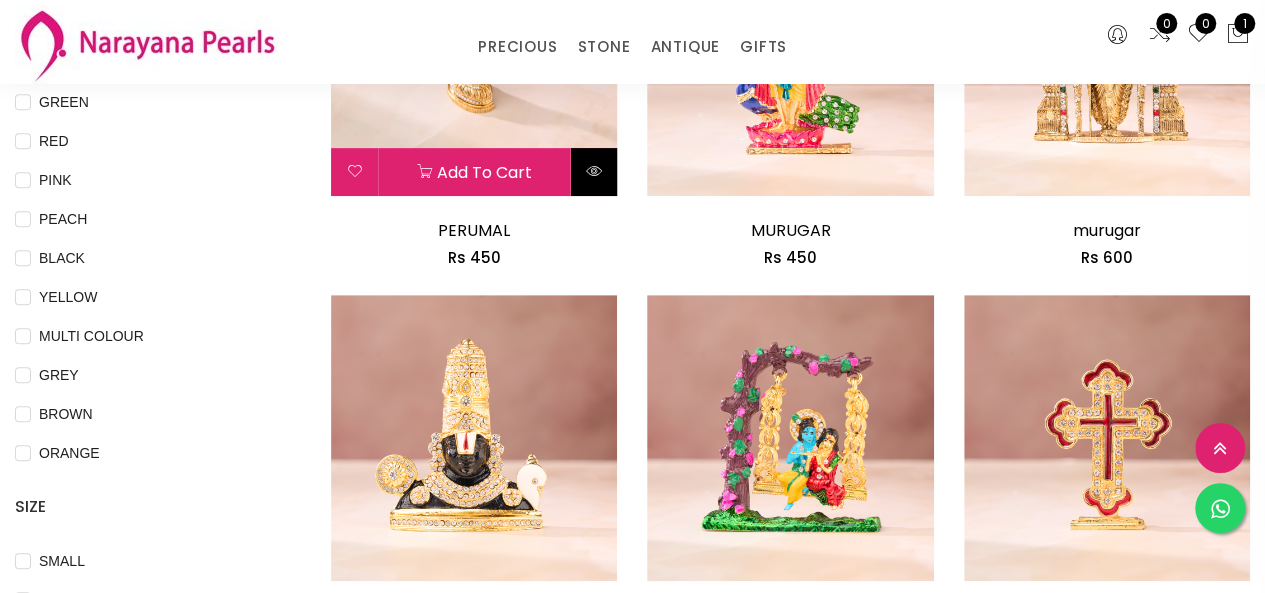 click at bounding box center (593, 172) 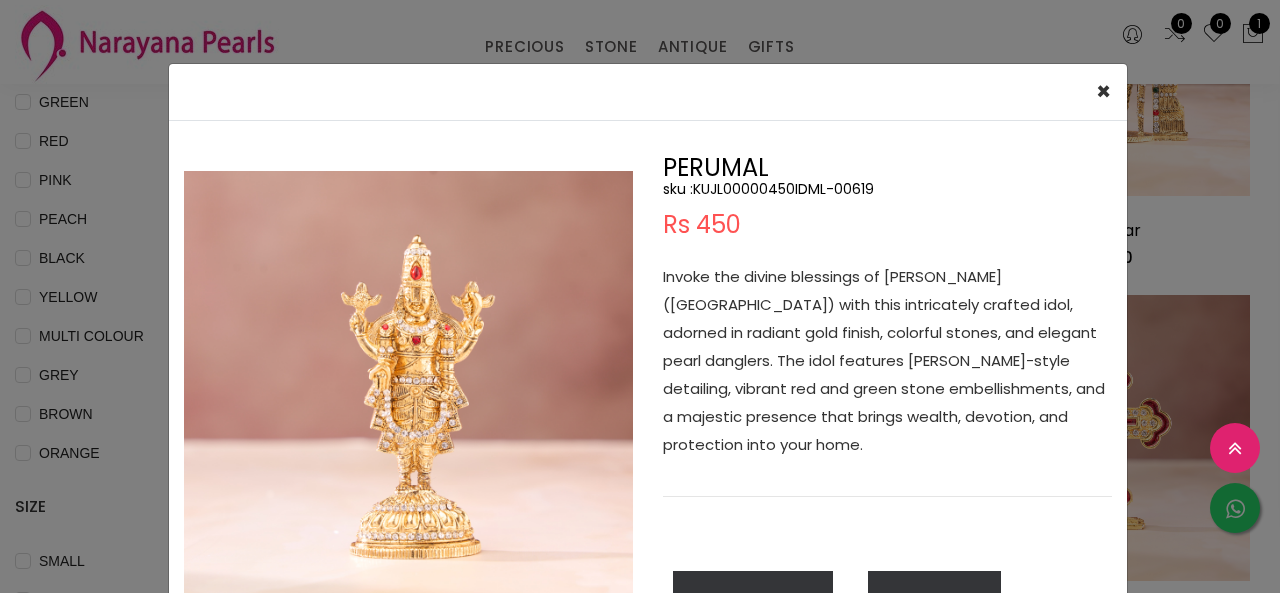 click on "× Close Double (click / press) on the image to zoom (in / out). PERUMAL sku :  KUJL00000450IDML-00619 Rs   450 Invoke the divine blessings of [PERSON_NAME] (Balaji) with this intricately crafted idol, adorned in radiant gold finish, colorful stones, and elegant pearl danglers. The idol features [PERSON_NAME]-style detailing, vibrant red and green stone embellishments, and a majestic presence that brings wealth, devotion, and protection into your home.  Add To Cart   Buy Now" at bounding box center (640, 296) 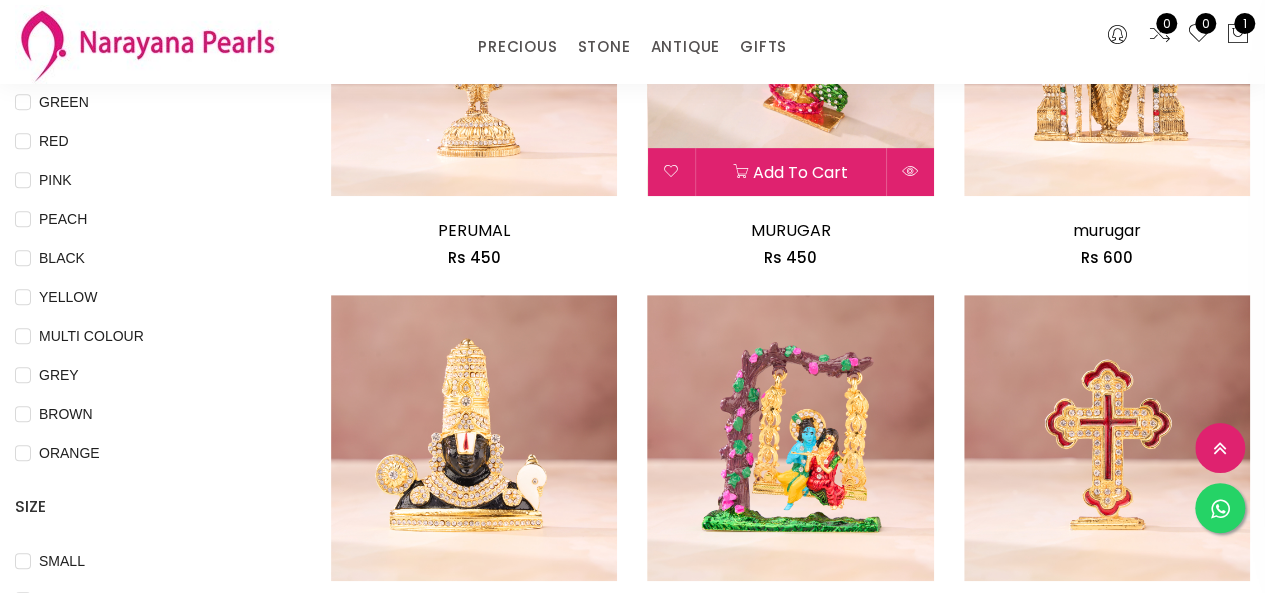 click at bounding box center [910, 172] 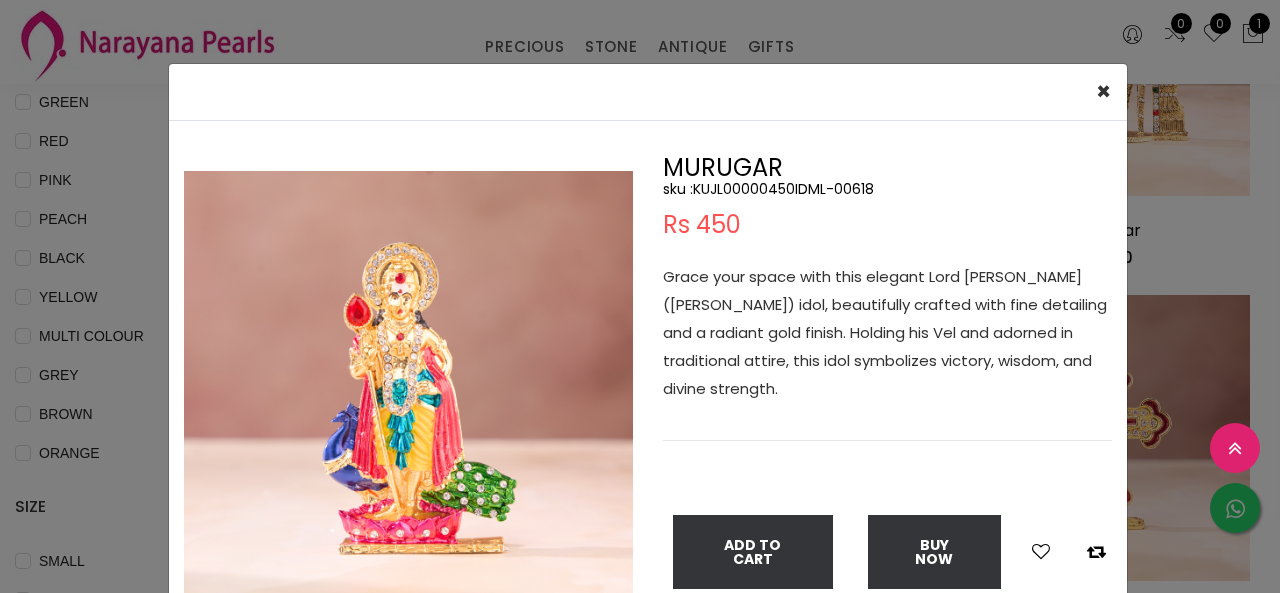 click on "× Close Double (click / press) on the image to zoom (in / out). MURUGAR sku :  KUJL00000450IDML-00618 Rs   450 Grace your space with this elegant Lord [PERSON_NAME] ([PERSON_NAME]) idol, beautifully crafted with fine detailing and a radiant gold finish. Holding his Vel and adorned in traditional attire, this idol symbolizes victory, wisdom, and divine strength.  Add To Cart   Buy Now" at bounding box center (640, 296) 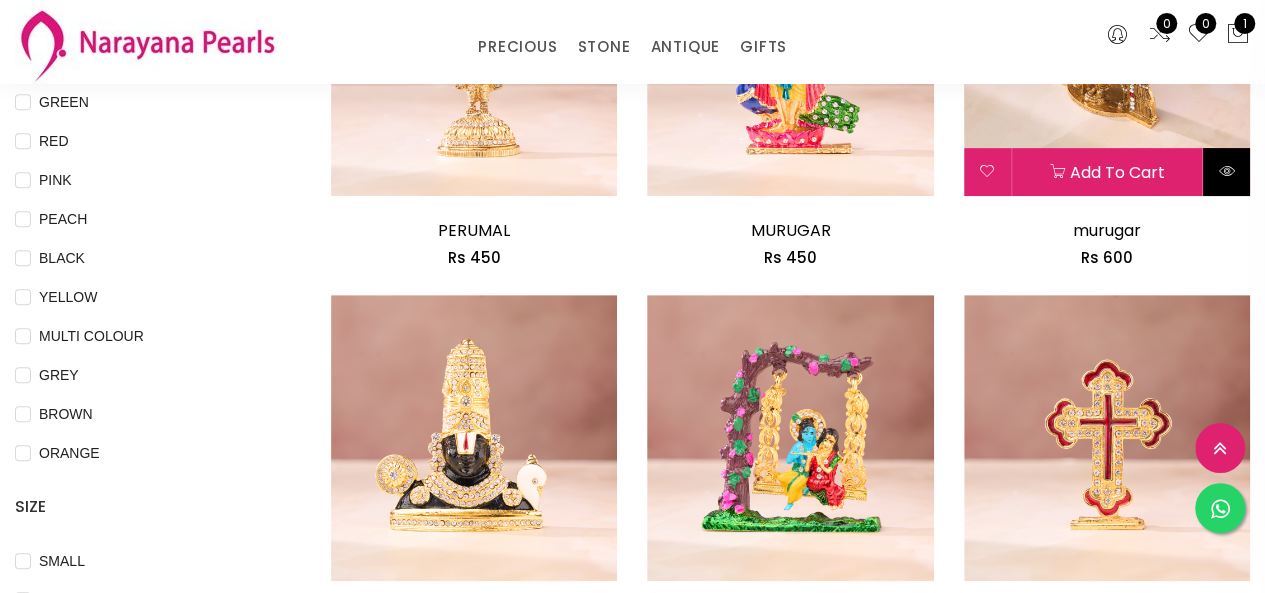click at bounding box center [1226, 172] 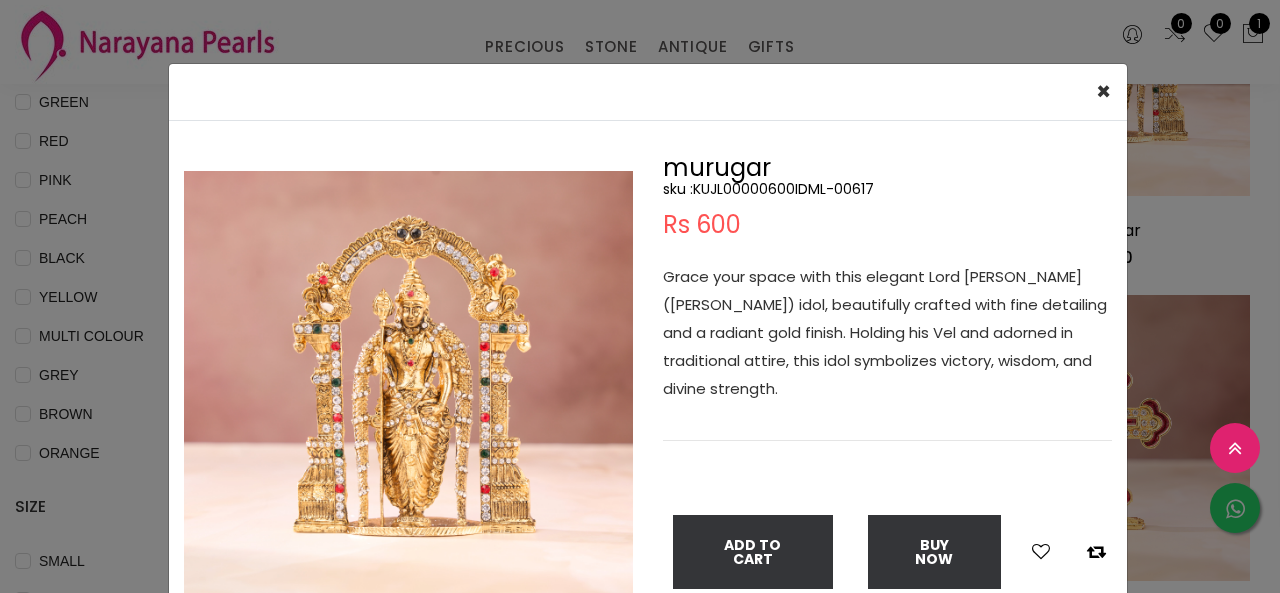 click on "× Close Double (click / press) on the image to zoom (in / out). murugar sku :  KUJL00000600IDML-00617 Rs   600 Grace your space with this elegant Lord Murugar ([PERSON_NAME]) idol, beautifully crafted with fine detailing and a radiant gold finish. Holding his Vel and adorned in traditional attire, this idol symbolizes victory, wisdom, and divine strength.  Add To Cart   Buy Now" at bounding box center [640, 296] 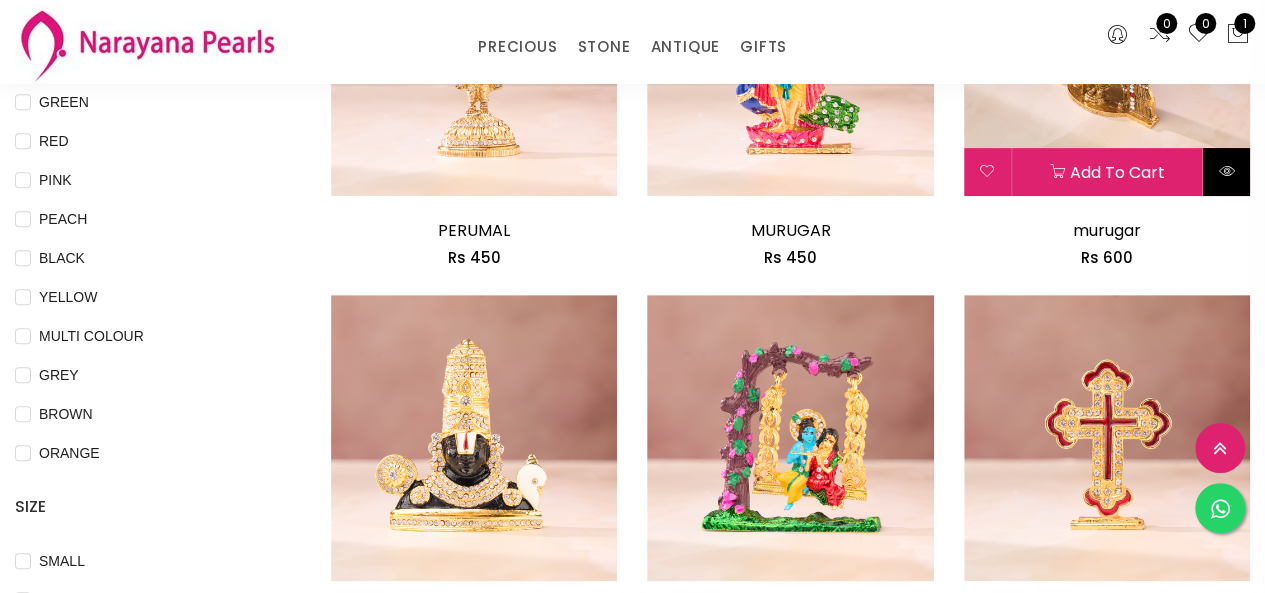 click at bounding box center [1226, 171] 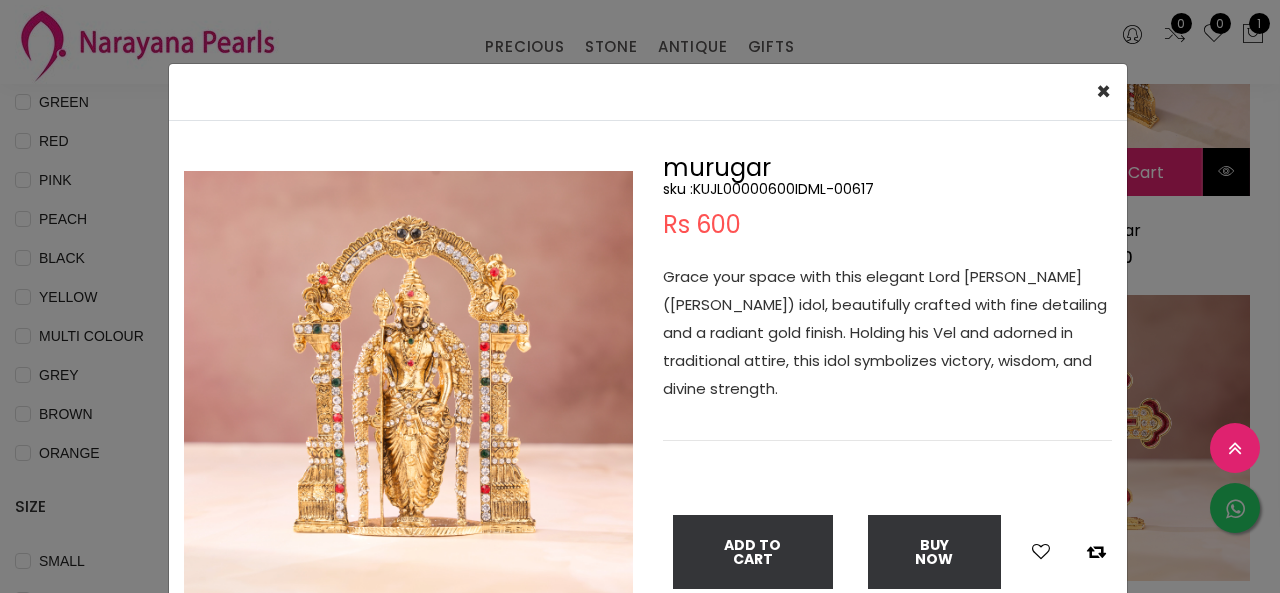 click on "× Close Double (click / press) on the image to zoom (in / out). murugar sku :  KUJL00000600IDML-00617 Rs   600 Grace your space with this elegant Lord Murugar ([PERSON_NAME]) idol, beautifully crafted with fine detailing and a radiant gold finish. Holding his Vel and adorned in traditional attire, this idol symbolizes victory, wisdom, and divine strength.  Add To Cart   Buy Now" at bounding box center [640, 296] 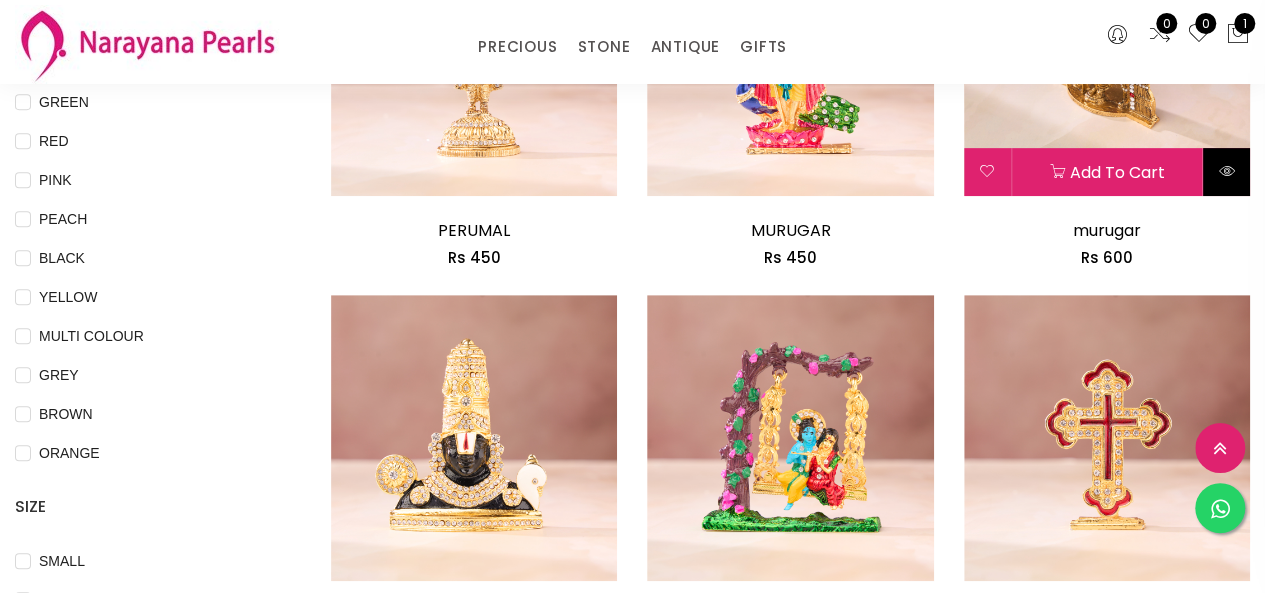 scroll, scrollTop: 800, scrollLeft: 0, axis: vertical 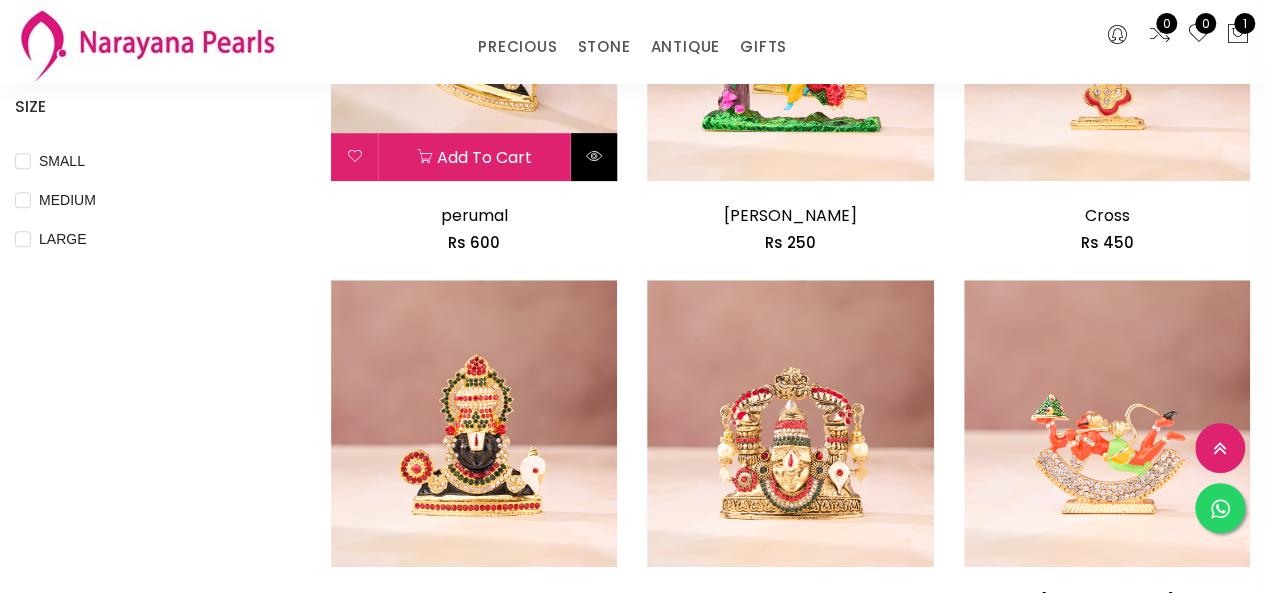 click at bounding box center (593, 157) 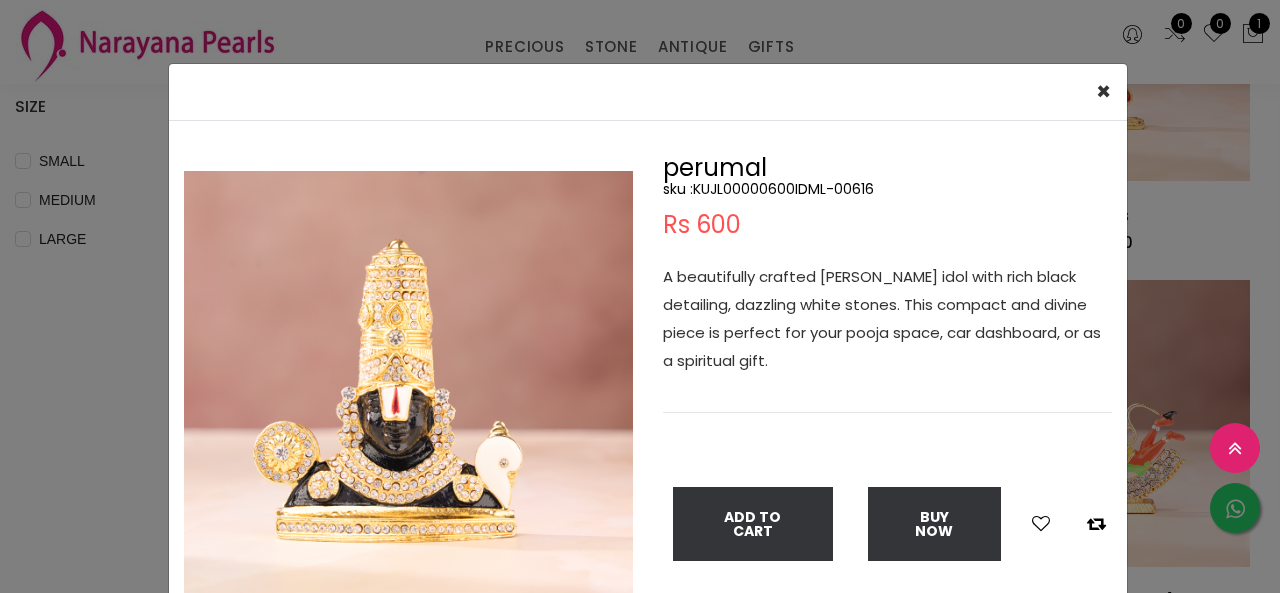click on "Double (click / press) on the image to zoom (in / out)." at bounding box center [408, 400] 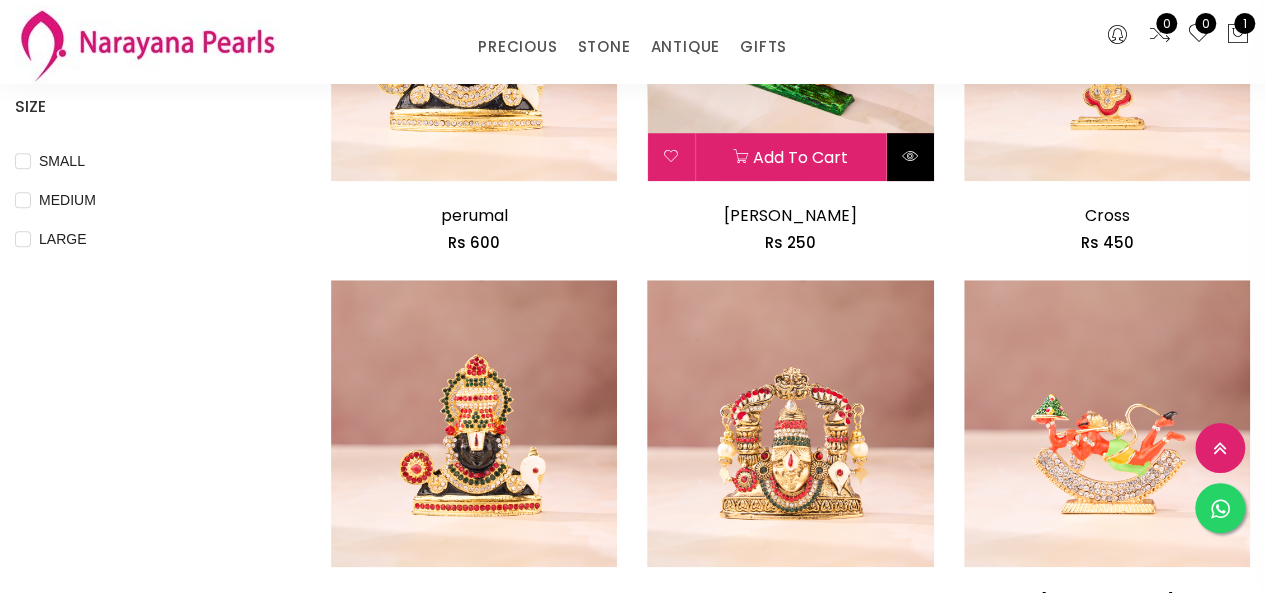 click at bounding box center (910, 157) 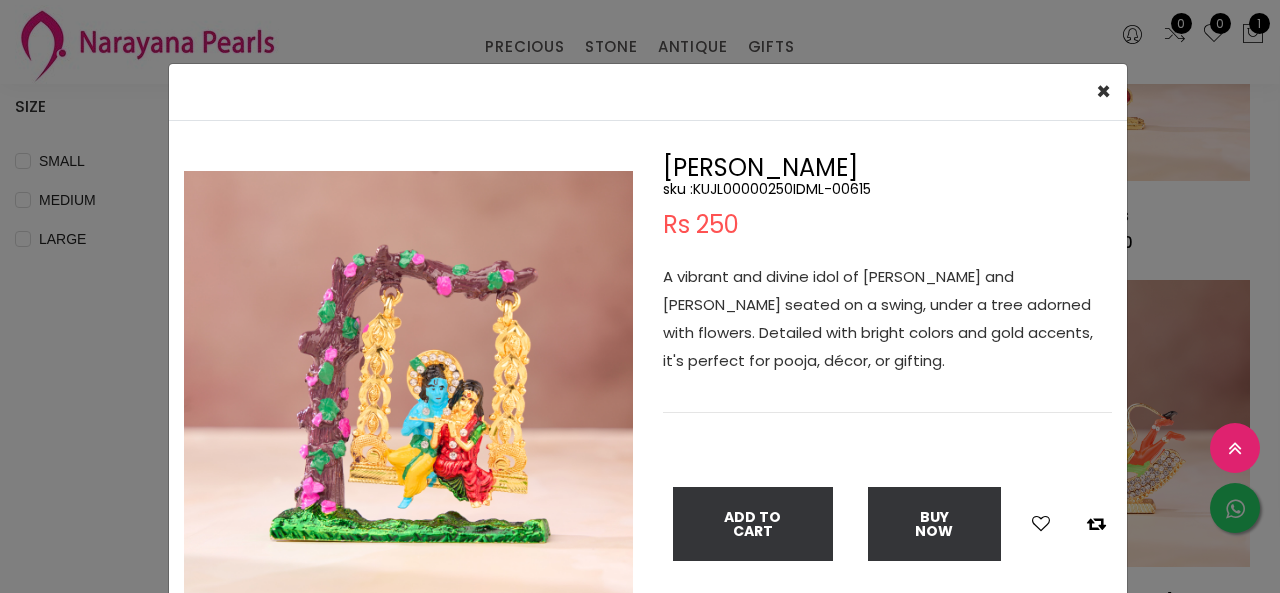 click on "× Close Double (click / press) on the image to zoom (in / out). [PERSON_NAME] :  KUJL00000250IDML-00615 Rs   250 A vibrant and divine idol of [PERSON_NAME] and [PERSON_NAME] seated on a swing, under a tree adorned with flowers. Detailed with bright colors and gold accents, it's perfect for pooja, décor, or gifting.  Add To Cart   Buy Now" at bounding box center [640, 296] 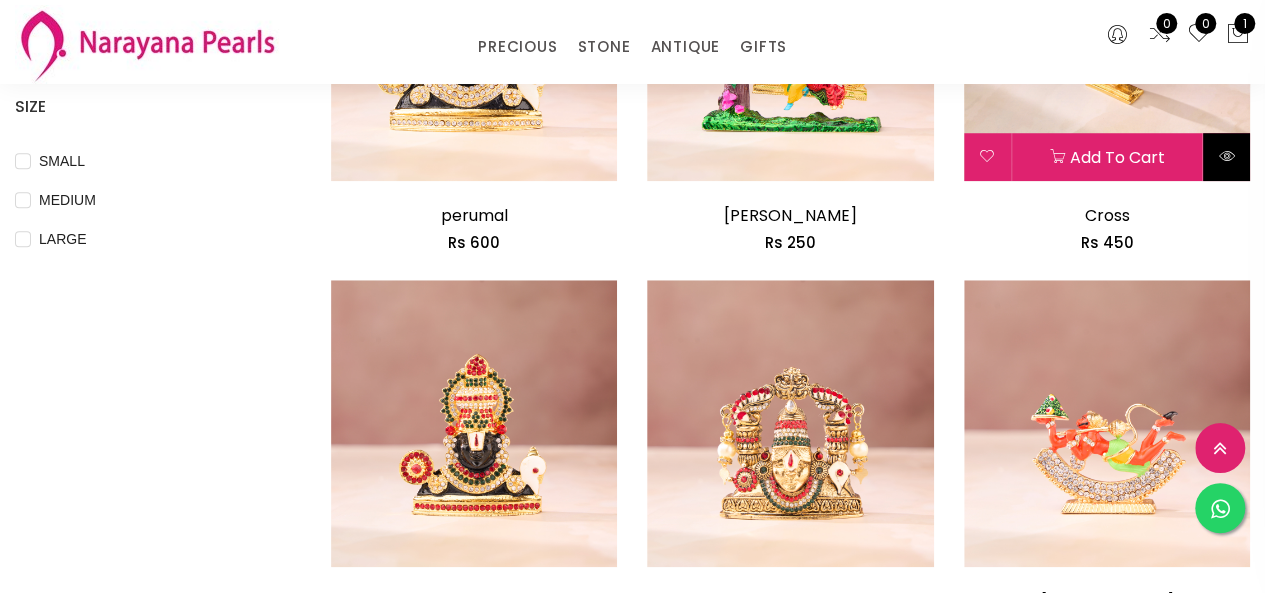 click at bounding box center (1226, 157) 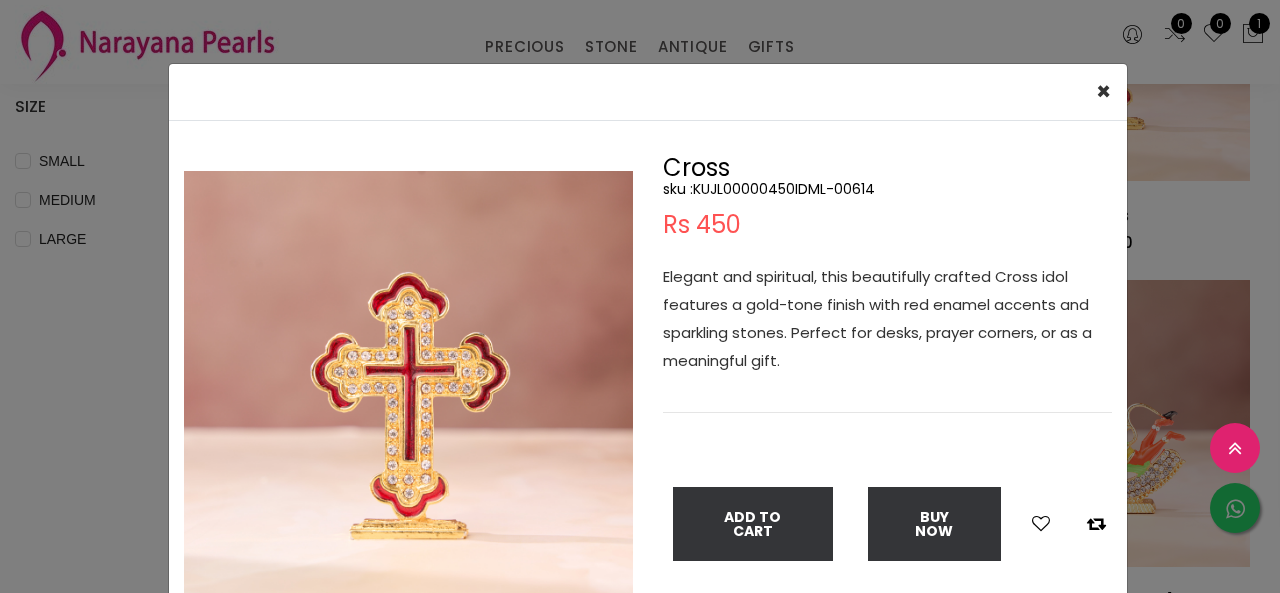 click on "Cross sku :  KUJL00000450IDML-00614 Rs   450 Elegant and spiritual, this beautifully crafted Cross idol features a gold-tone finish with red enamel accents and sparkling stones. Perfect for desks, prayer corners, or as a meaningful gift.  Add To Cart   Buy Now" at bounding box center [887, 400] 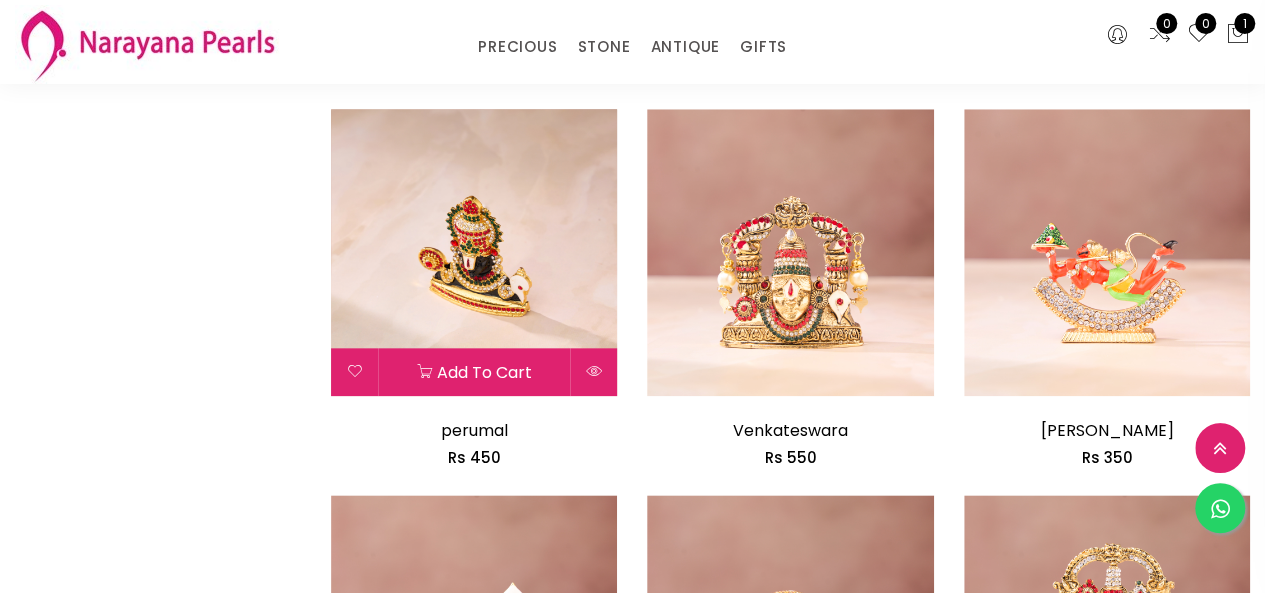 scroll, scrollTop: 1000, scrollLeft: 0, axis: vertical 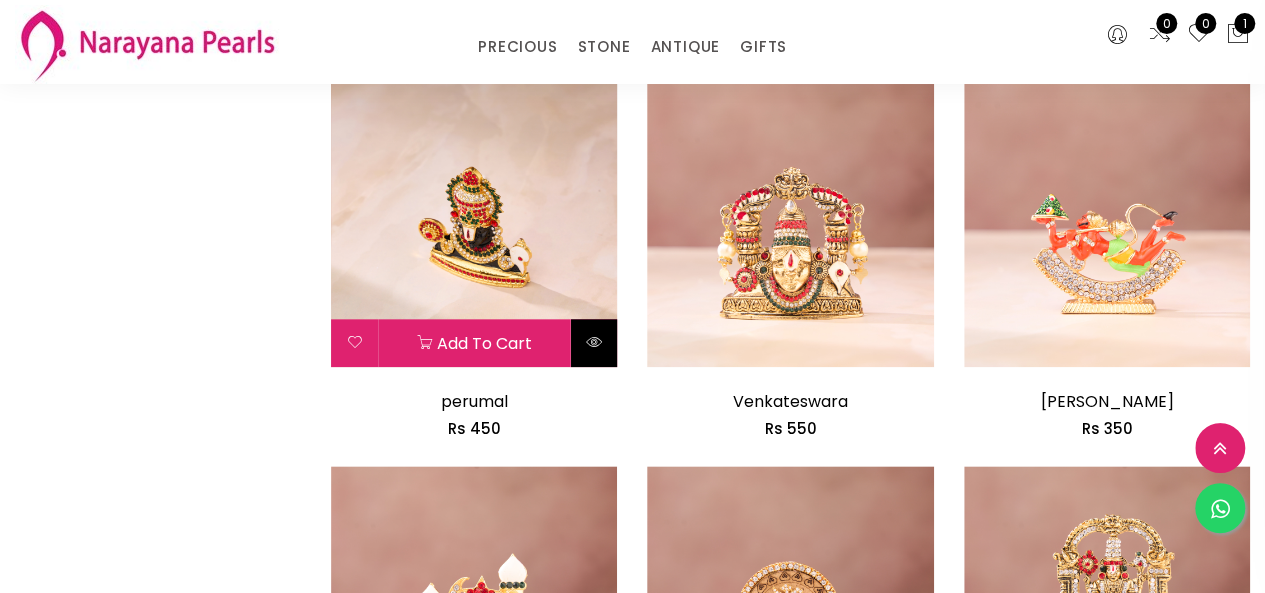 click at bounding box center (593, 343) 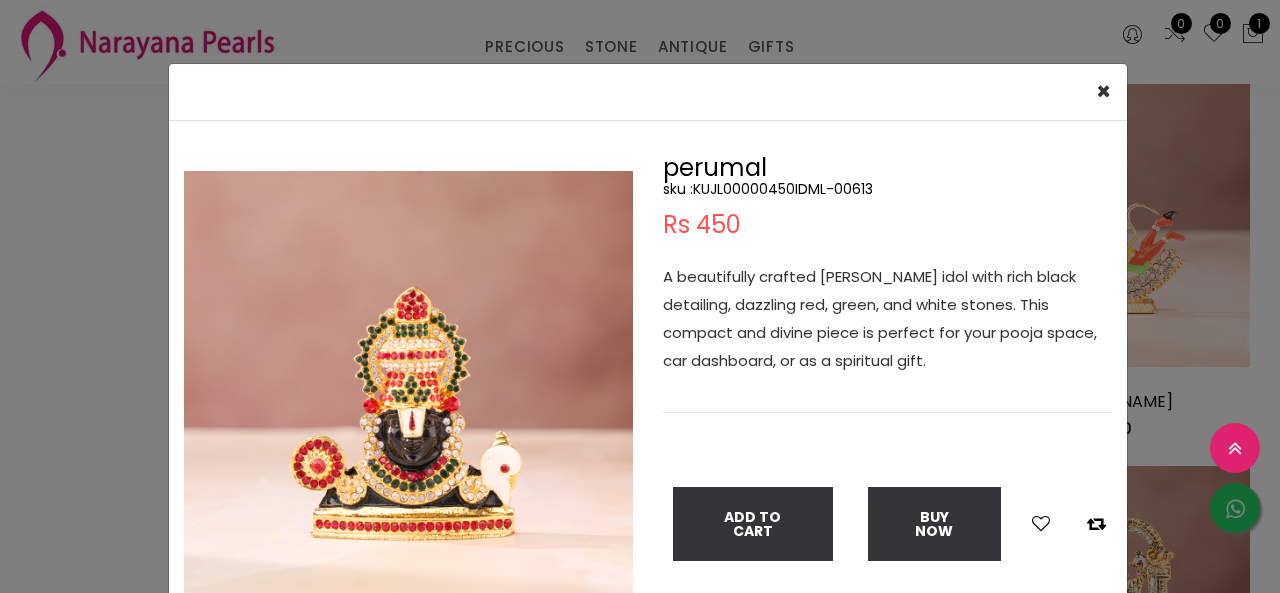 click on "× Close Double (click / press) on the image to zoom (in / out). perumal sku :  KUJL00000450IDML-00613 Rs   450 A beautifully crafted Lord [PERSON_NAME] idol with rich black detailing, dazzling red, green, and white stones. This compact and divine piece is perfect for your pooja space, car dashboard, or as a spiritual gift.  Add To Cart   Buy Now" at bounding box center [640, 296] 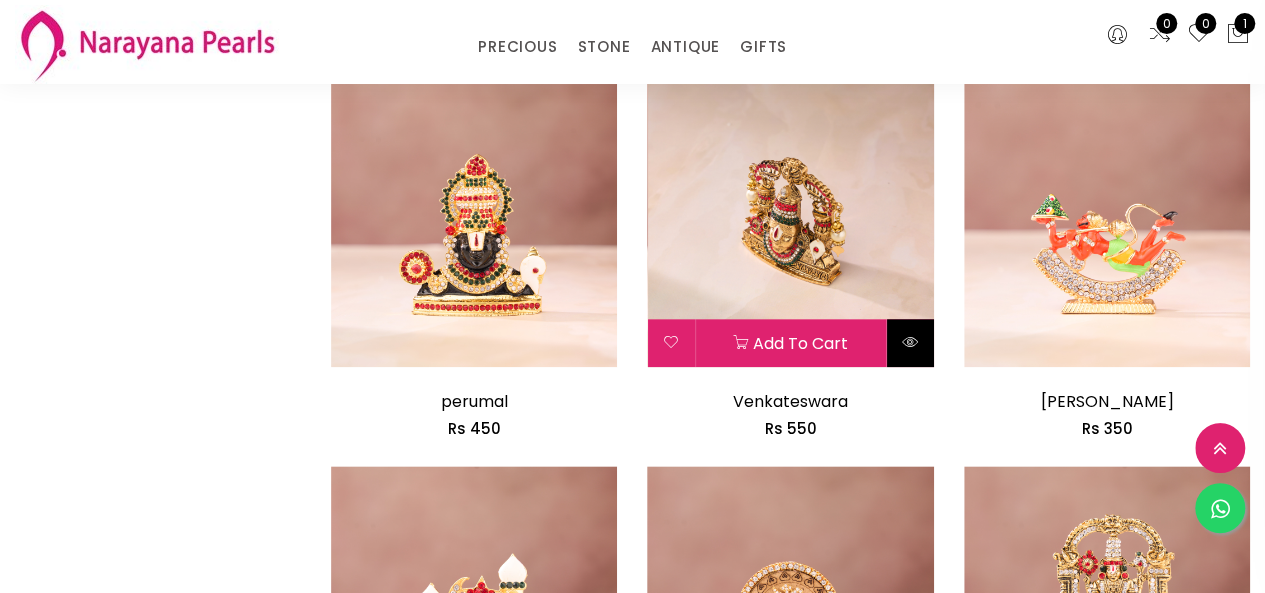click at bounding box center [910, 343] 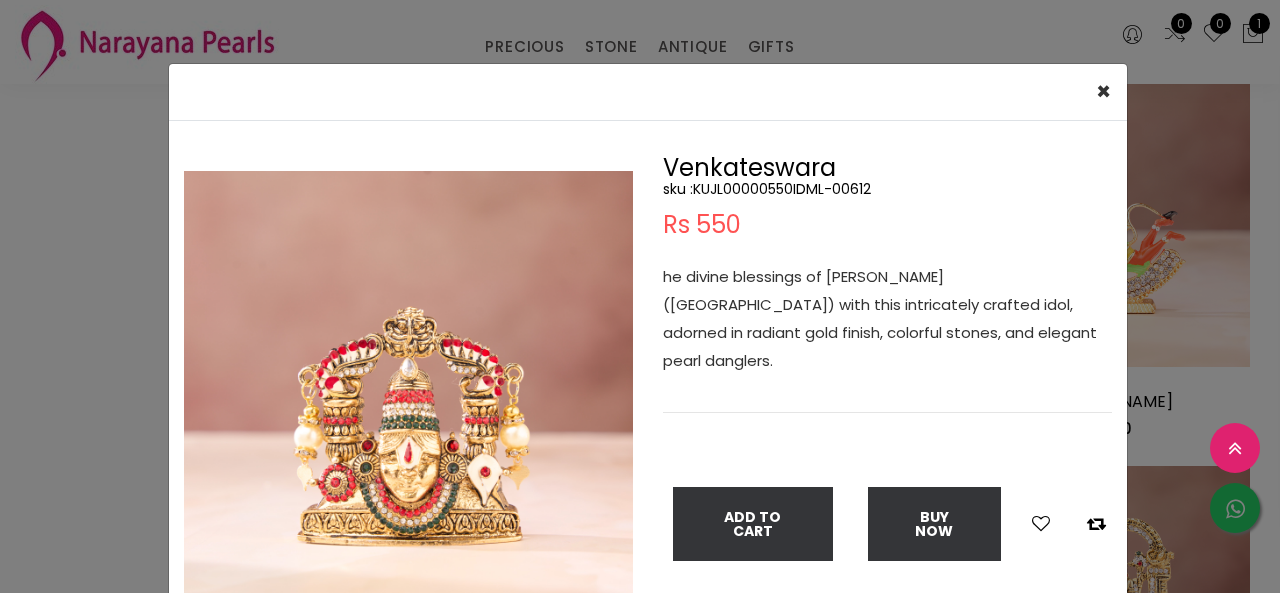 click on "× Close Double (click / press) on the image to zoom (in / out). Venkateswara sku :  KUJL00000550IDML-00612 Rs   550 he divine blessings of [PERSON_NAME] (Balaji) with this intricately crafted idol, adorned in radiant gold finish, colorful stones, and elegant pearl danglers.  Add To Cart   Buy Now" at bounding box center [640, 296] 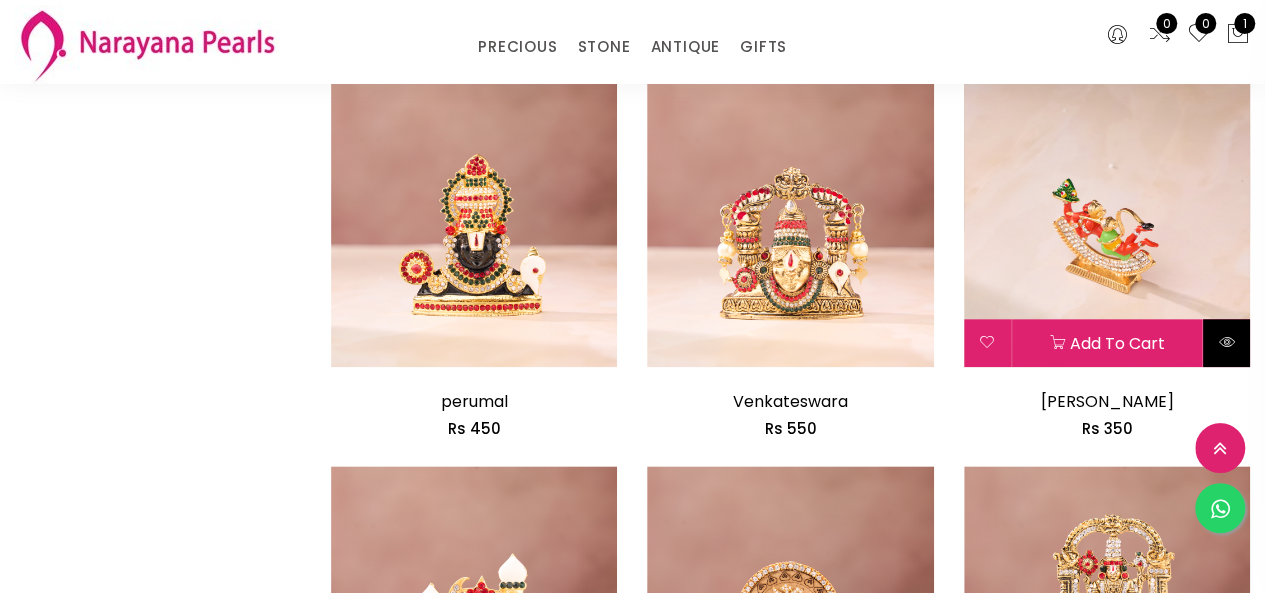 click at bounding box center [1226, 343] 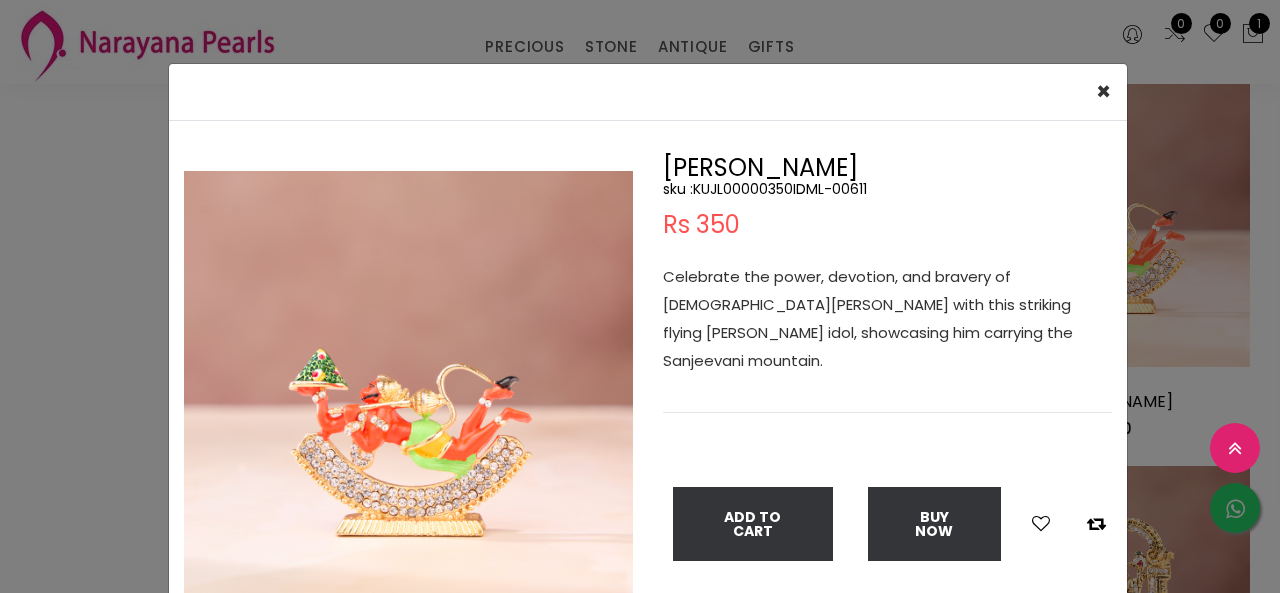 click on "hanuman sku :  KUJL00000350IDML-00611 Rs   350 Celebrate the power, devotion, and bravery of Lord [PERSON_NAME] with this striking flying Hanuman idol, showcasing him carrying the Sanjeevani mountain.  Add To Cart   Buy Now" at bounding box center (887, 400) 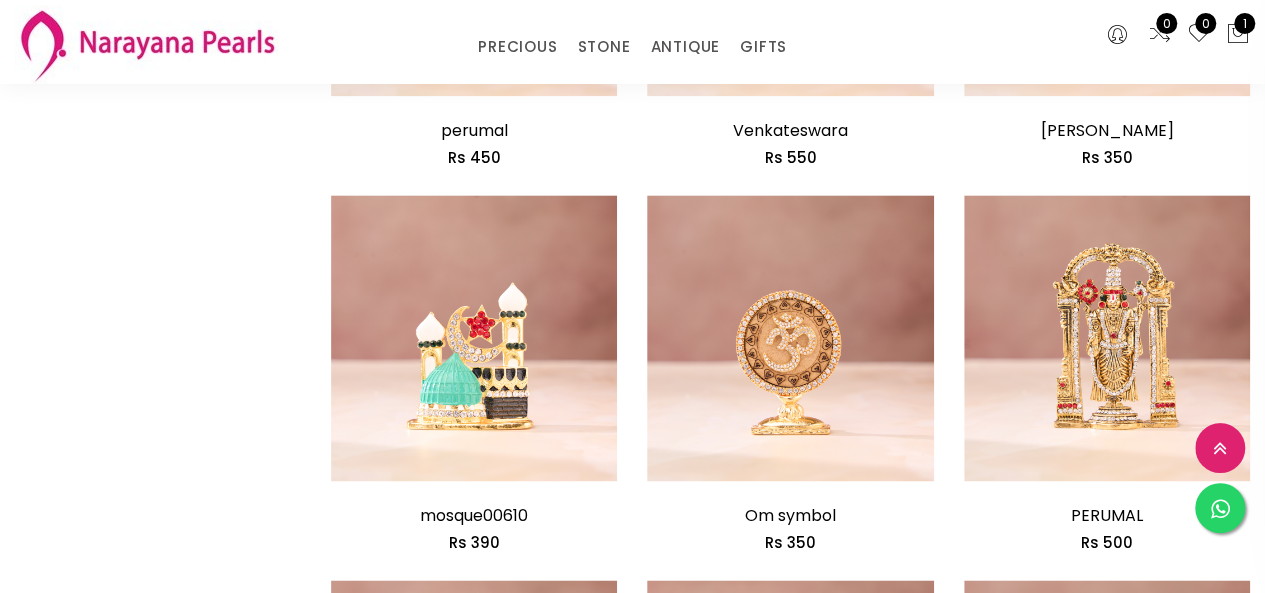 scroll, scrollTop: 1300, scrollLeft: 0, axis: vertical 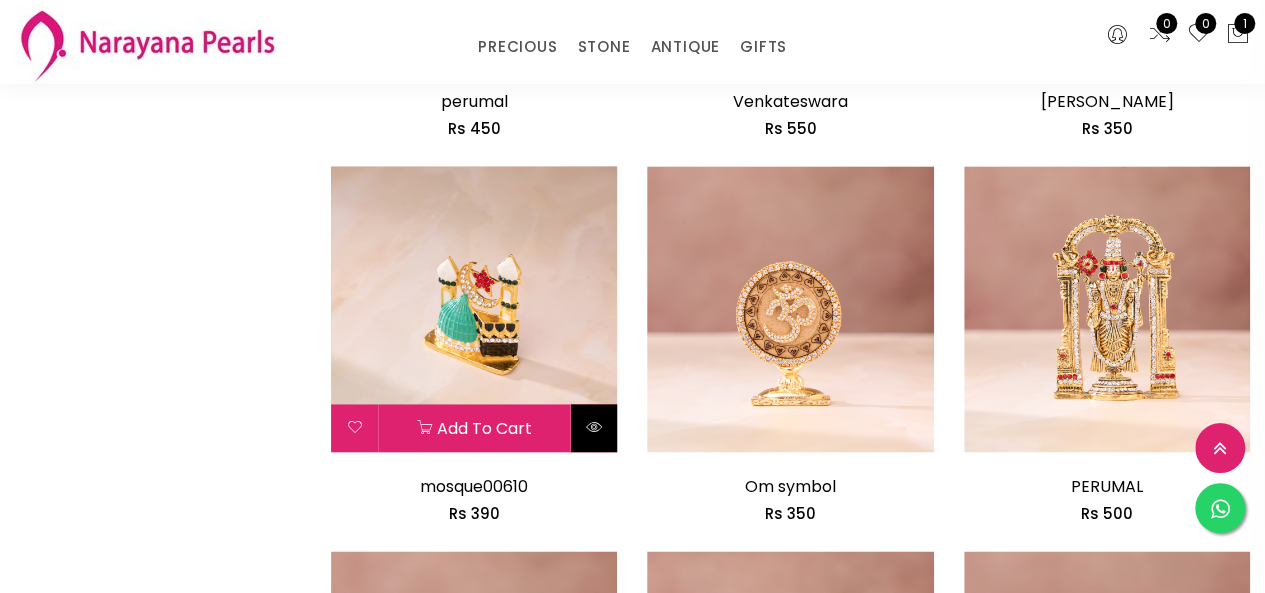 click at bounding box center [594, 427] 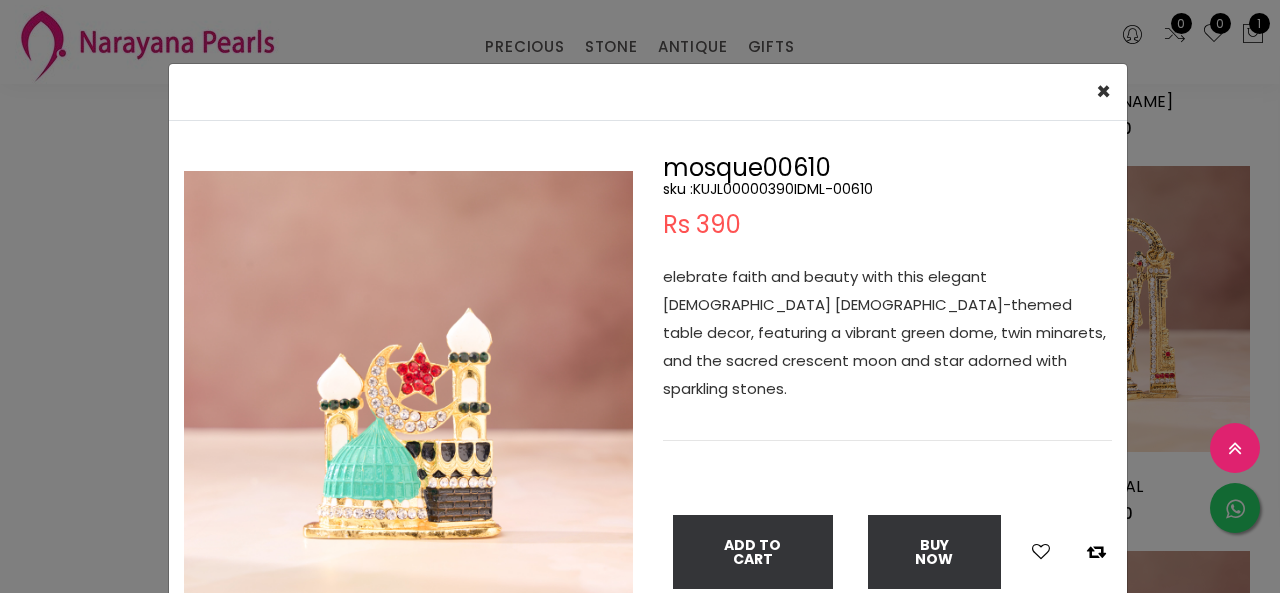 click on "× Close Double (click / press) on the image to zoom (in / out). mosque00610 sku :  KUJL00000390IDML-00610 Rs   390 elebrate faith and beauty with this elegant [DEMOGRAPHIC_DATA] [DEMOGRAPHIC_DATA]-themed table decor, featuring a vibrant green dome, twin minarets, and the sacred crescent moon and star adorned with sparkling stones.  Add To Cart   Buy Now" at bounding box center (640, 296) 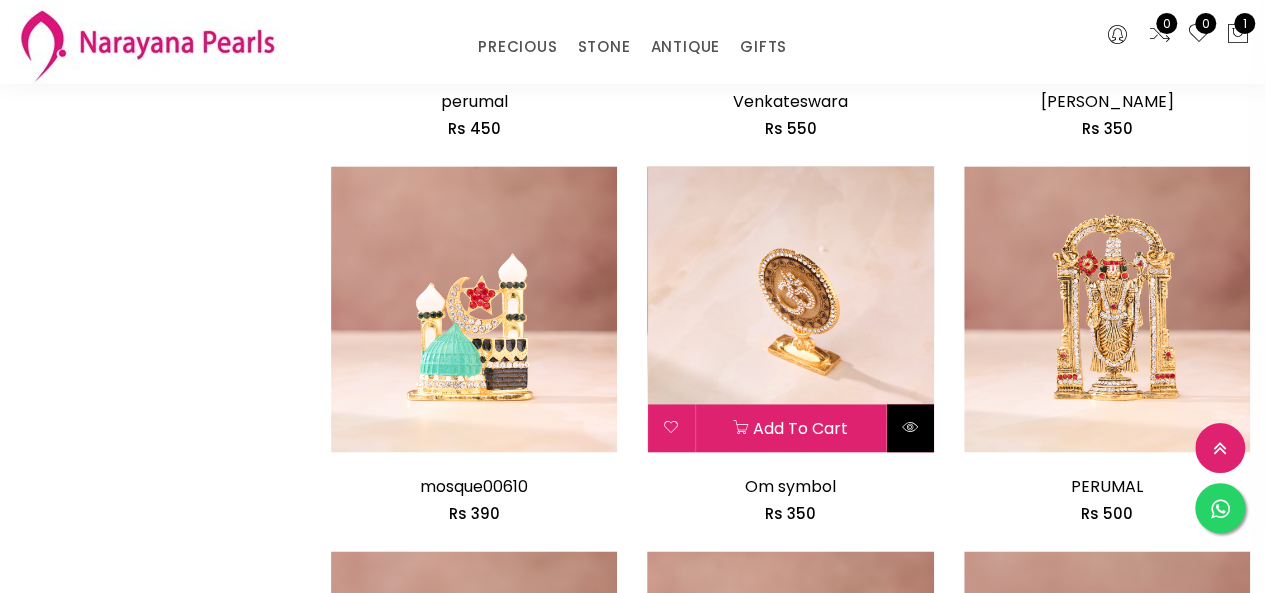 click at bounding box center (910, 428) 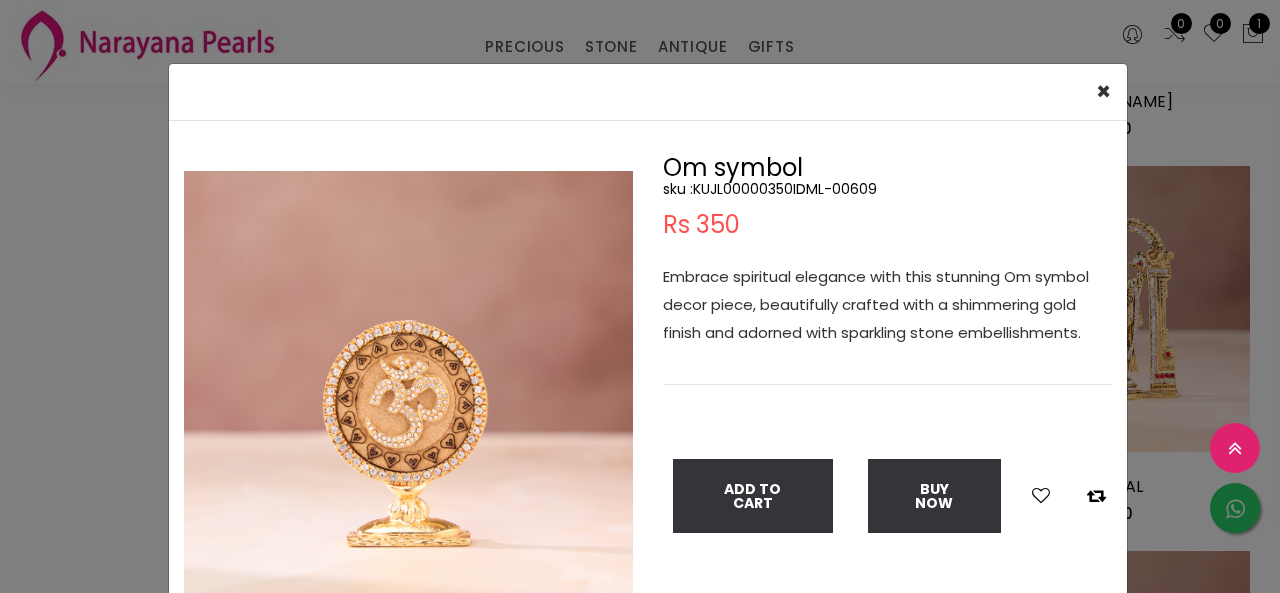 click on "× Close Double (click / press) on the image to zoom (in / out). Om symbol sku :  KUJL00000350IDML-00609 Rs   350 Embrace spiritual elegance with this stunning Om symbol decor piece, beautifully crafted with a shimmering gold finish and adorned with sparkling stone embellishments.  Add To Cart   Buy Now" at bounding box center (640, 296) 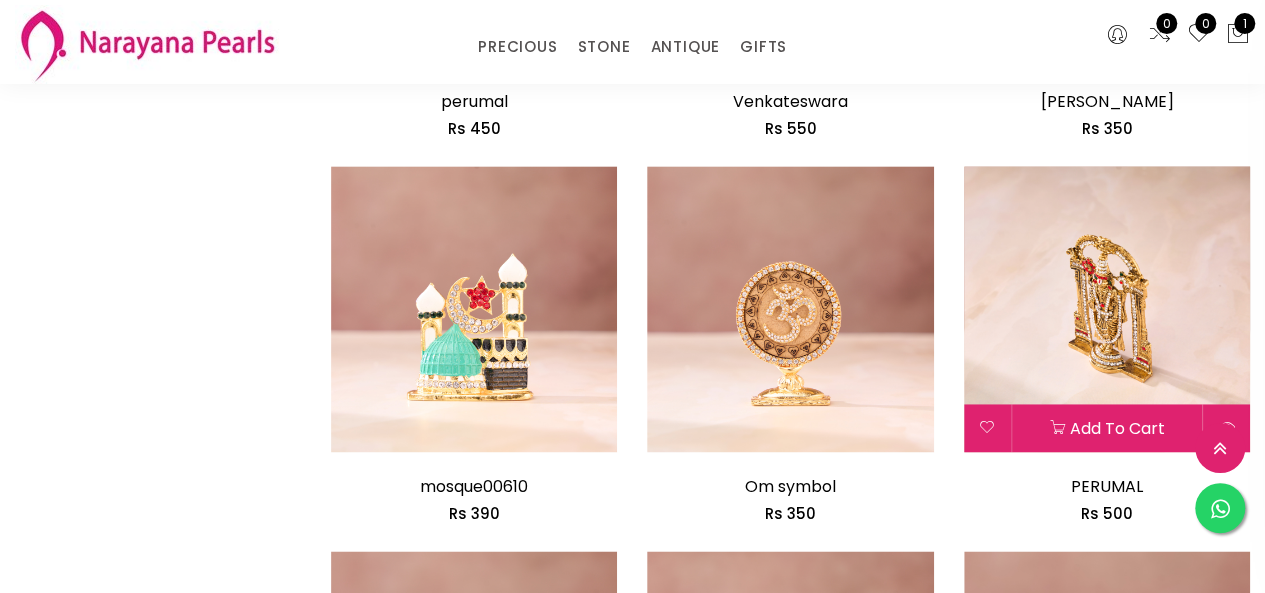 click at bounding box center (1107, 309) 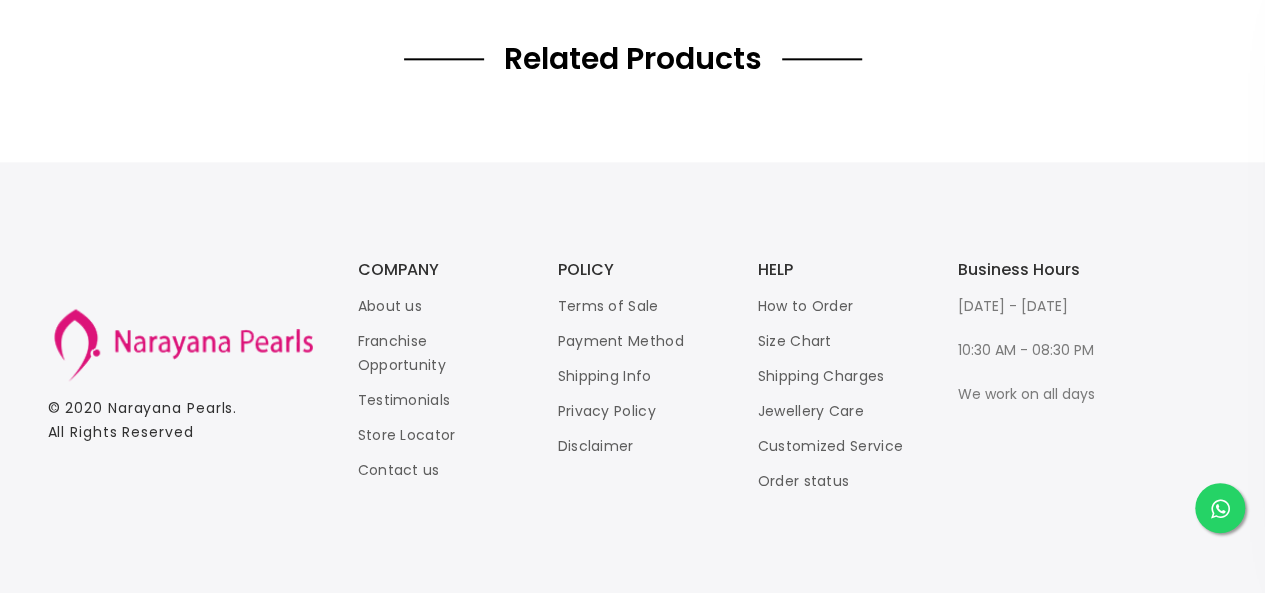 scroll, scrollTop: 0, scrollLeft: 0, axis: both 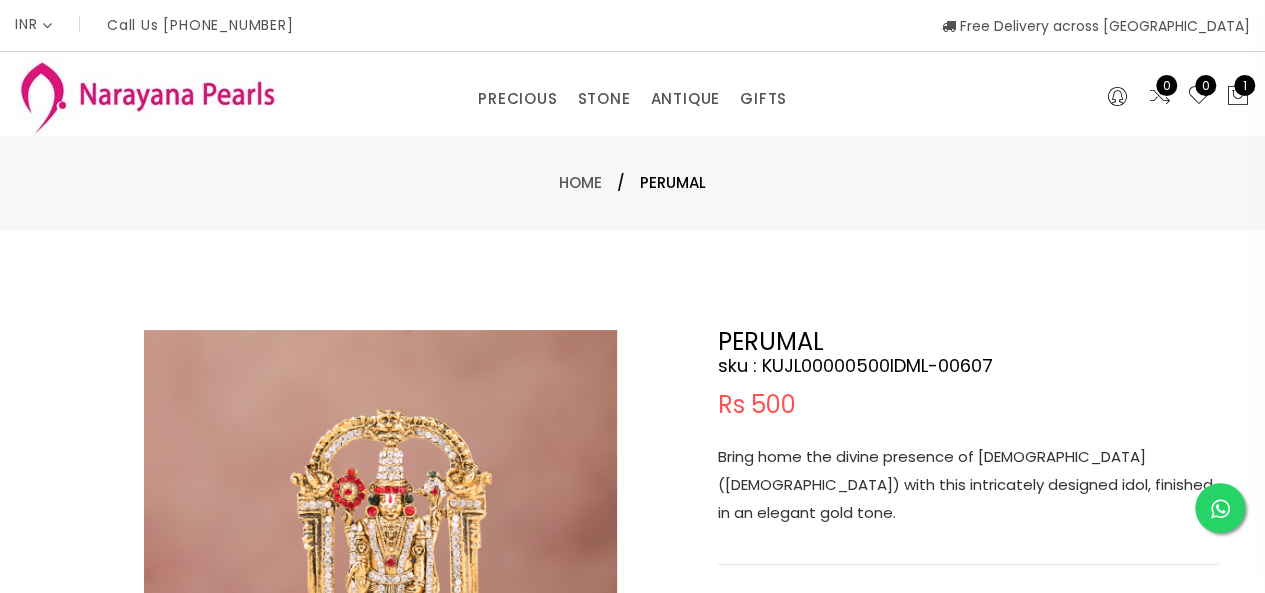 click on "Double (click / press) on the image to zoom (in / out). PERUMAL sku : KUJL00000500IDML-00607 Rs   500 Bring home the divine presence of Lord Perumal ([DEMOGRAPHIC_DATA]) with this intricately designed idol, finished in an elegant gold tone. COLOR  : MULTI COLOUR GIFTS TRADITIONAL GIFTS  Add To Cart   Buy now" at bounding box center (632, 645) 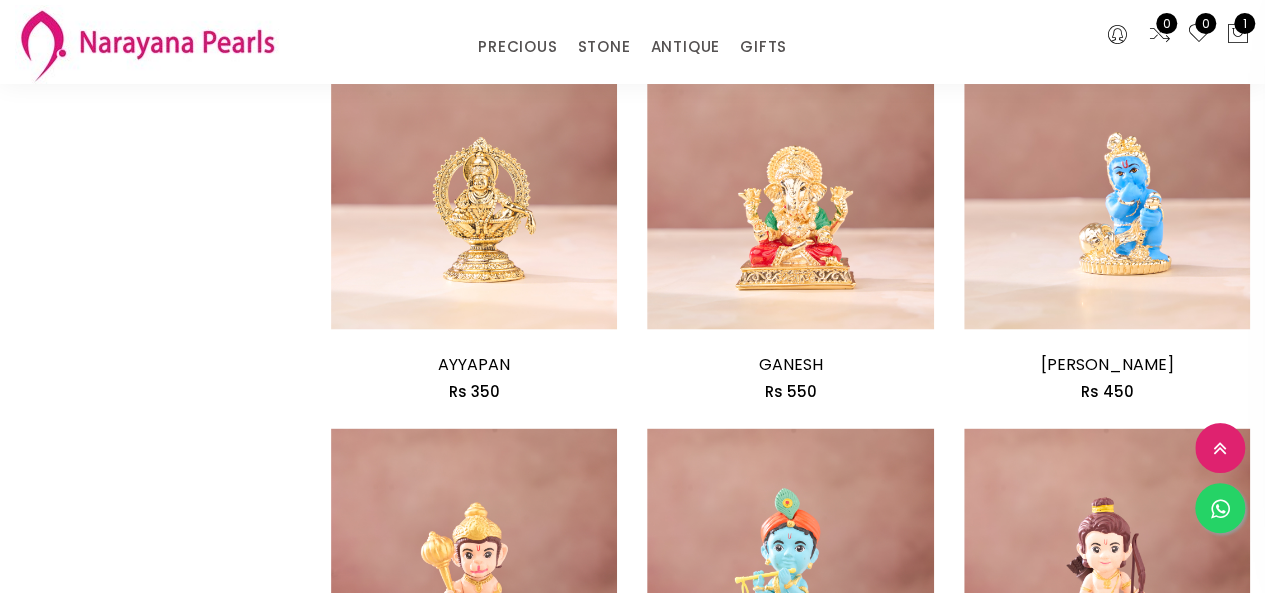 scroll, scrollTop: 1854, scrollLeft: 0, axis: vertical 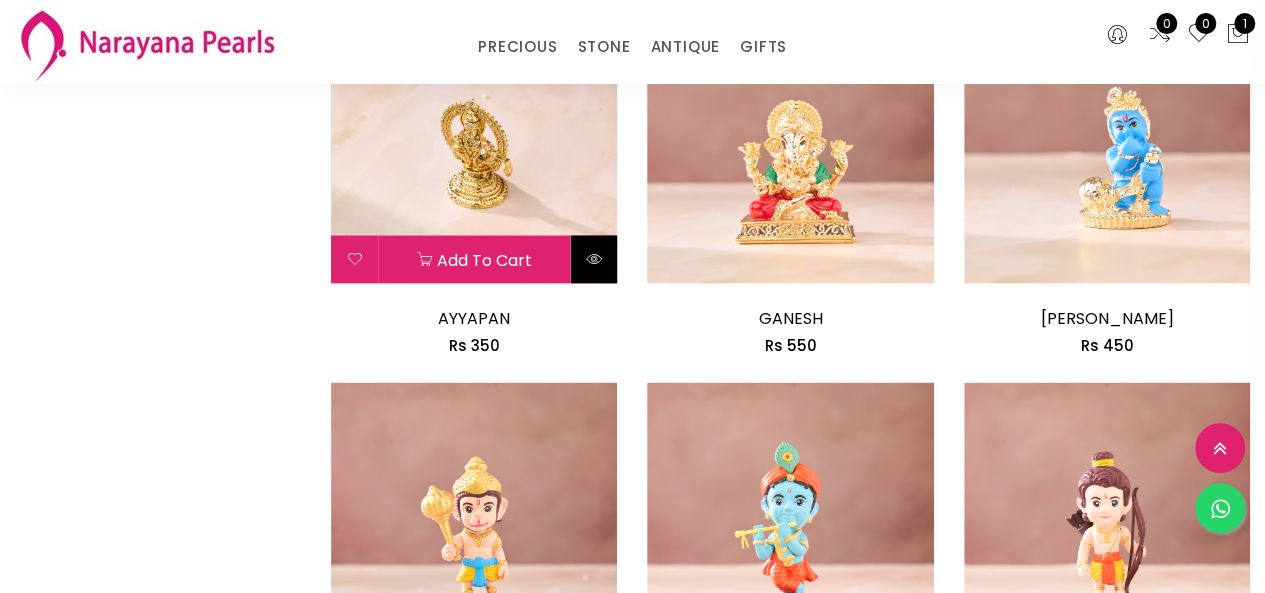 click at bounding box center [593, 259] 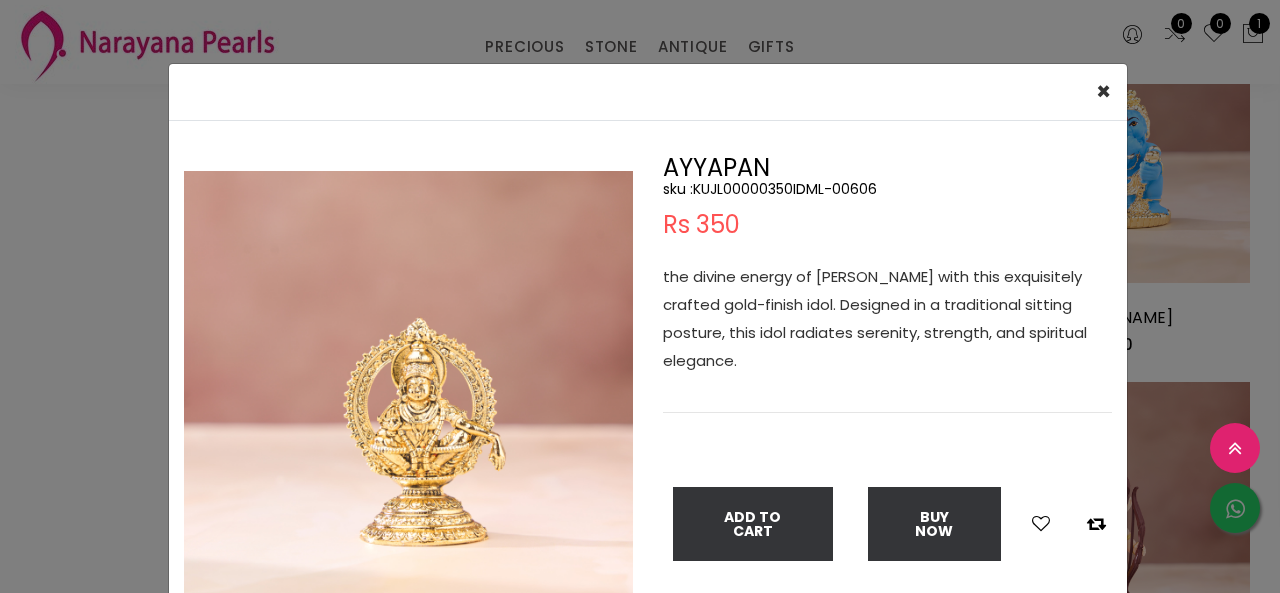 click on "AYYAPAN sku :  KUJL00000350IDML-00606 Rs   350 the divine energy of [PERSON_NAME] with this exquisitely crafted gold-finish idol. Designed in a traditional sitting posture, this idol radiates serenity, strength, and spiritual elegance.  Add To Cart   Buy Now" at bounding box center (887, 400) 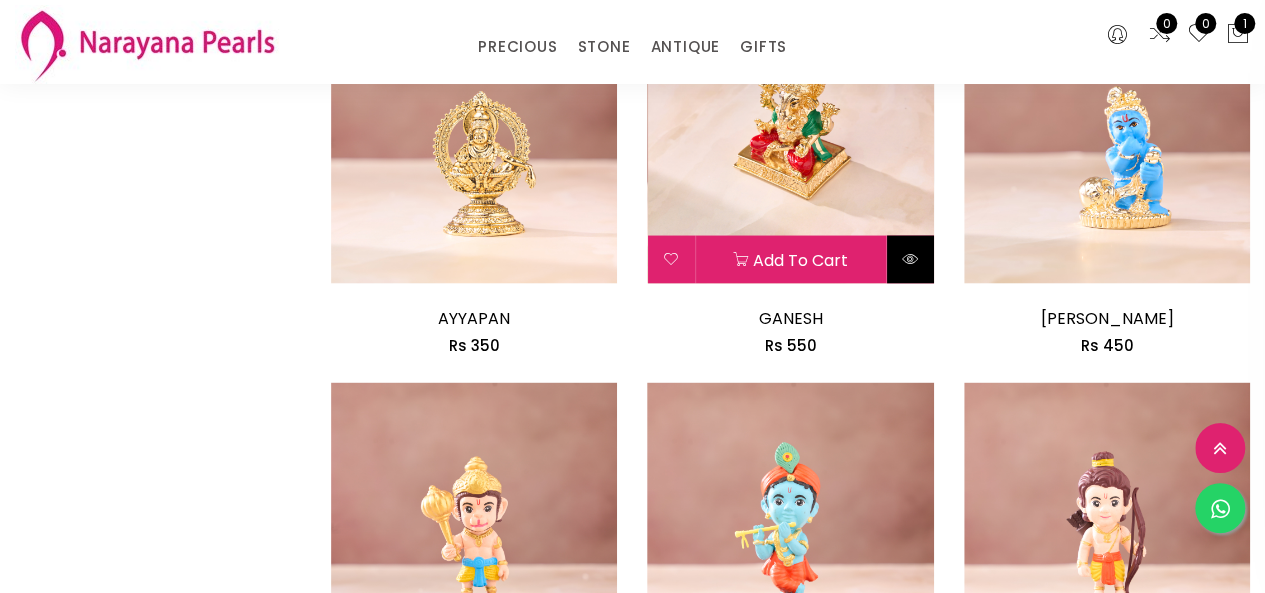 click at bounding box center (910, 258) 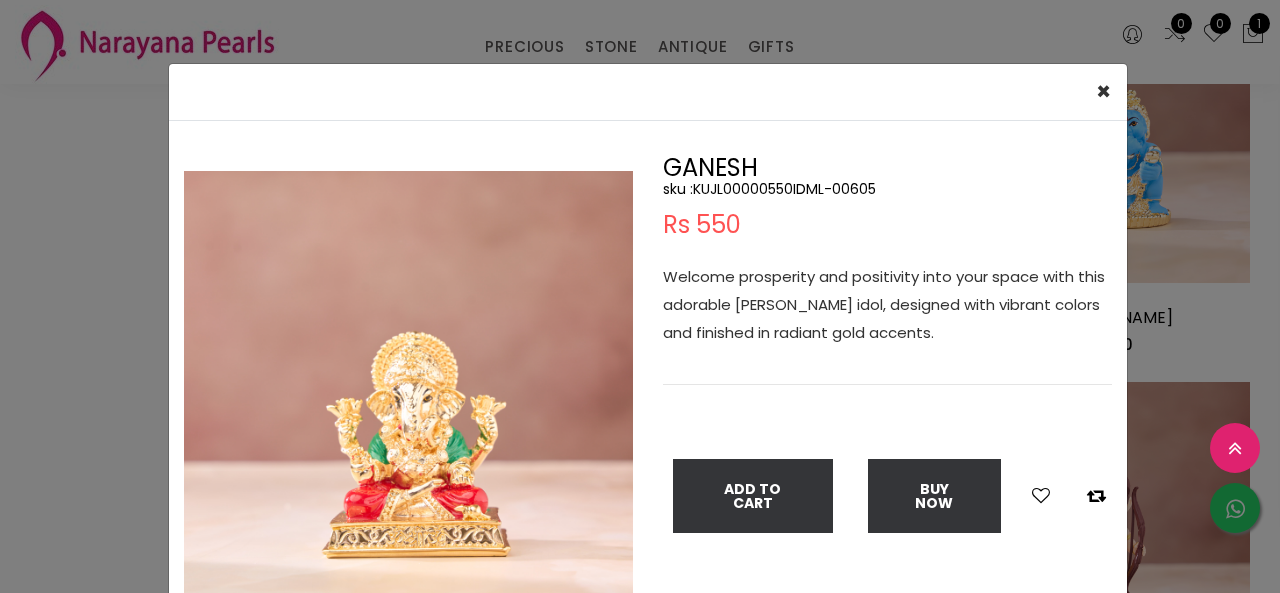 click on "× Close Double (click / press) on the image to zoom (in / out). [PERSON_NAME] :  KUJL00000550IDML-00605 Rs   550 Welcome prosperity and positivity into your space with this adorable Ganesha idol, designed with vibrant colors and finished in radiant gold accents.  Add To Cart   Buy Now" at bounding box center (640, 296) 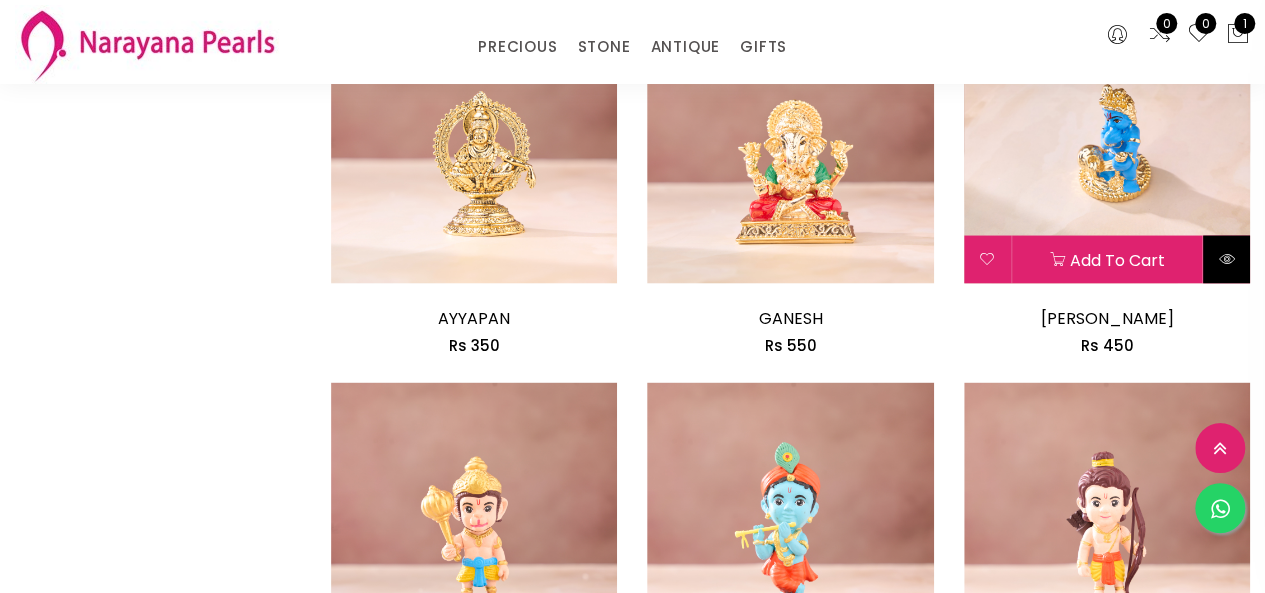 click at bounding box center (1226, 258) 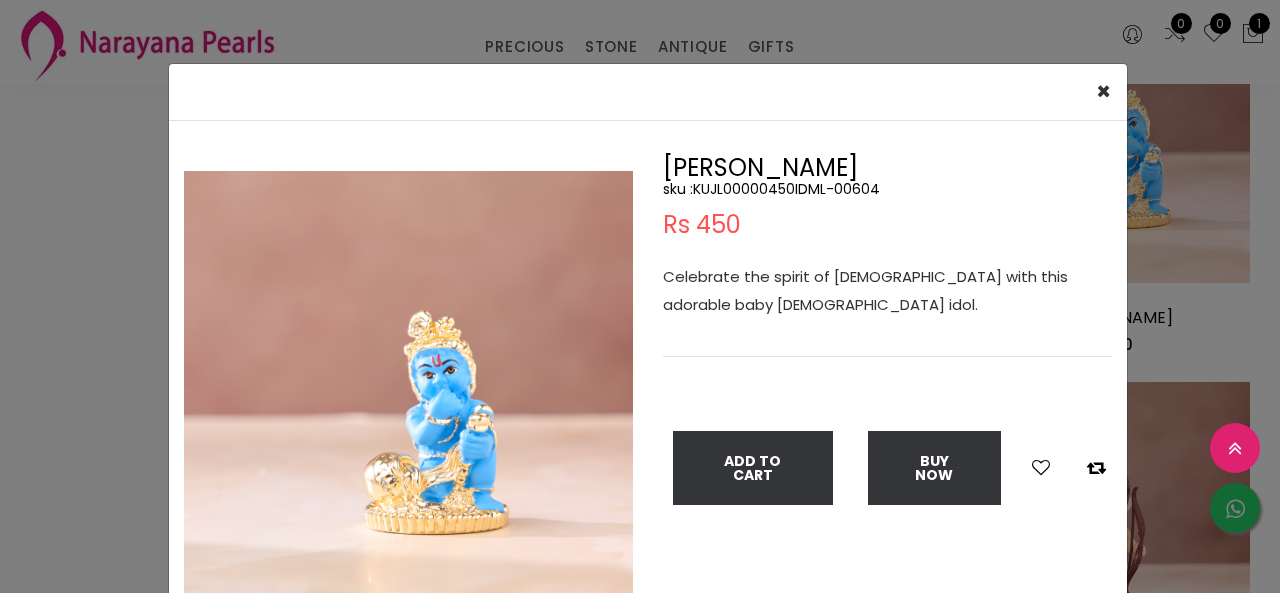 click on "× Close Double (click / press) on the image to zoom (in / out). [DEMOGRAPHIC_DATA][PERSON_NAME] :  KUJL00000450IDML-00604 Rs   450 Celebrate the spirit of [DEMOGRAPHIC_DATA] with this adorable baby [DEMOGRAPHIC_DATA] idol.  Add To Cart   Buy Now" at bounding box center (640, 296) 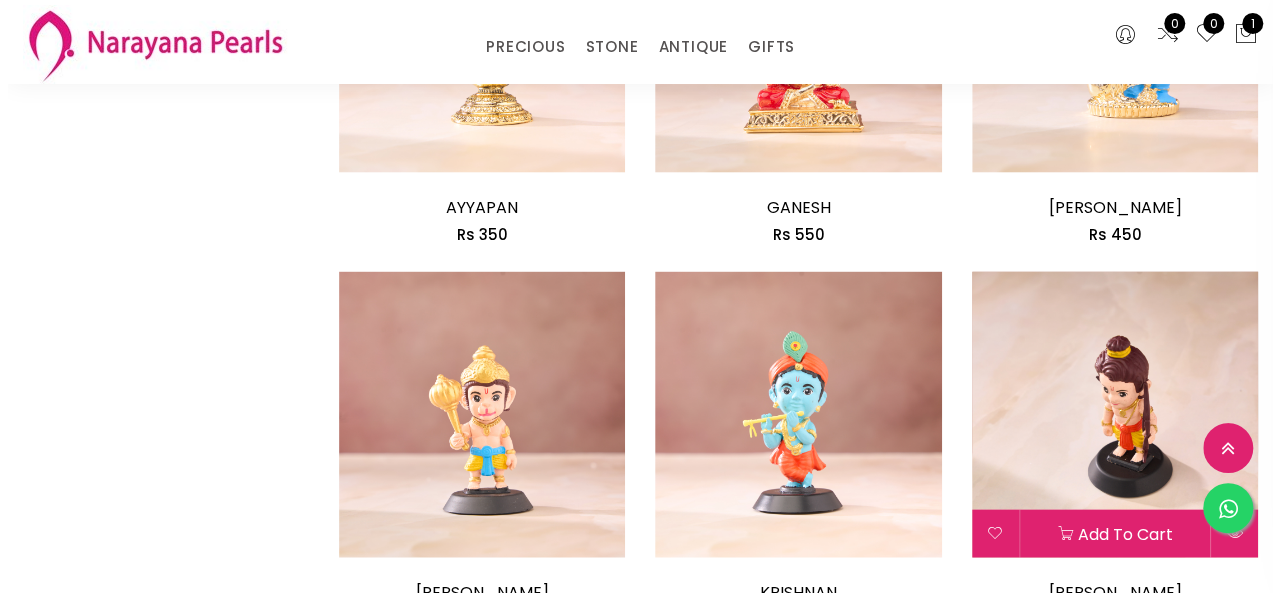 scroll, scrollTop: 2054, scrollLeft: 0, axis: vertical 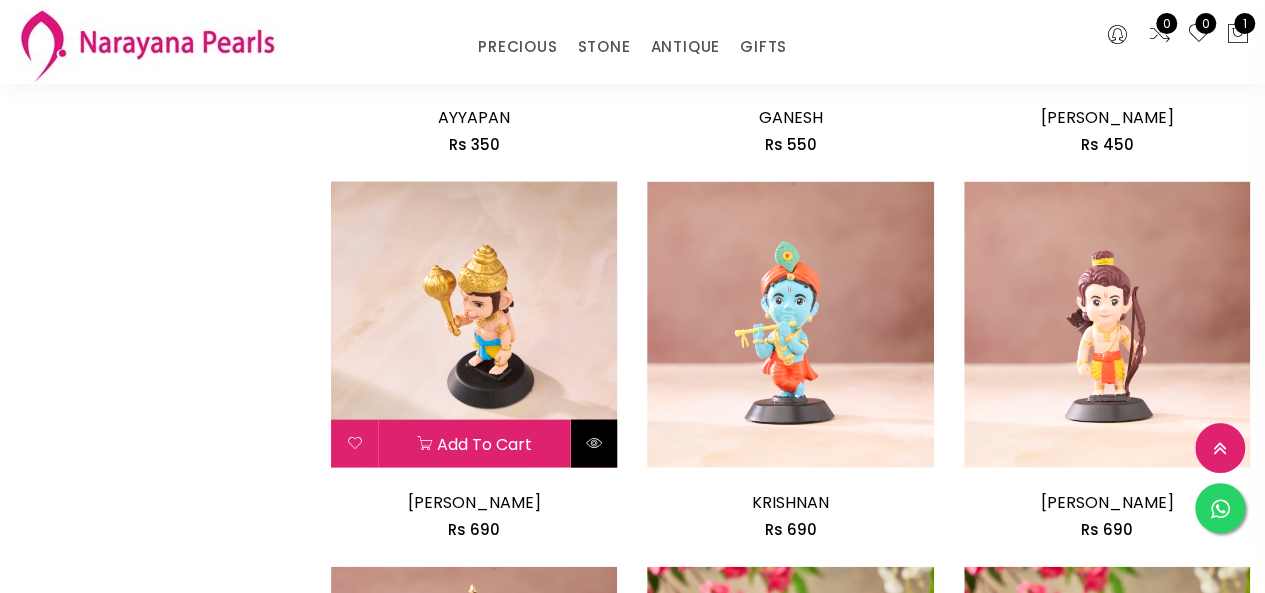 click at bounding box center [594, 443] 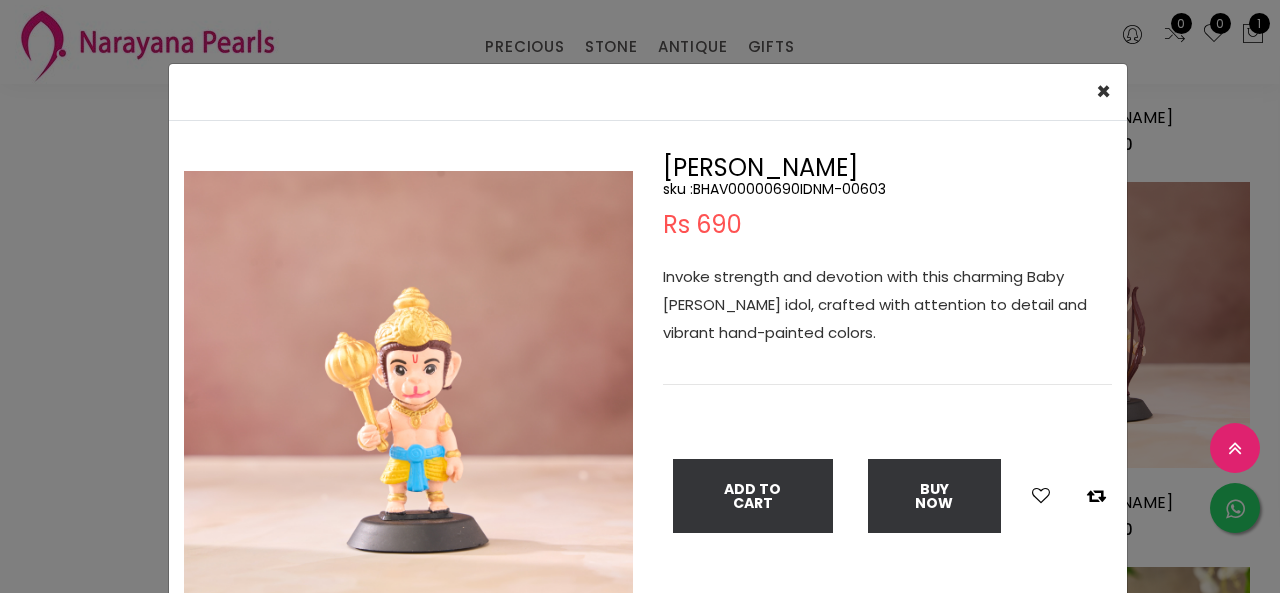 click on "× Close Double (click / press) on the image to zoom (in / out). HANUMAN sku :  BHAV00000690IDNM-00603 Rs   690 Invoke strength and devotion with this charming Baby [PERSON_NAME] idol, crafted with attention to detail and vibrant hand-painted colors.  Add To Cart   Buy Now" at bounding box center [640, 296] 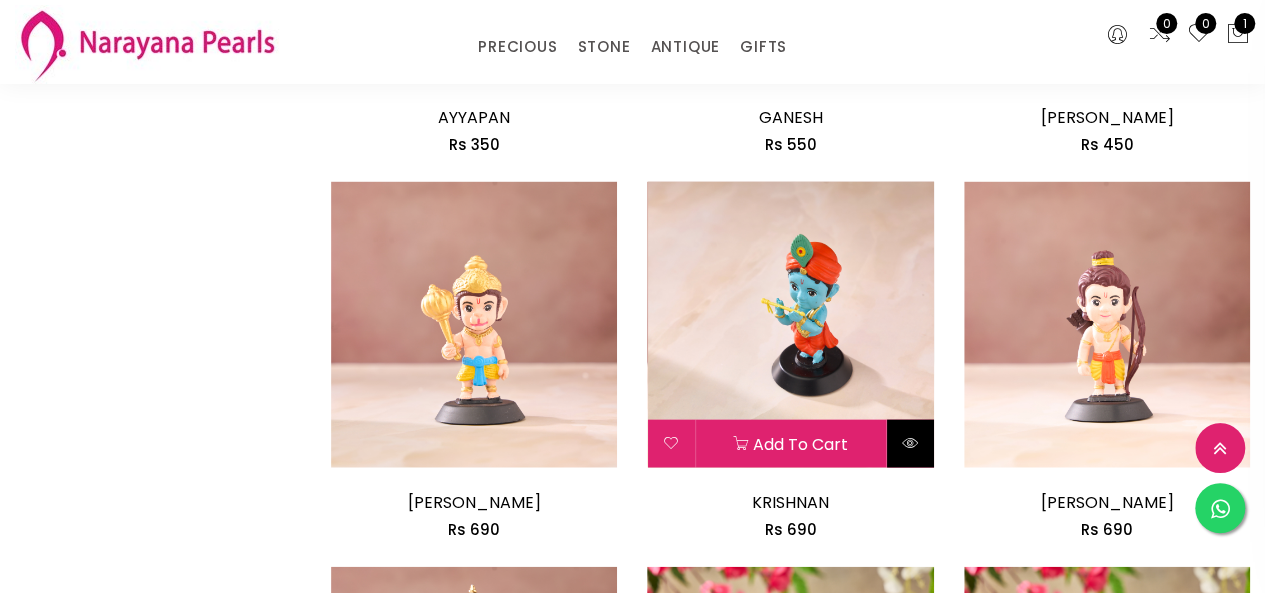 click at bounding box center [910, 444] 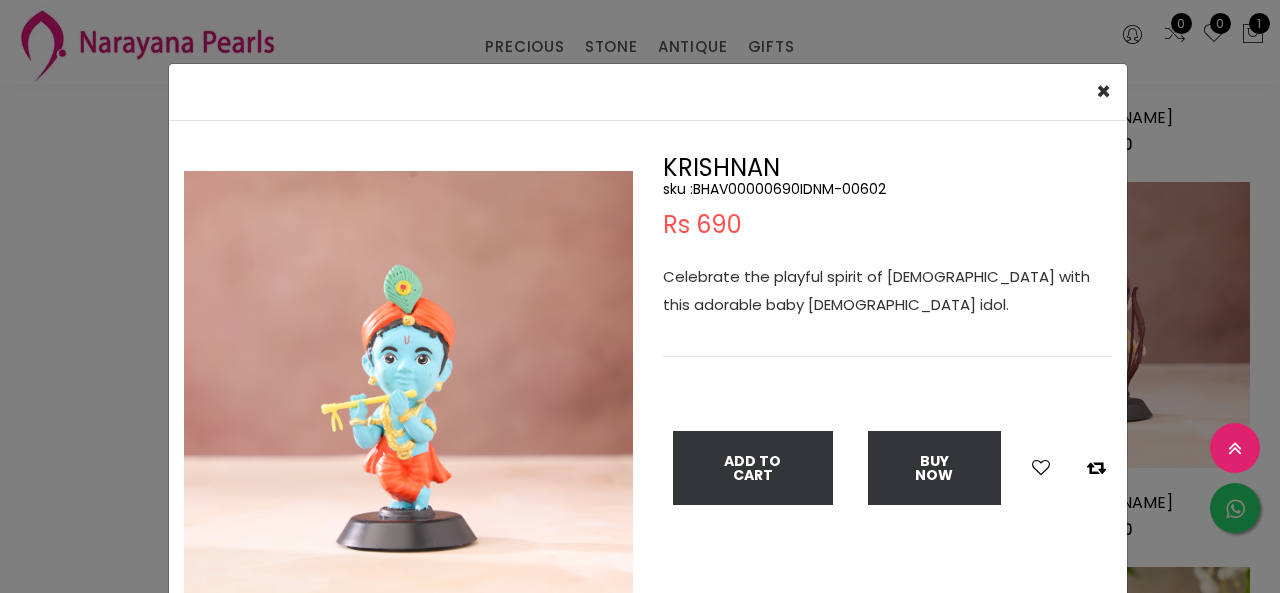click on "× Close Double (click / press) on the image to zoom (in / out). [PERSON_NAME] :  BHAV00000690IDNM-00602 Rs   690 Celebrate the playful spirit of [DEMOGRAPHIC_DATA] with this adorable baby [DEMOGRAPHIC_DATA] idol.  Add To Cart   Buy Now" at bounding box center [640, 296] 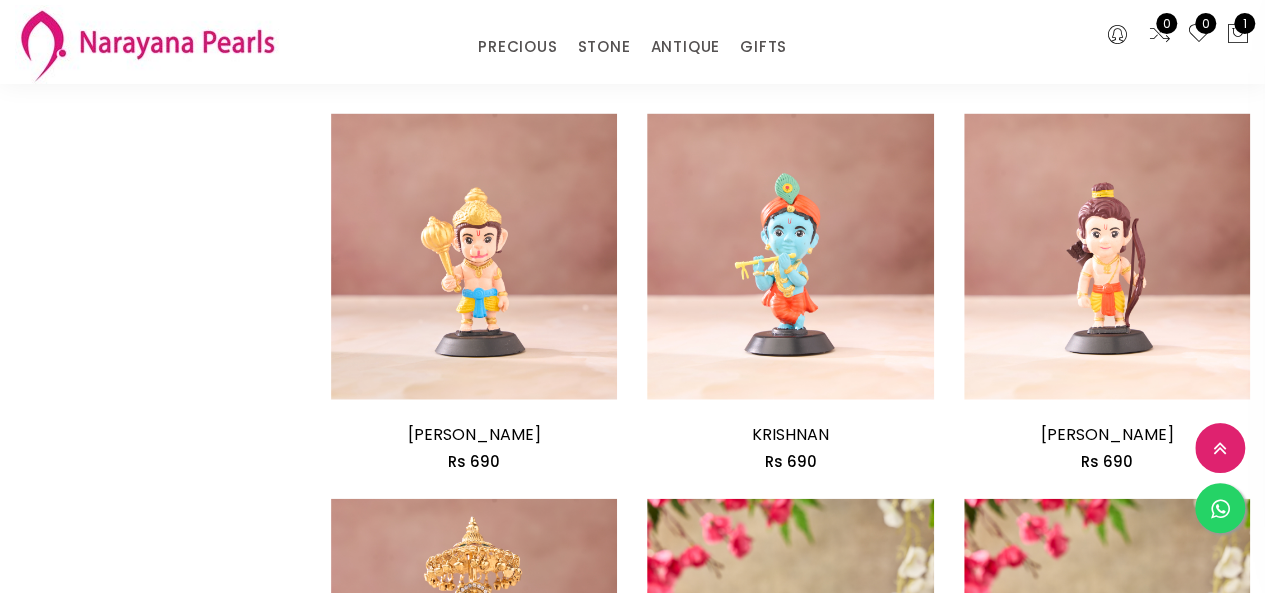 scroll, scrollTop: 2254, scrollLeft: 0, axis: vertical 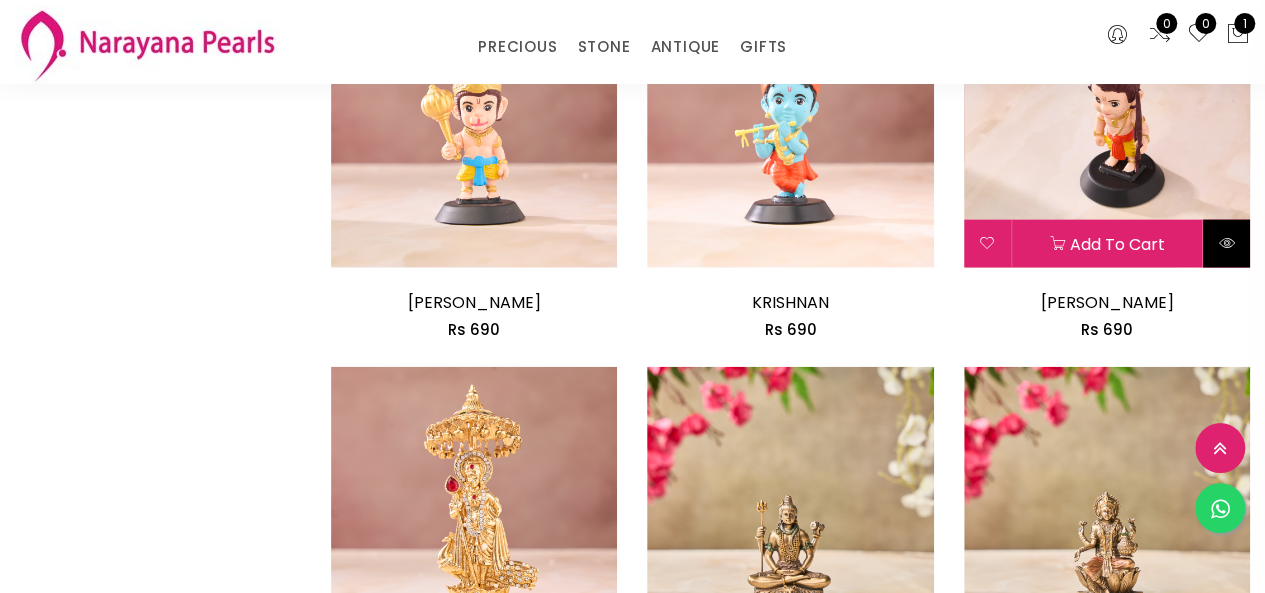 click at bounding box center (1226, 244) 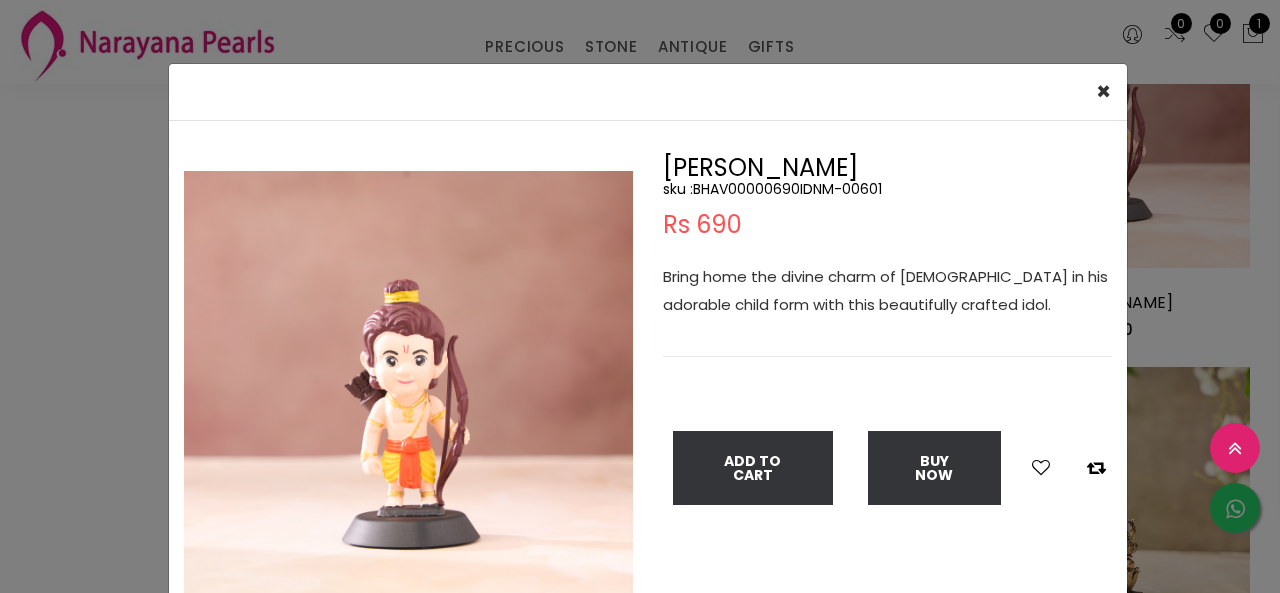 click on "× Close Double (click / press) on the image to zoom (in / out). SHREE RAM sku :  BHAV00000690IDNM-00601 Rs   690 Bring home the divine charm of [DEMOGRAPHIC_DATA] in his adorable child form with this beautifully crafted idol.  Add To Cart   Buy Now" at bounding box center (640, 296) 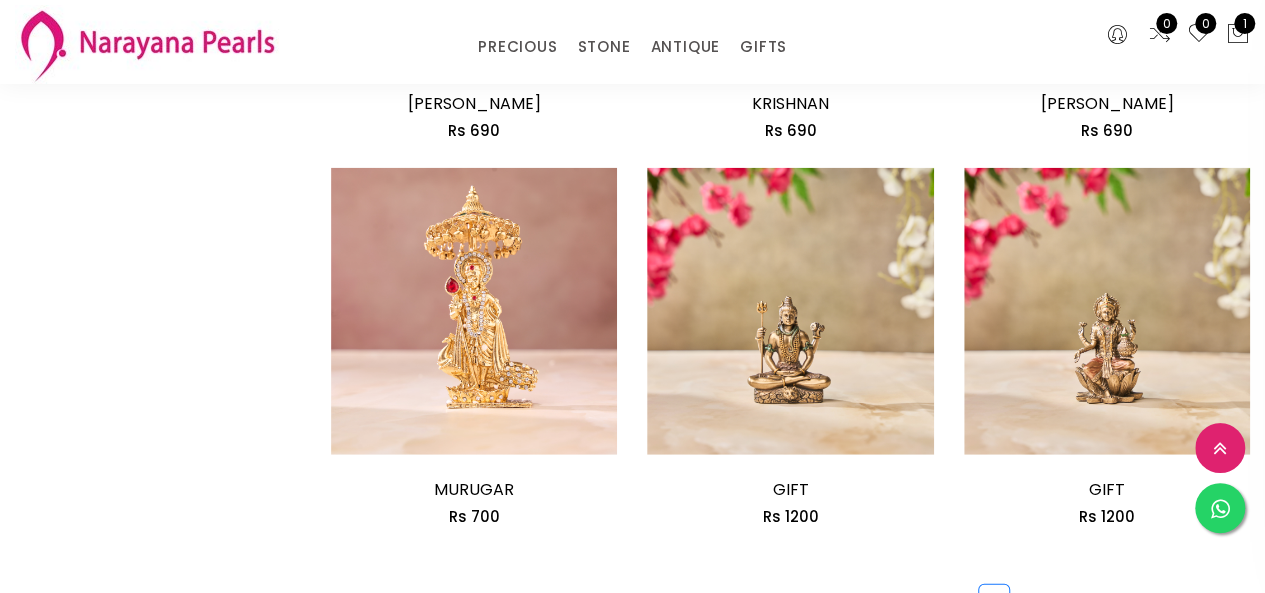 scroll, scrollTop: 2454, scrollLeft: 0, axis: vertical 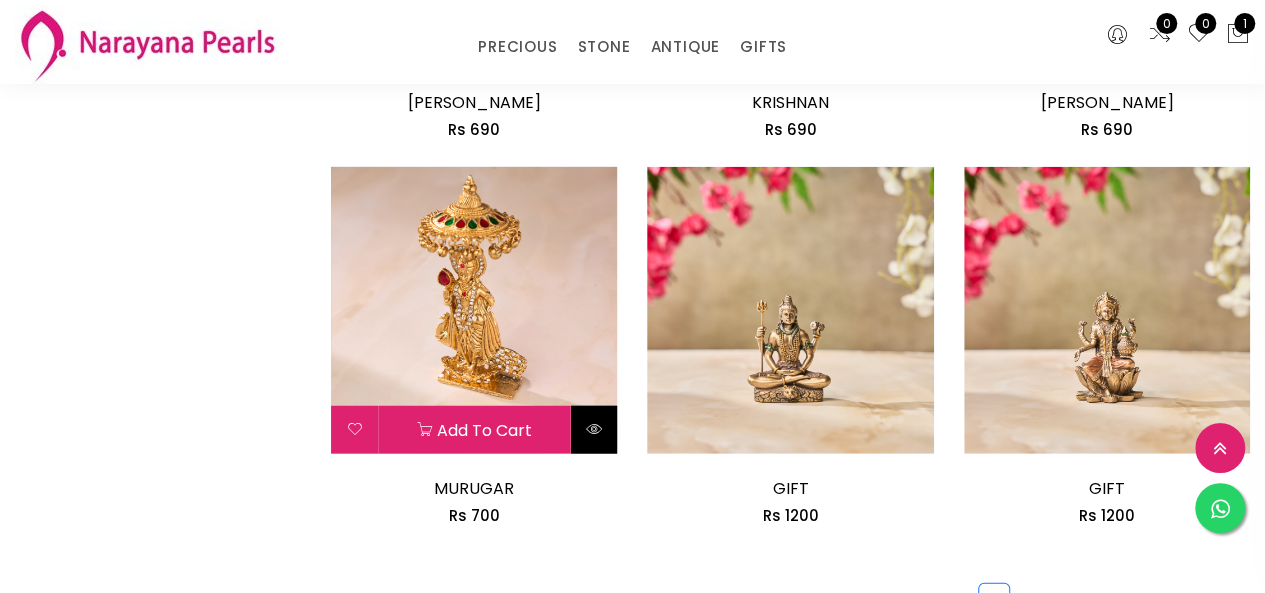 click at bounding box center [594, 429] 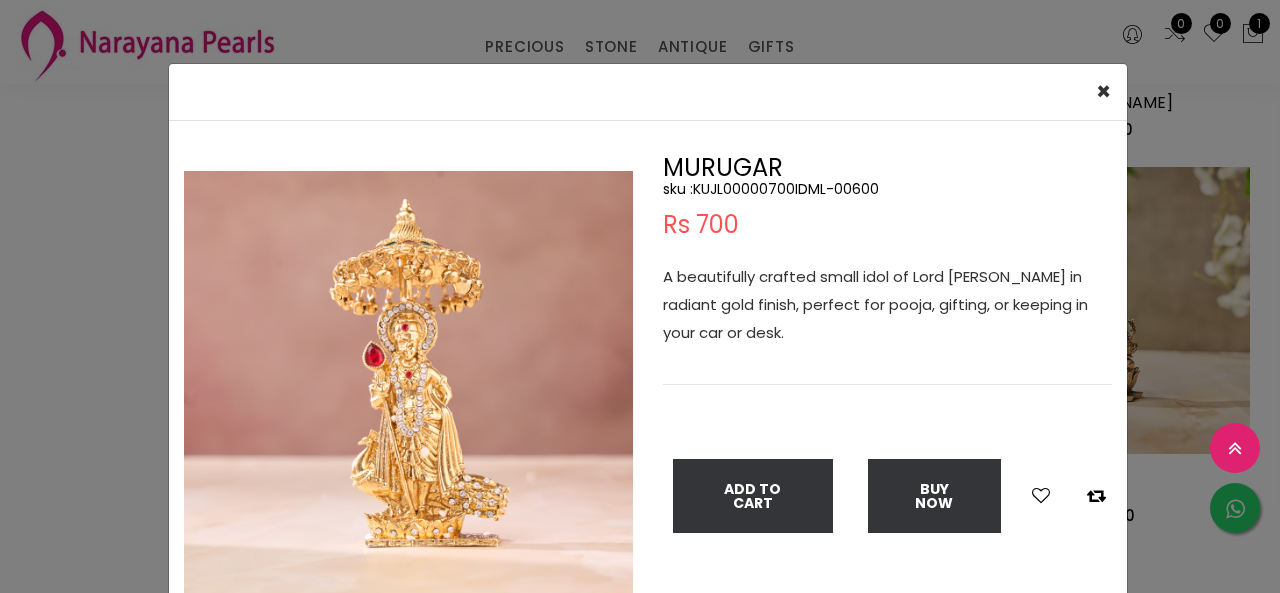click on "× Close Double (click / press) on the image to zoom (in / out). MURUGAR sku :  KUJL00000700IDML-00600 Rs   700 A beautifully crafted small idol of Lord Murugar in radiant gold finish, perfect for pooja, gifting, or keeping in your car or desk.  Add To Cart   Buy Now" at bounding box center (640, 296) 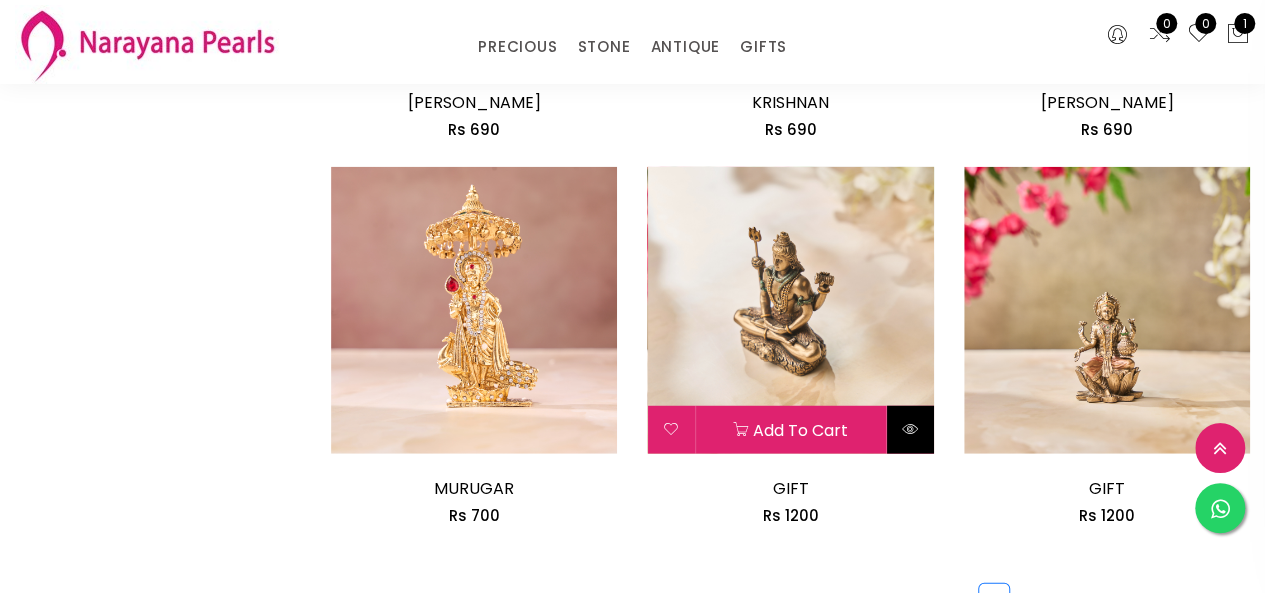 click at bounding box center (910, 430) 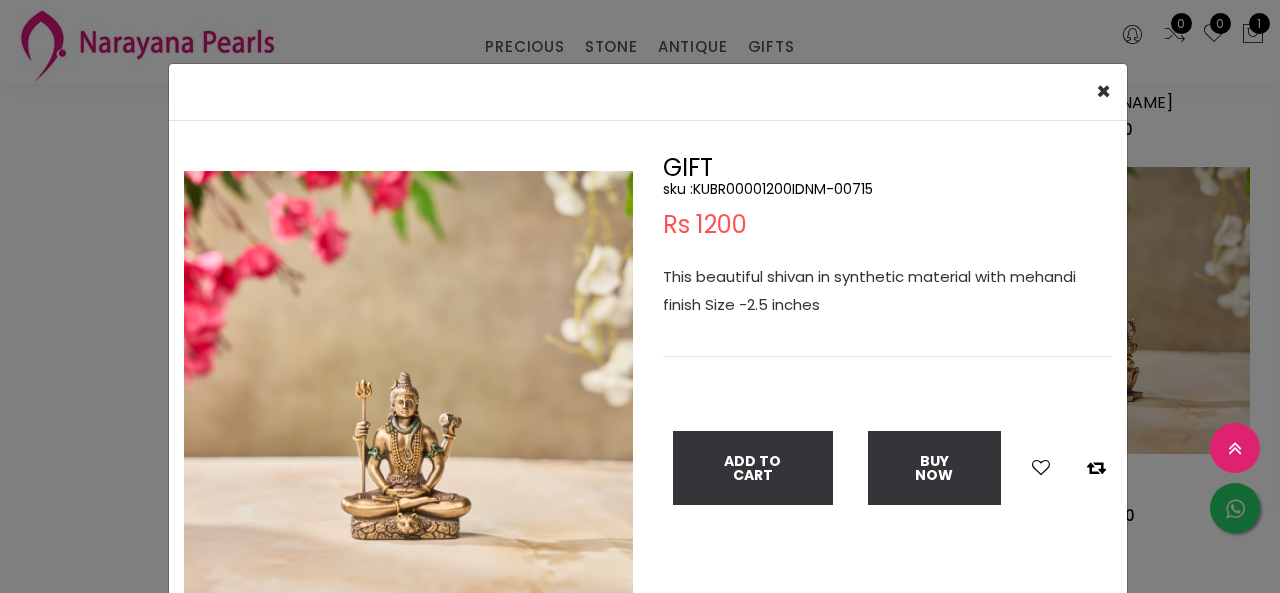 click on "× Close Double (click / press) on the image to zoom (in / out). GIFT sku :  KUBR00001200IDNM-00715 Rs   1200 This beautiful shivan in synthetic material with mehandi finish Size -2.5 inches  Add To Cart   Buy Now" at bounding box center [640, 296] 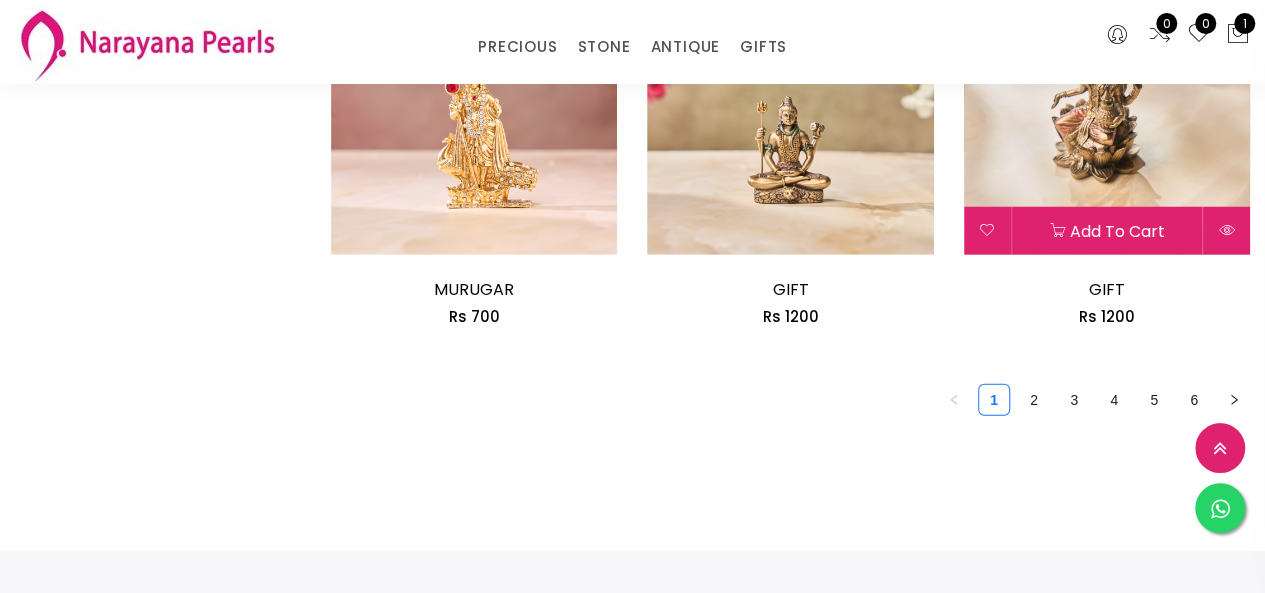 scroll, scrollTop: 2654, scrollLeft: 0, axis: vertical 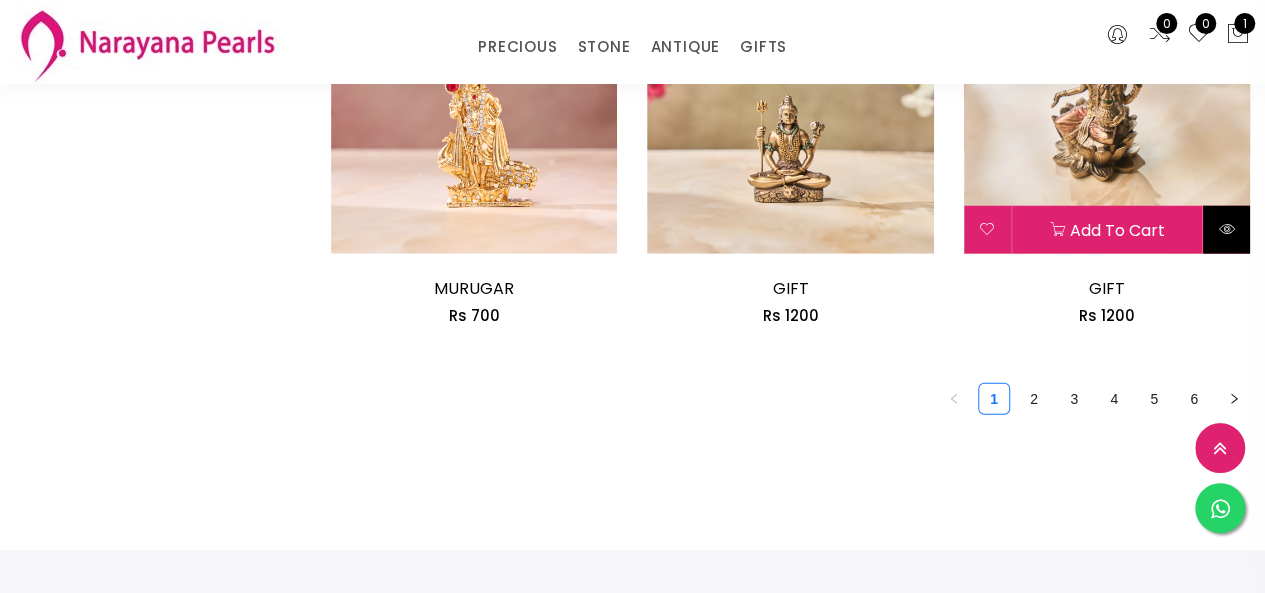 click at bounding box center (1226, 230) 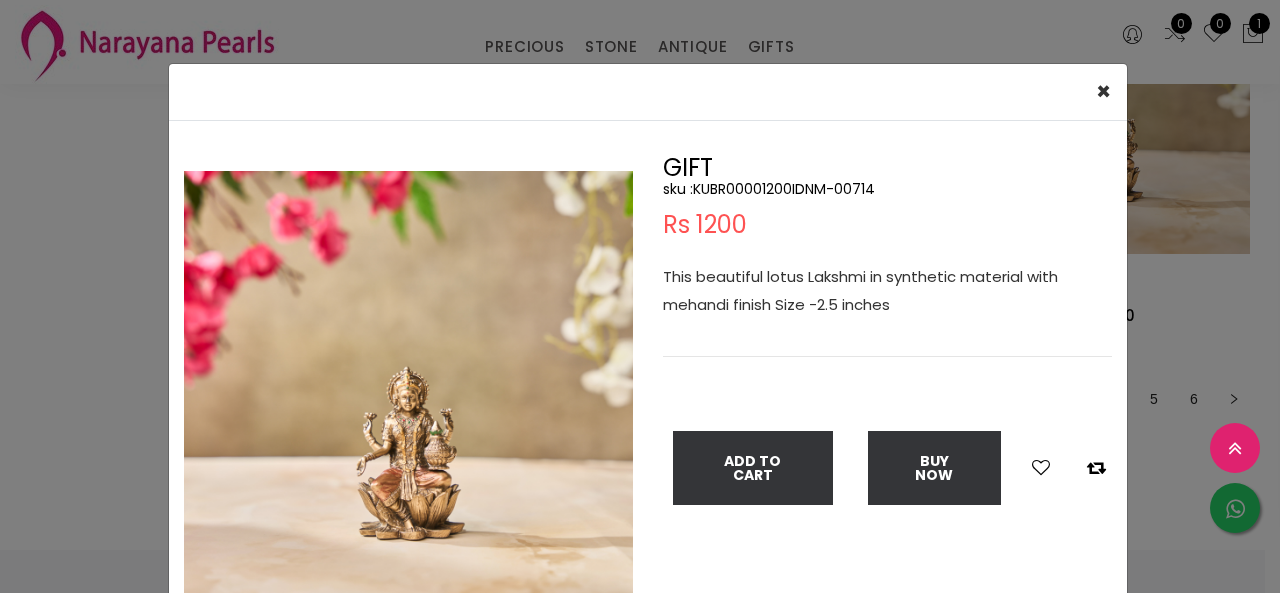 click on "× Close Double (click / press) on the image to zoom (in / out). GIFT sku :  KUBR00001200IDNM-00714 Rs   1200 This beautiful lotus Lakshmi in synthetic material with mehandi finish Size -2.5 inches  Add To Cart   Buy Now" at bounding box center [640, 296] 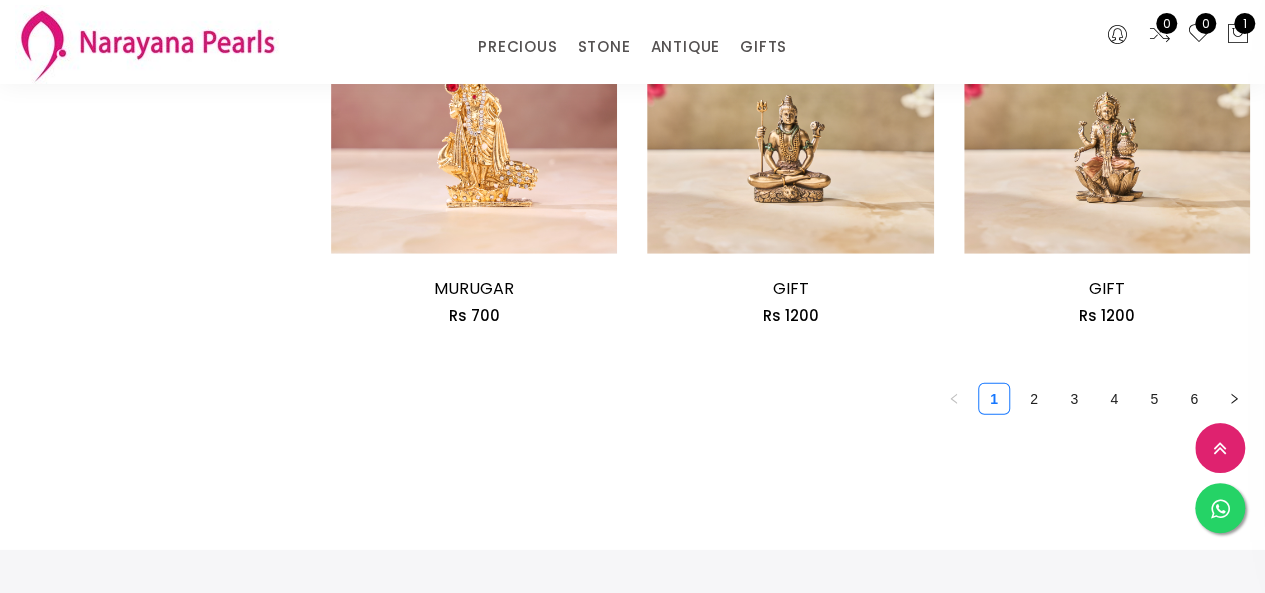 scroll, scrollTop: 2754, scrollLeft: 0, axis: vertical 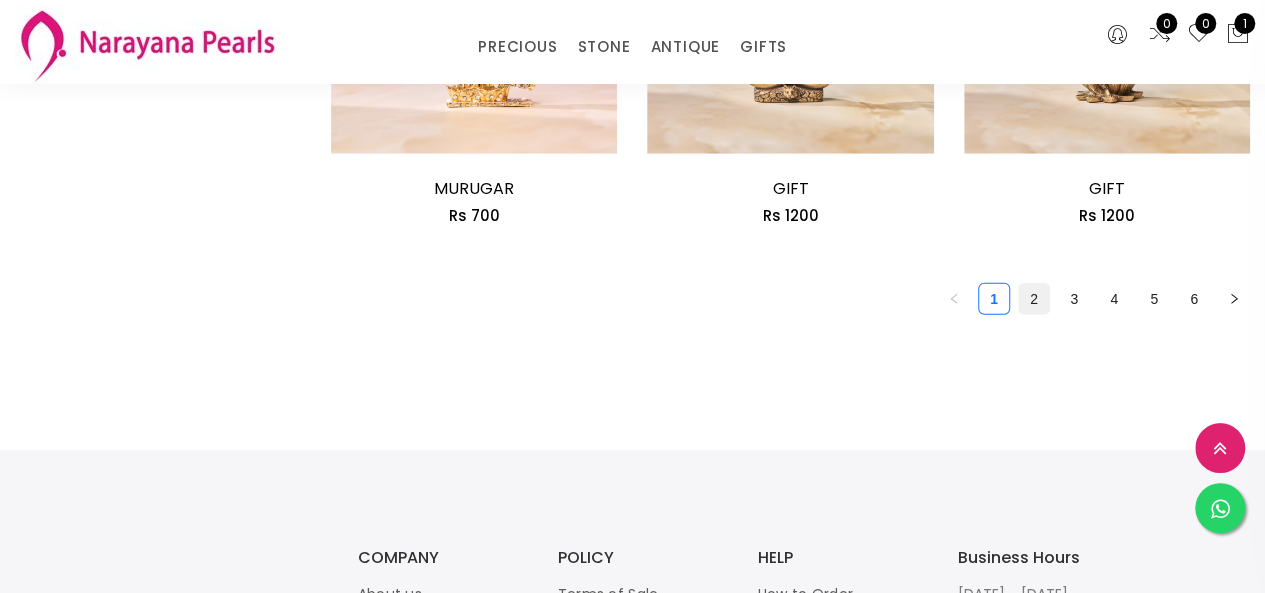click on "2" at bounding box center [1034, 299] 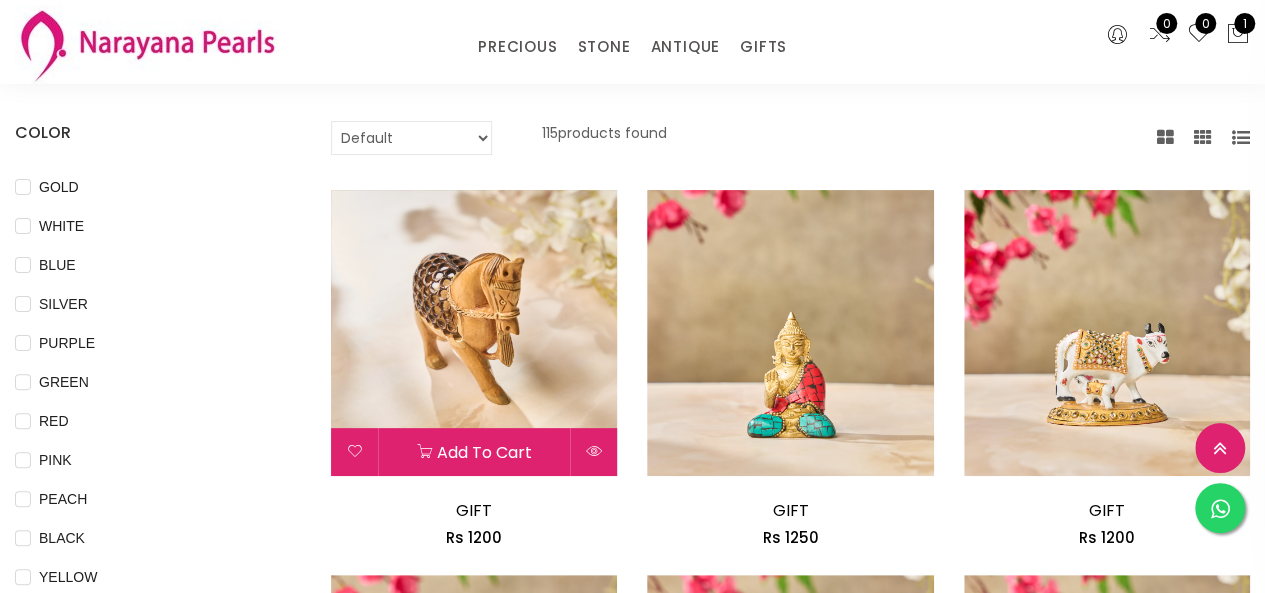 scroll, scrollTop: 300, scrollLeft: 0, axis: vertical 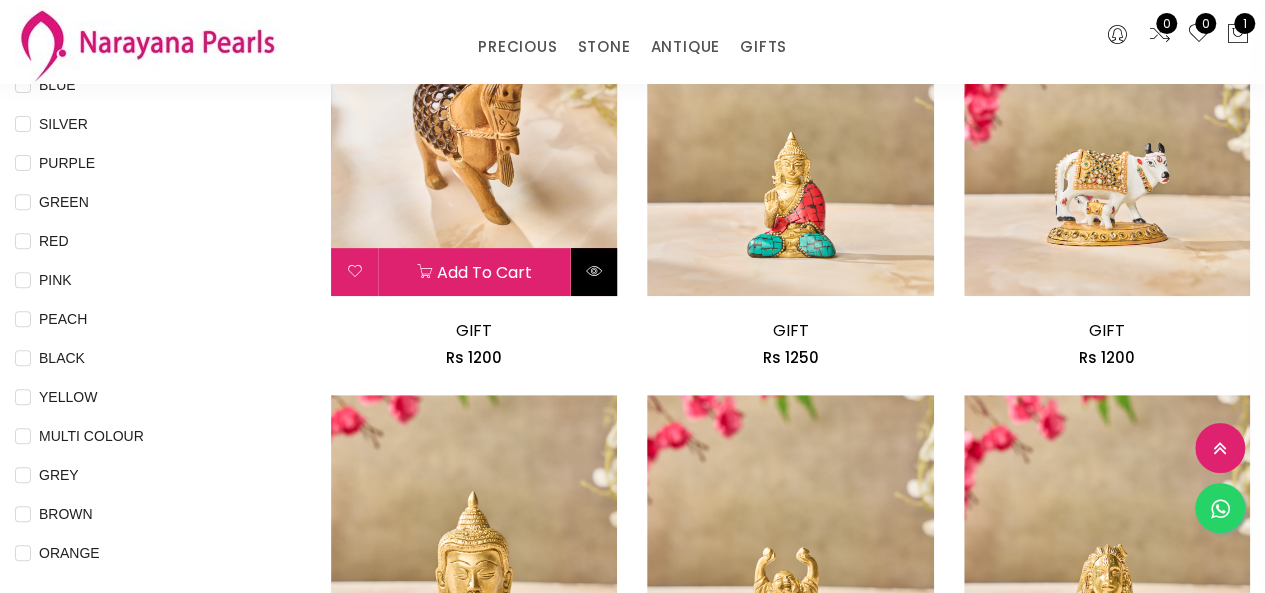 click at bounding box center (594, 271) 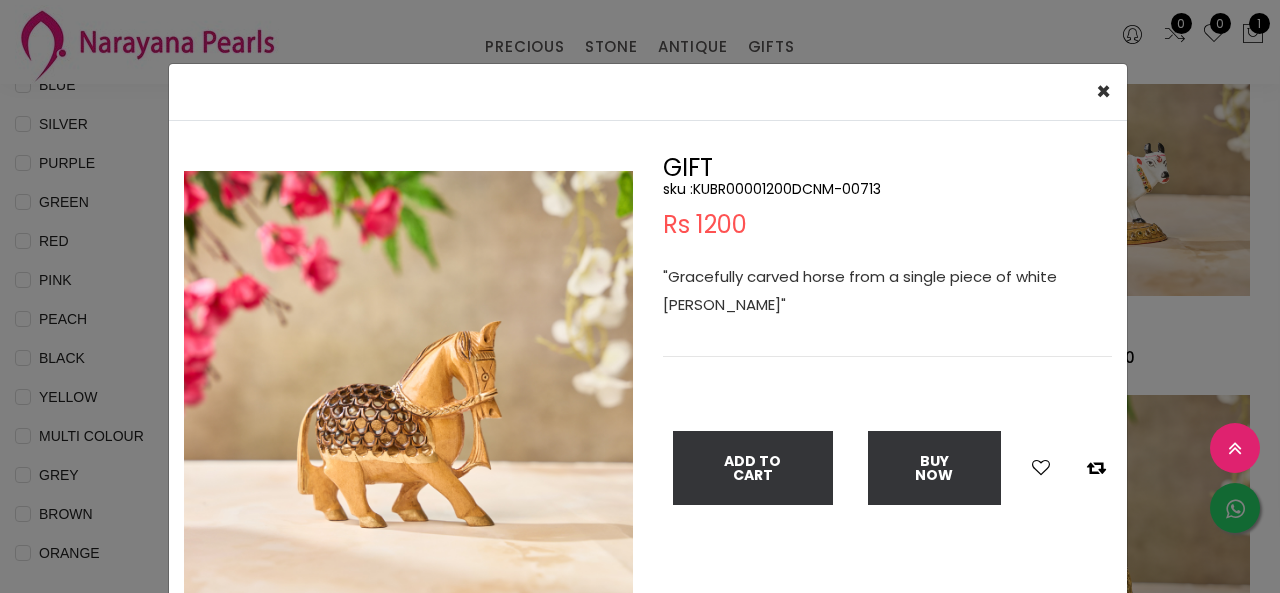 click on "× Close Double (click / press) on the image to zoom (in / out). GIFT sku :  KUBR00001200DCNM-00713 Rs   1200 "Gracefully carved horse from a single piece of white [PERSON_NAME]"  Add To Cart   Buy Now" at bounding box center [640, 296] 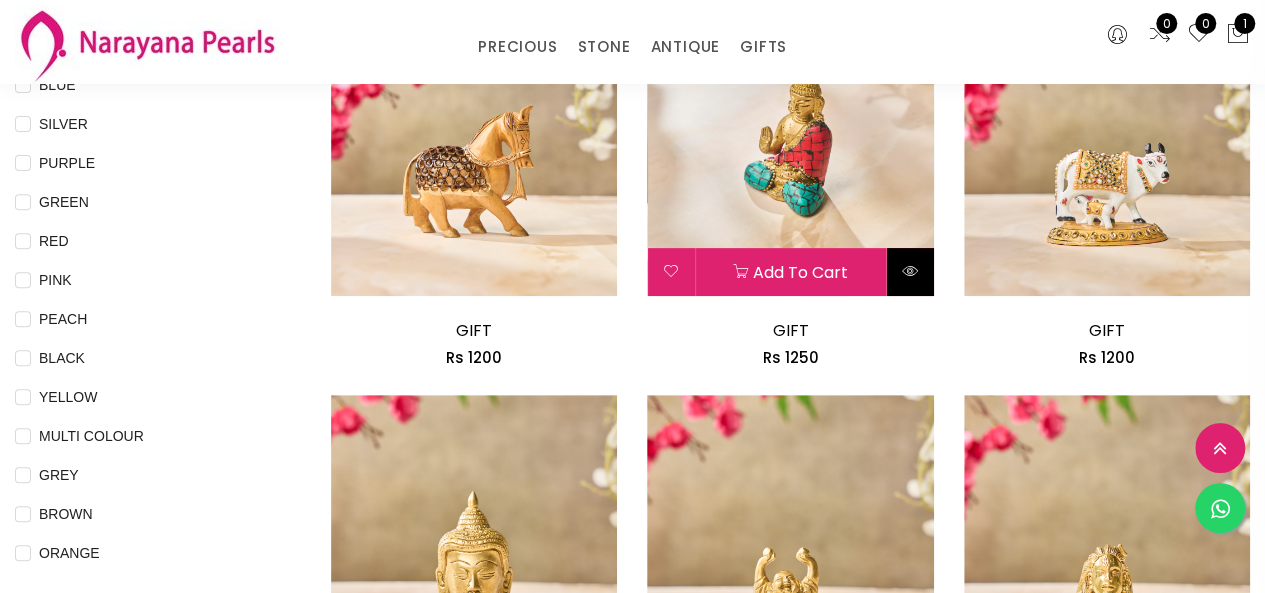 click at bounding box center [910, 272] 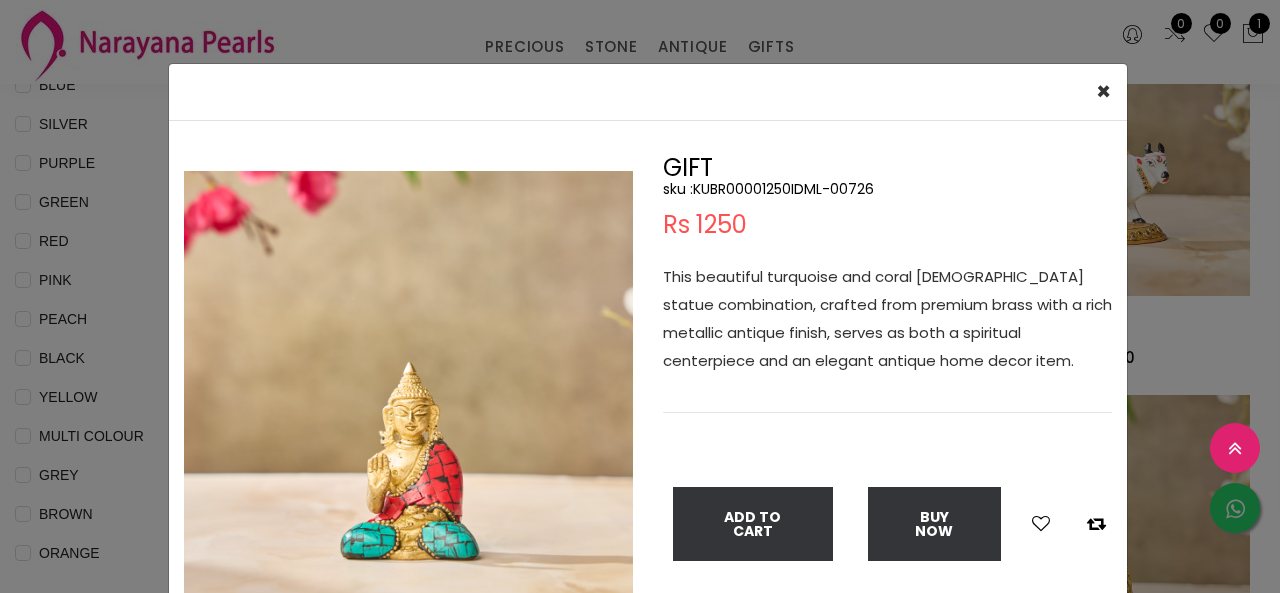 click on "× Close Double (click / press) on the image to zoom (in / out). GIFT sku :  KUBR00001250IDML-00726 Rs   1250 This beautiful turquoise and coral buddha  statue combination, crafted from premium brass with a rich metallic antique finish, serves as both a spiritual centerpiece and an elegant antique home decor item.  Add To Cart   Buy Now" at bounding box center [640, 296] 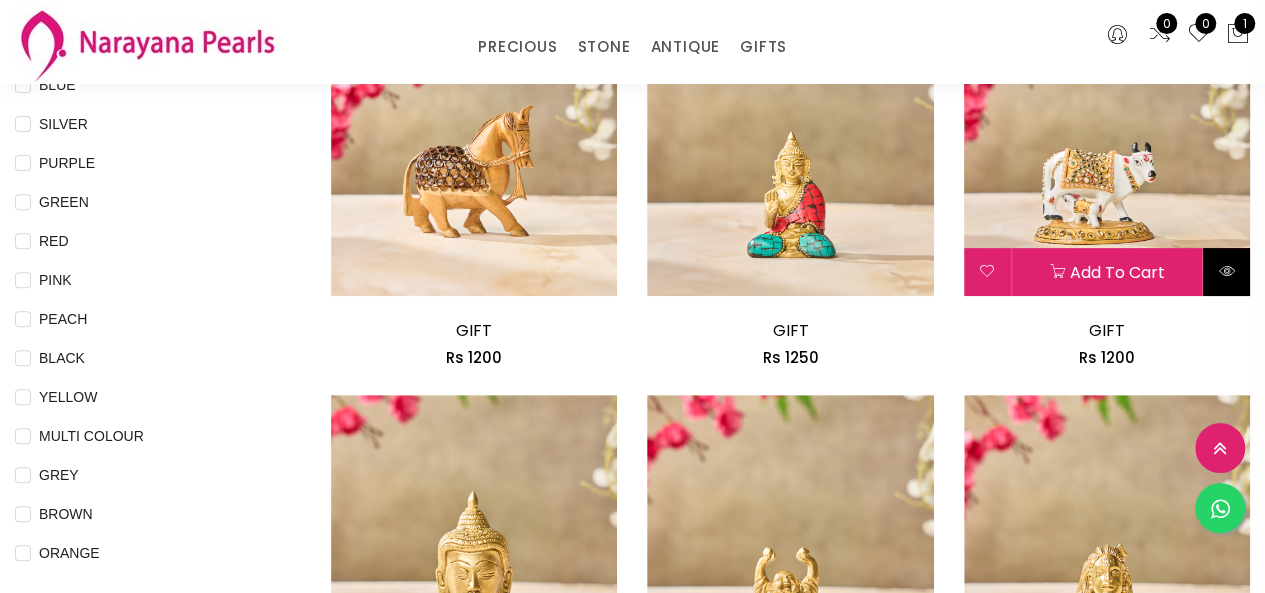 click at bounding box center (1226, 272) 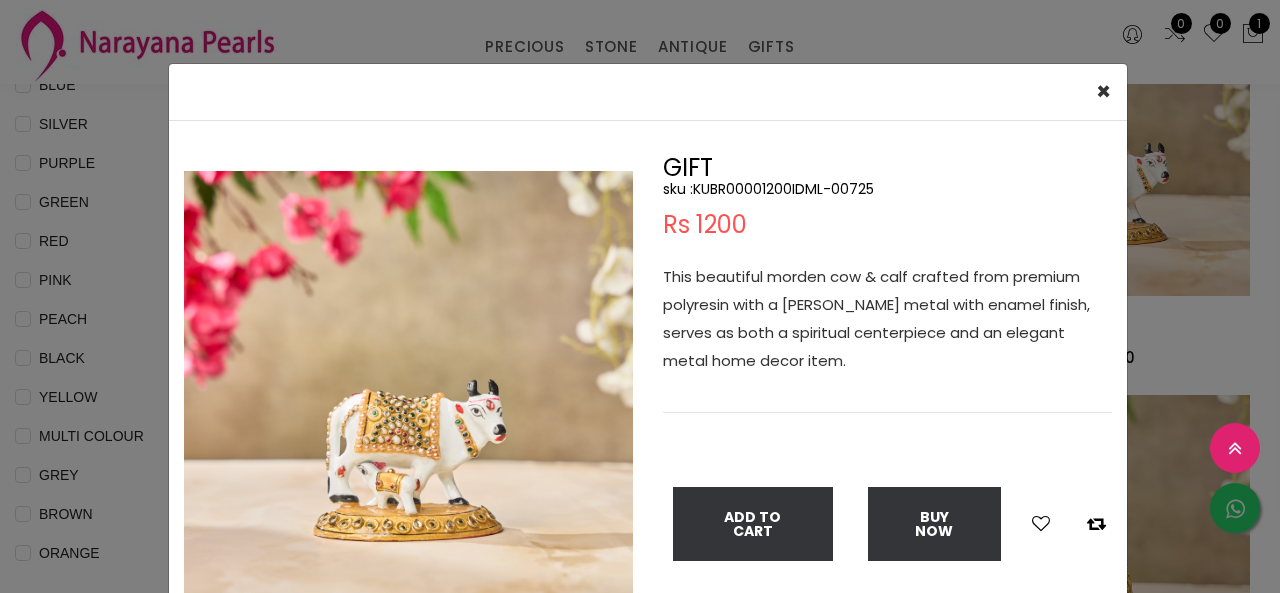click on "× Close Double (click / press) on the image to zoom (in / out). GIFT sku :  KUBR00001200IDML-00725 Rs   1200 This beautiful morden cow & calf crafted from premium polyresin with a [PERSON_NAME] metal with enamel finish, serves as both a spiritual centerpiece and an elegant metal home decor item.  Add To Cart   Buy Now" at bounding box center [640, 296] 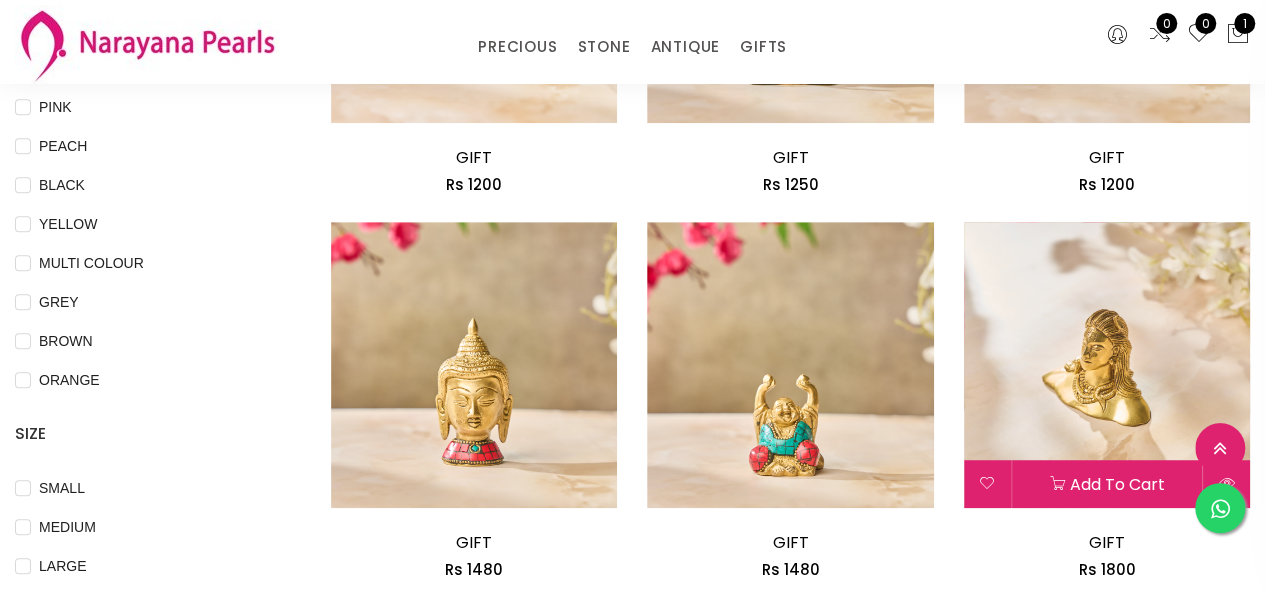 scroll, scrollTop: 600, scrollLeft: 0, axis: vertical 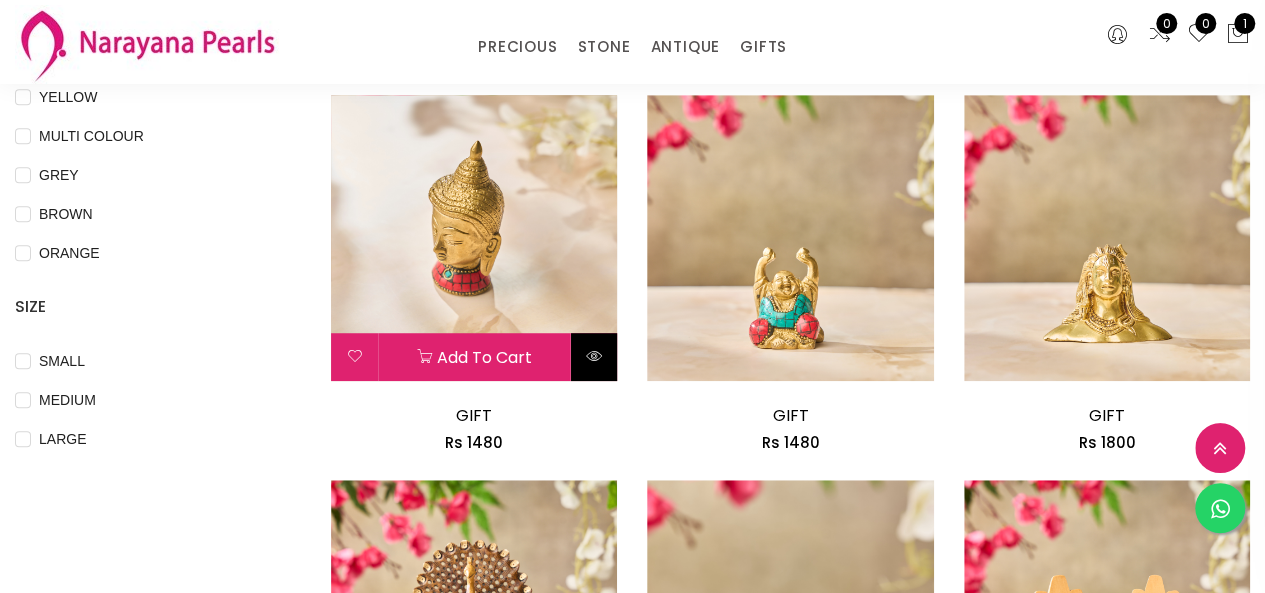 click at bounding box center [593, 357] 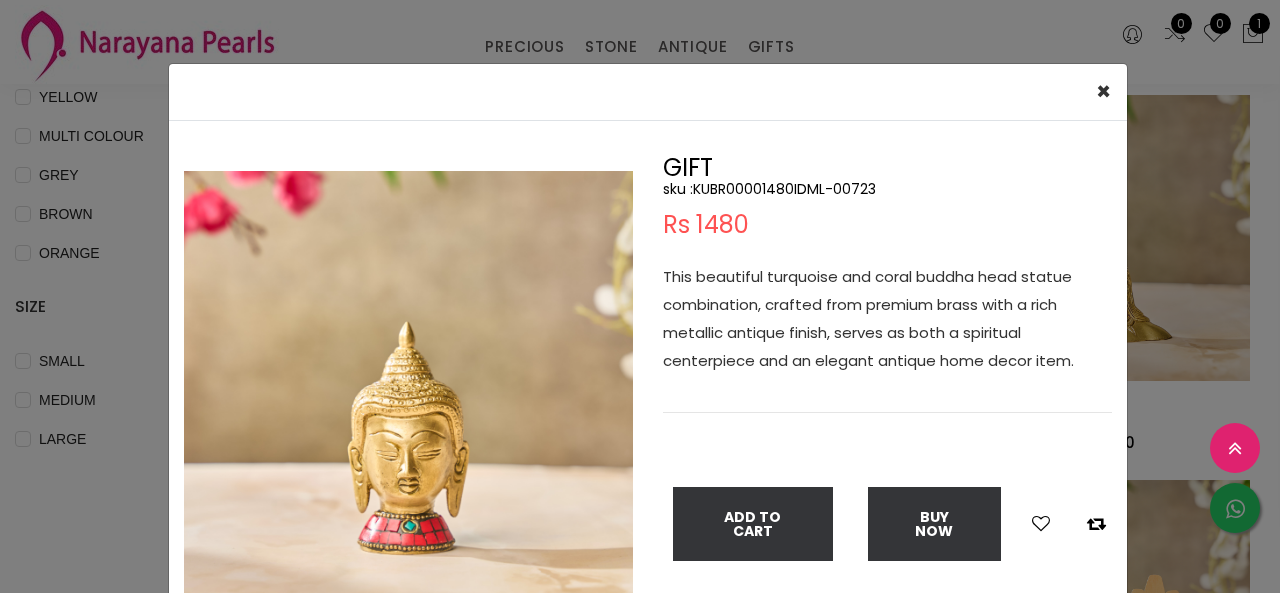 click on "× Close Double (click / press) on the image to zoom (in / out). GIFT sku :  KUBR00001480IDML-00723 Rs   1480 This beautiful turquoise and coral buddha head statue combination, crafted from premium brass with a rich metallic antique finish, serves as both a spiritual centerpiece and an elegant antique home decor item.  Add To Cart   Buy Now" at bounding box center (640, 296) 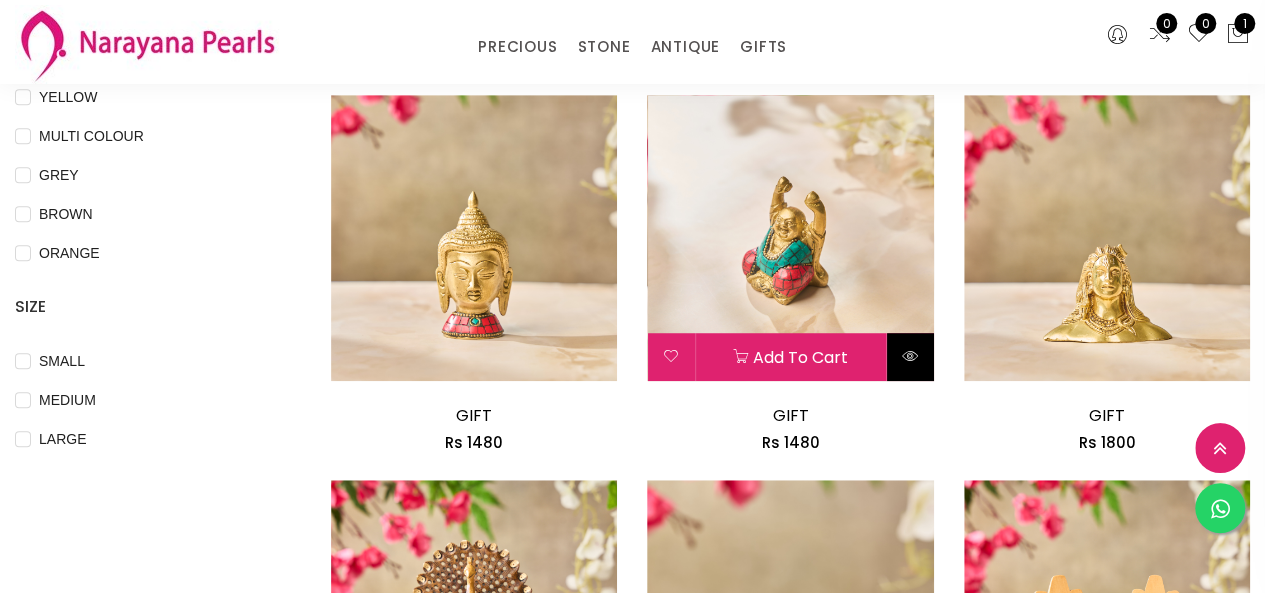 click at bounding box center [910, 357] 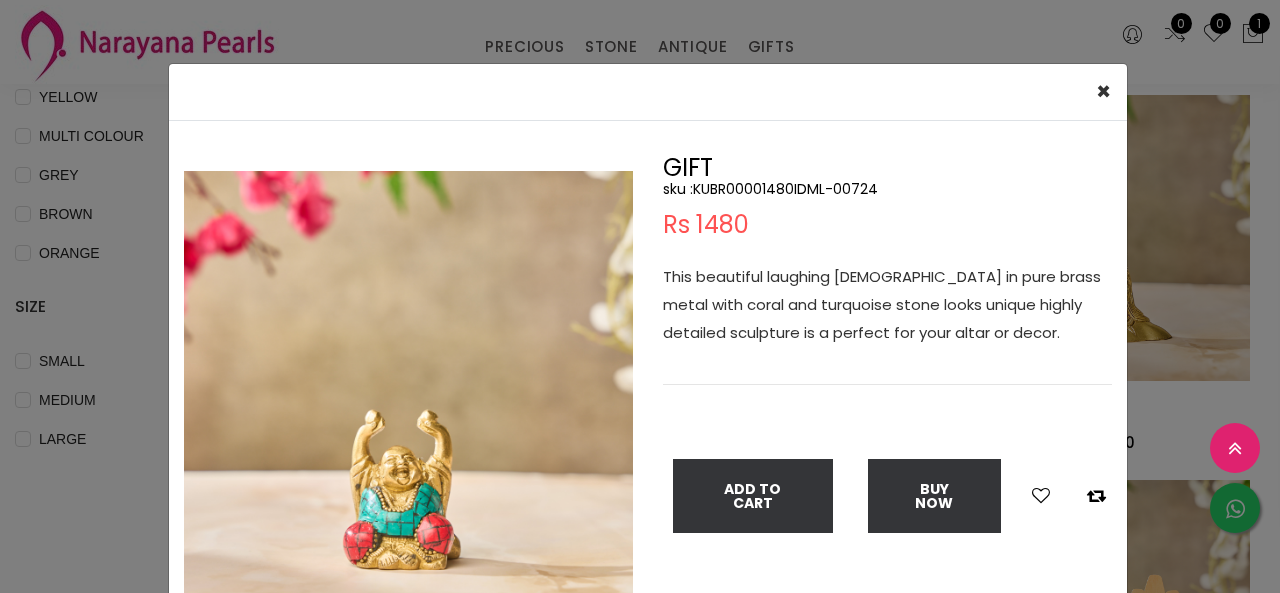 click on "× Close Double (click / press) on the image to zoom (in / out). GIFT sku :  KUBR00001480IDML-00724 Rs   1480 This beautiful laughing [DEMOGRAPHIC_DATA]  in pure brass metal with coral and turquoise stone looks unique highly detailed sculpture is a perfect for your altar or decor.  Add To Cart   Buy Now" at bounding box center (640, 296) 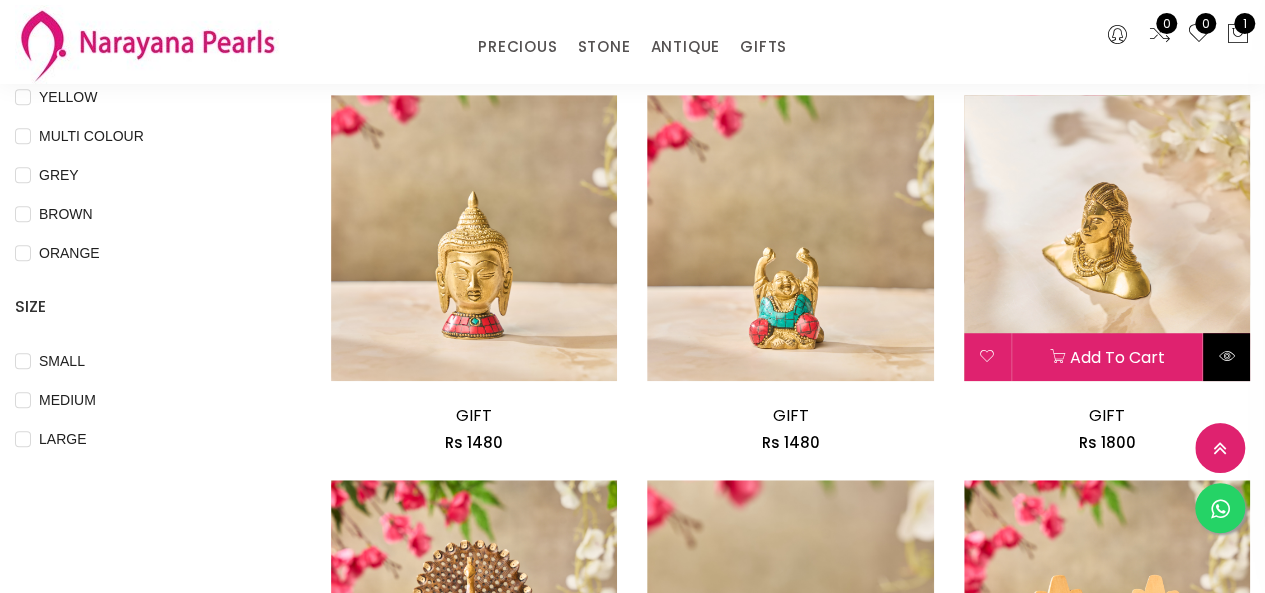 click at bounding box center (1226, 356) 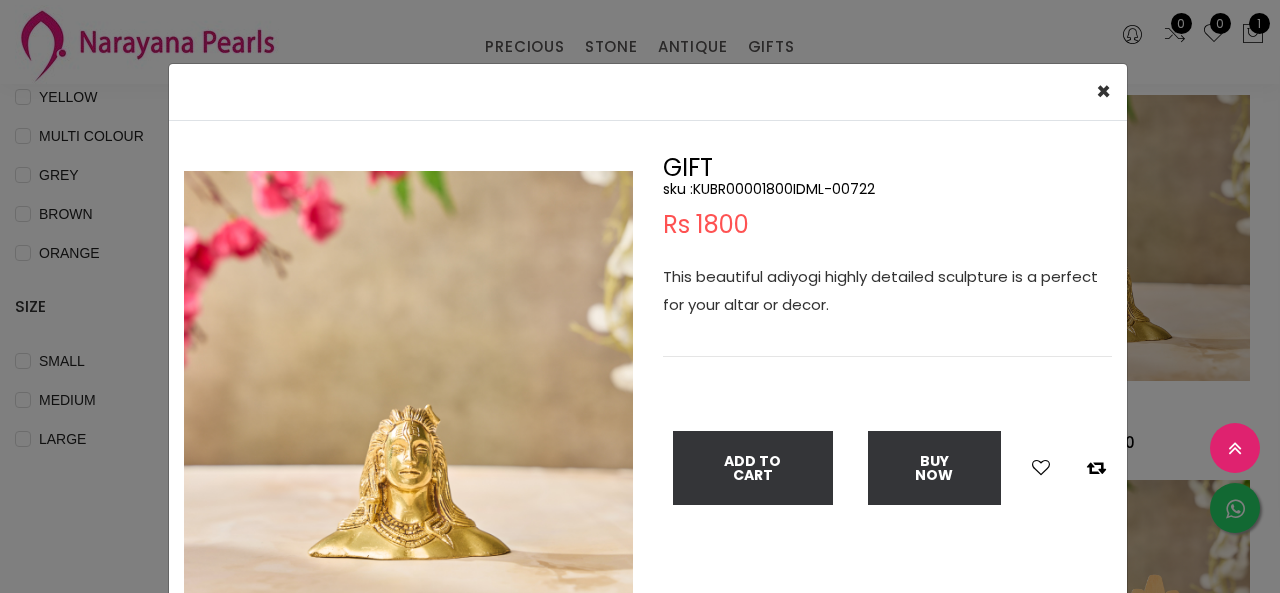 click on "× Close Double (click / press) on the image to zoom (in / out). GIFT sku :  KUBR00001800IDML-00722 Rs   1800 This beautiful adiyogi highly detailed sculpture is a perfect for your altar or decor.  Add To Cart   Buy Now" at bounding box center (640, 296) 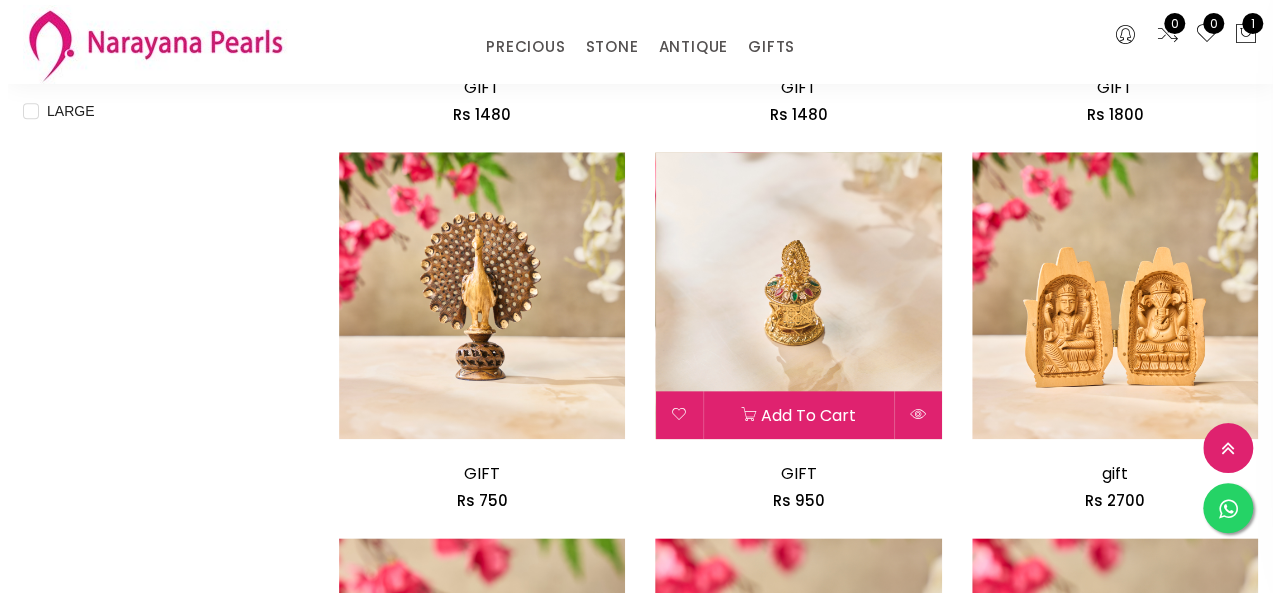 scroll, scrollTop: 1000, scrollLeft: 0, axis: vertical 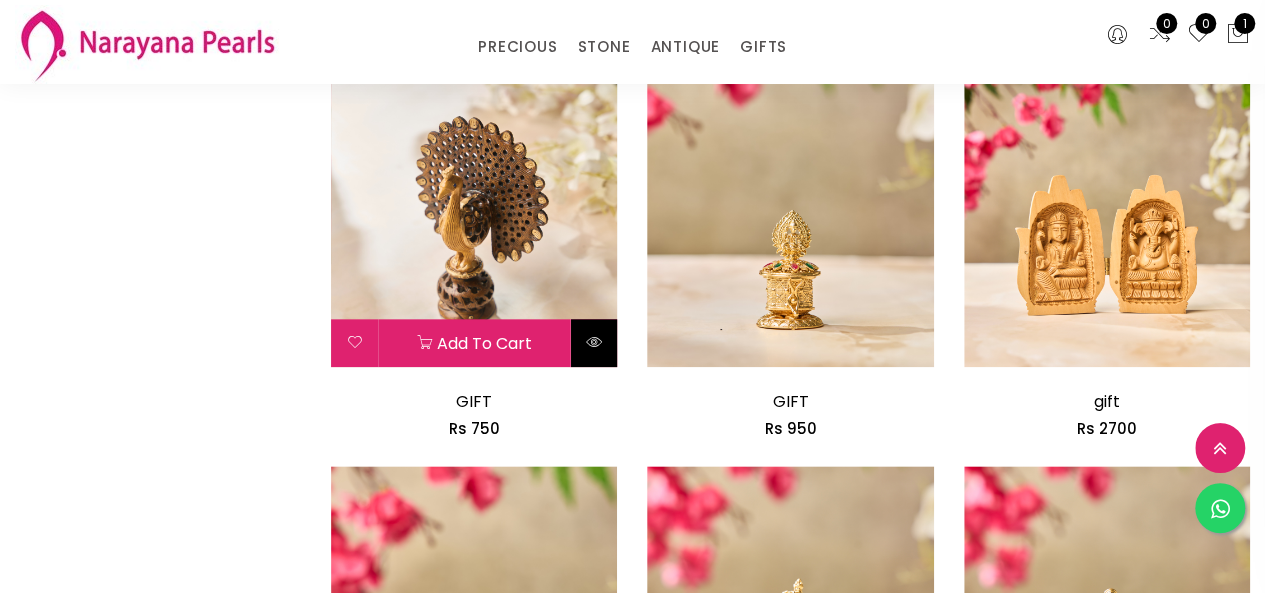 click at bounding box center [593, 343] 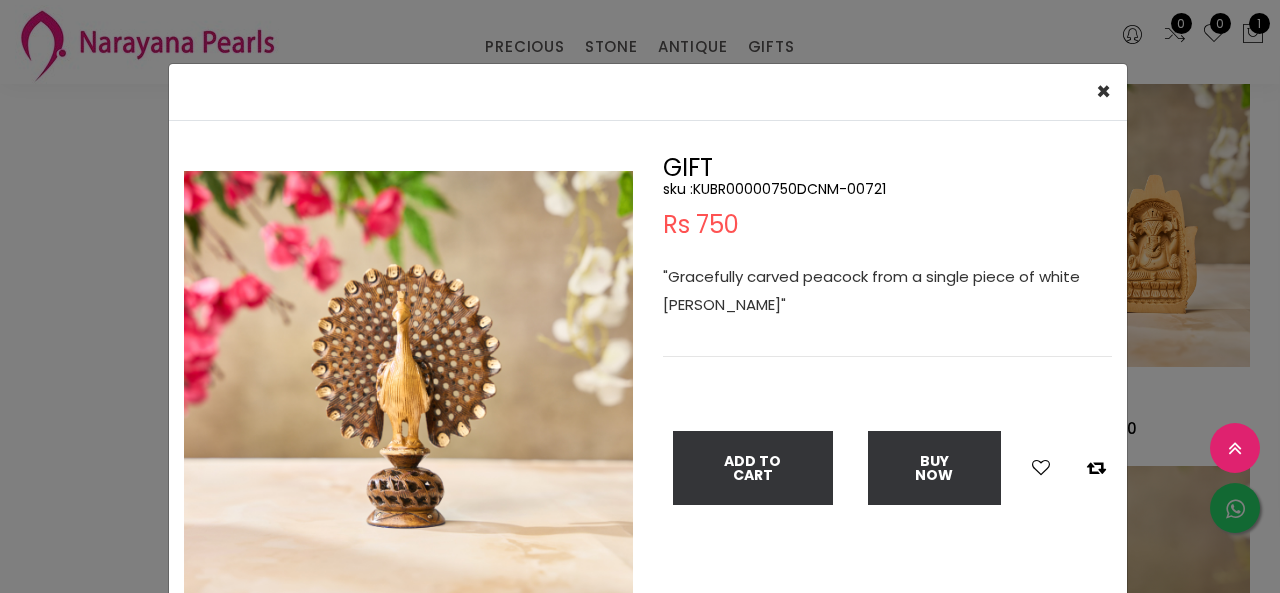 click on "× Close Double (click / press) on the image to zoom (in / out). GIFT sku :  KUBR00000750DCNM-00721 Rs   750 "Gracefully carved  peacock from a single piece of white [PERSON_NAME]"  Add To Cart   Buy Now" at bounding box center (640, 296) 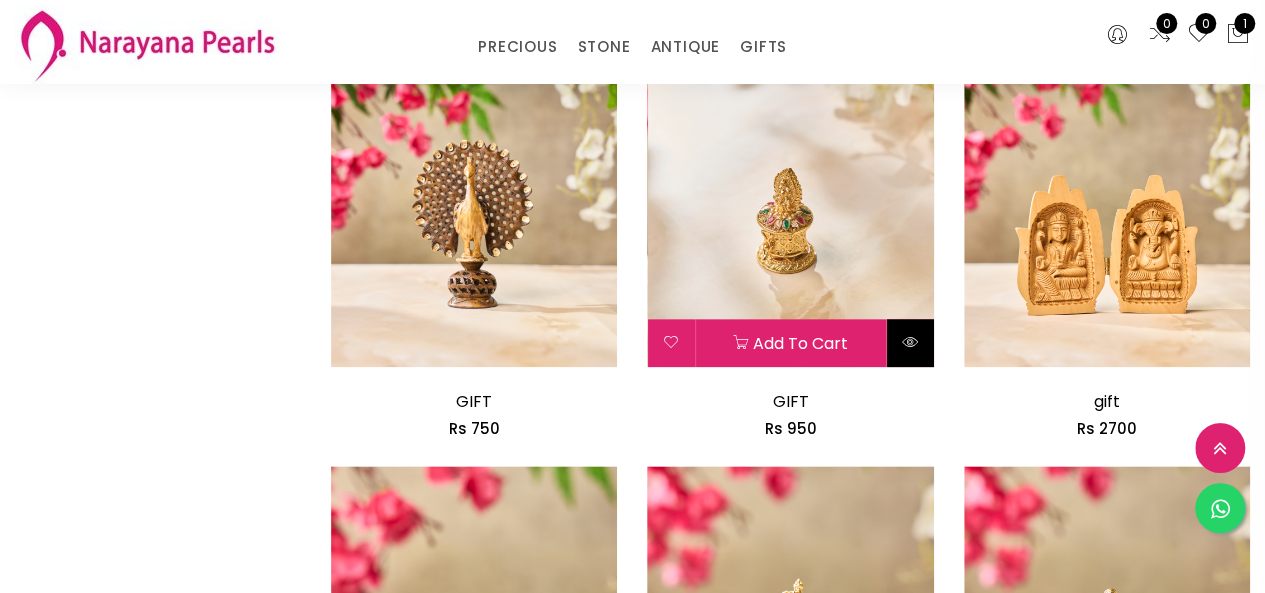 click at bounding box center (910, 342) 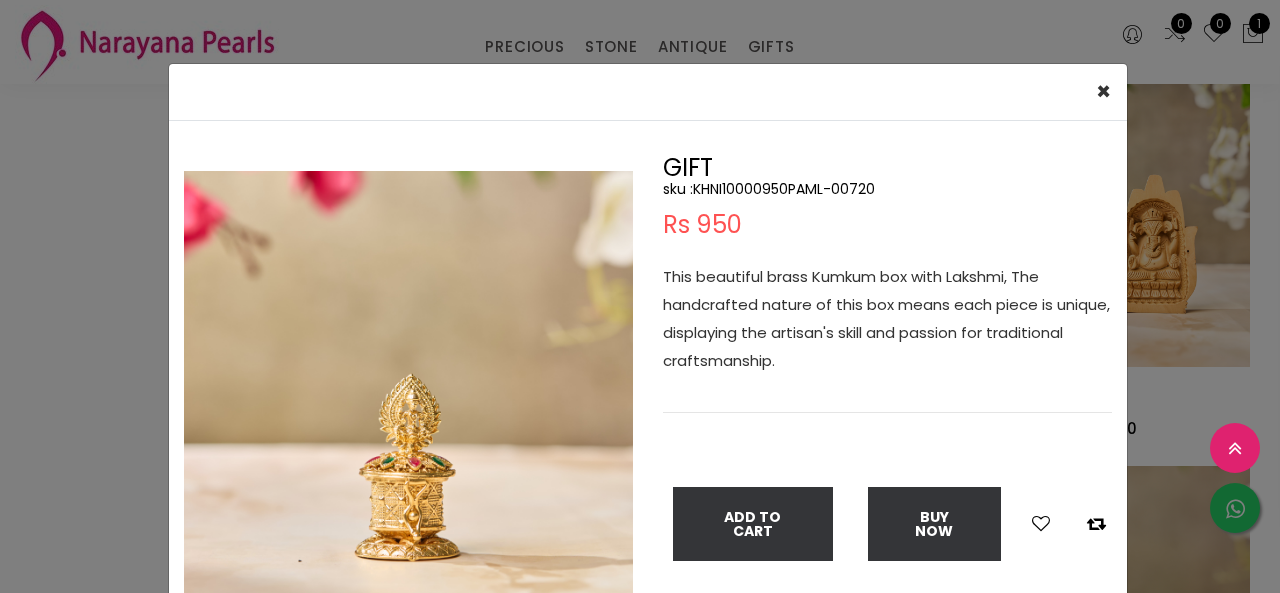 click on "× Close Double (click / press) on the image to zoom (in / out). GIFT sku :  KHNI10000950PAML-00720 Rs   950 This beautiful brass Kumkum box with [PERSON_NAME], The handcrafted nature of this box means each piece is unique, displaying the artisan's skill and passion for traditional craftsmanship.  Add To Cart   Buy Now" at bounding box center (640, 296) 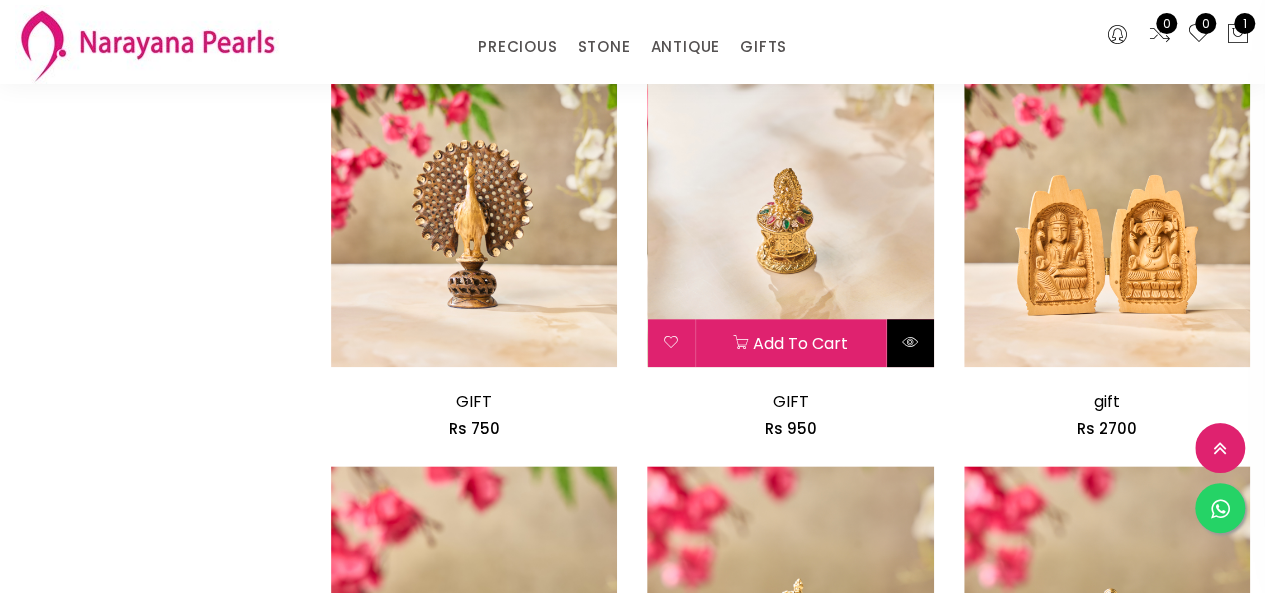 click at bounding box center (910, 342) 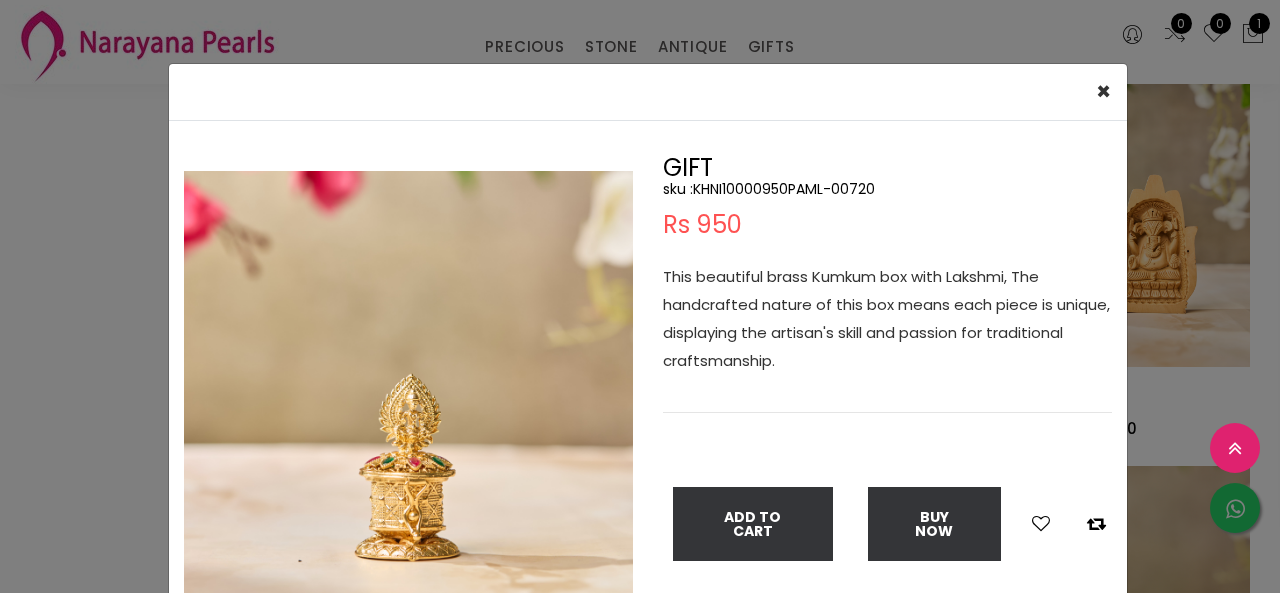 click on "× Close Double (click / press) on the image to zoom (in / out). GIFT sku :  KHNI10000950PAML-00720 Rs   950 This beautiful brass Kumkum box with [PERSON_NAME], The handcrafted nature of this box means each piece is unique, displaying the artisan's skill and passion for traditional craftsmanship.  Add To Cart   Buy Now" at bounding box center (640, 296) 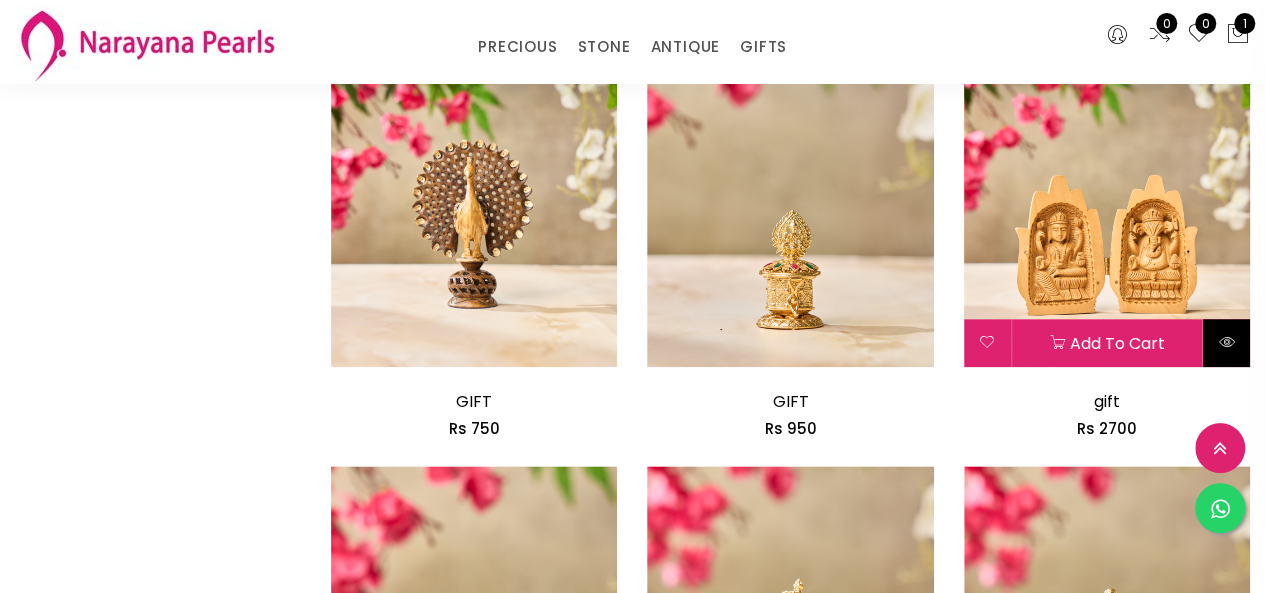 click at bounding box center [1226, 343] 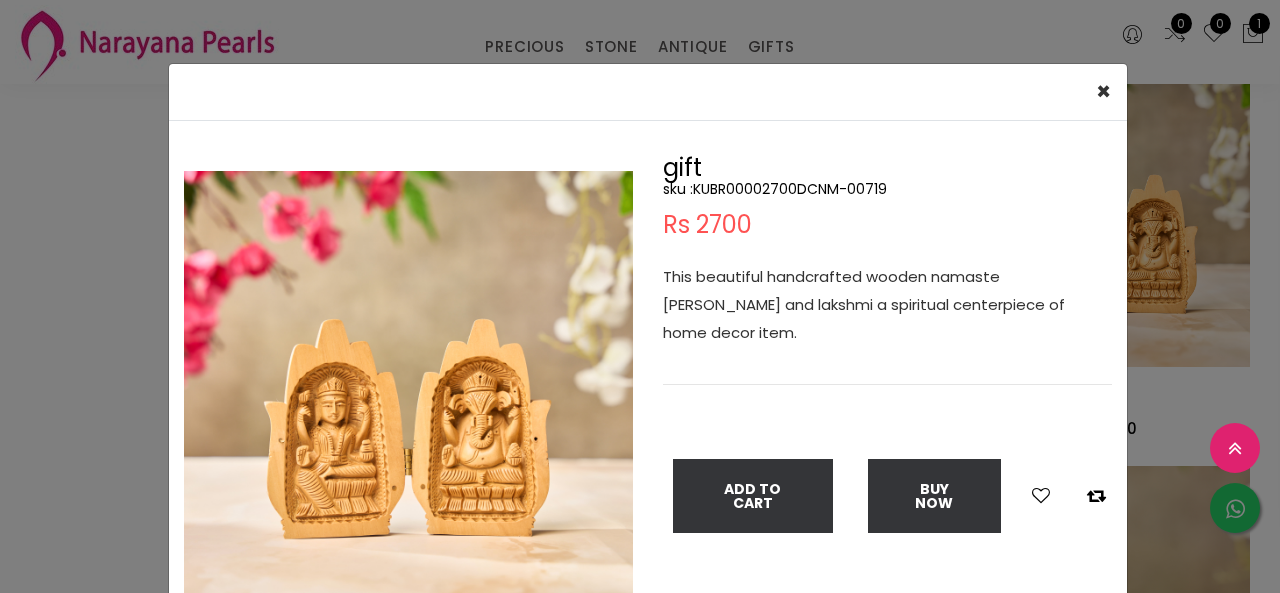 click on "× Close Double (click / press) on the image to zoom (in / out). gift sku :  KUBR00002700DCNM-00719 Rs   2700 This beautiful handcrafted wooden namaste ganesh and lakshmi  a spiritual centerpiece  of  home decor item.  Add To Cart   Buy Now" at bounding box center (640, 296) 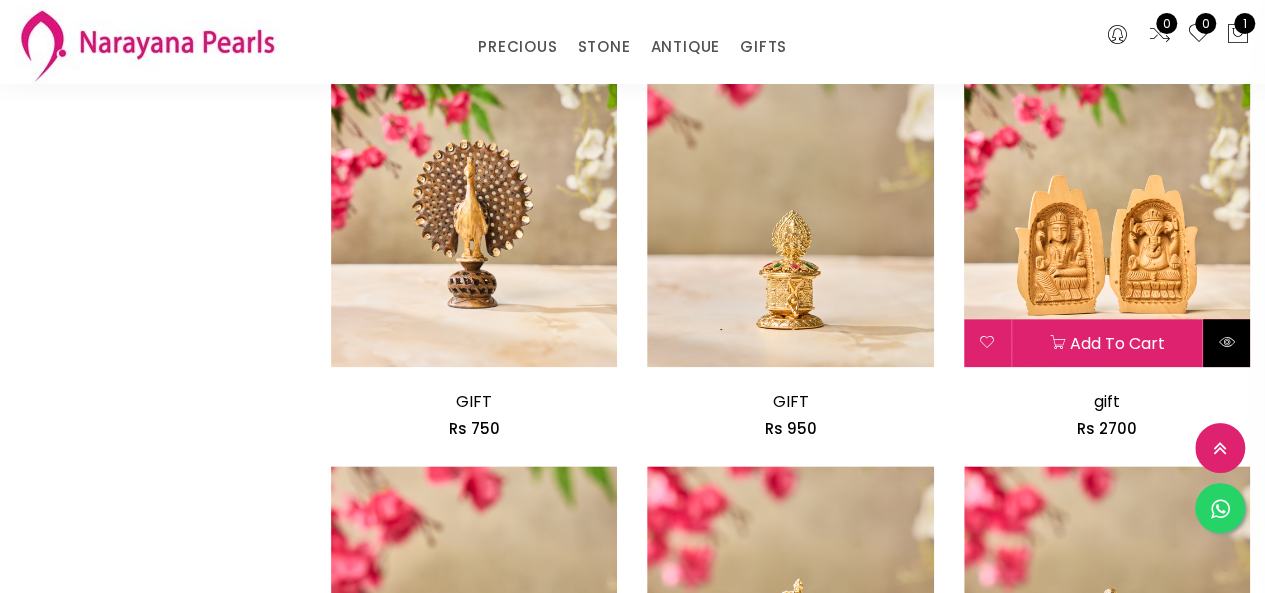 click at bounding box center (1226, 343) 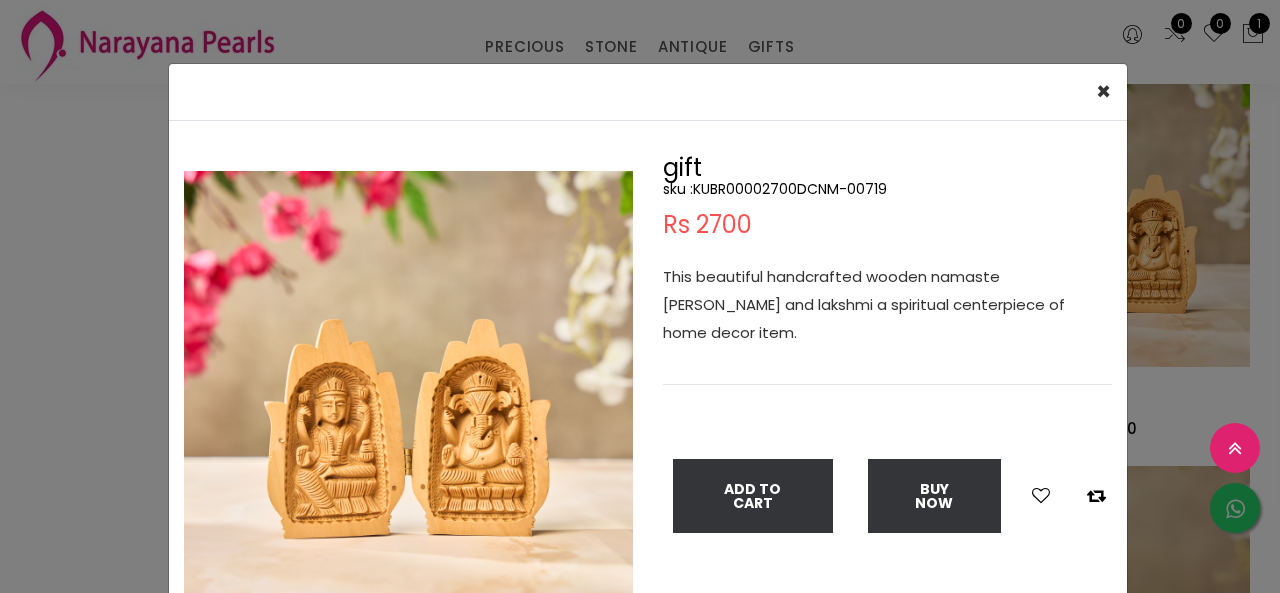 click on "× Close Double (click / press) on the image to zoom (in / out). gift sku :  KUBR00002700DCNM-00719 Rs   2700 This beautiful handcrafted wooden namaste ganesh and lakshmi  a spiritual centerpiece  of  home decor item.  Add To Cart   Buy Now" at bounding box center (640, 296) 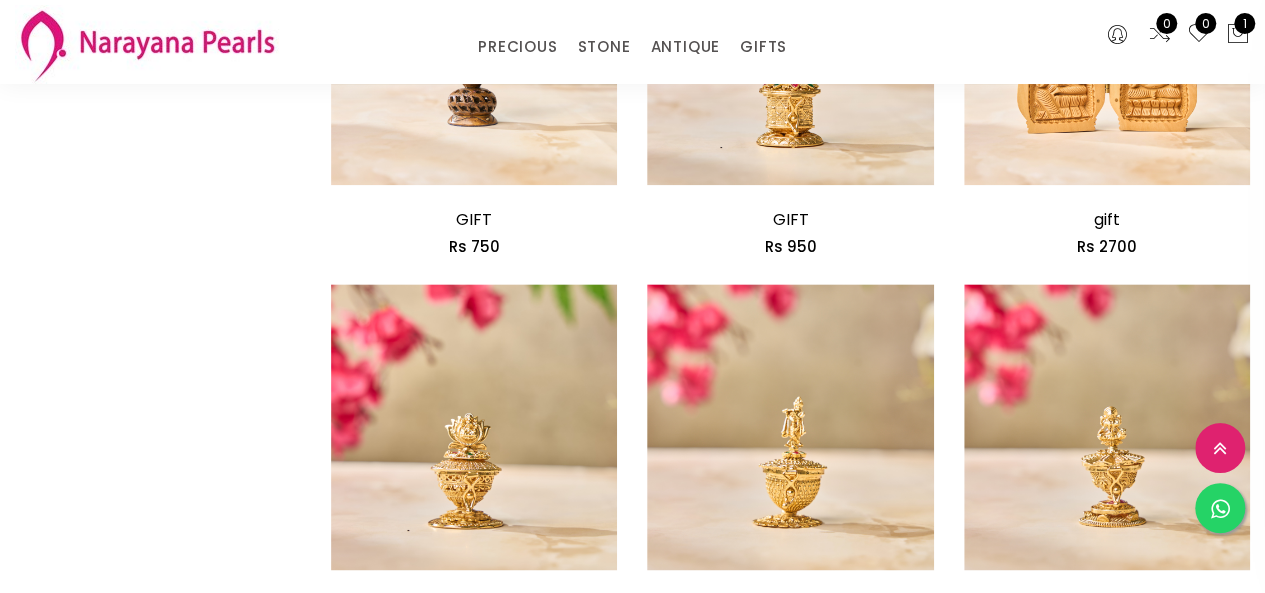 scroll, scrollTop: 1400, scrollLeft: 0, axis: vertical 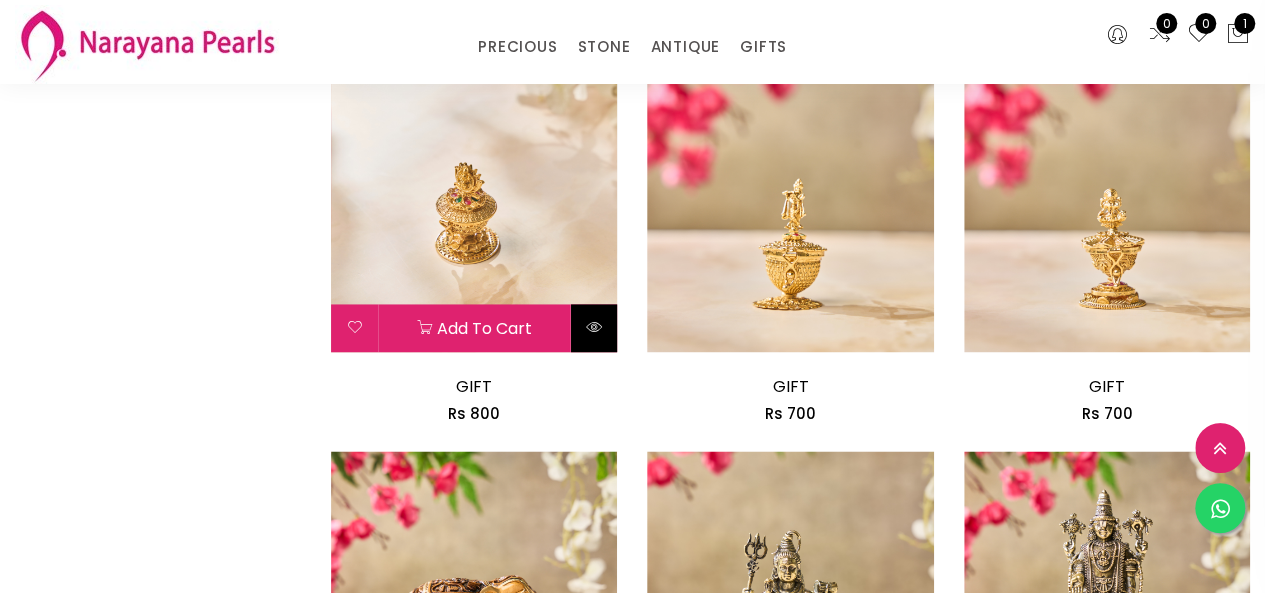 click at bounding box center (593, 328) 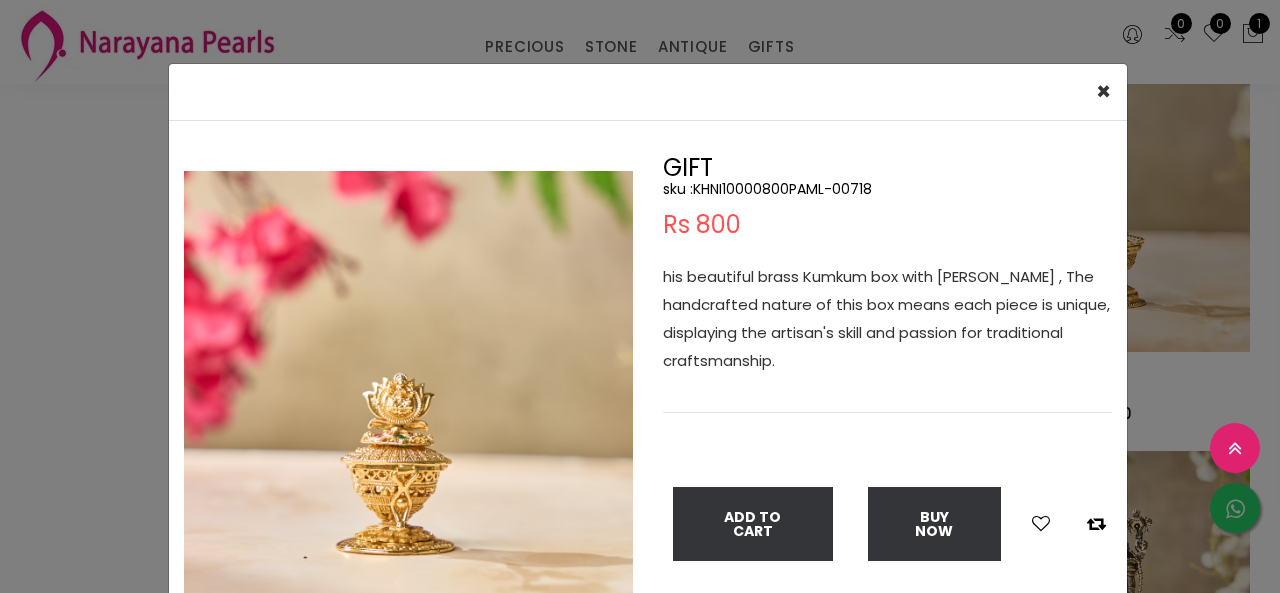 click on "× Close Double (click / press) on the image to zoom (in / out). GIFT sku :  KHNI10000800PAML-00718 Rs   800 his beautiful brass Kumkum box with [PERSON_NAME] , The handcrafted nature of this box means each piece is unique, displaying the artisan's skill and passion for traditional craftsmanship.  Add To Cart   Buy Now" at bounding box center [640, 296] 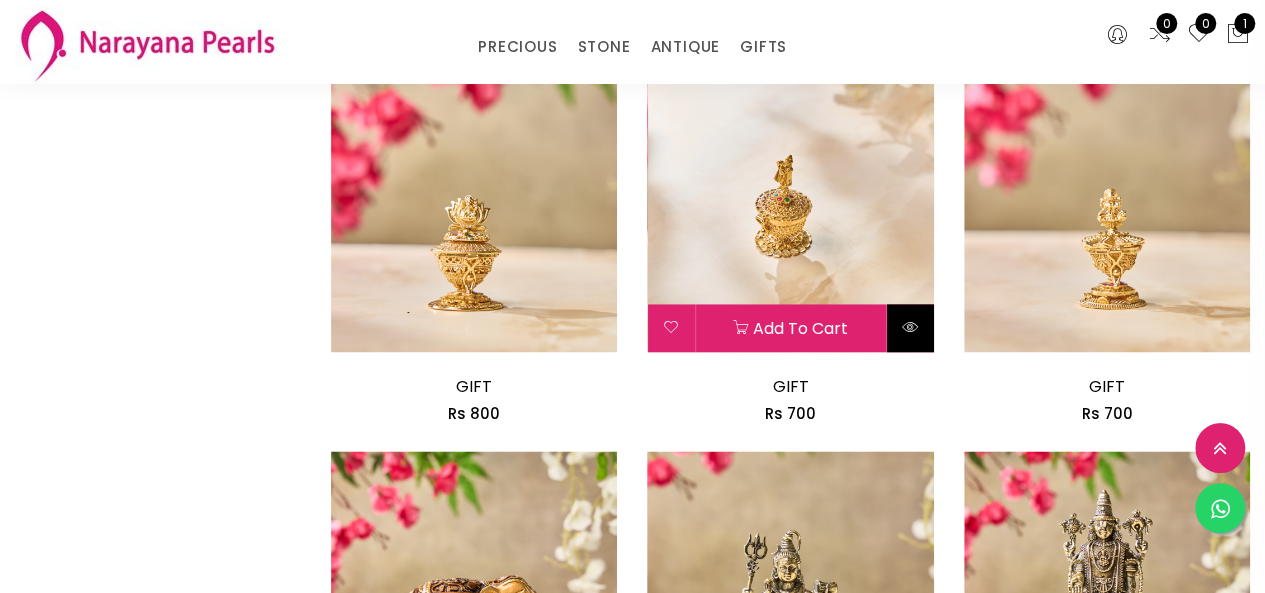 click at bounding box center [910, 327] 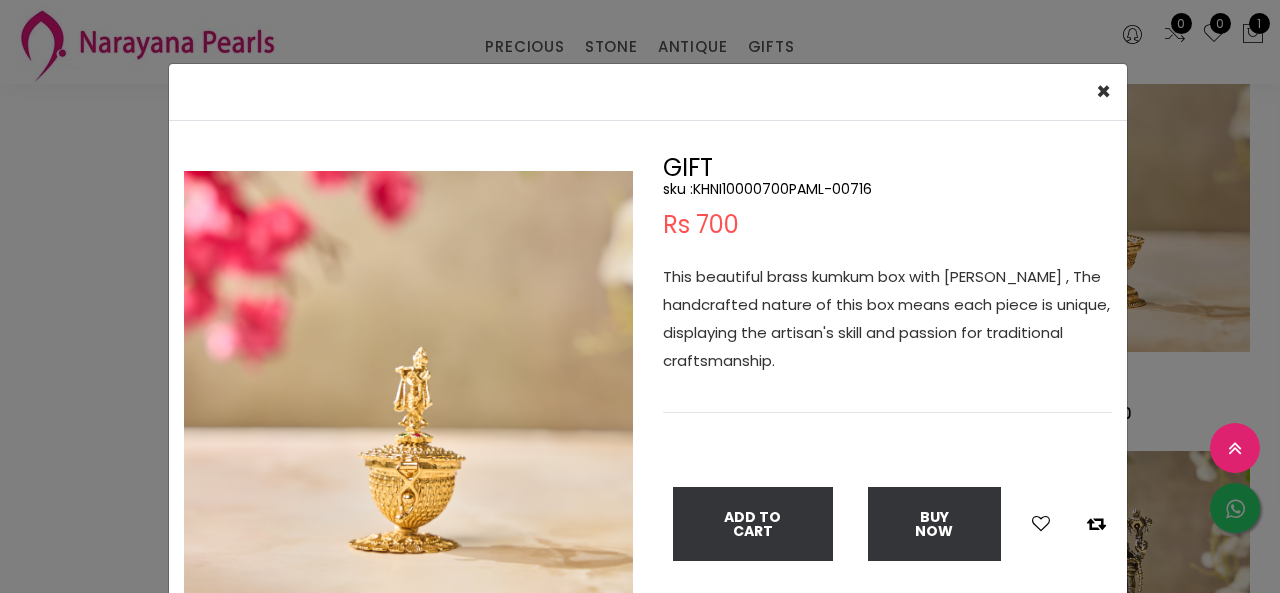 click on "× Close Double (click / press) on the image to zoom (in / out). GIFT sku :  KHNI10000700PAML-00716 Rs   700 This beautiful brass kumkum box with [PERSON_NAME] , The handcrafted nature of this box means each piece is unique, displaying the artisan's skill and passion for traditional craftsmanship.  Add To Cart   Buy Now" at bounding box center [640, 296] 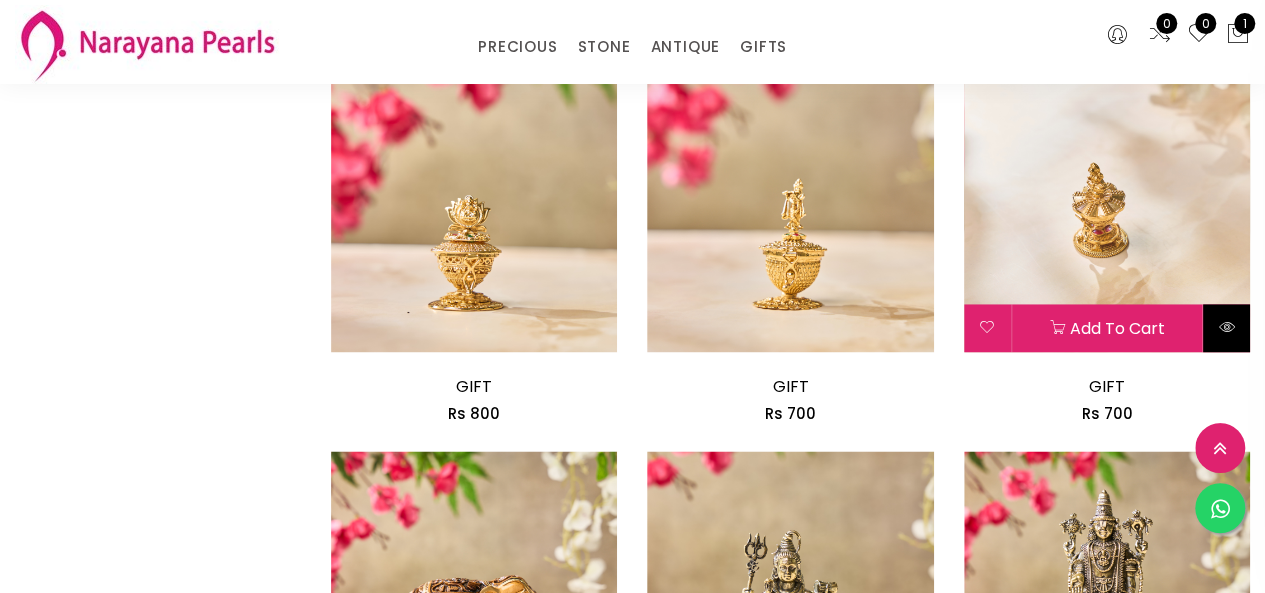 click at bounding box center (1226, 328) 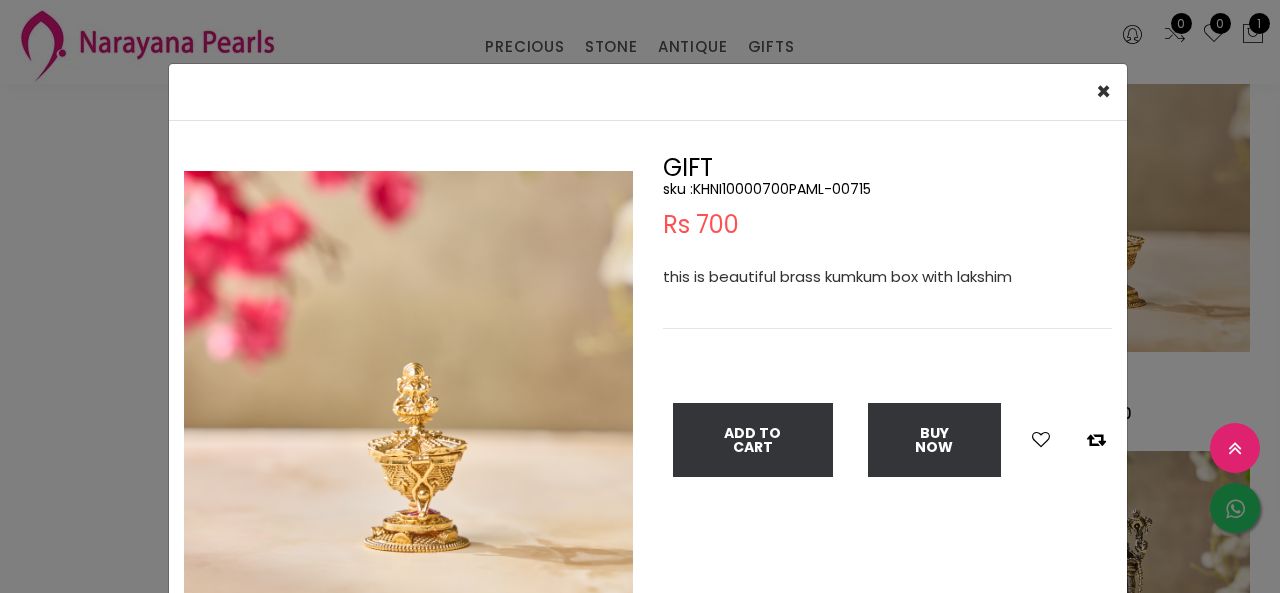 click on "× Close Double (click / press) on the image to zoom (in / out). GIFT sku :  KHNI10000700PAML-00715 Rs   700 this is beautiful brass kumkum box with lakshim  Add To Cart   Buy Now" at bounding box center (640, 296) 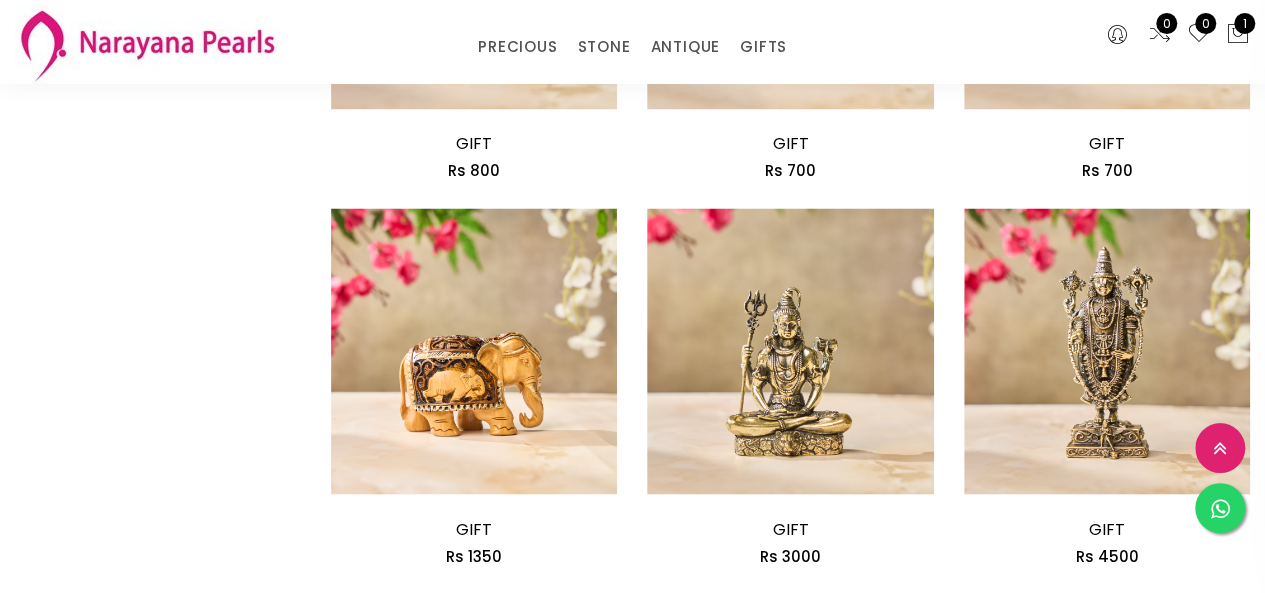 scroll, scrollTop: 1700, scrollLeft: 0, axis: vertical 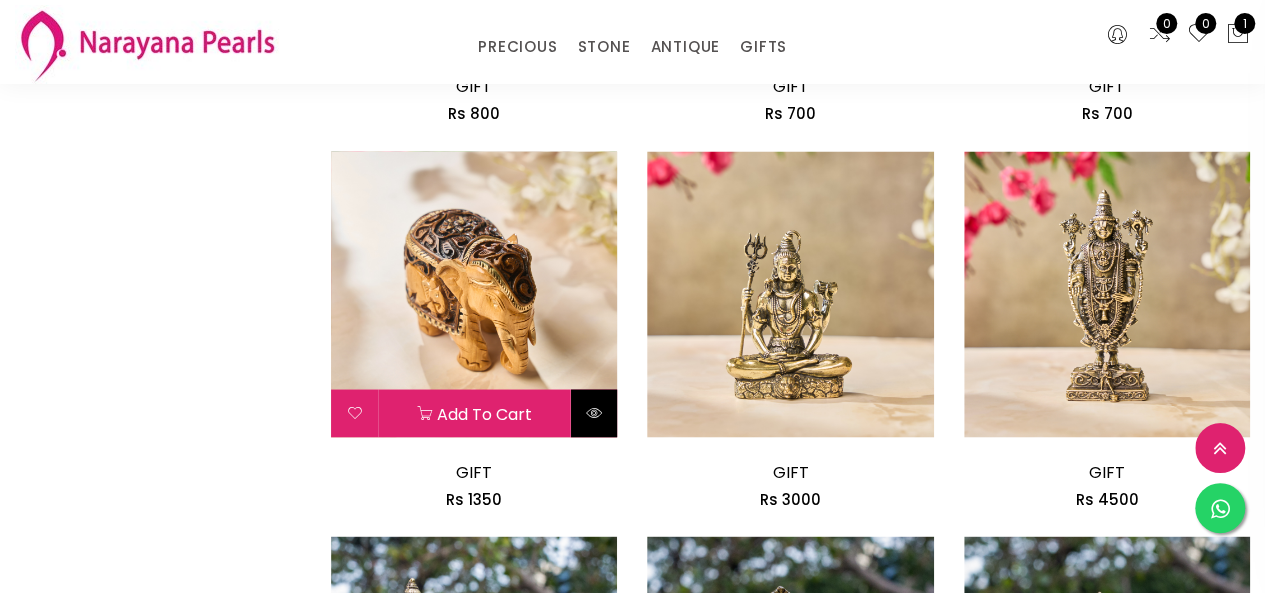 click at bounding box center [594, 412] 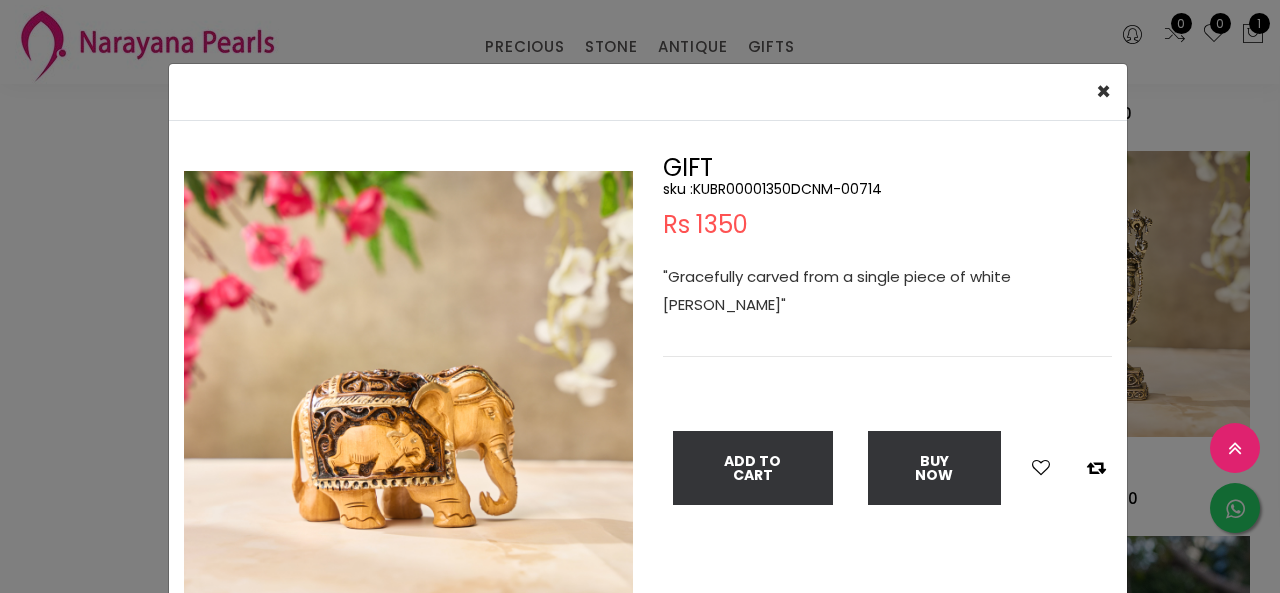 click on "× Close Double (click / press) on the image to zoom (in / out). GIFT sku :  KUBR00001350DCNM-00714 Rs   1350 "Gracefully carved from a single piece of white [PERSON_NAME]"  Add To Cart   Buy Now" at bounding box center [640, 296] 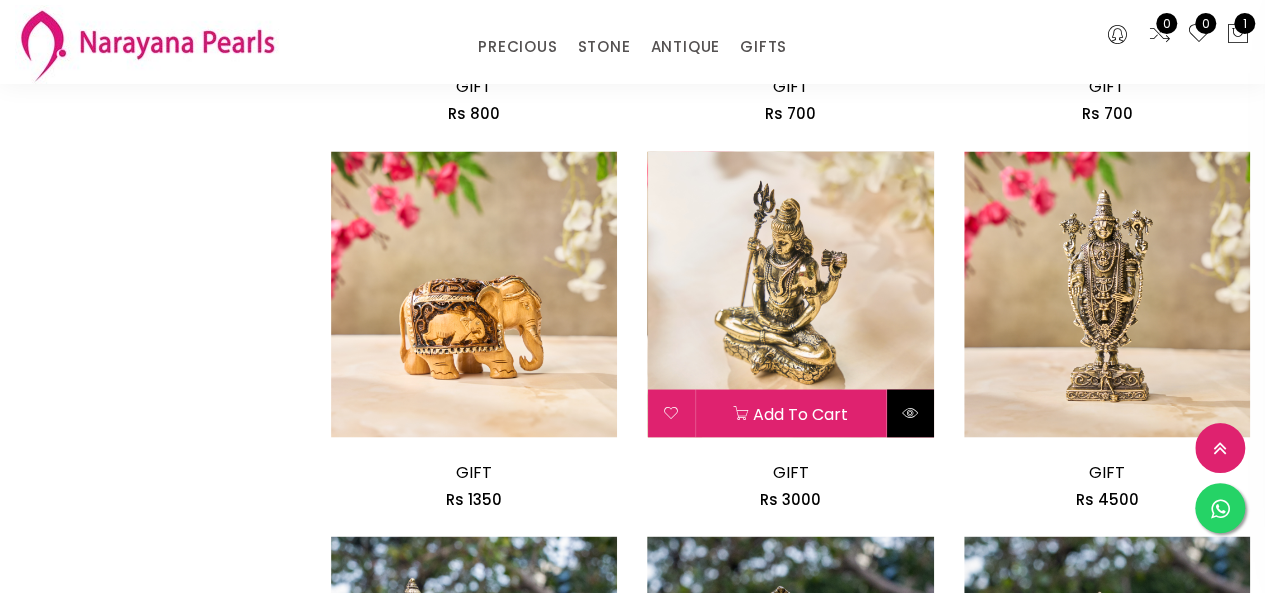 click at bounding box center [910, 412] 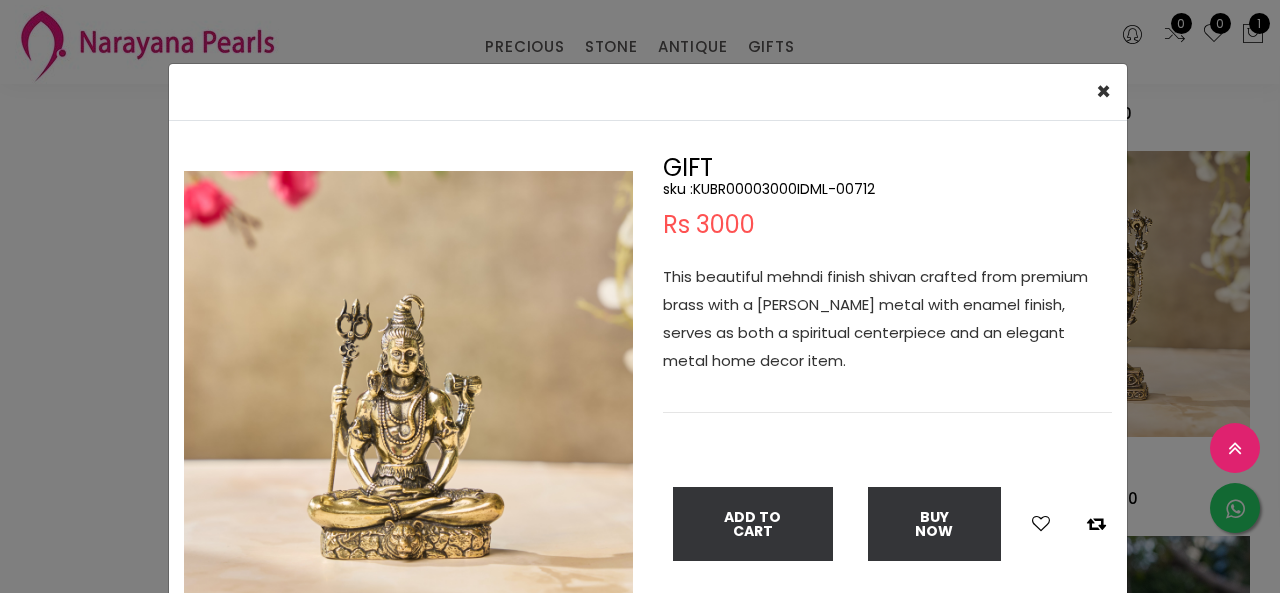 click on "× Close Double (click / press) on the image to zoom (in / out). GIFT sku :  KUBR00003000IDML-00712 Rs   3000 This beautiful mehndi finish shivan crafted from premium brass with a [PERSON_NAME] metal with enamel finish, serves as both a spiritual centerpiece and an elegant metal home decor item.  Add To Cart   Buy Now" at bounding box center [640, 296] 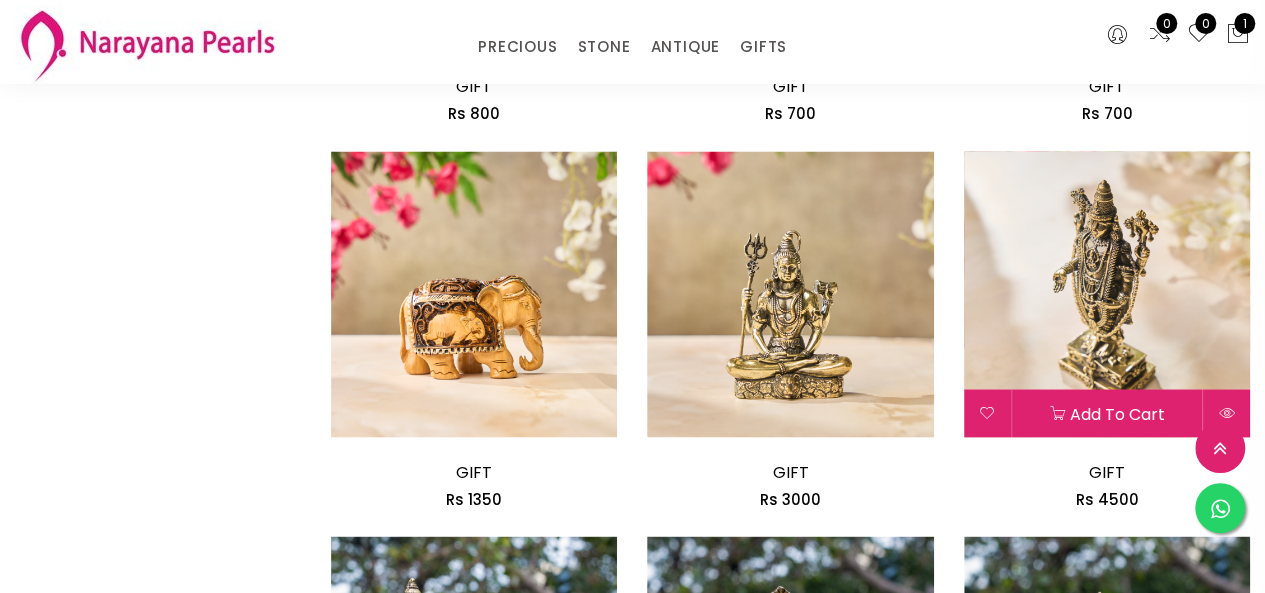 click at bounding box center [1107, 294] 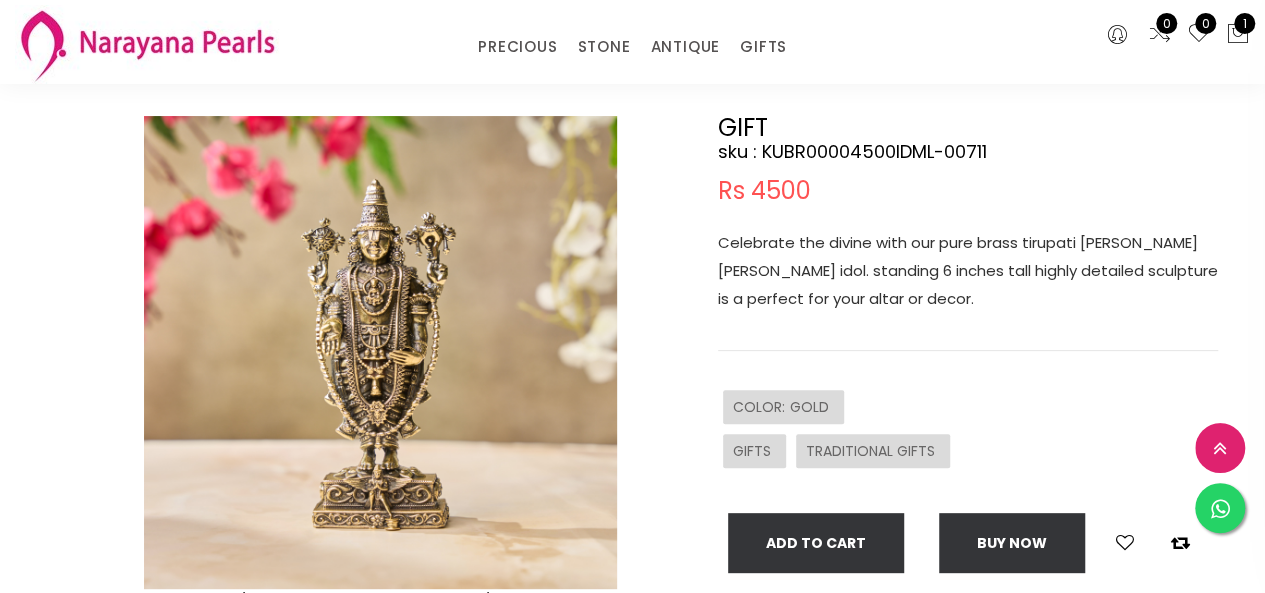 scroll, scrollTop: 100, scrollLeft: 0, axis: vertical 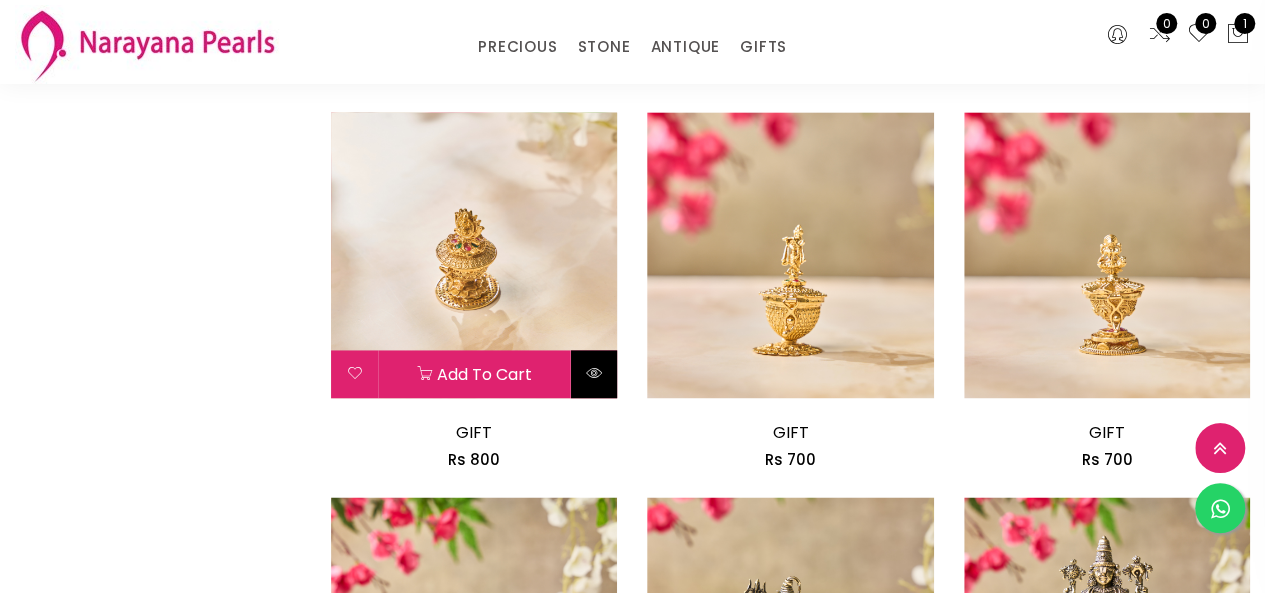click at bounding box center [593, 374] 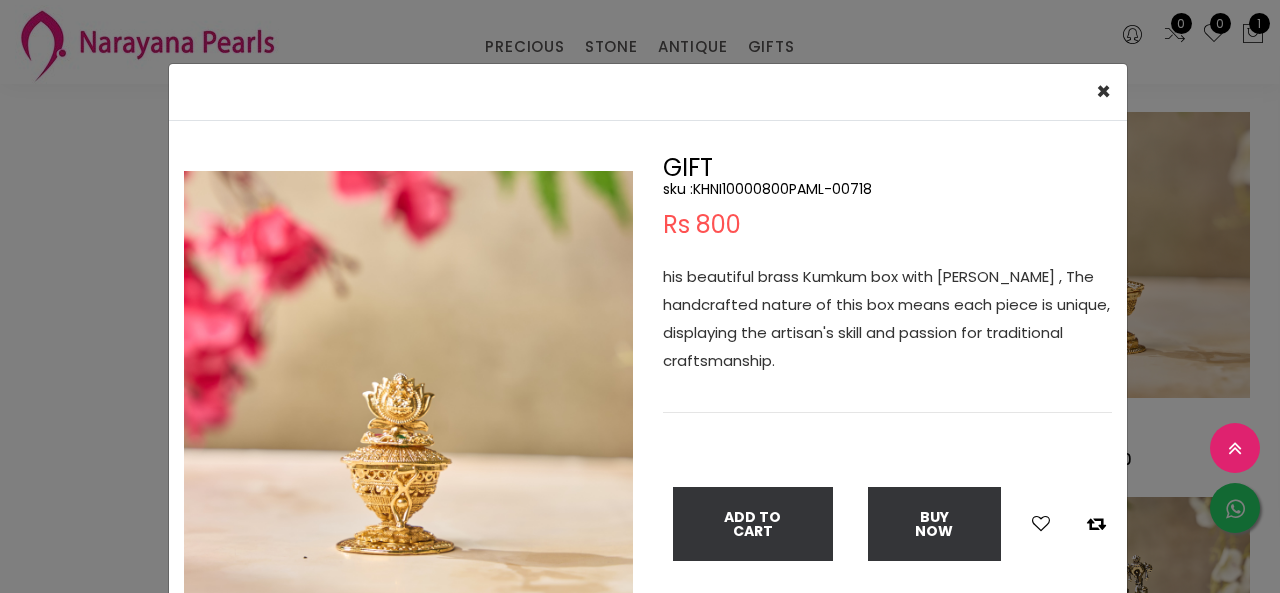 click on "× Close Double (click / press) on the image to zoom (in / out). GIFT sku :  KHNI10000800PAML-00718 Rs   800 his beautiful brass Kumkum box with [PERSON_NAME] , The handcrafted nature of this box means each piece is unique, displaying the artisan's skill and passion for traditional craftsmanship.  Add To Cart   Buy Now" at bounding box center (640, 296) 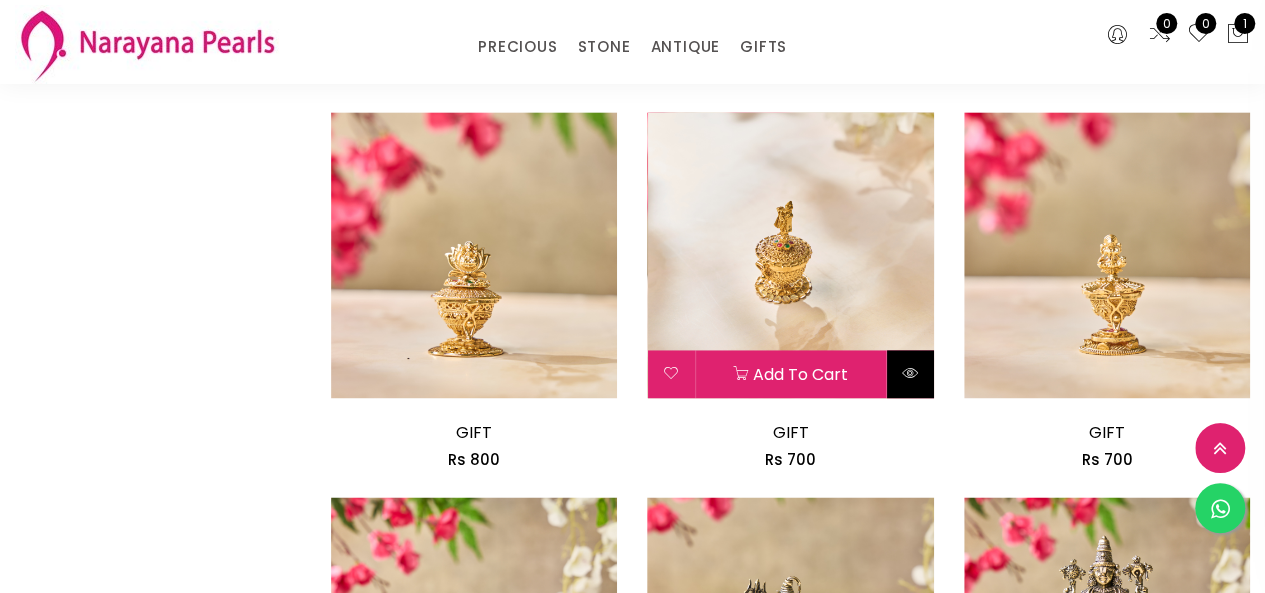 click at bounding box center [910, 374] 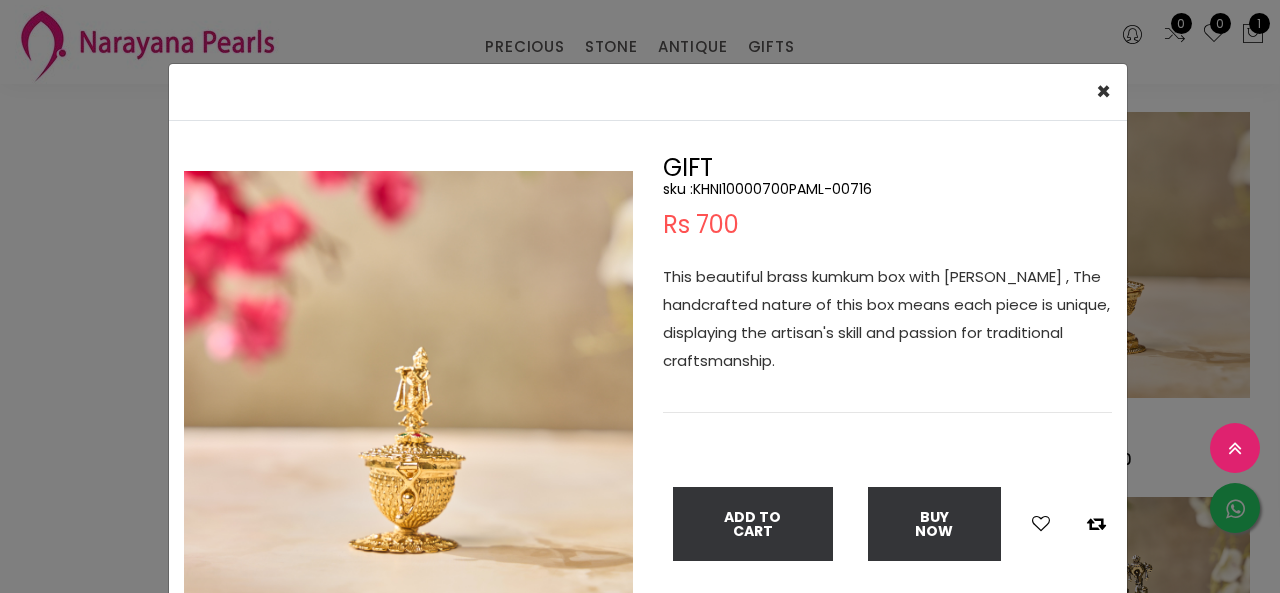 click on "× Close Double (click / press) on the image to zoom (in / out). GIFT sku :  KHNI10000700PAML-00716 Rs   700 This beautiful brass kumkum box with [PERSON_NAME] , The handcrafted nature of this box means each piece is unique, displaying the artisan's skill and passion for traditional craftsmanship.  Add To Cart   Buy Now" at bounding box center [640, 296] 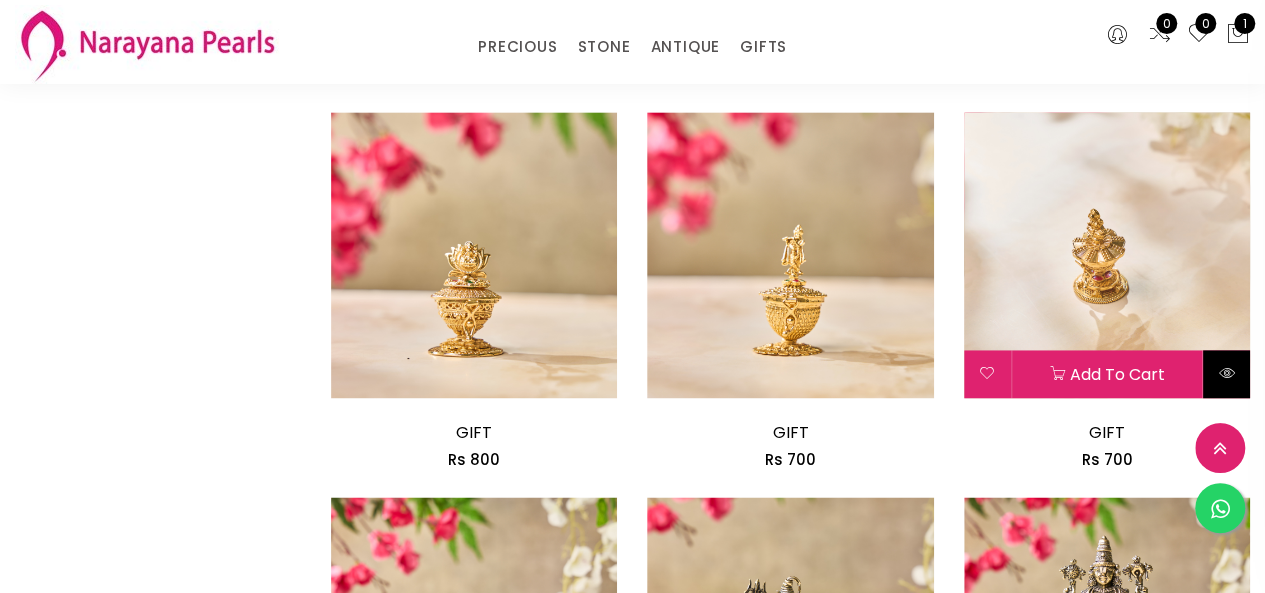 click at bounding box center (1226, 374) 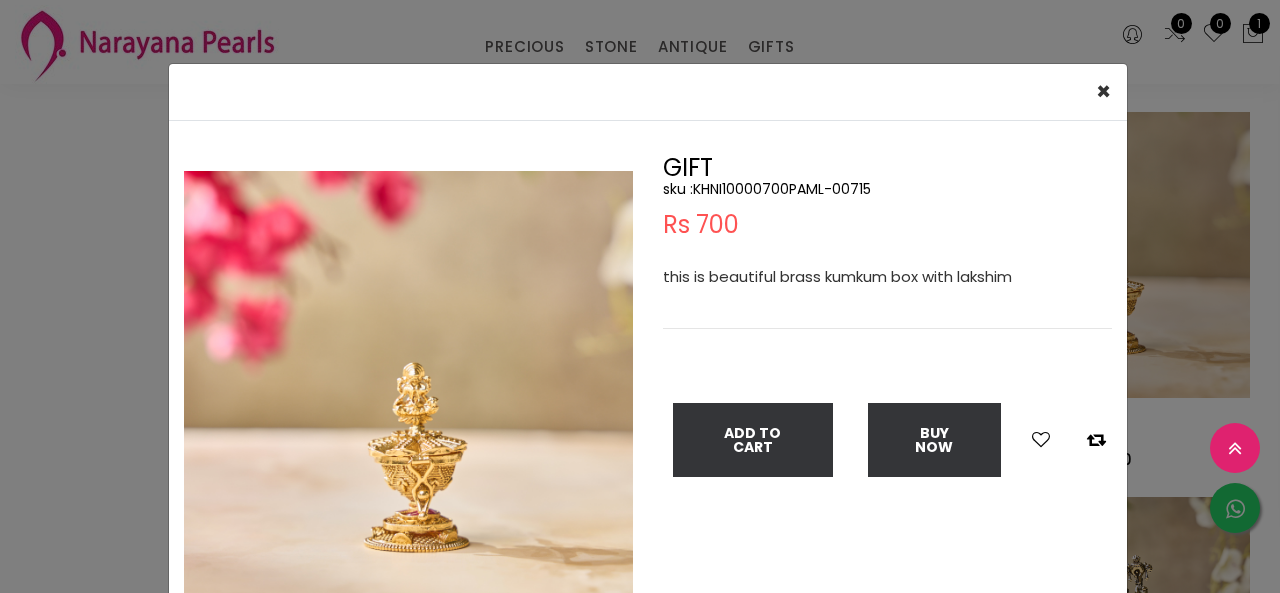 click on "× Close Double (click / press) on the image to zoom (in / out). GIFT sku :  KHNI10000700PAML-00715 Rs   700 this is beautiful brass kumkum box with lakshim  Add To Cart   Buy Now" at bounding box center [640, 296] 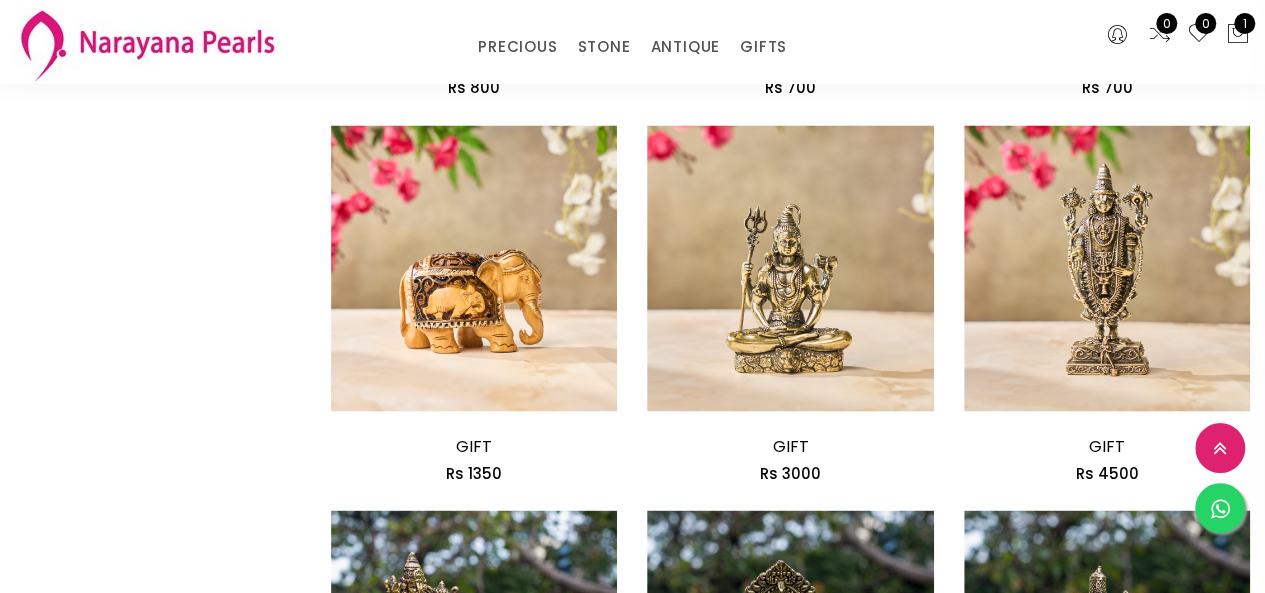 scroll, scrollTop: 1754, scrollLeft: 0, axis: vertical 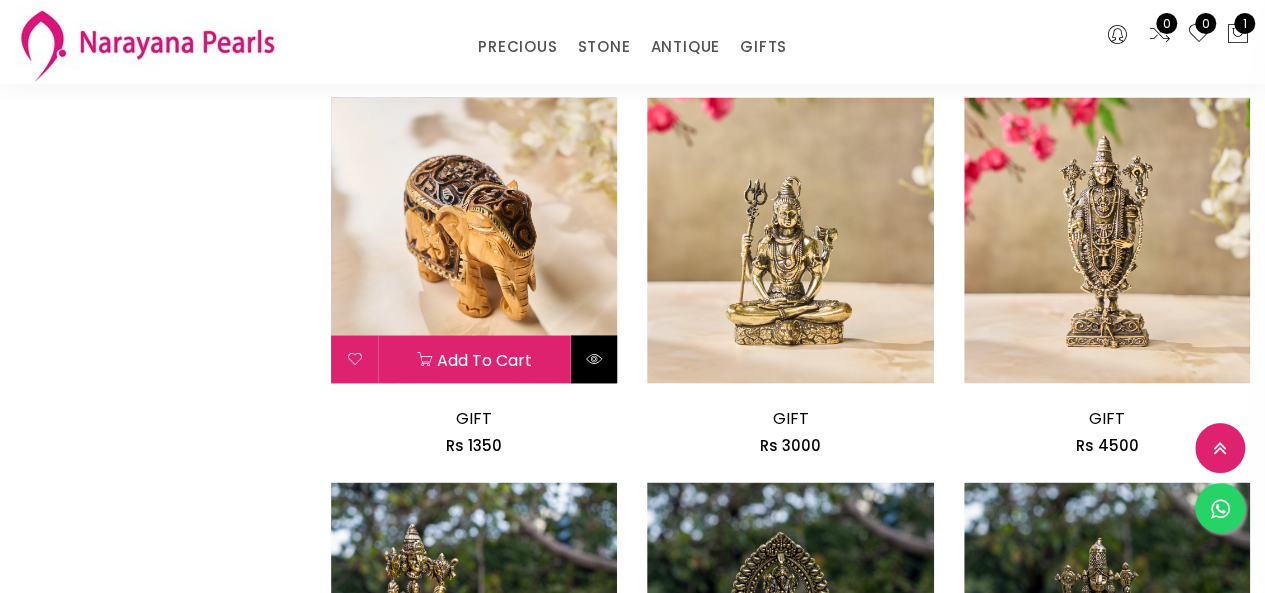 click at bounding box center (593, 359) 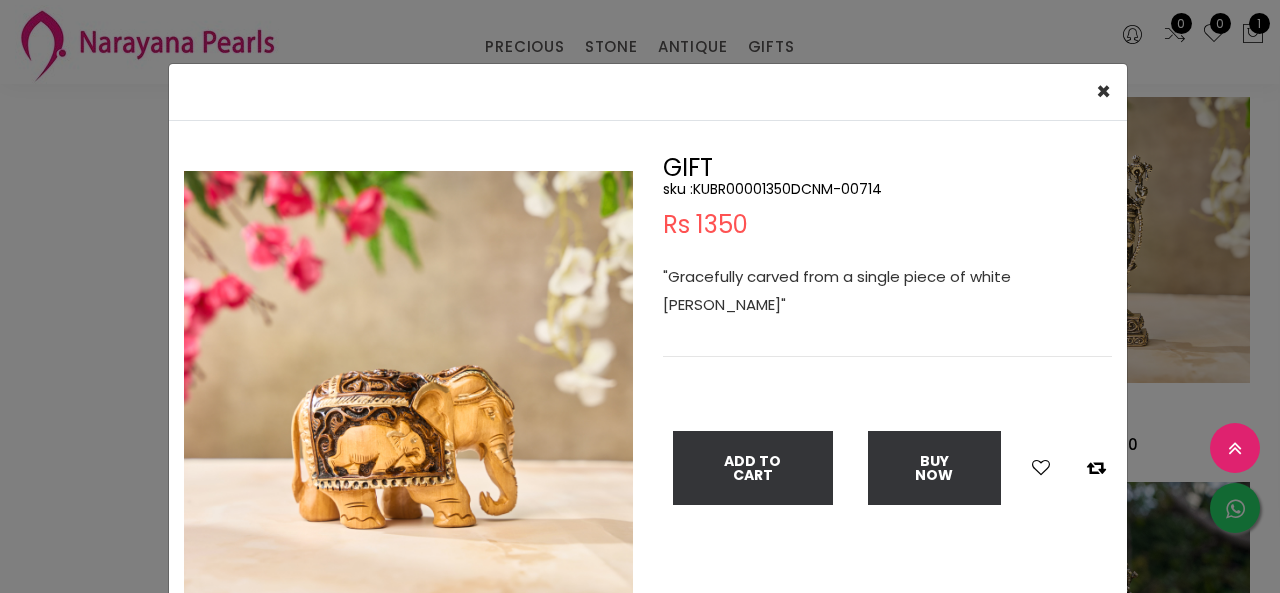 click on "× Close Double (click / press) on the image to zoom (in / out). GIFT sku :  KUBR00001350DCNM-00714 Rs   1350 "Gracefully carved from a single piece of white [PERSON_NAME]"  Add To Cart   Buy Now" at bounding box center [640, 296] 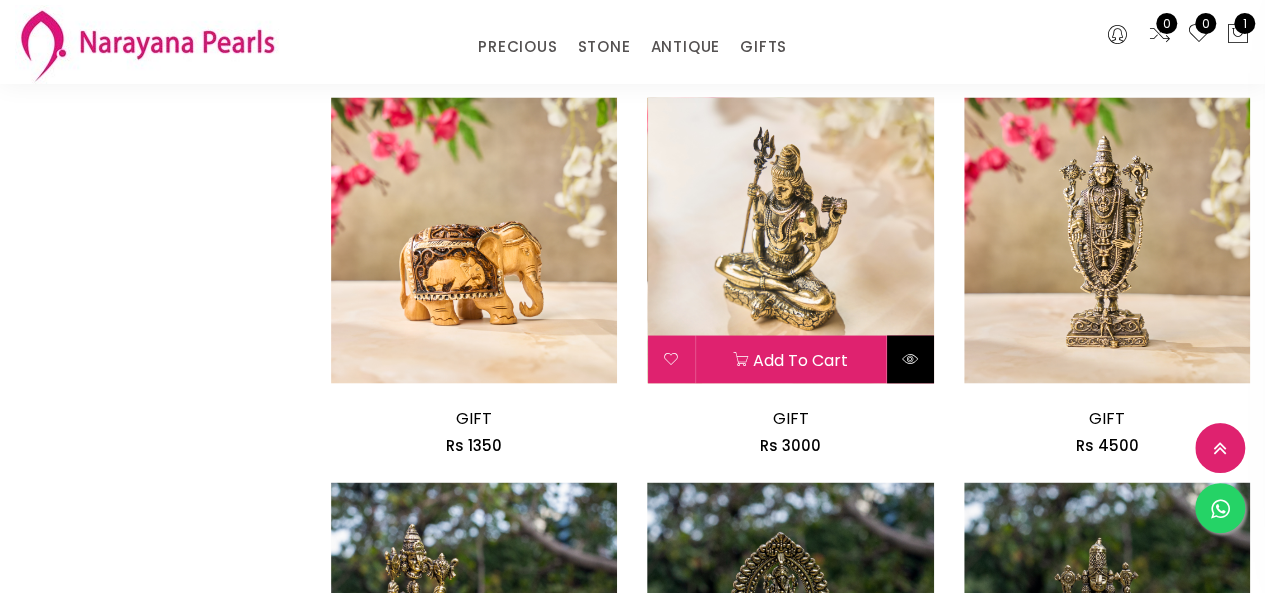click at bounding box center [910, 359] 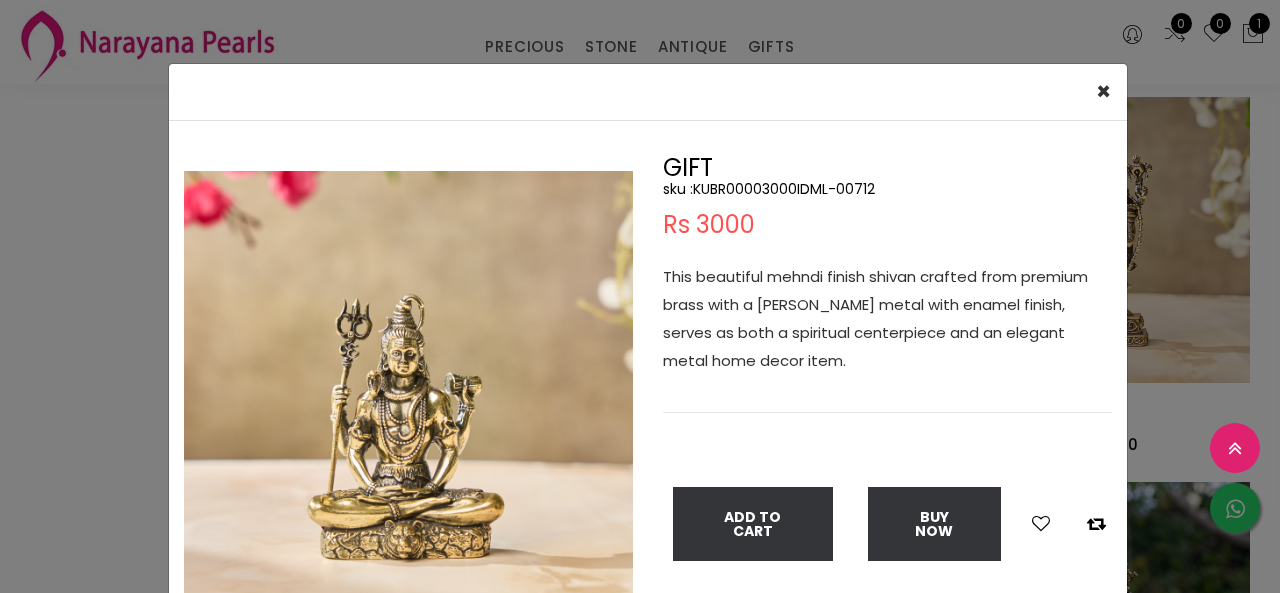 click on "× Close Double (click / press) on the image to zoom (in / out). GIFT sku :  KUBR00003000IDML-00712 Rs   3000 This beautiful mehndi finish shivan crafted from premium brass with a [PERSON_NAME] metal with enamel finish, serves as both a spiritual centerpiece and an elegant metal home decor item.  Add To Cart   Buy Now" at bounding box center [640, 296] 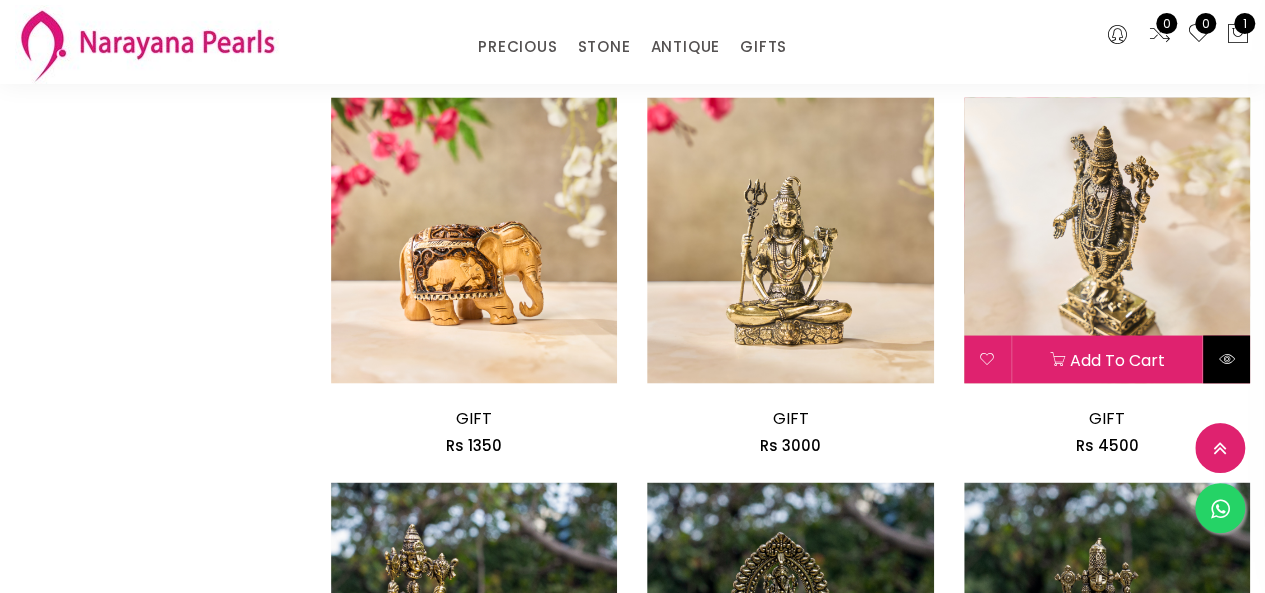 click at bounding box center [1226, 359] 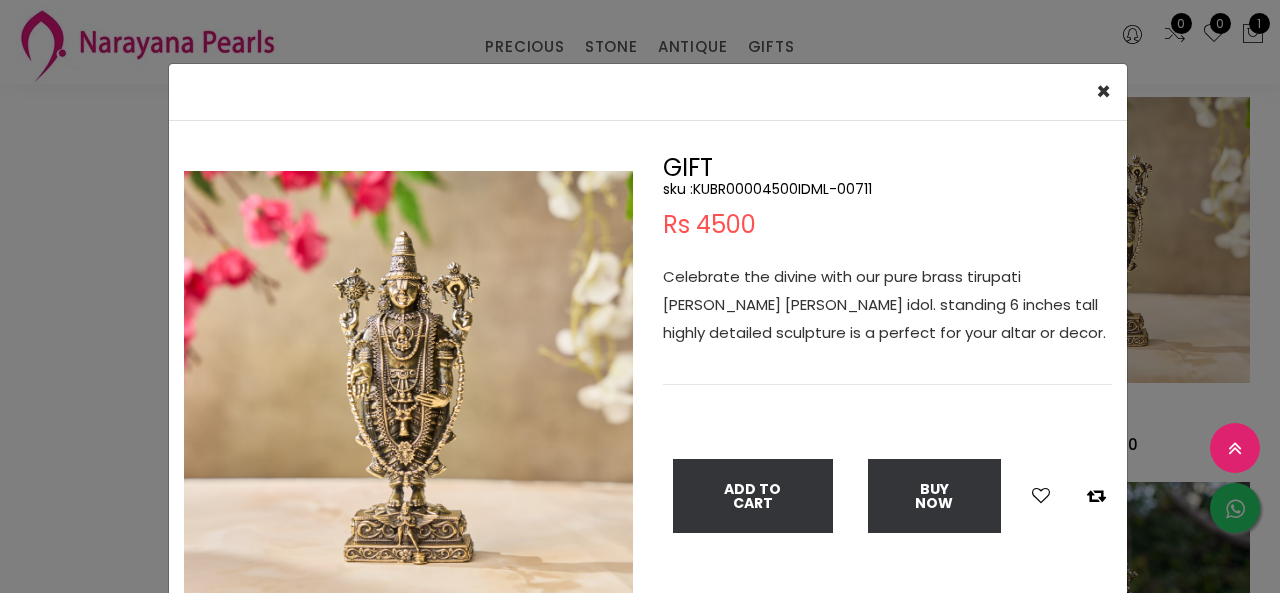 click on "× Close Double (click / press) on the image to zoom (in / out). GIFT sku :  KUBR00004500IDML-00711 Rs   4500 Celebrate the divine with our pure brass tirupati balaji lord [PERSON_NAME] idol. standing 6 inches tall highly detailed sculpture is a perfect for your altar or decor.  Add To Cart   Buy Now" at bounding box center (640, 296) 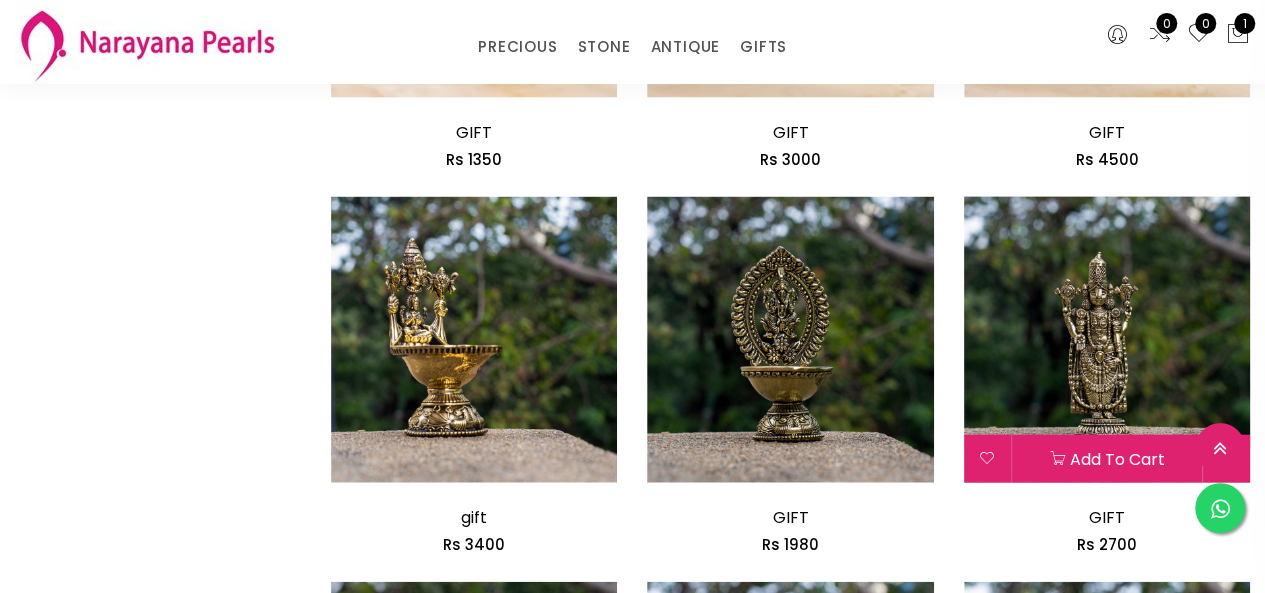 scroll, scrollTop: 2054, scrollLeft: 0, axis: vertical 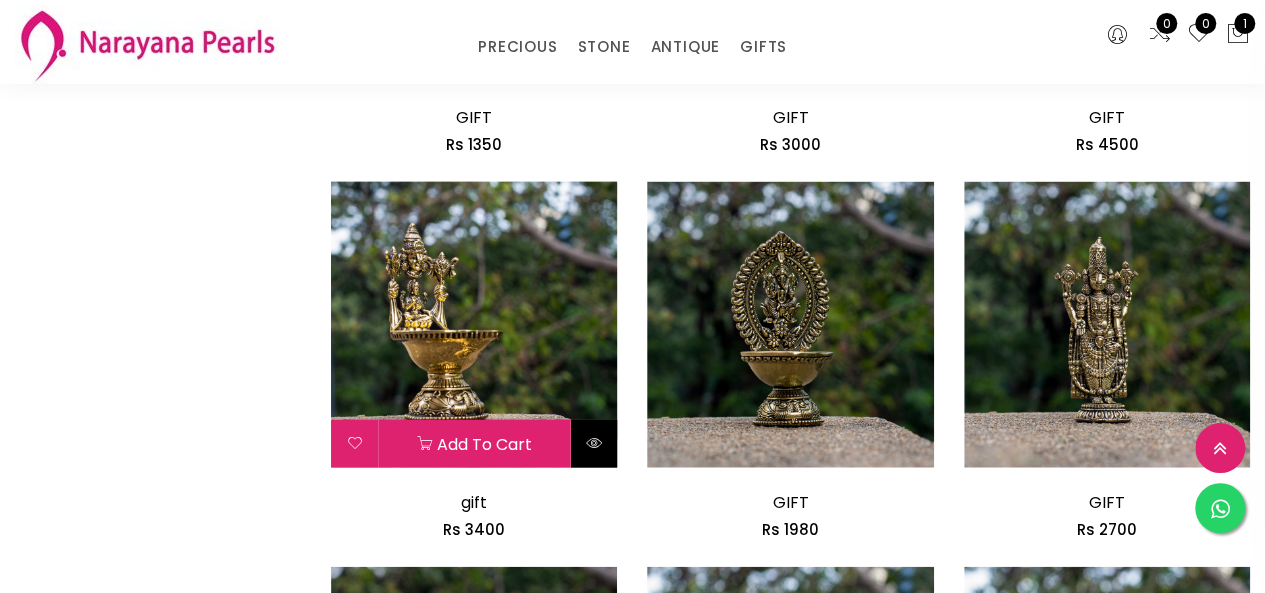 click at bounding box center [594, 443] 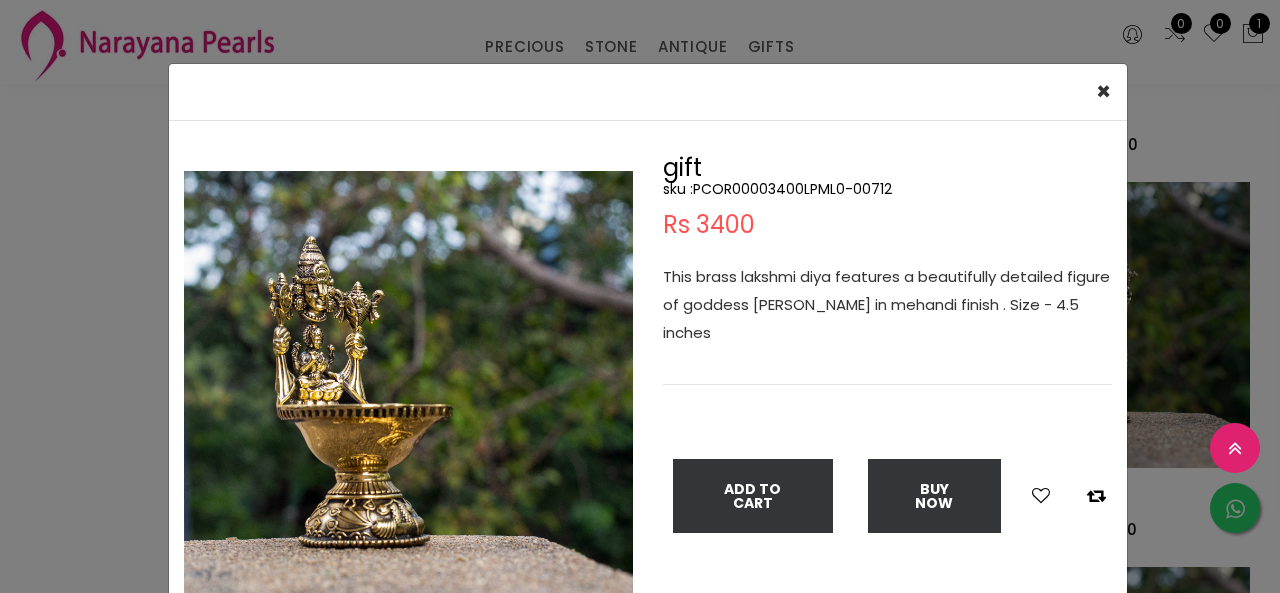 click on "× Close Double (click / press) on the image to zoom (in / out). gift sku :  PCOR00003400LPML0-00712 Rs   3400 This brass lakshmi diya features a beautifully detailed figure of goddess [PERSON_NAME] in mehandi finish . Size - 4.5 inches  Add To Cart   Buy Now" at bounding box center [640, 296] 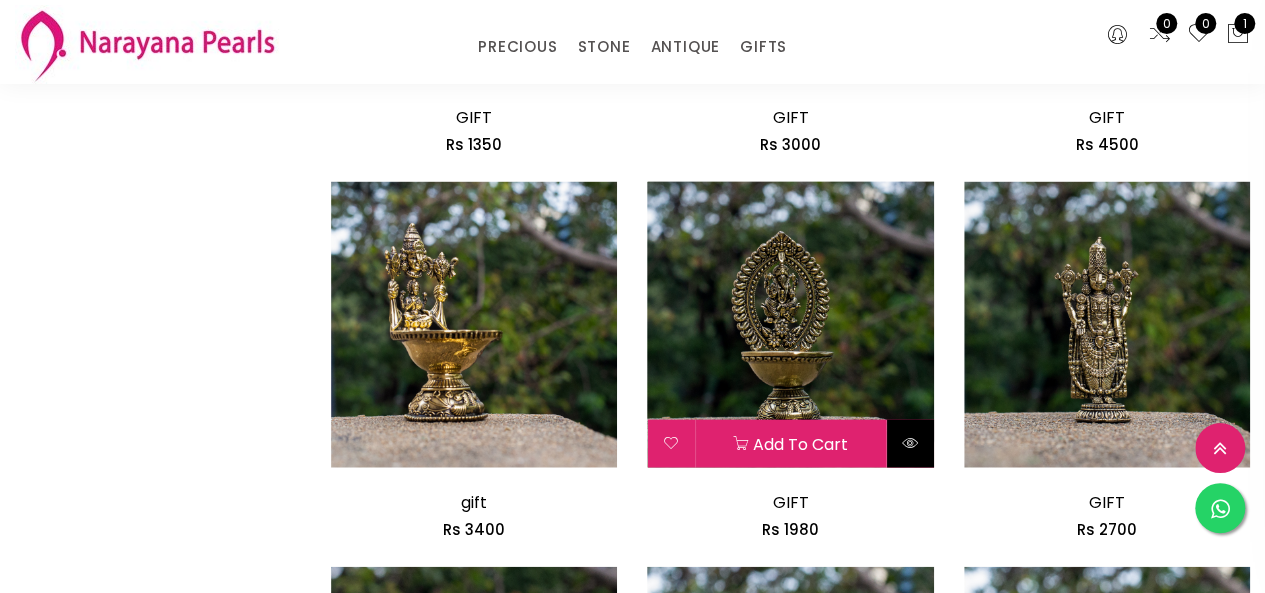click at bounding box center (910, 444) 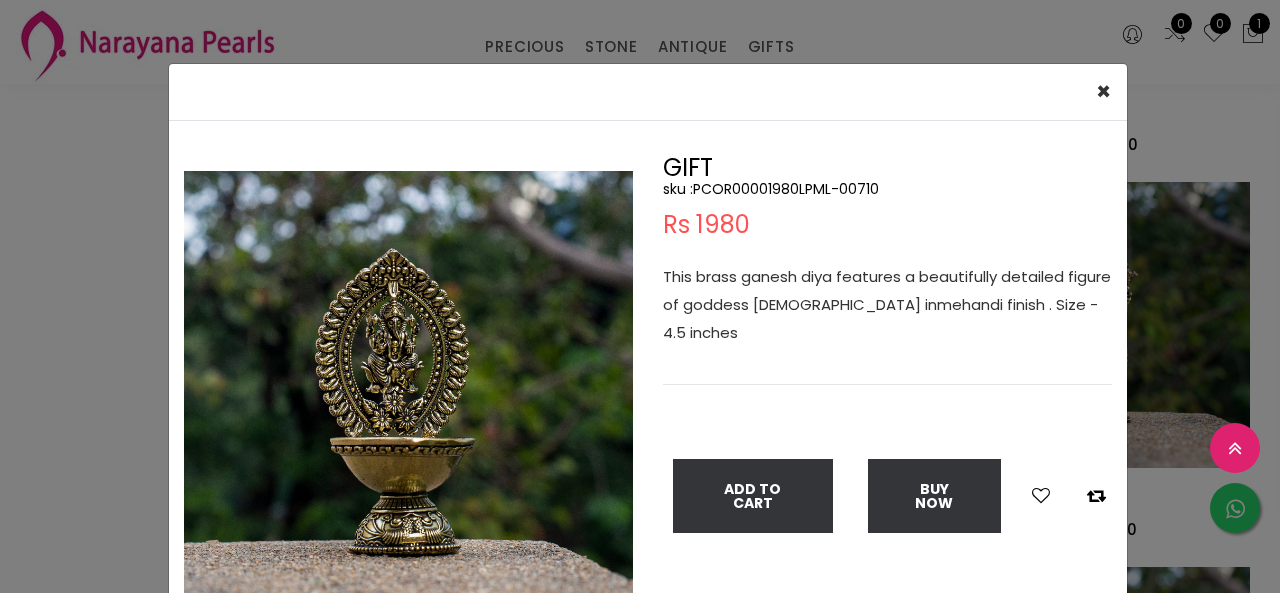 click on "× Close Double (click / press) on the image to zoom (in / out). GIFT sku :  PCOR00001980LPML-00710 Rs   1980 This brass ganesh diya features a beautifully detailed figure of goddess [PERSON_NAME]  inmehandi finish .
Size - 4.5 inches  Add To Cart   Buy Now" at bounding box center (640, 296) 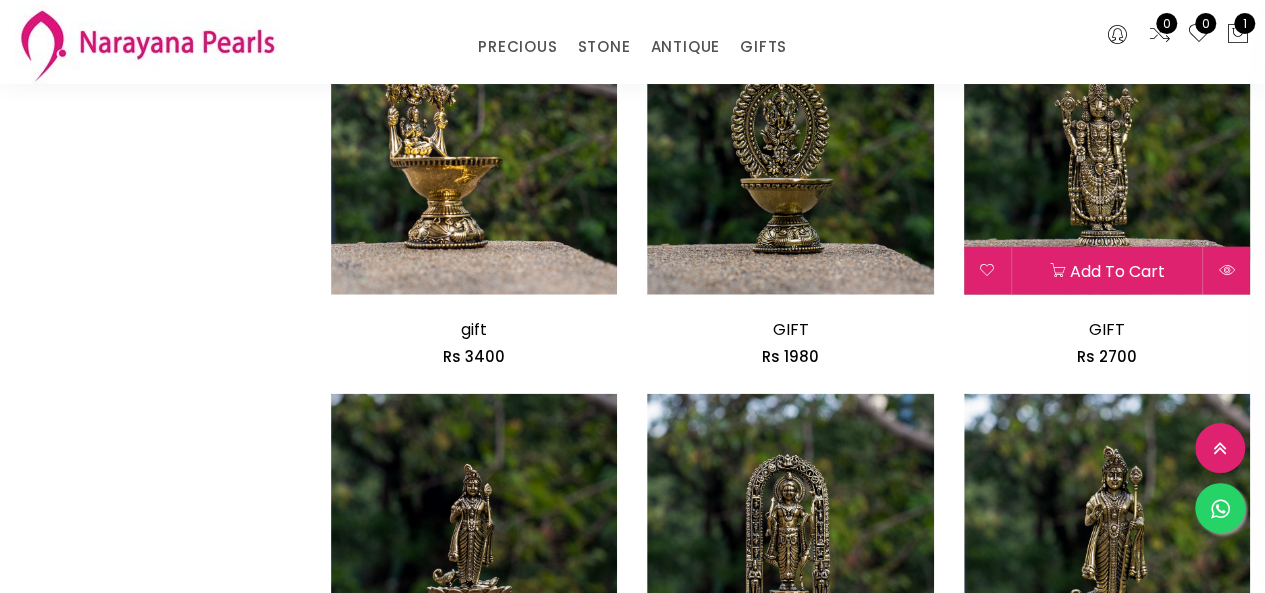 scroll, scrollTop: 2254, scrollLeft: 0, axis: vertical 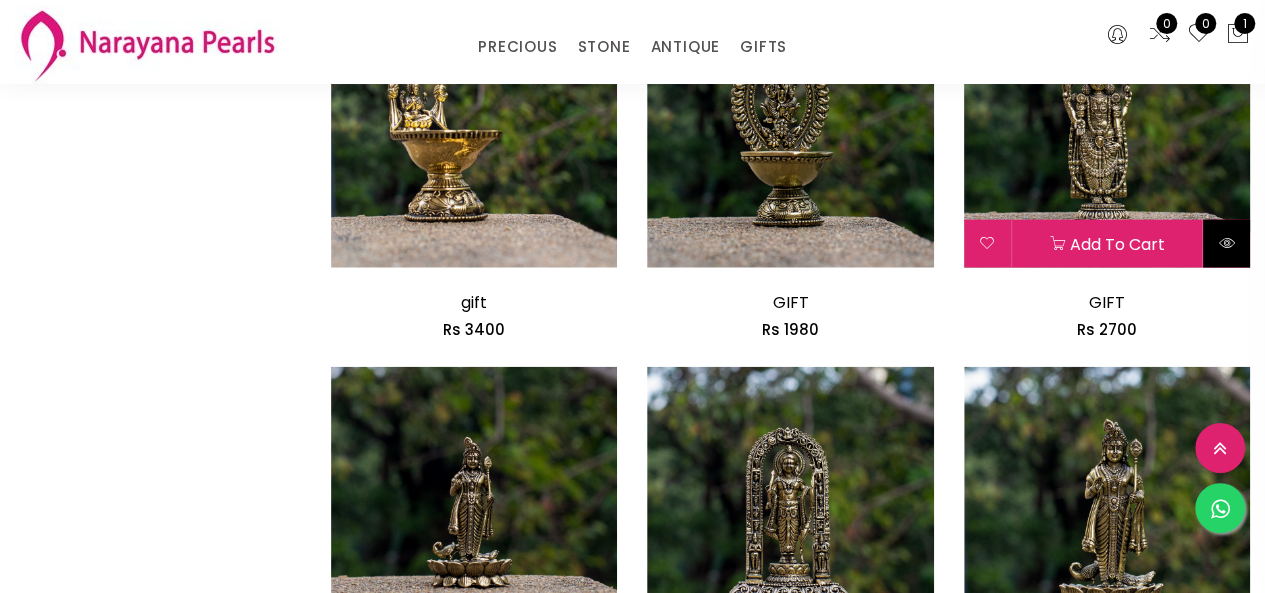 click at bounding box center [1226, 244] 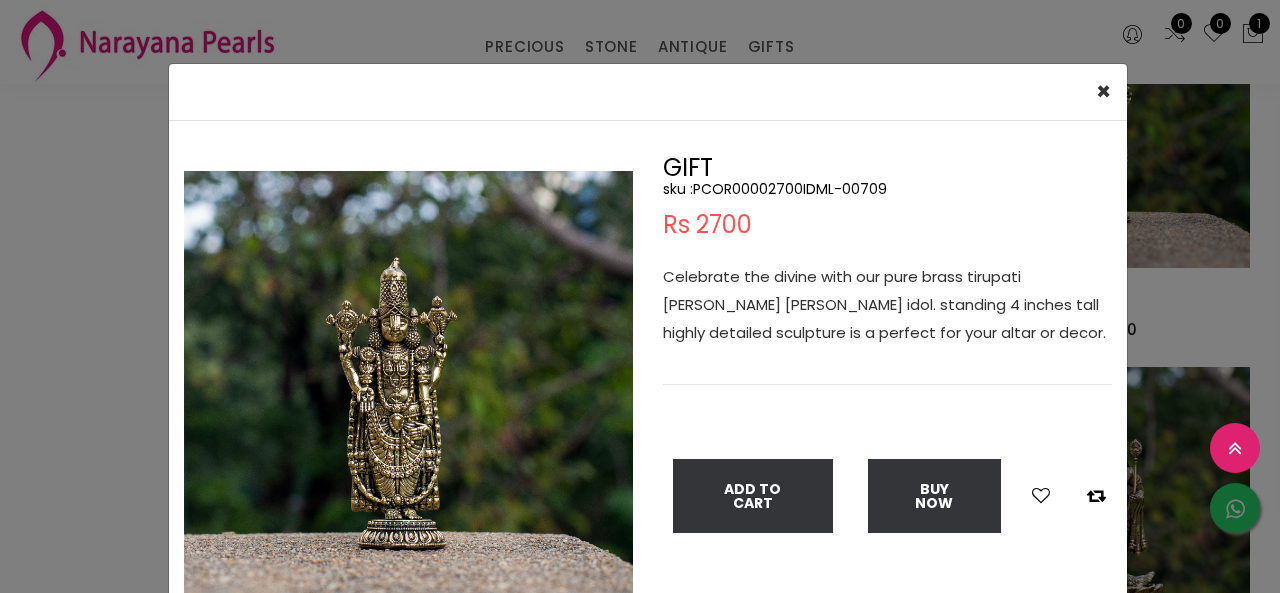 click on "× Close Double (click / press) on the image to zoom (in / out). GIFT sku :  PCOR00002700IDML-00709 Rs   2700 Celebrate the divine with our pure brass tirupati balaji lord [PERSON_NAME] idol.
standing 4 inches tall highly detailed sculpture is a perfect for your altar or decor.  Add To Cart   Buy Now" at bounding box center [640, 296] 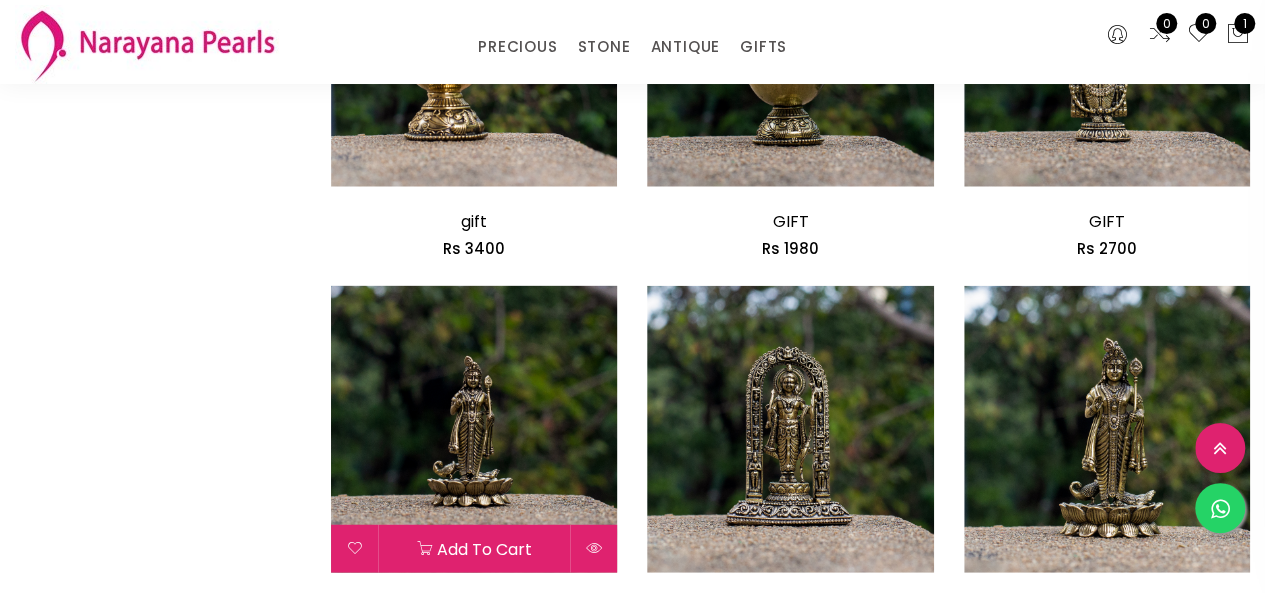 scroll, scrollTop: 2454, scrollLeft: 0, axis: vertical 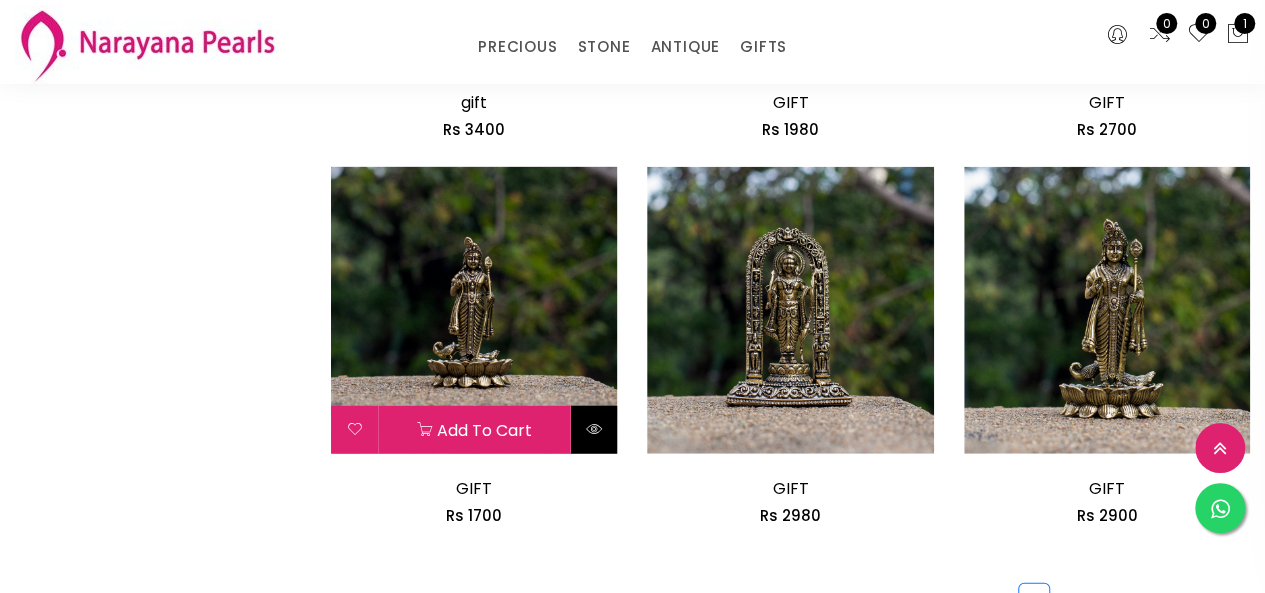 click at bounding box center [594, 429] 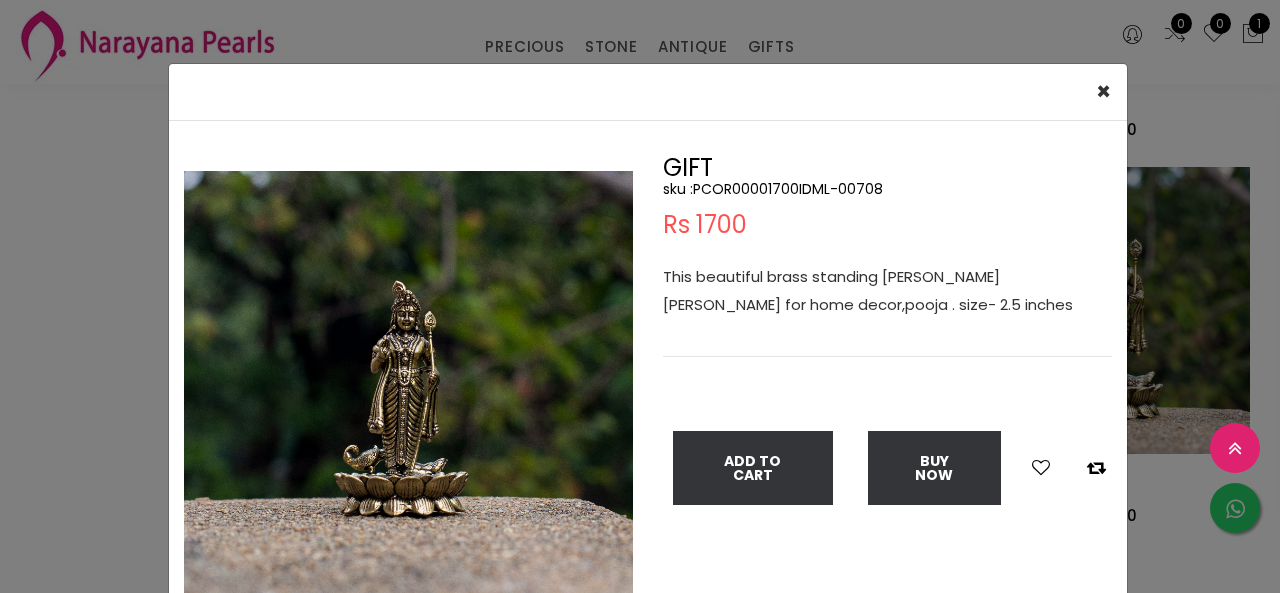 click on "× Close Double (click / press) on the image to zoom (in / out). GIFT sku :  PCOR00001700IDML-00708 Rs   1700 This beautiful brass standing [PERSON_NAME] [PERSON_NAME] for home decor,pooja .
size- 2.5 inches  Add To Cart   Buy Now" at bounding box center (640, 296) 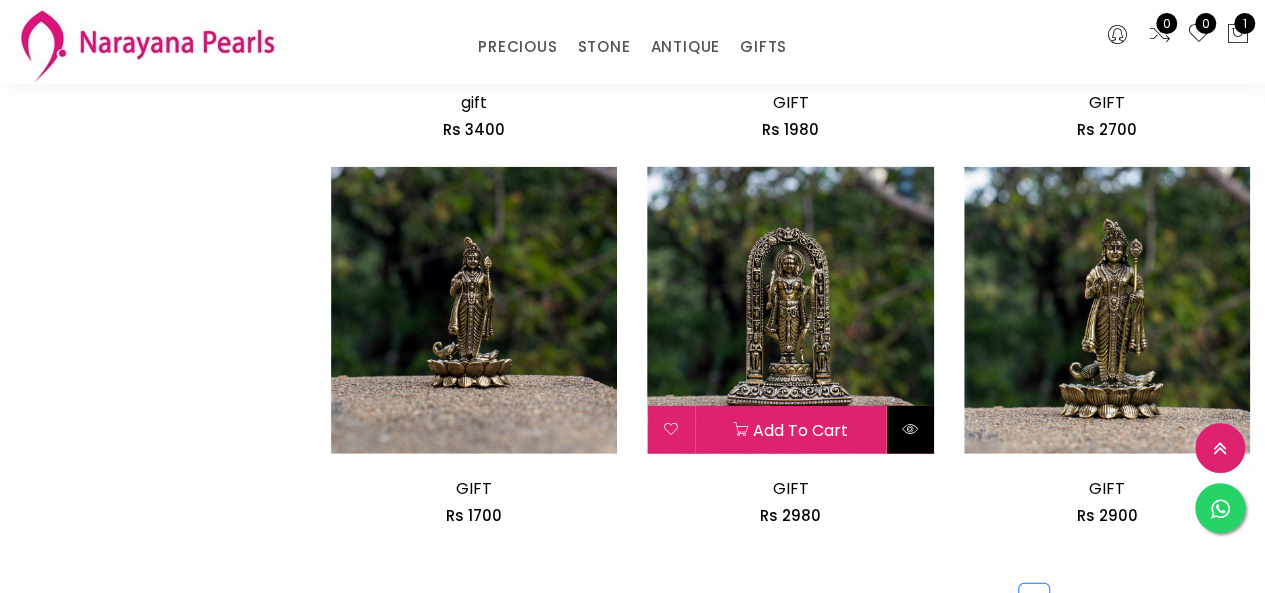 click at bounding box center [910, 430] 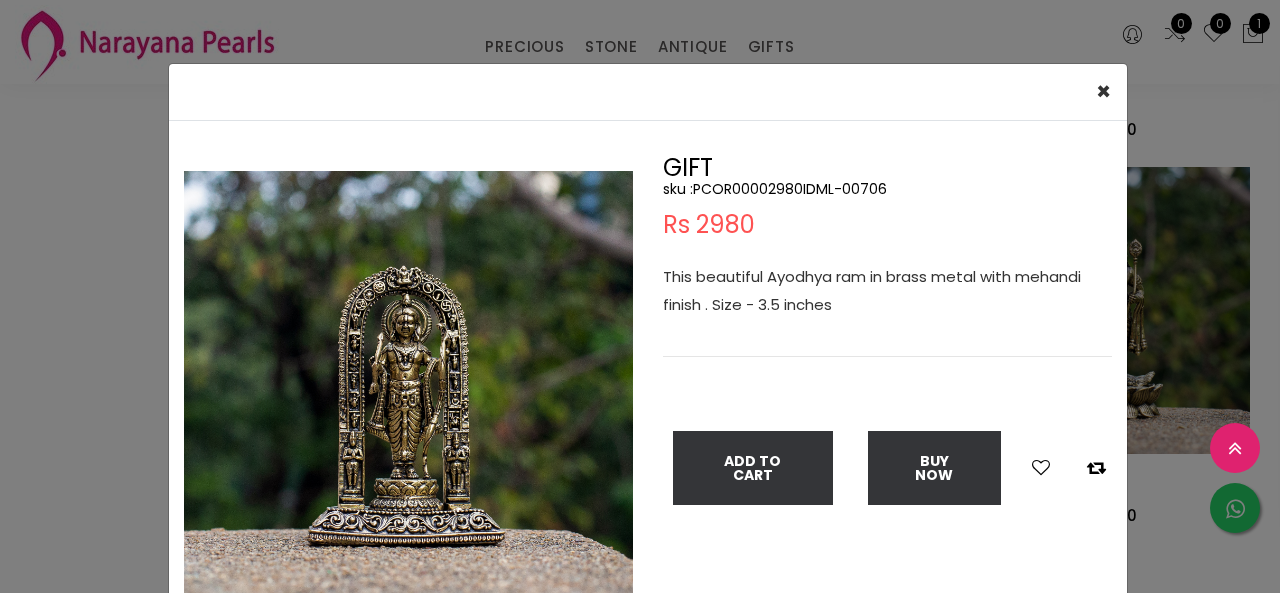 click on "× Close Double (click / press) on the image to zoom (in / out). GIFT sku :  PCOR00002980IDML-00706 Rs   2980 This beautiful Ayodhya ram in brass metal with mehandi finish .
Size - 3.5 inches  Add To Cart   Buy Now" at bounding box center (640, 296) 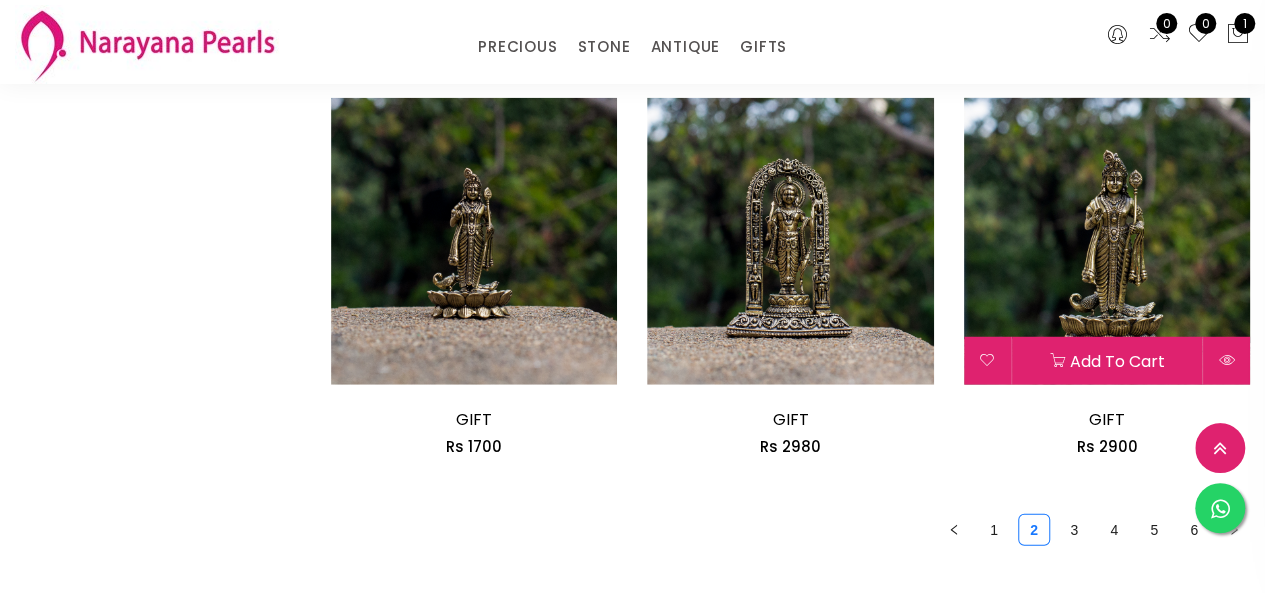 scroll, scrollTop: 2554, scrollLeft: 0, axis: vertical 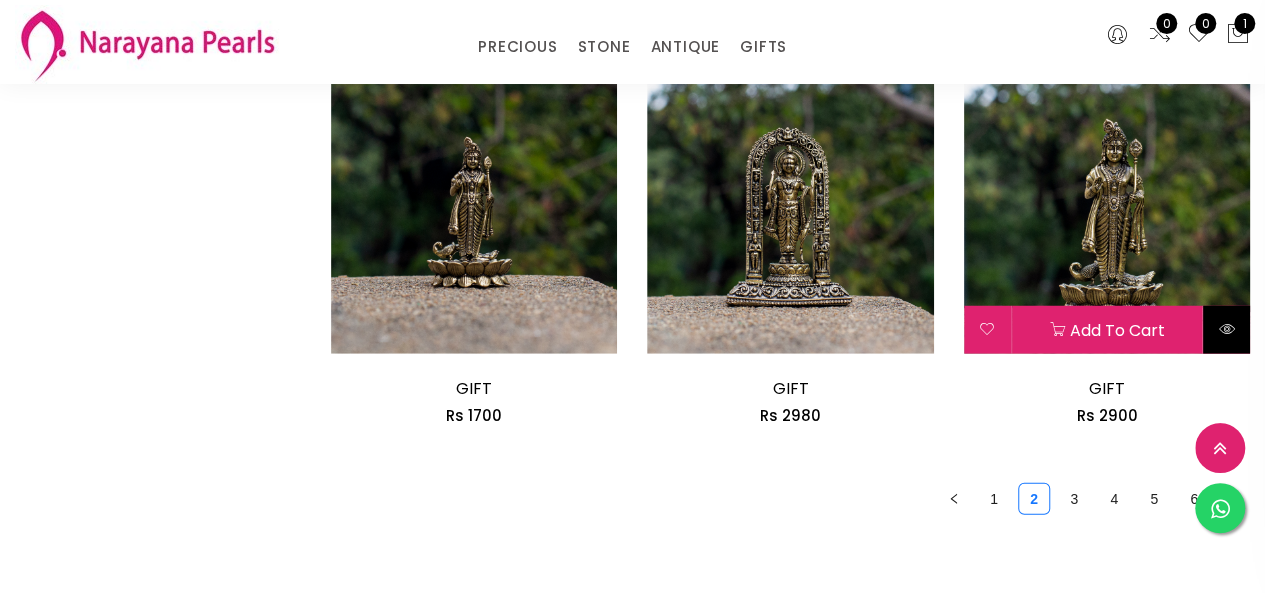 click at bounding box center (1226, 329) 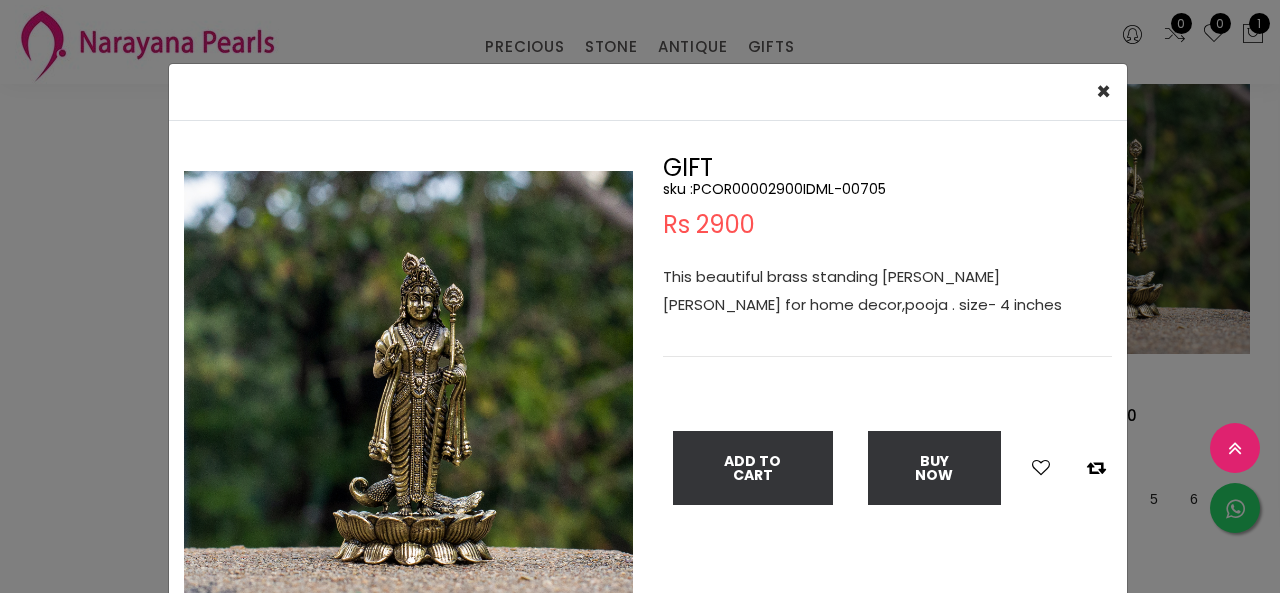 click on "× Close Double (click / press) on the image to zoom (in / out). GIFT sku :  PCOR00002900IDML-00705 Rs   2900 This beautiful brass standing [PERSON_NAME] [PERSON_NAME] for home decor,pooja .
size- 4 inches  Add To Cart   Buy Now" at bounding box center (640, 296) 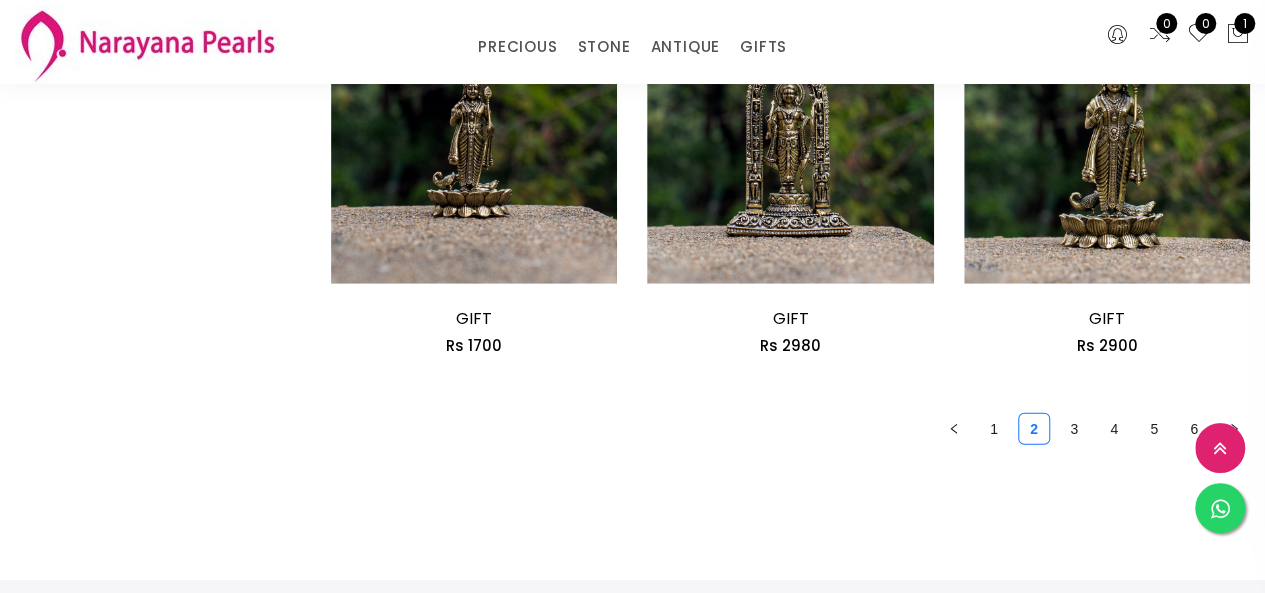 scroll, scrollTop: 2654, scrollLeft: 0, axis: vertical 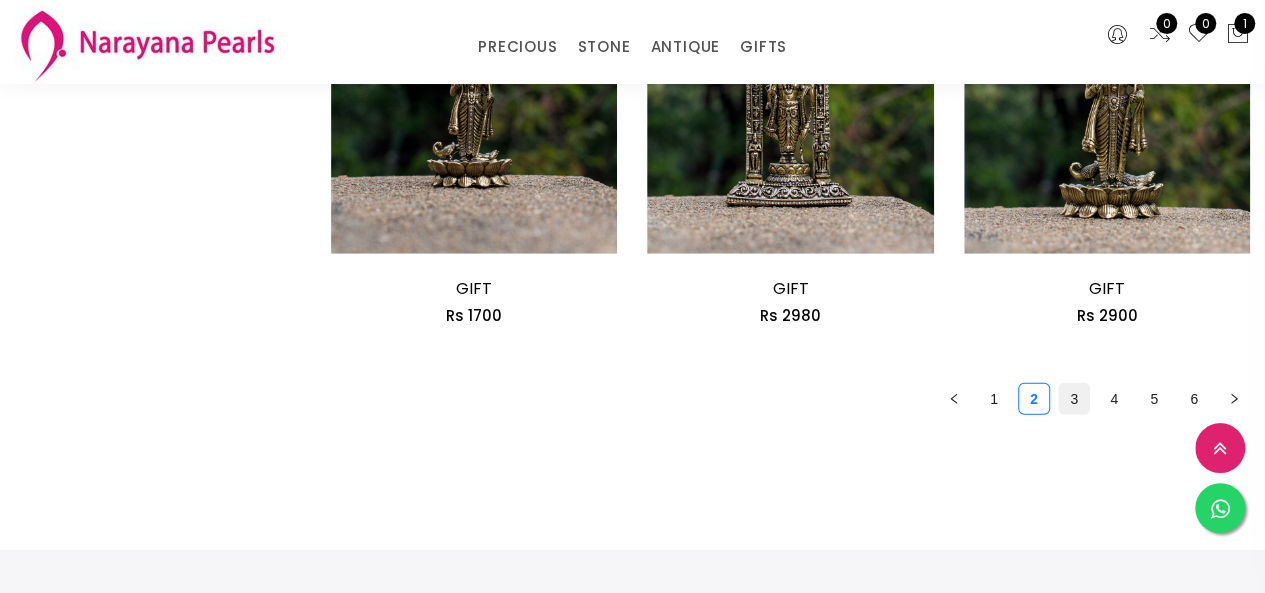 click on "3" at bounding box center (1074, 399) 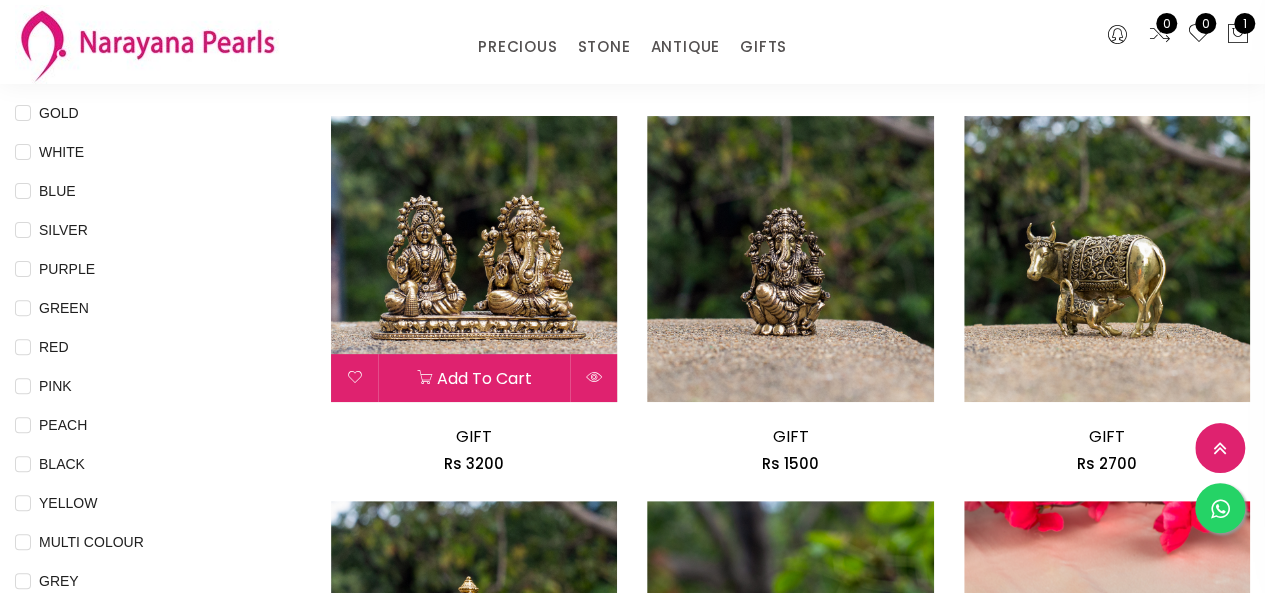 scroll, scrollTop: 200, scrollLeft: 0, axis: vertical 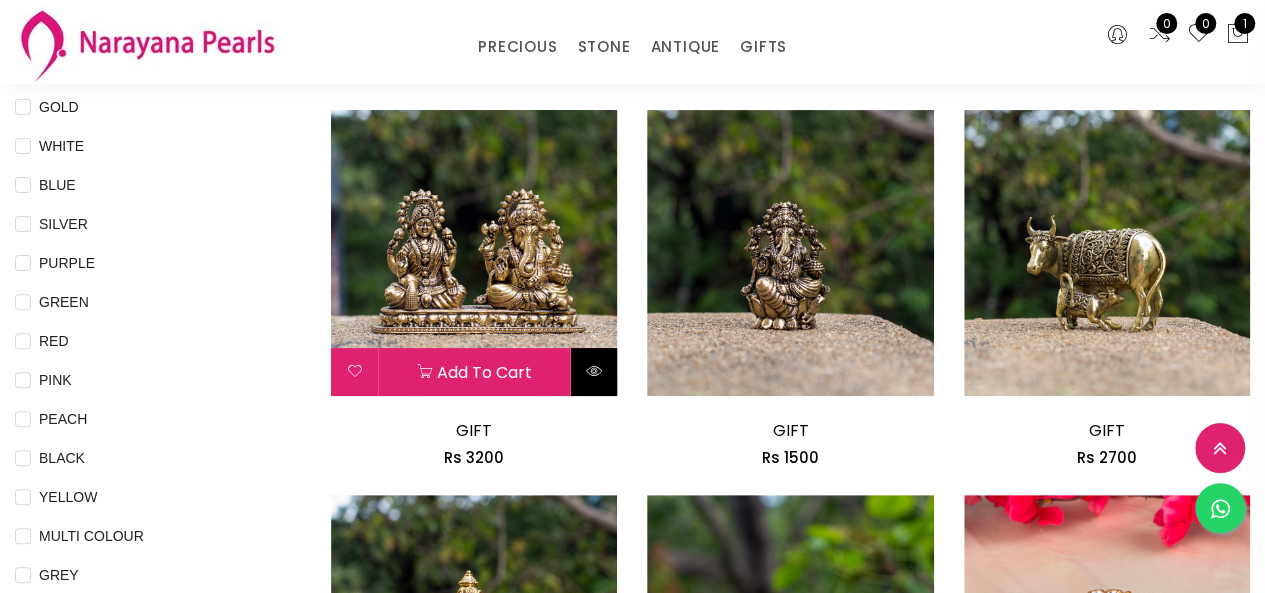 click at bounding box center [594, 371] 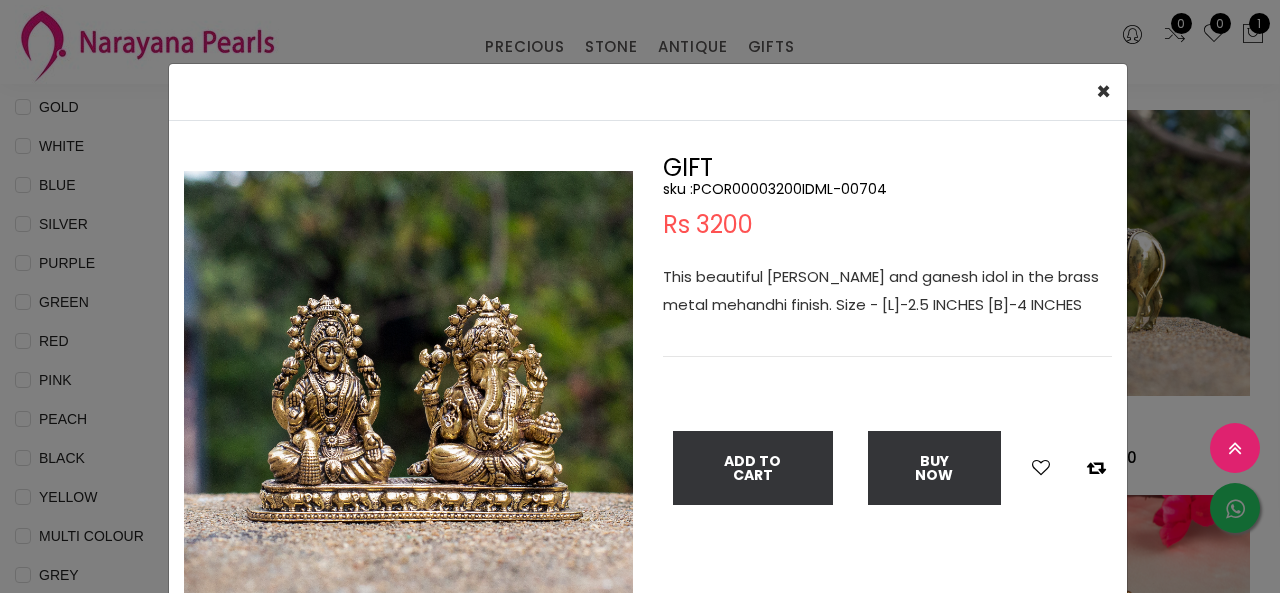 click on "× Close Double (click / press) on the image to zoom (in / out). GIFT sku :  PCOR00003200IDML-00704 Rs   3200 This beautiful lord [PERSON_NAME] and ganesh idol in the brass metal mehandhi finish.
Size - [L]-2.5 INCHES
[B]-4 INCHES  Add To Cart   Buy Now" at bounding box center [640, 296] 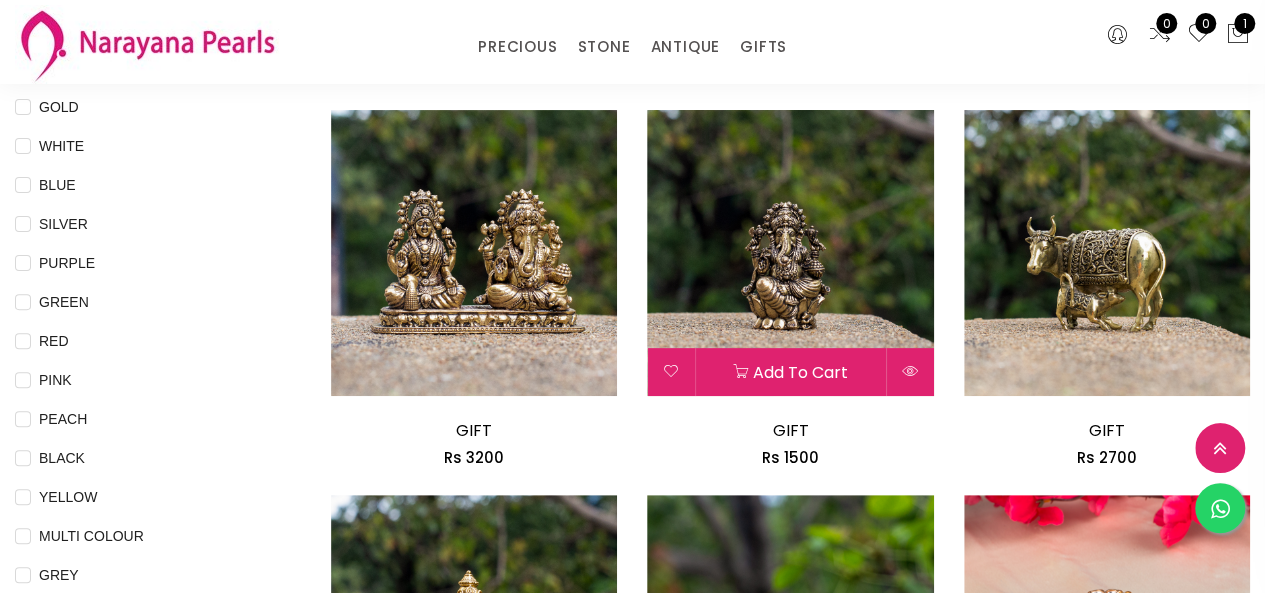 click at bounding box center (910, 371) 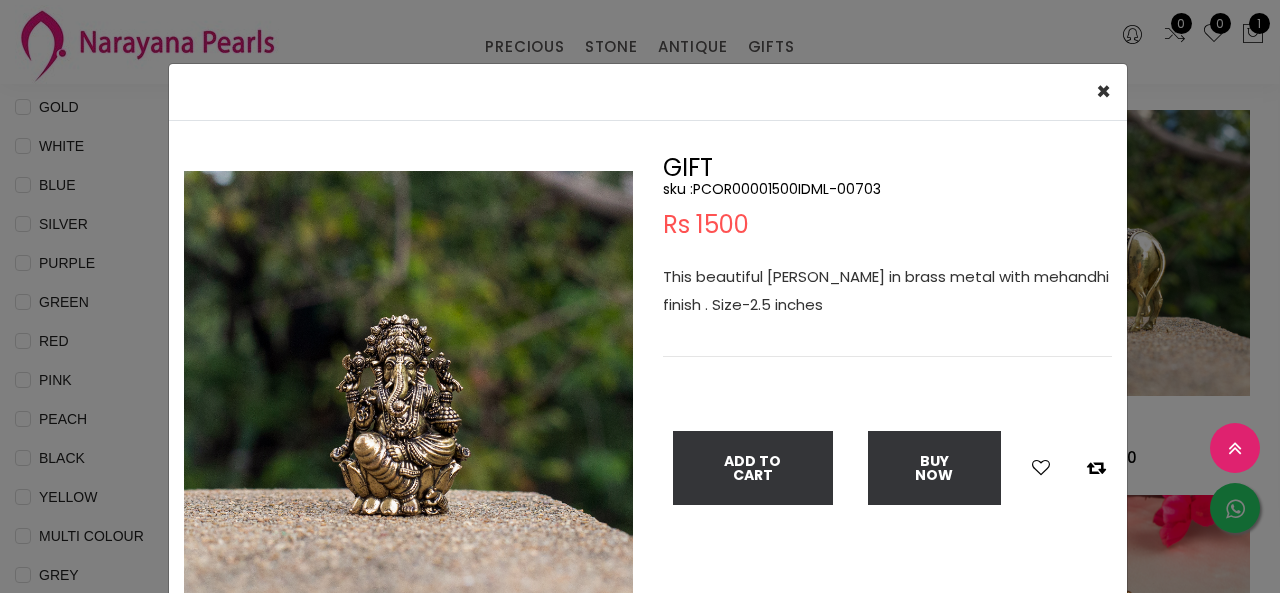 click on "× Close Double (click / press) on the image to zoom (in / out). GIFT sku :  PCOR00001500IDML-00703 Rs   1500 This beautiful lord [PERSON_NAME] in brass metal with mehandhi finish .
Size-2.5 inches  Add To Cart   Buy Now" at bounding box center [640, 296] 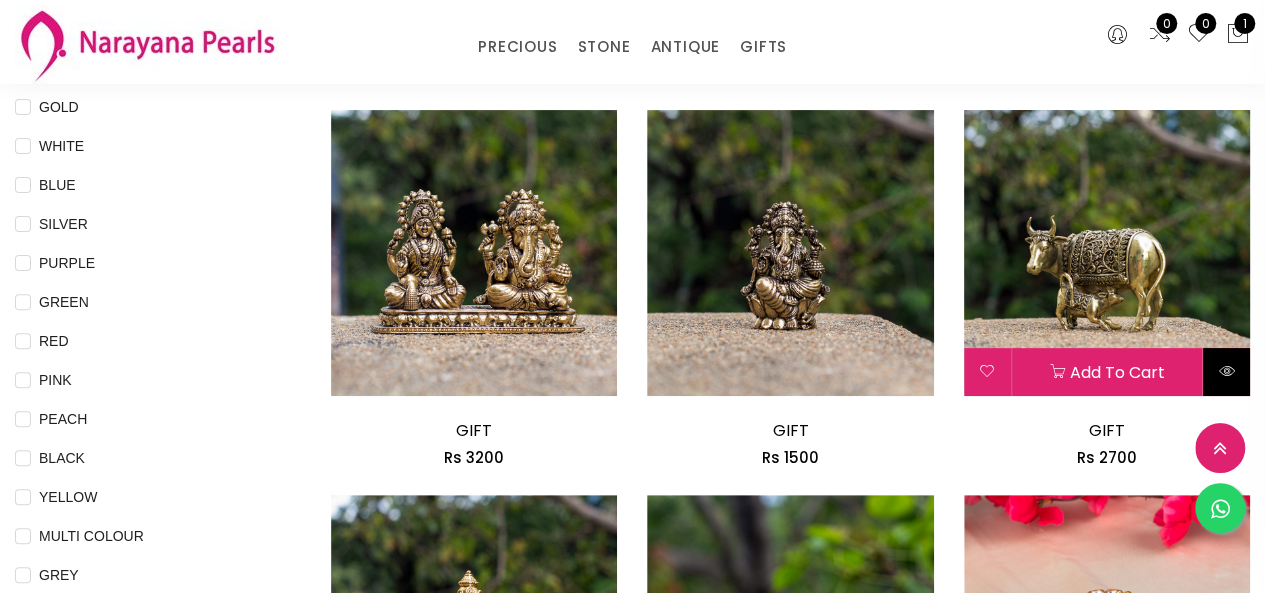click at bounding box center (1226, 371) 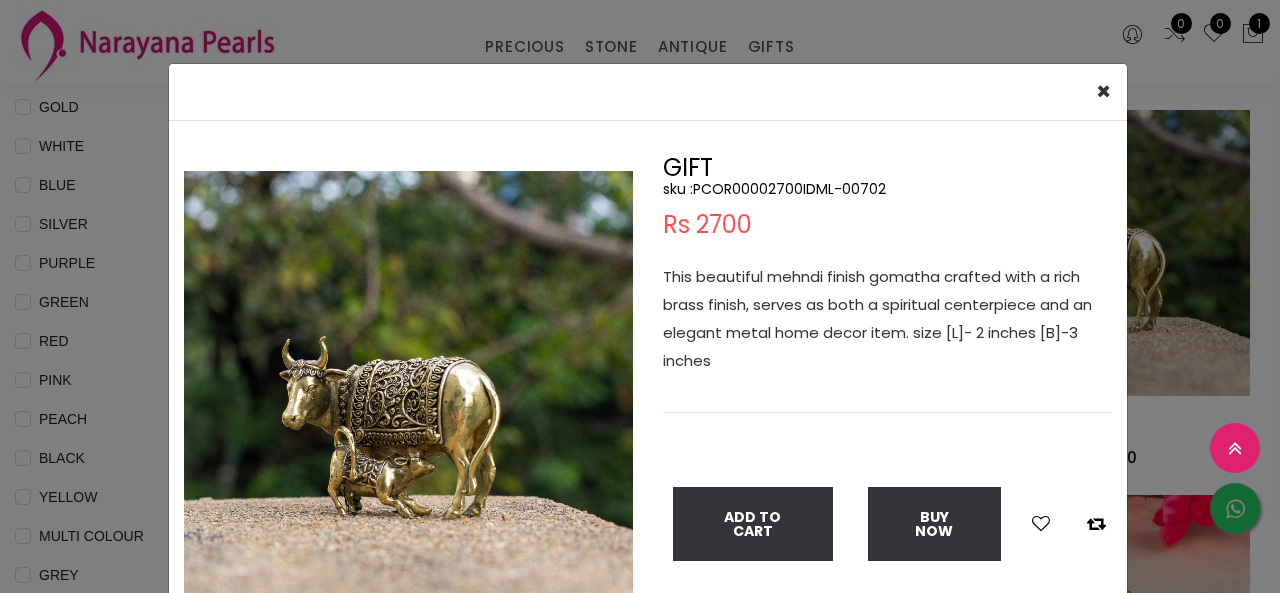 click on "× Close Double (click / press) on the image to zoom (in / out). GIFT sku :  PCOR00002700IDML-00702 Rs   2700 This beautiful mehndi finish gomatha crafted with a rich brass finish, serves as both a spiritual centerpiece and an elegant metal home decor item.
size [L]- 2 inches
[B]-3 inches  Add To Cart   Buy Now" at bounding box center (640, 296) 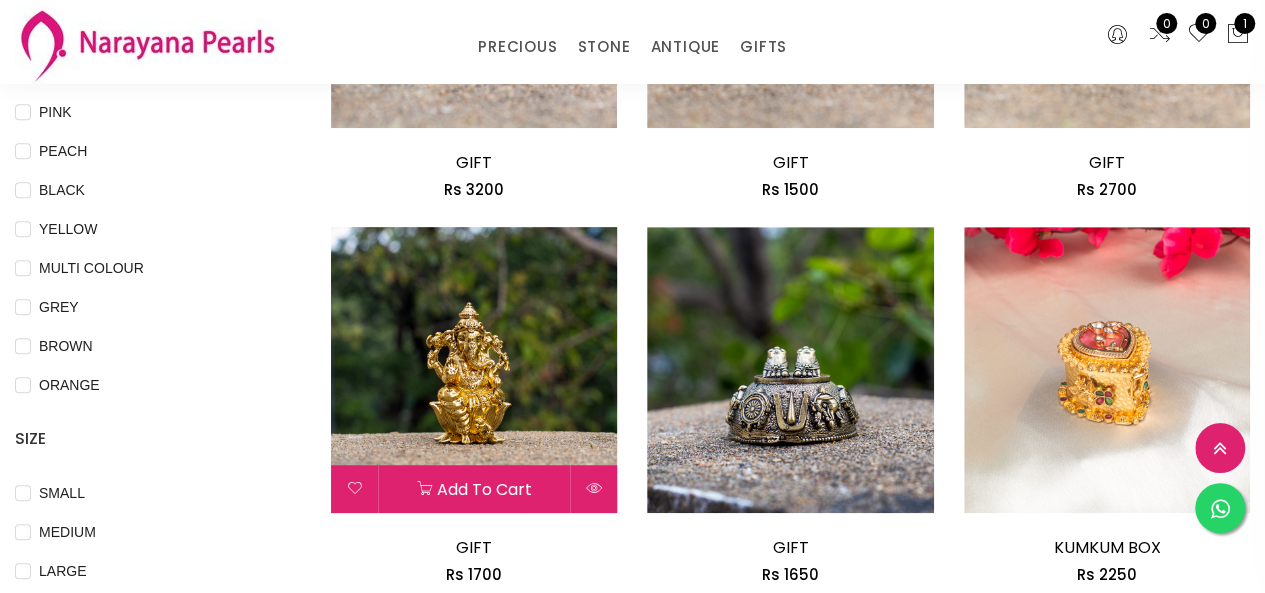 scroll, scrollTop: 500, scrollLeft: 0, axis: vertical 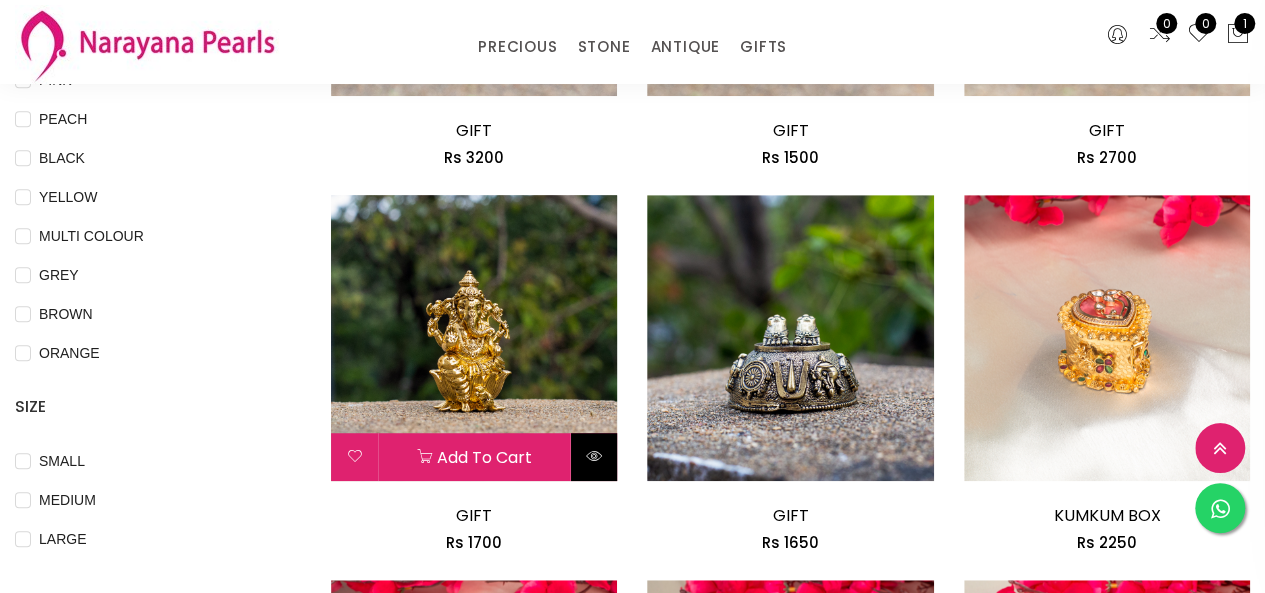 click at bounding box center [593, 457] 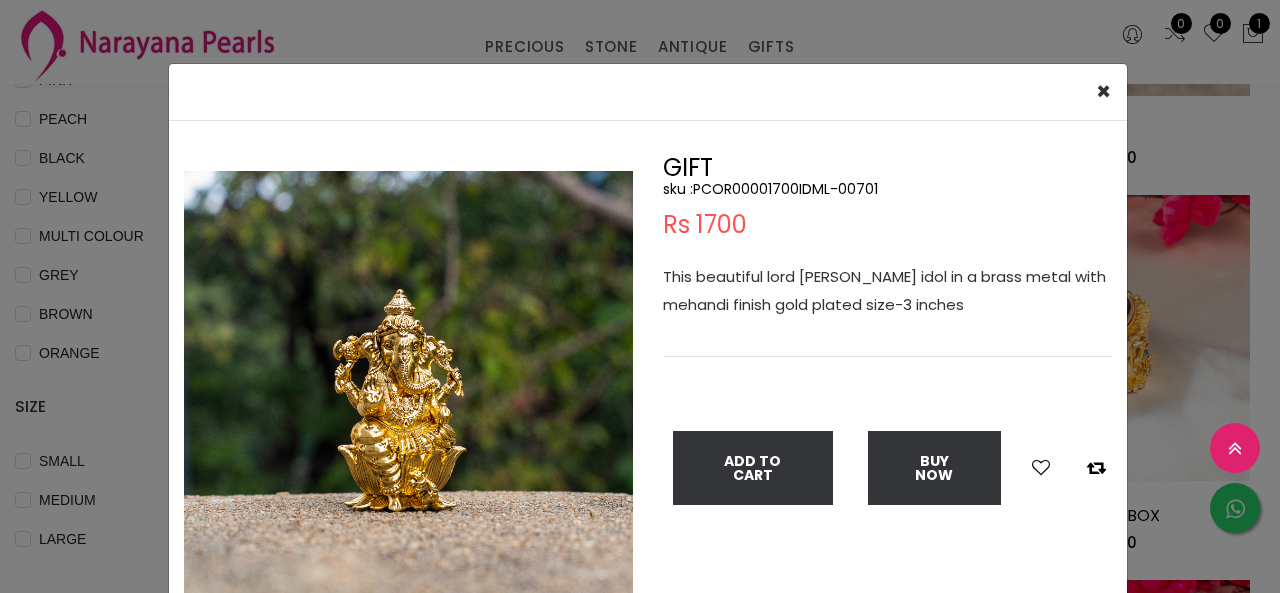 click on "× Close Double (click / press) on the image to zoom (in / out). GIFT sku :  PCOR00001700IDML-00701 Rs   1700 This beautiful lord [PERSON_NAME] idol in a brass metal with mehandi finish gold plated
size-3 inches  Add To Cart   Buy Now" at bounding box center (640, 296) 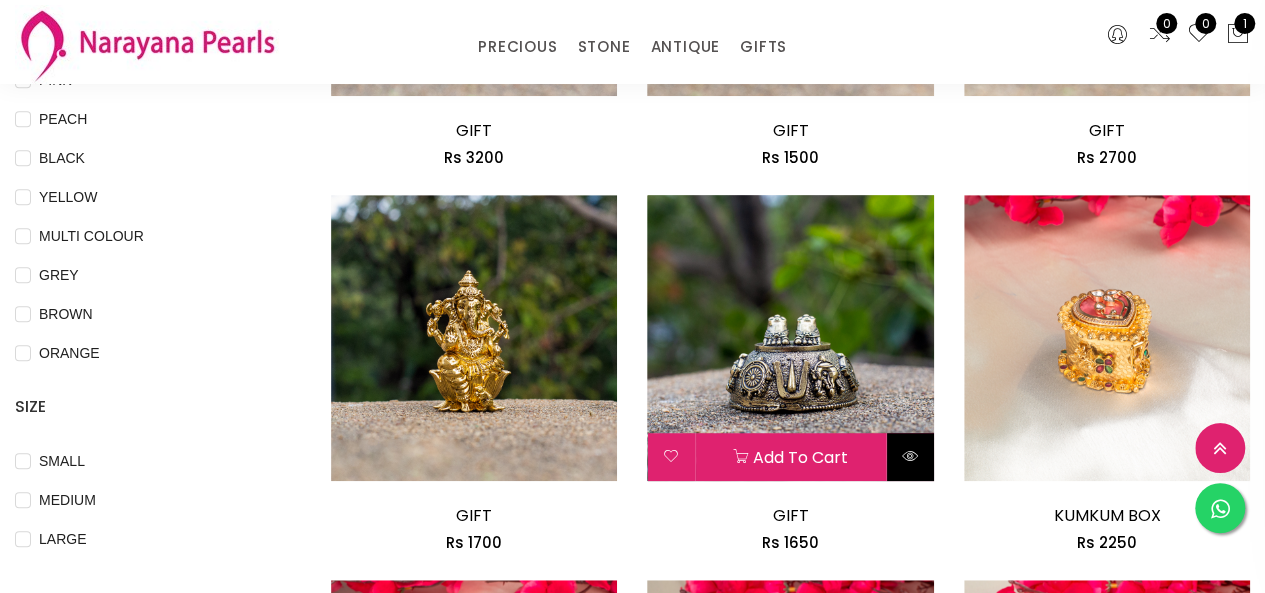 click at bounding box center [910, 457] 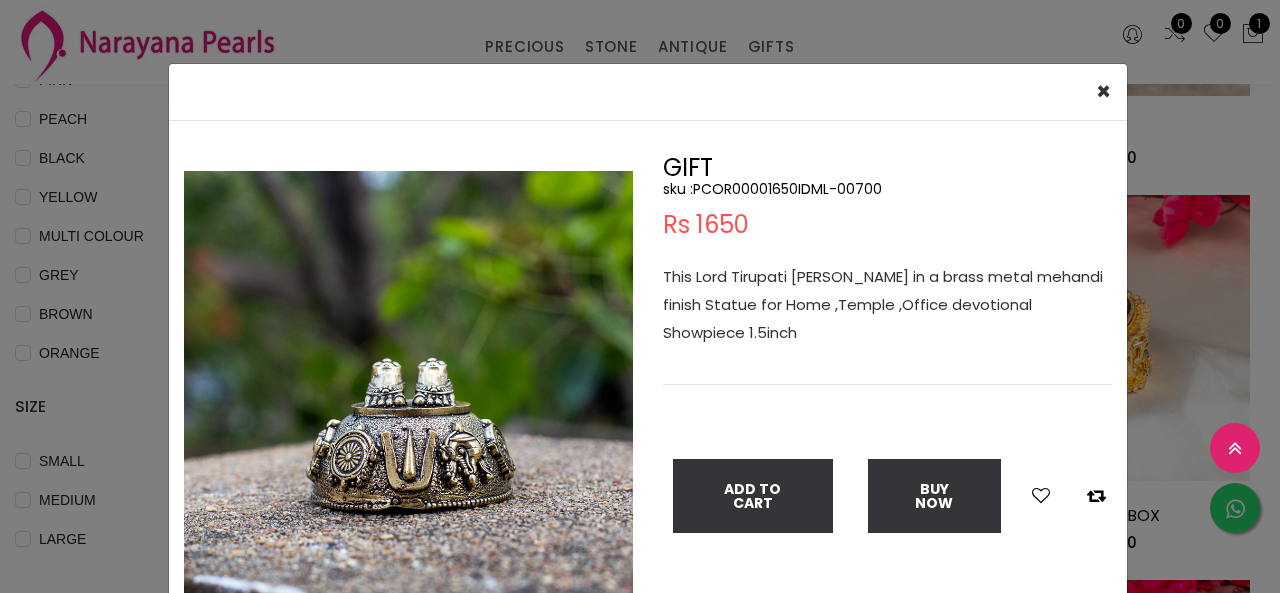 click on "× Close Double (click / press) on the image to zoom (in / out). GIFT sku :  PCOR00001650IDML-00700 Rs   1650 This Lord Tirupati [PERSON_NAME] in a brass metal mehandi finish Statue for Home ,Temple ,Office  devotional Showpiece
1.5inch  Add To Cart   Buy Now" at bounding box center (640, 296) 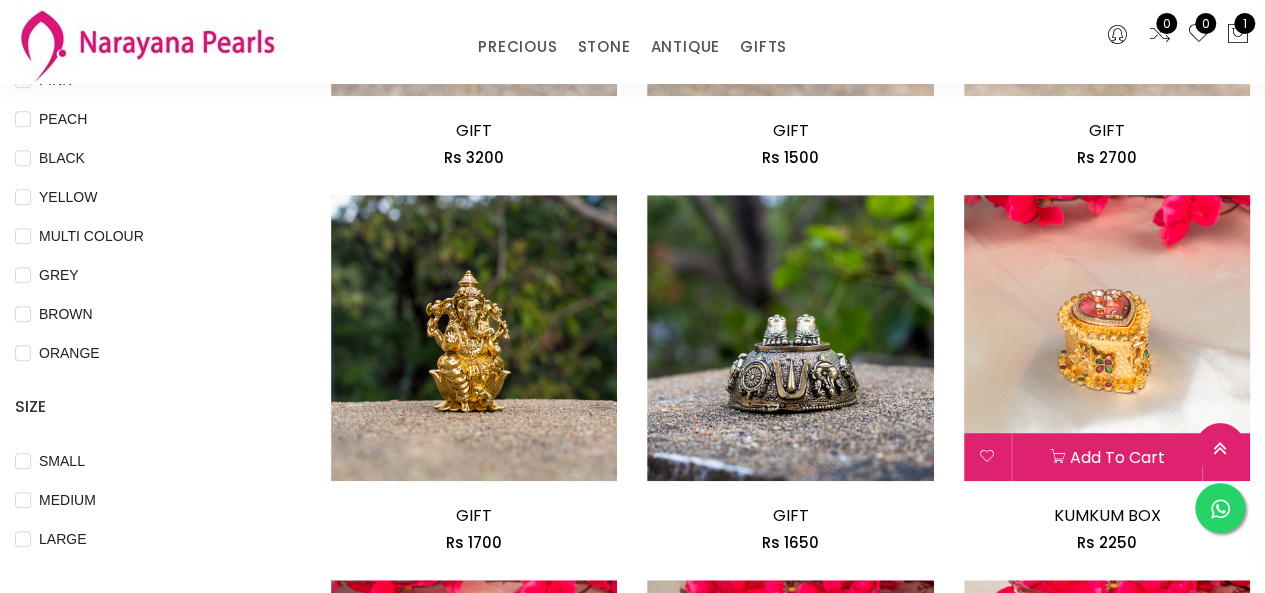 scroll, scrollTop: 700, scrollLeft: 0, axis: vertical 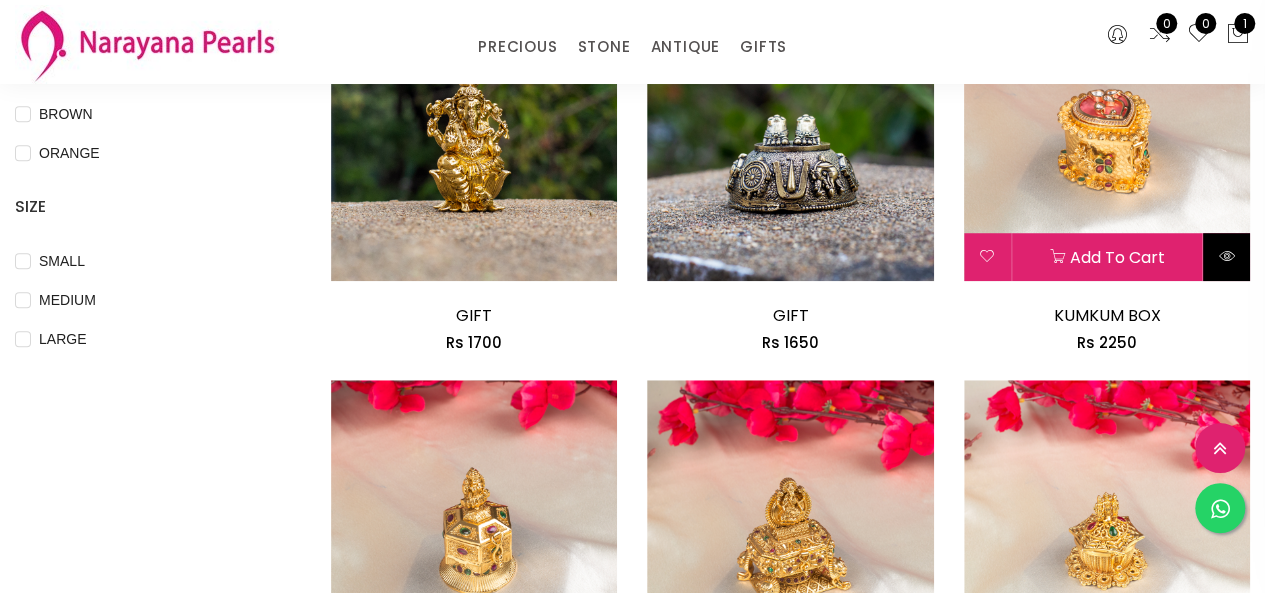 click at bounding box center (1226, 256) 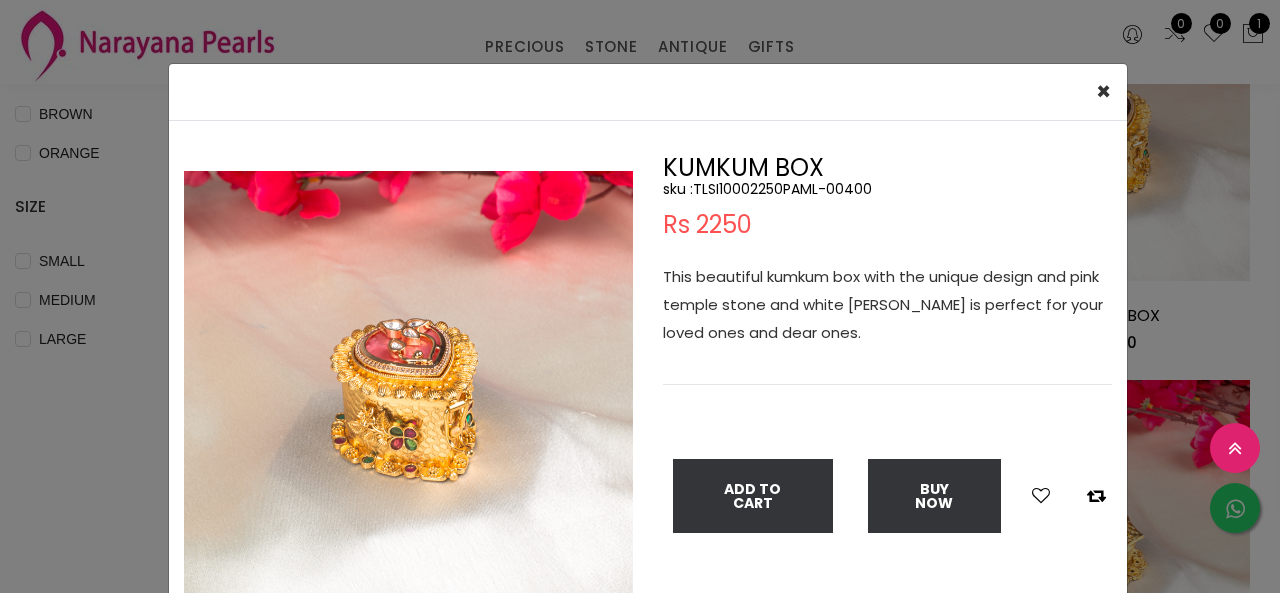 click on "× Close Double (click / press) on the image to zoom (in / out). KUMKUM BOX sku :  TLSI10002250PAML-00400 Rs   2250 This beautiful kumkum box with the unique design and pink temple stone and white [PERSON_NAME] is perfect for your loved ones and dear ones.  Add To Cart   Buy Now" at bounding box center (640, 296) 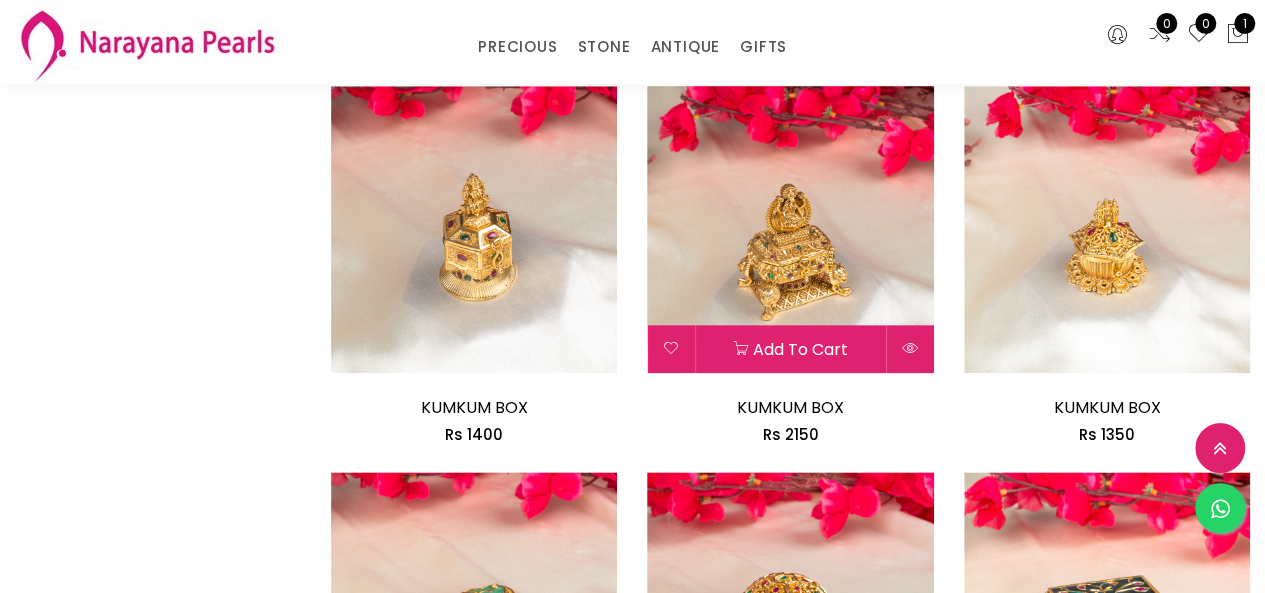 scroll, scrollTop: 1000, scrollLeft: 0, axis: vertical 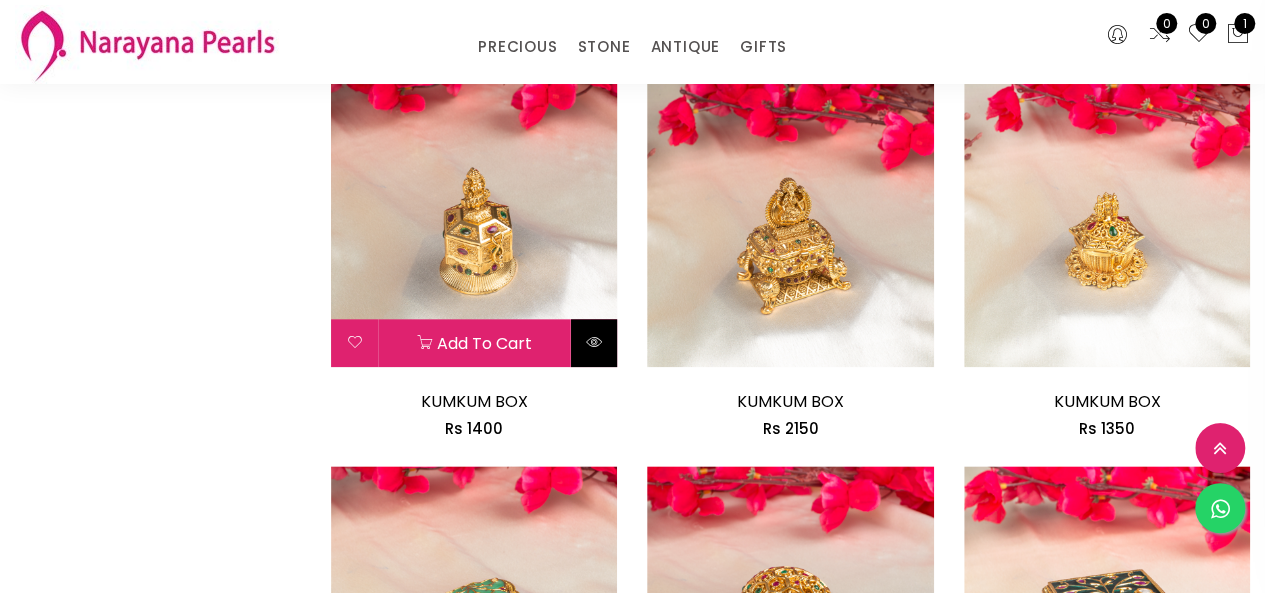 click at bounding box center (593, 343) 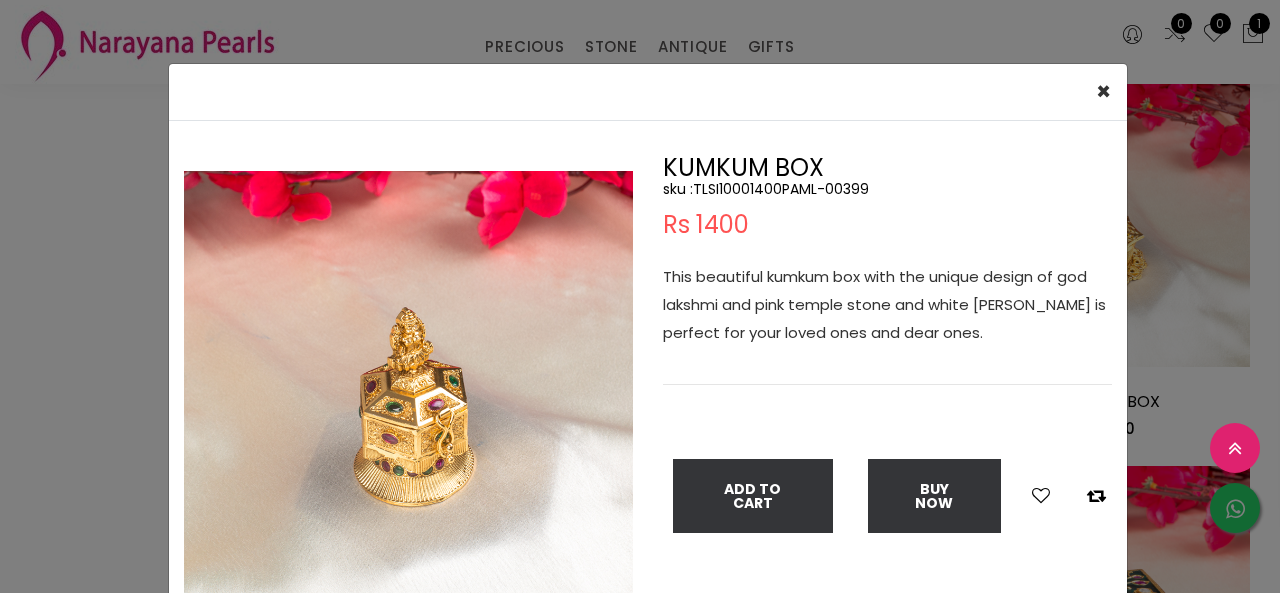 click on "× Close Double (click / press) on the image to zoom (in / out). KUMKUM BOX sku :  TLSI10001400PAML-00399 Rs   1400 This beautiful kumkum box with the unique design of god lakshmi and pink temple stone and white [PERSON_NAME] is perfect for your loved ones and dear ones.  Add To Cart   Buy Now" at bounding box center (640, 296) 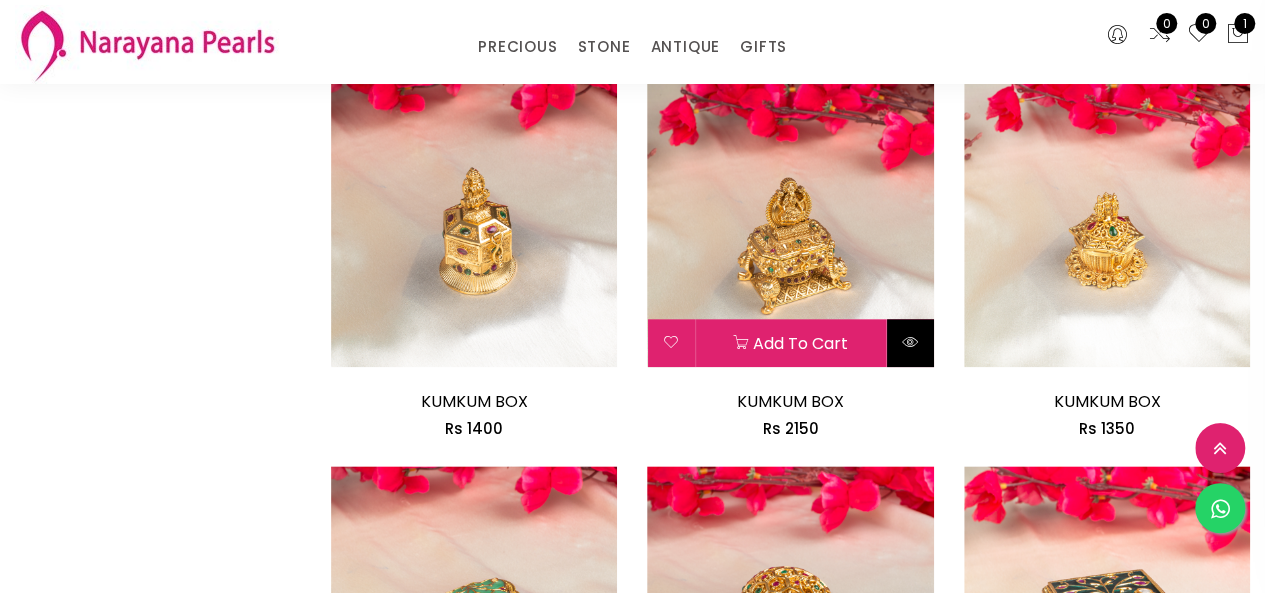 click at bounding box center (910, 343) 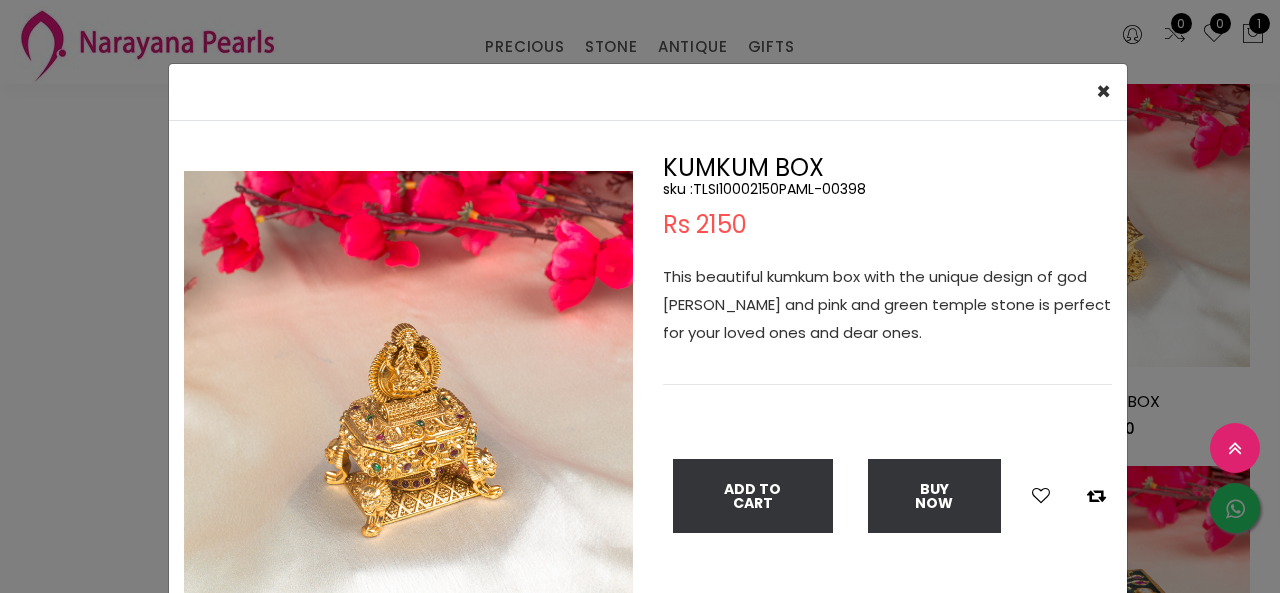 click on "× Close Double (click / press) on the image to zoom (in / out). KUMKUM BOX sku :  TLSI10002150PAML-00398 Rs   2150 This beautiful kumkum box with the unique design of god lakshmi and pink and green temple stone is perfect for your loved ones and dear ones.  Add To Cart   Buy Now" at bounding box center [640, 296] 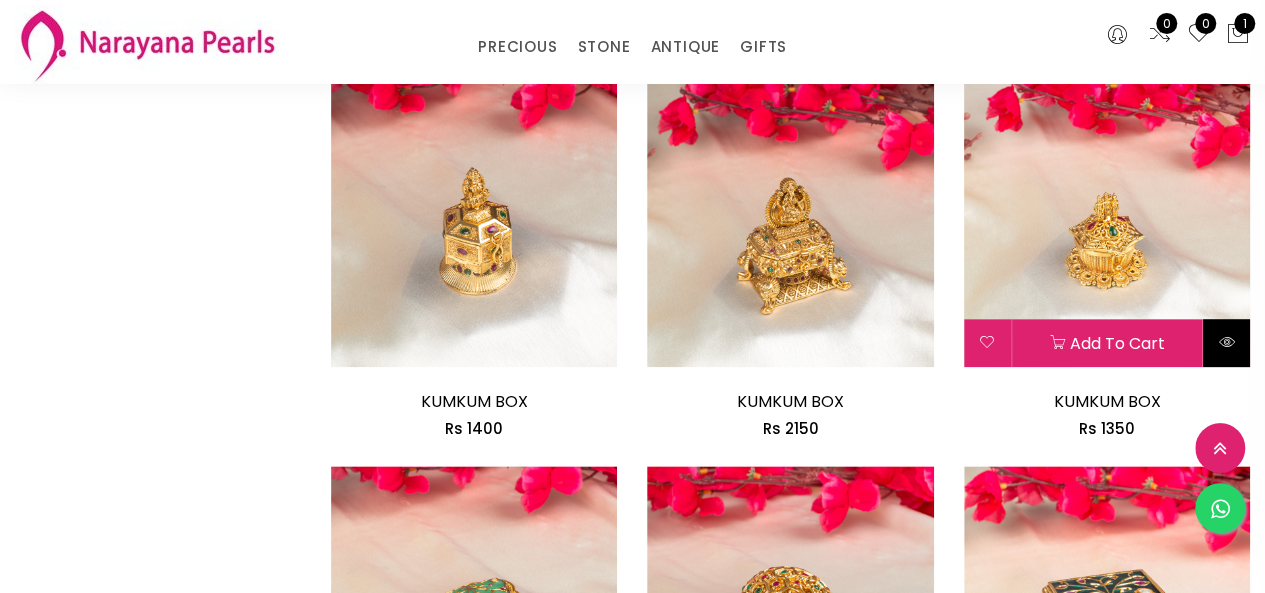 click at bounding box center [1226, 342] 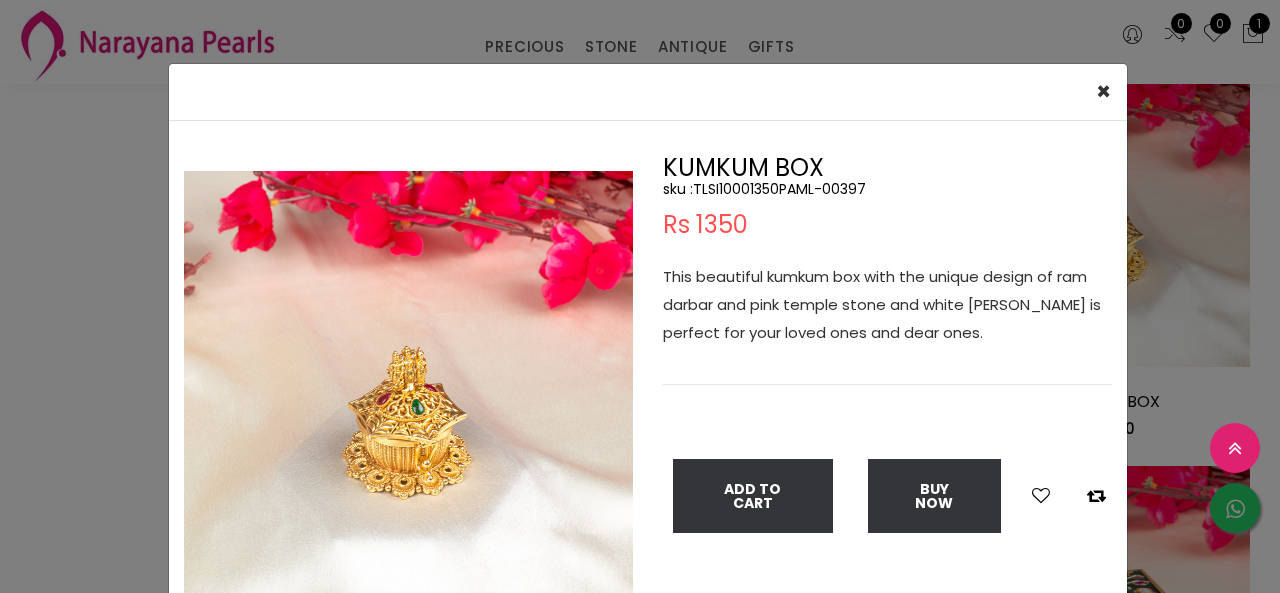 click on "× Close Double (click / press) on the image to zoom (in / out). KUMKUM BOX sku :  TLSI10001350PAML-00397 Rs   1350 This beautiful kumkum box with the unique design of ram darbar and pink temple stone and white [PERSON_NAME] is perfect for your loved ones and dear ones.  Add To Cart   Buy Now" at bounding box center [640, 296] 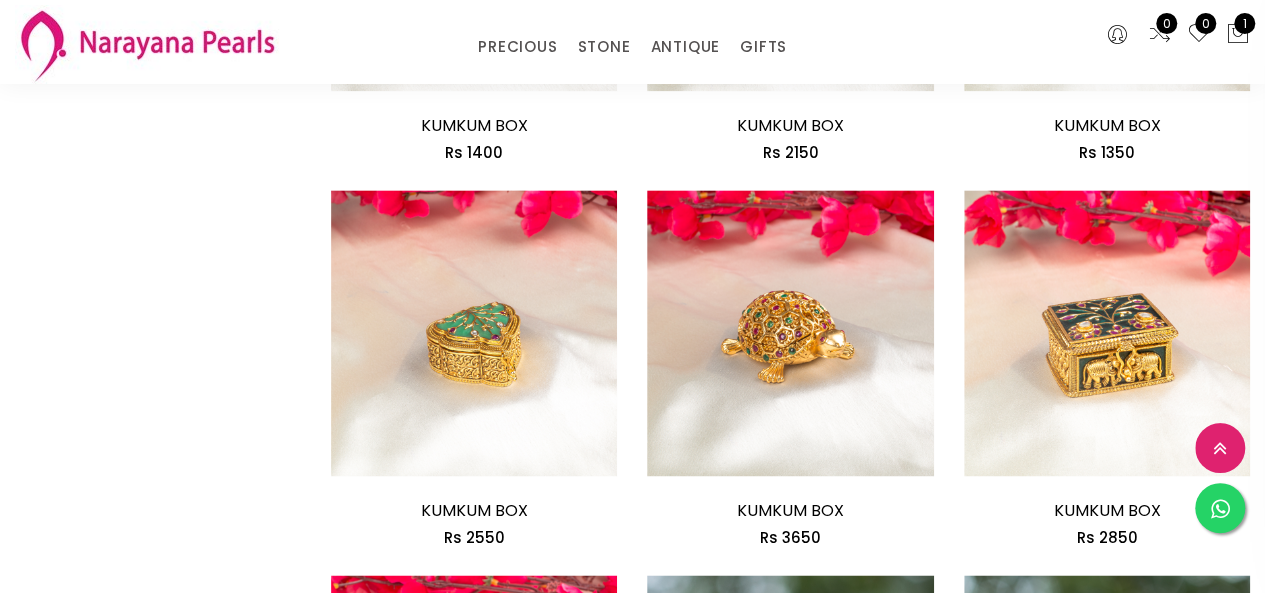 scroll, scrollTop: 1300, scrollLeft: 0, axis: vertical 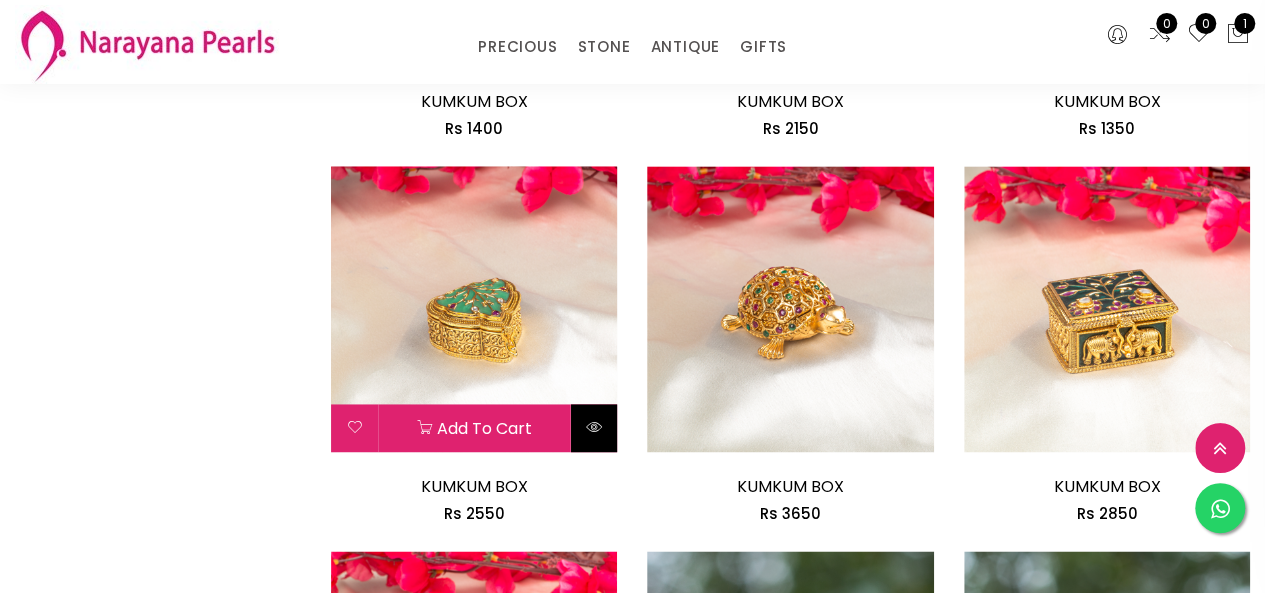click at bounding box center [593, 428] 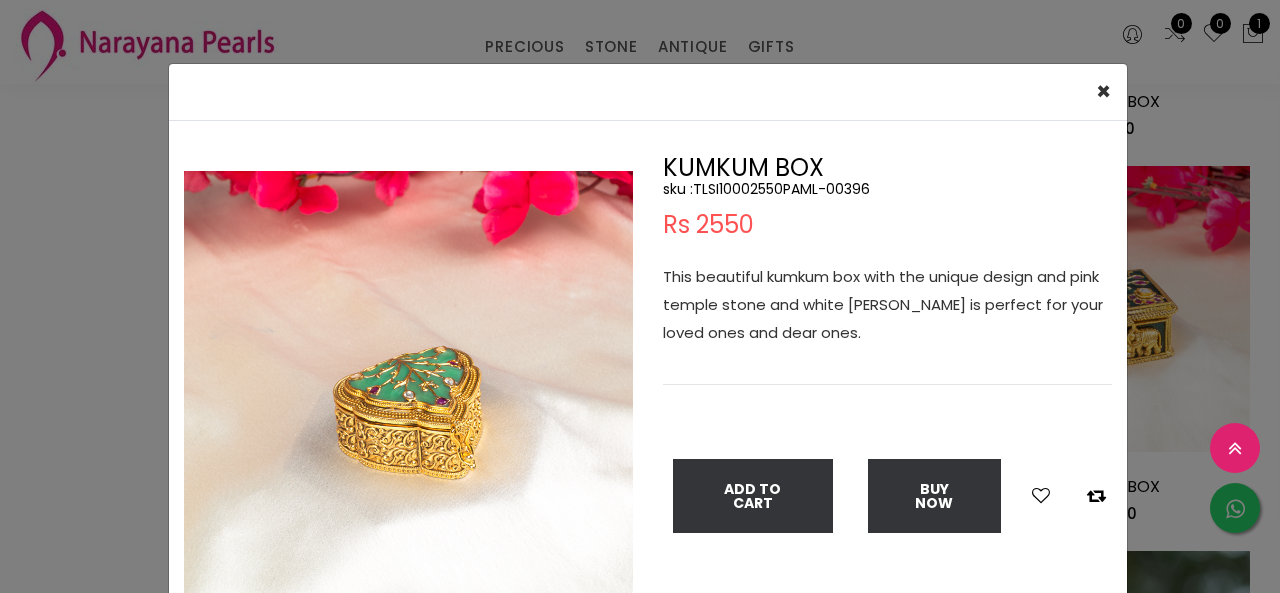 click on "× Close Double (click / press) on the image to zoom (in / out). KUMKUM BOX sku :  TLSI10002550PAML-00396 Rs   2550 This beautiful kumkum box with the unique design and pink temple stone and white [PERSON_NAME] is perfect for your loved ones and dear ones.  Add To Cart   Buy Now" at bounding box center [640, 296] 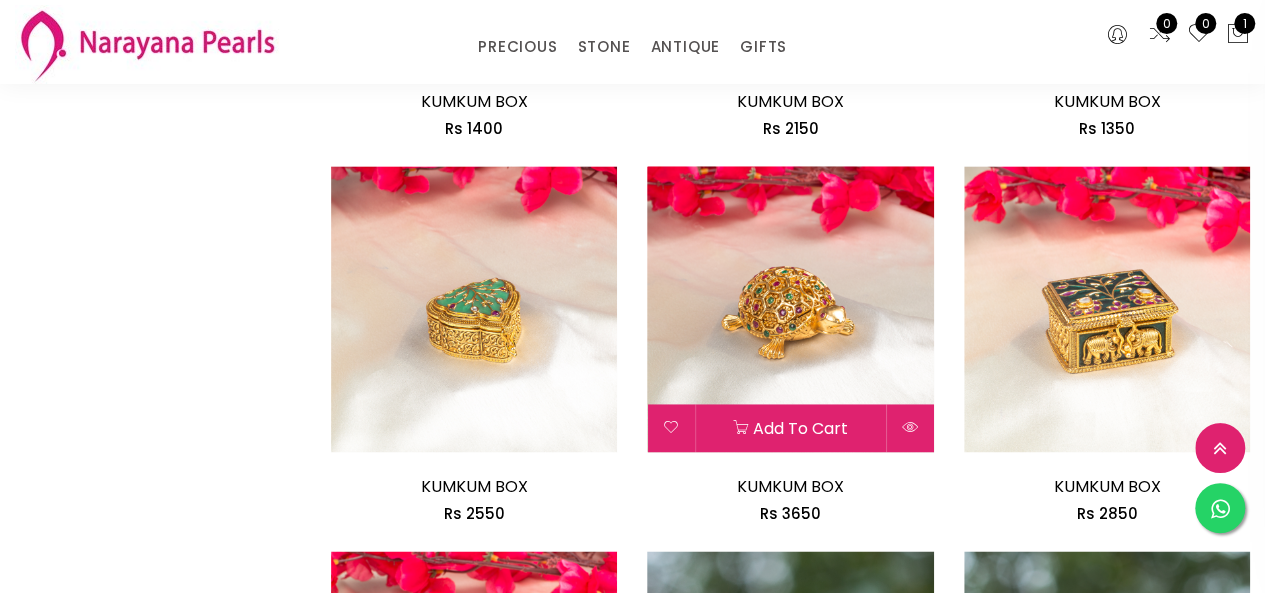 click at bounding box center (910, 427) 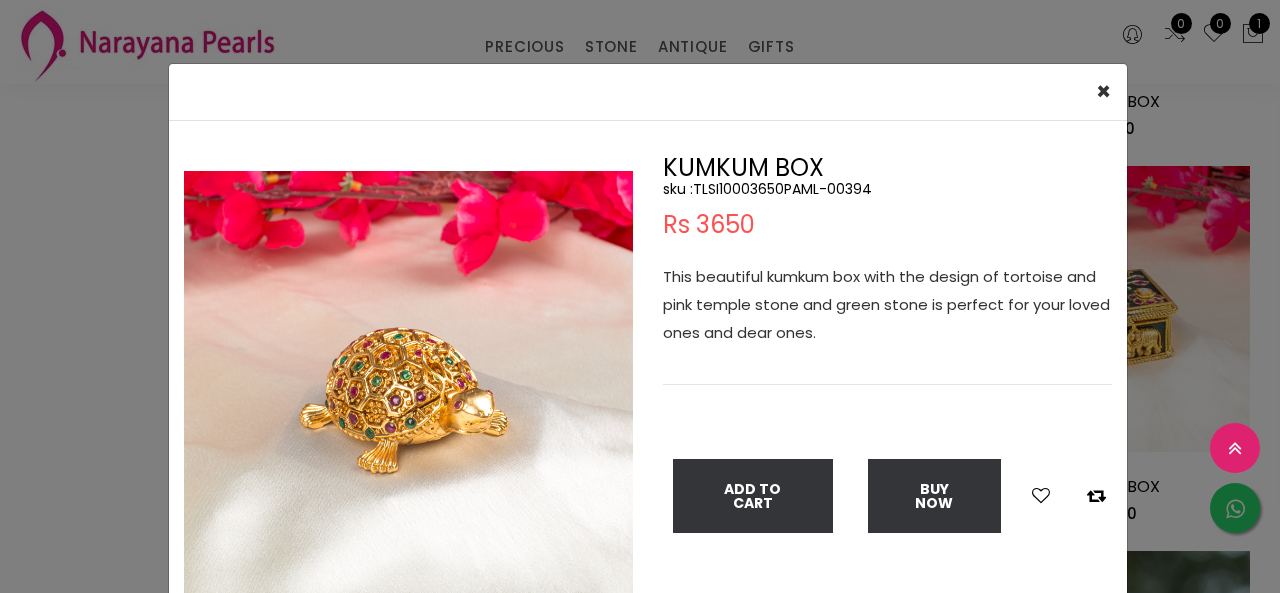 click on "× Close Double (click / press) on the image to zoom (in / out). KUMKUM BOX sku :  TLSI10003650PAML-00394 Rs   3650 This beautiful kumkum box with the design of tortoise and pink temple stone and  green  stone is perfect for your loved ones and dear ones.  Add To Cart   Buy Now" at bounding box center (640, 296) 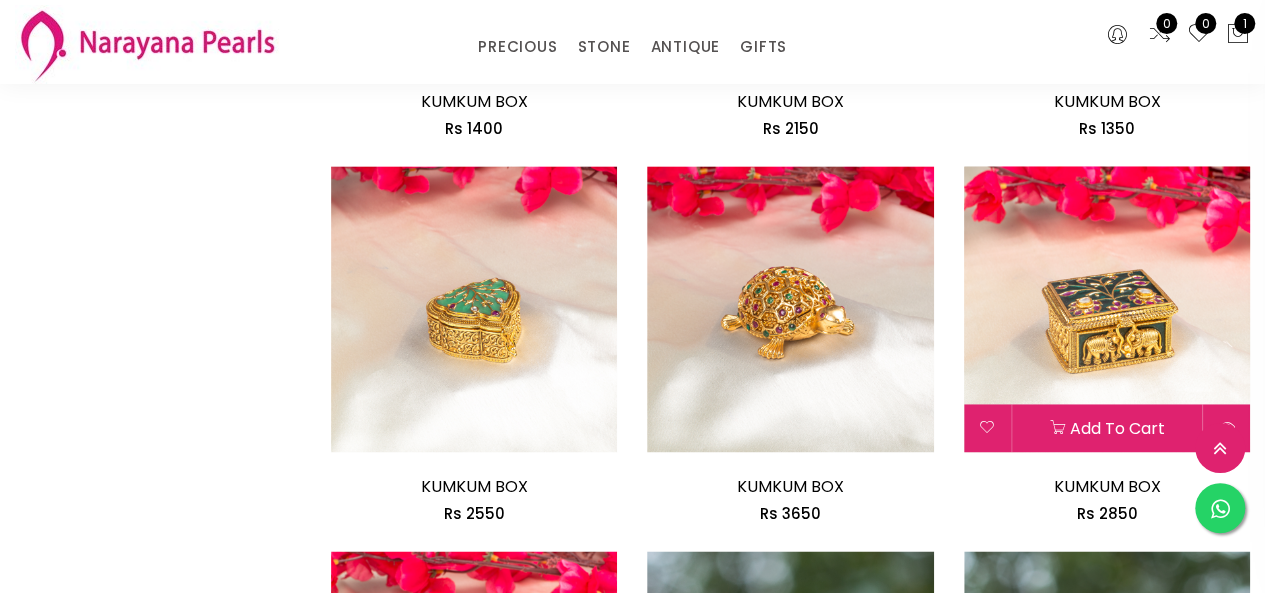 click at bounding box center [1107, 309] 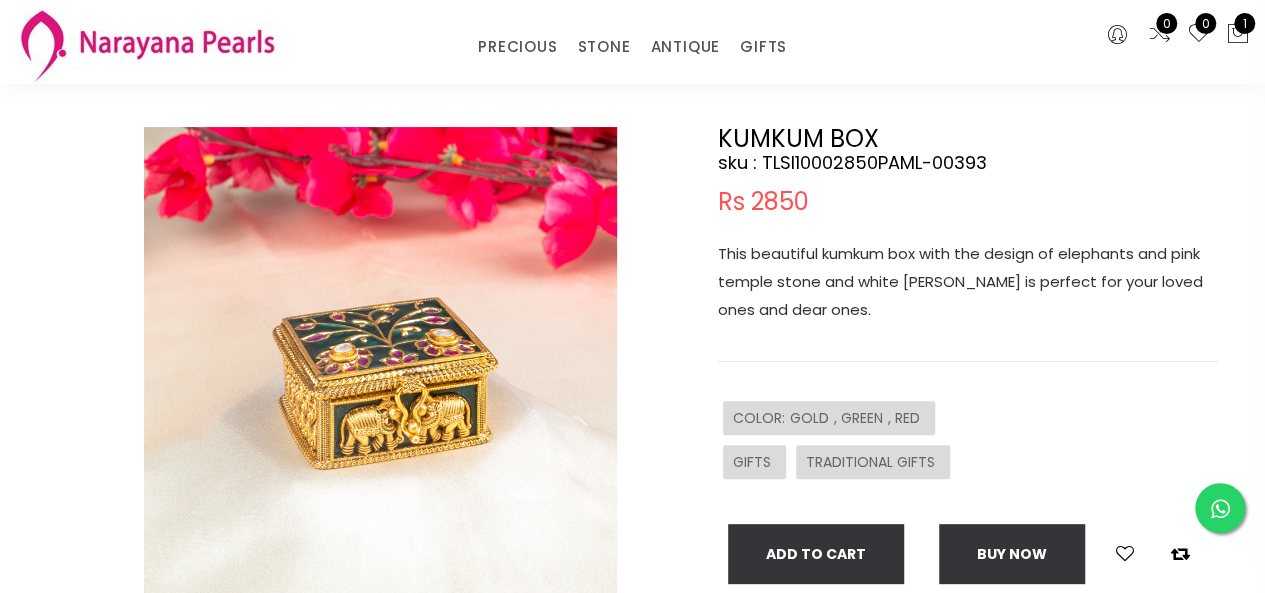 scroll, scrollTop: 0, scrollLeft: 0, axis: both 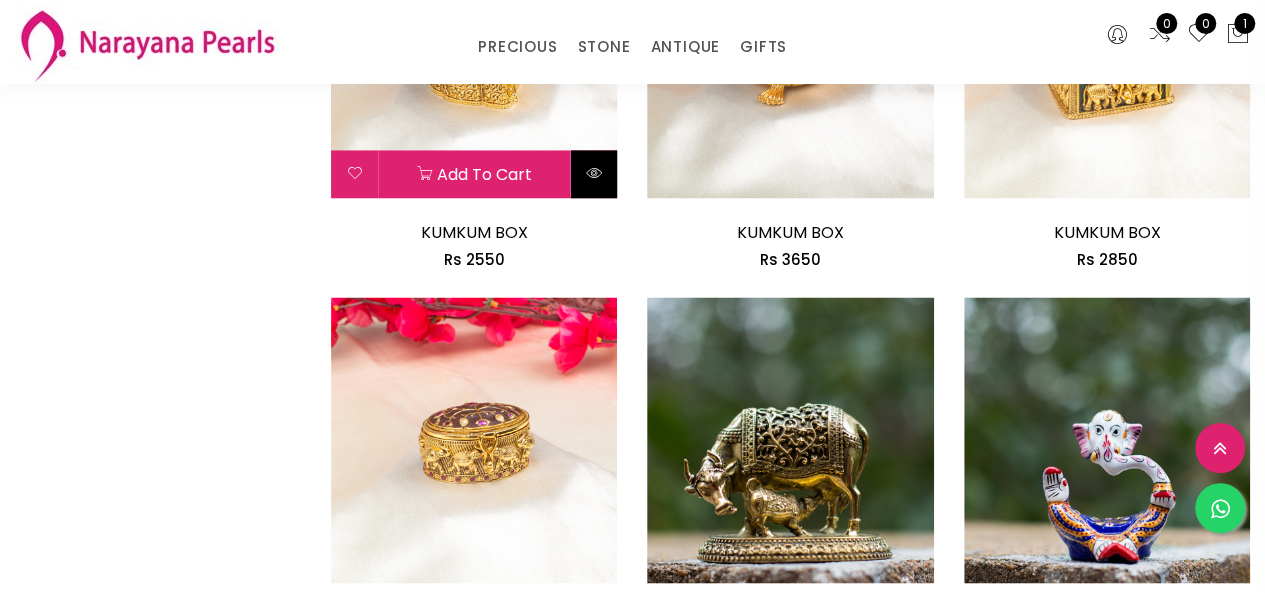 click at bounding box center (594, 173) 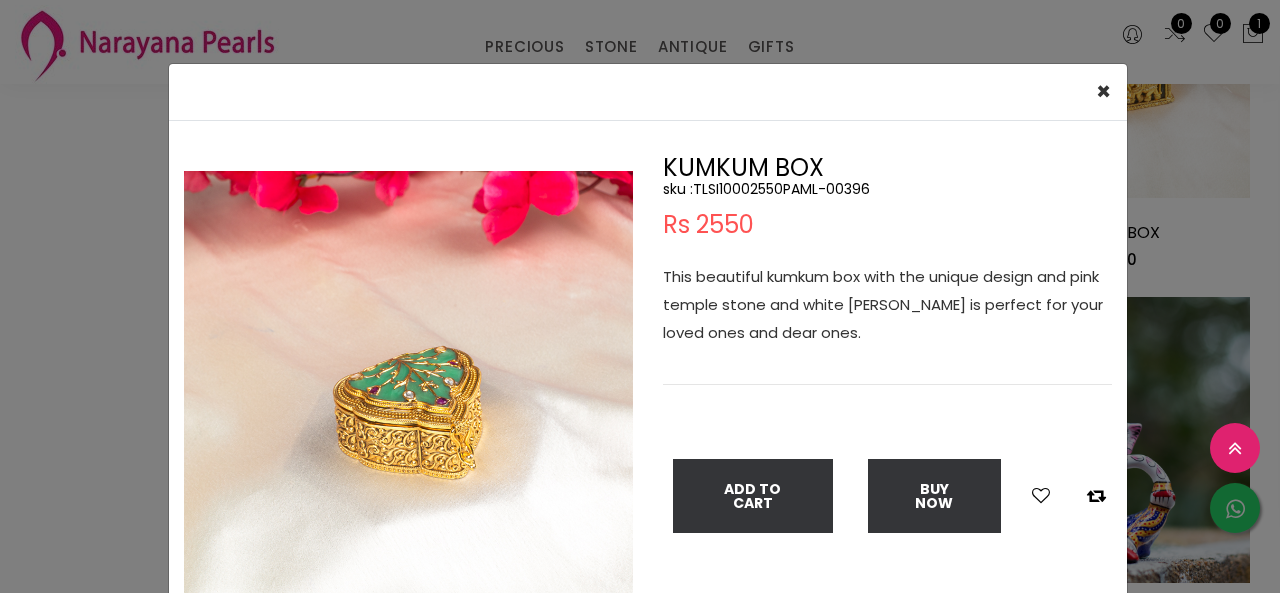 click on "× Close Double (click / press) on the image to zoom (in / out). KUMKUM BOX sku :  TLSI10002550PAML-00396 Rs   2550 This beautiful kumkum box with the unique design and pink temple stone and white [PERSON_NAME] is perfect for your loved ones and dear ones.  Add To Cart   Buy Now" at bounding box center (640, 296) 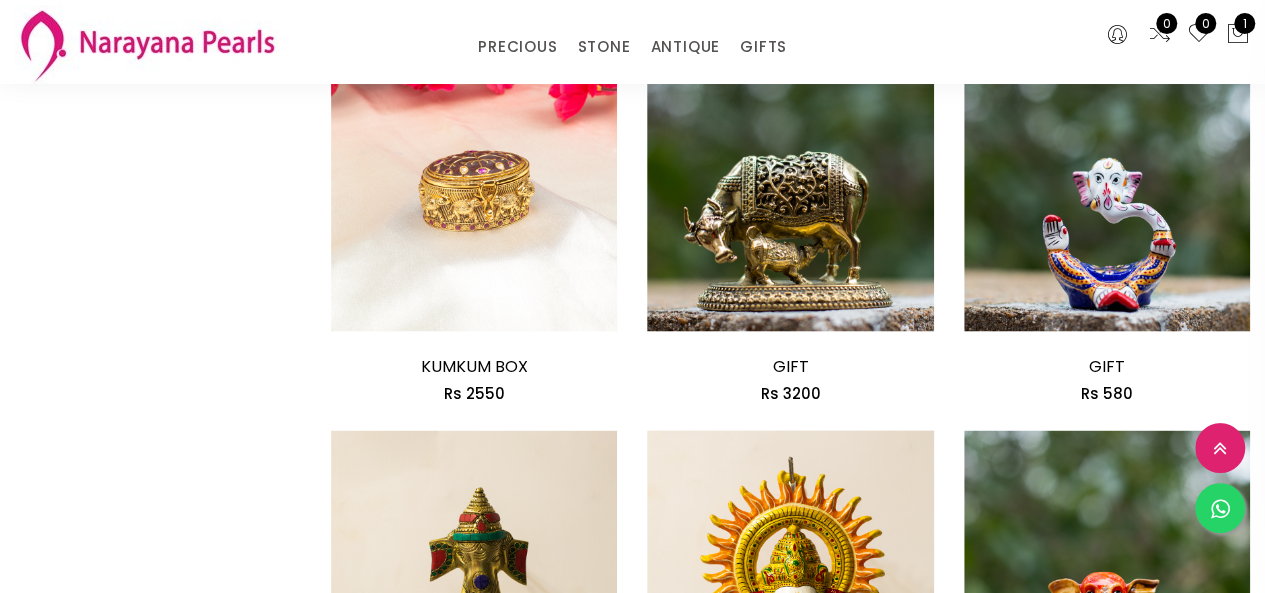 scroll, scrollTop: 1854, scrollLeft: 0, axis: vertical 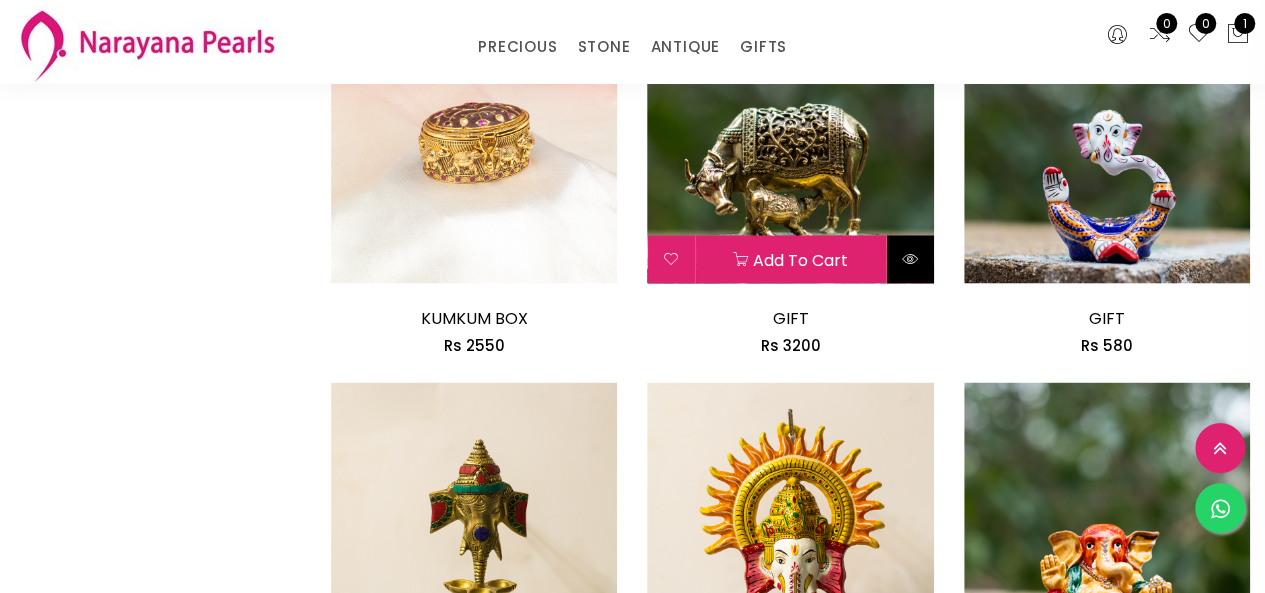 click at bounding box center (910, 258) 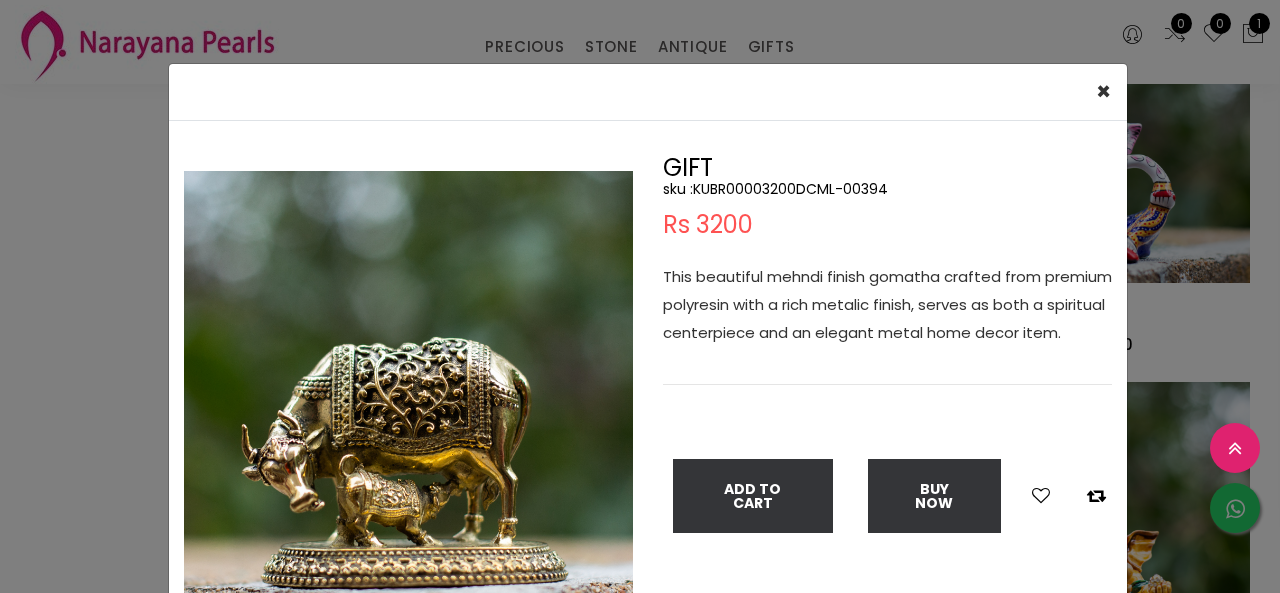 click on "× Close Double (click / press) on the image to zoom (in / out). GIFT sku :  KUBR00003200DCML-00394 Rs   3200 This beautiful mehndi finish gomatha crafted from premium polyresin with a rich metalic finish, serves as both a spiritual centerpiece and an elegant metal home decor item.  Add To Cart   Buy Now" at bounding box center [640, 296] 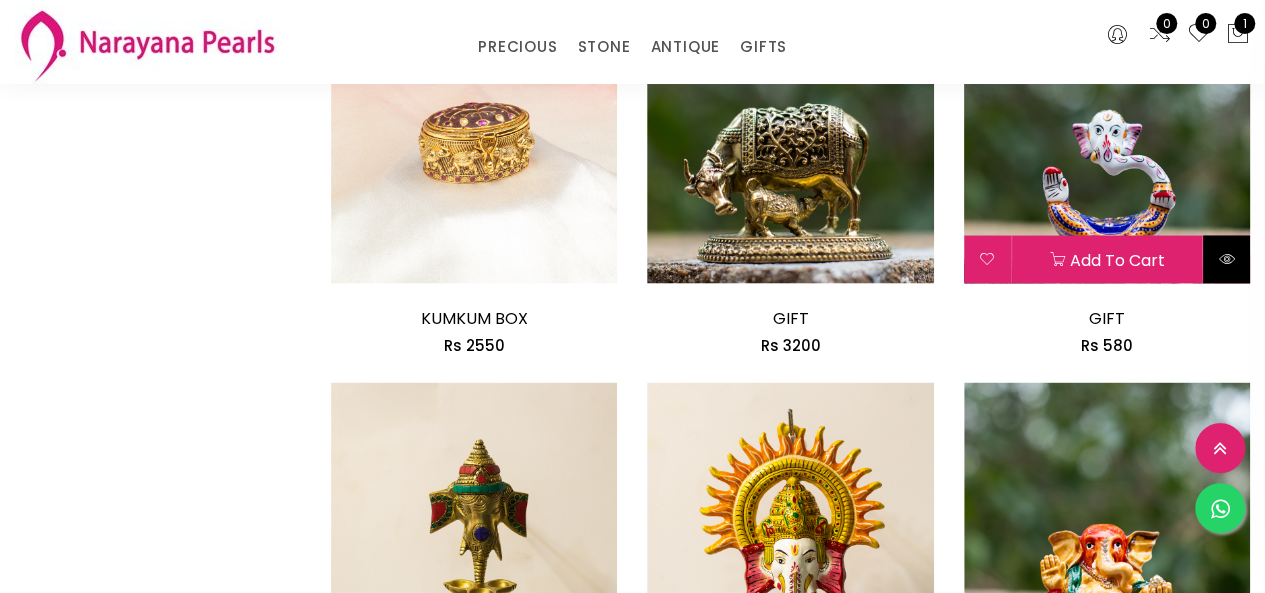 click at bounding box center [1226, 258] 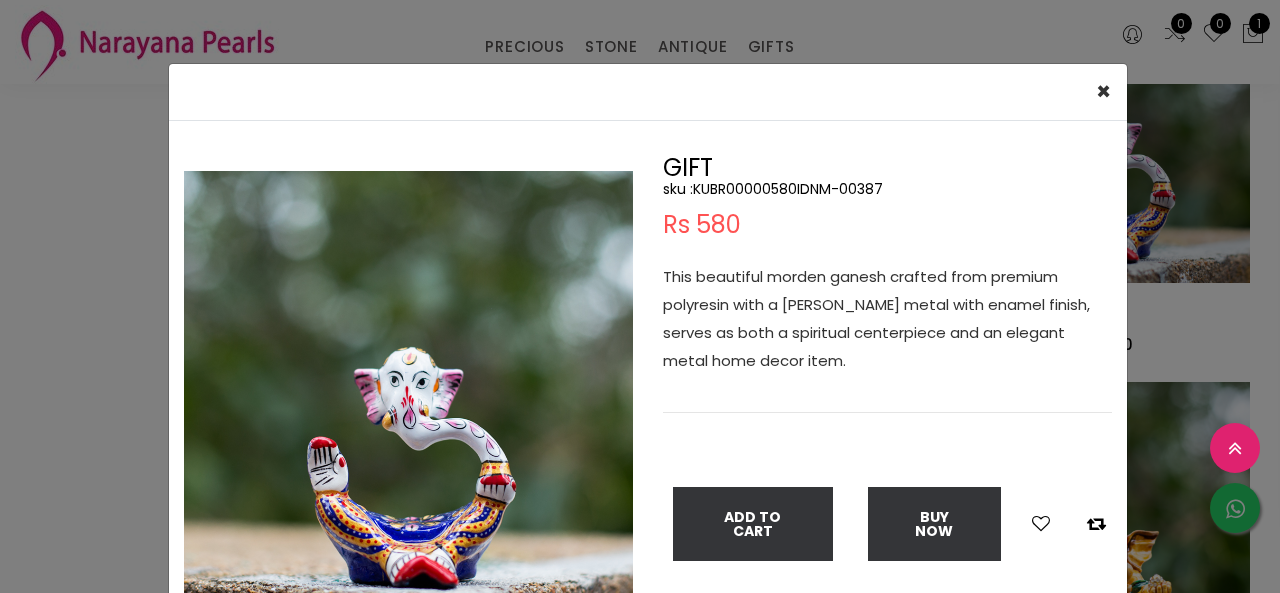 click on "× Close Double (click / press) on the image to zoom (in / out). GIFT sku :  KUBR00000580IDNM-00387 Rs   580 This beautiful morden ganesh crafted from premium polyresin with a [PERSON_NAME] metal with enamel finish, serves as both a spiritual centerpiece and an elegant metal home decor item.  Add To Cart   Buy Now" at bounding box center [640, 296] 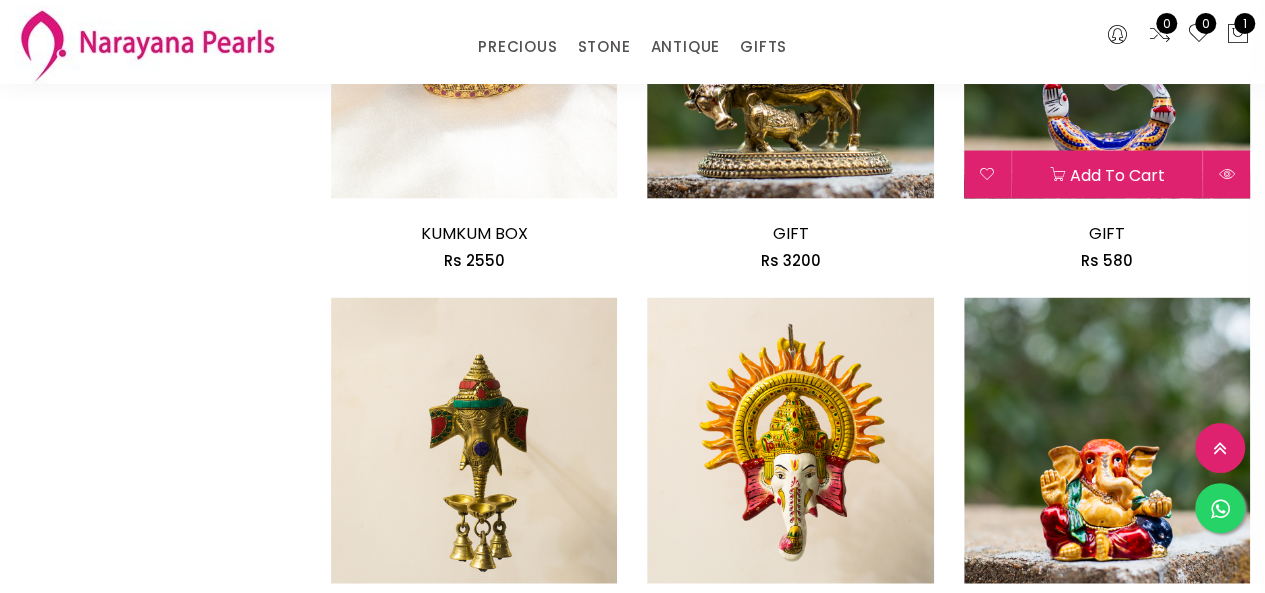 scroll, scrollTop: 2054, scrollLeft: 0, axis: vertical 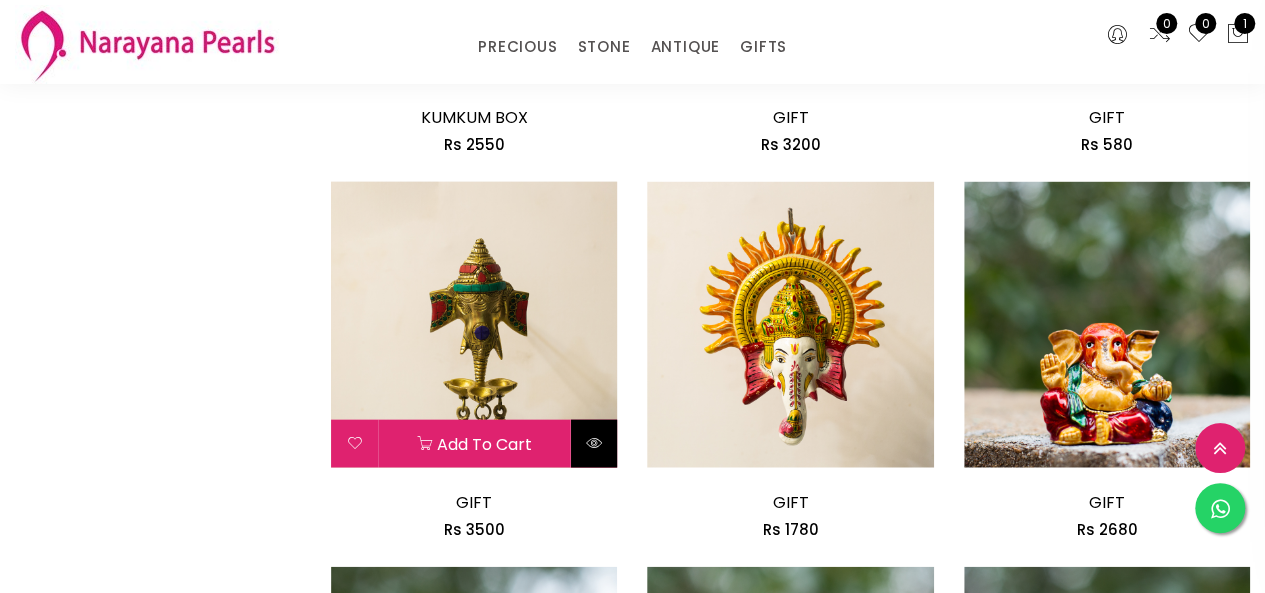 click at bounding box center (594, 443) 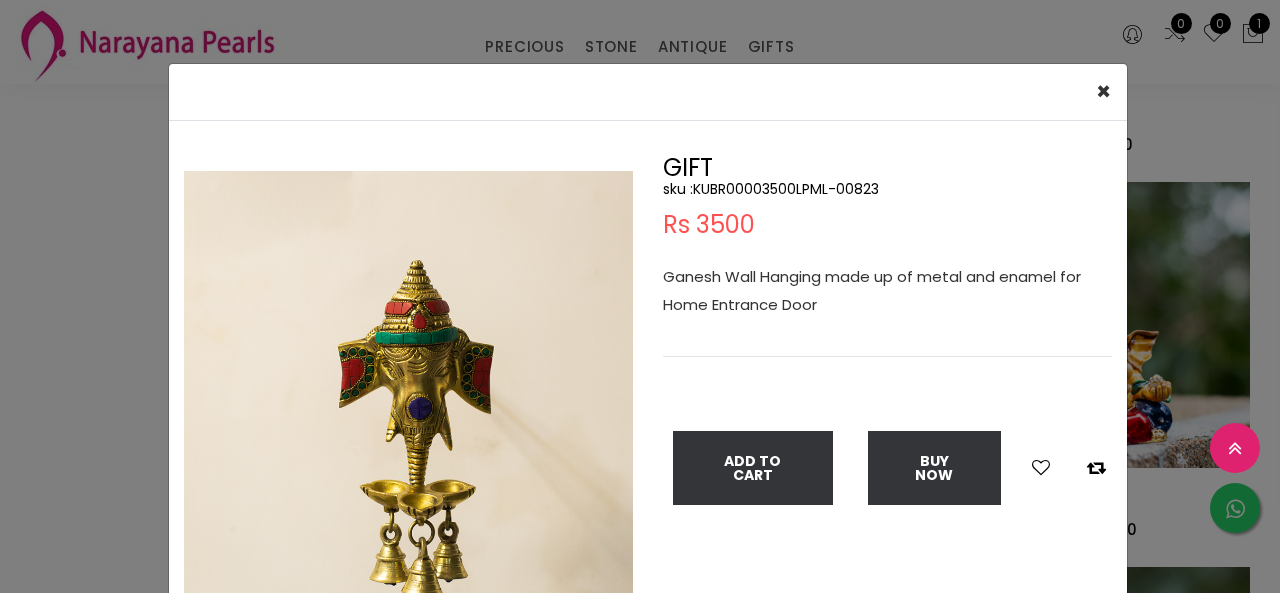 click on "× Close Double (click / press) on the image to zoom (in / out). GIFT sku :  KUBR00003500LPML-00823 Rs   3500 Ganesh Wall Hanging made up of metal and enamel for Home Entrance Door  Add To Cart   Buy Now" at bounding box center (640, 296) 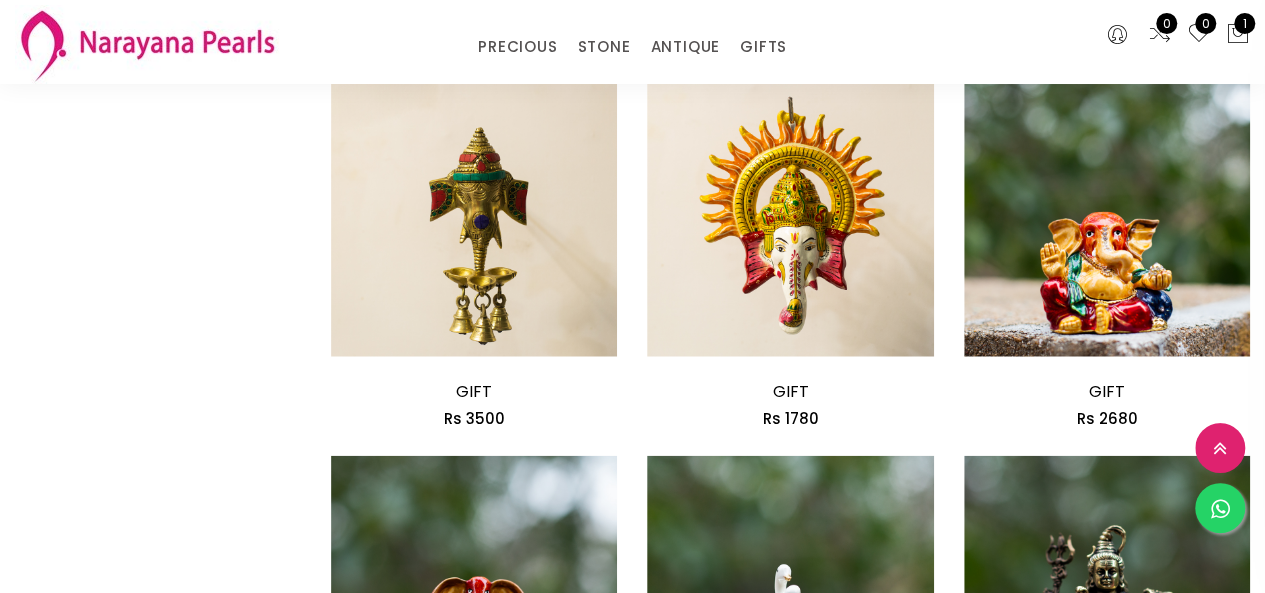 scroll, scrollTop: 2254, scrollLeft: 0, axis: vertical 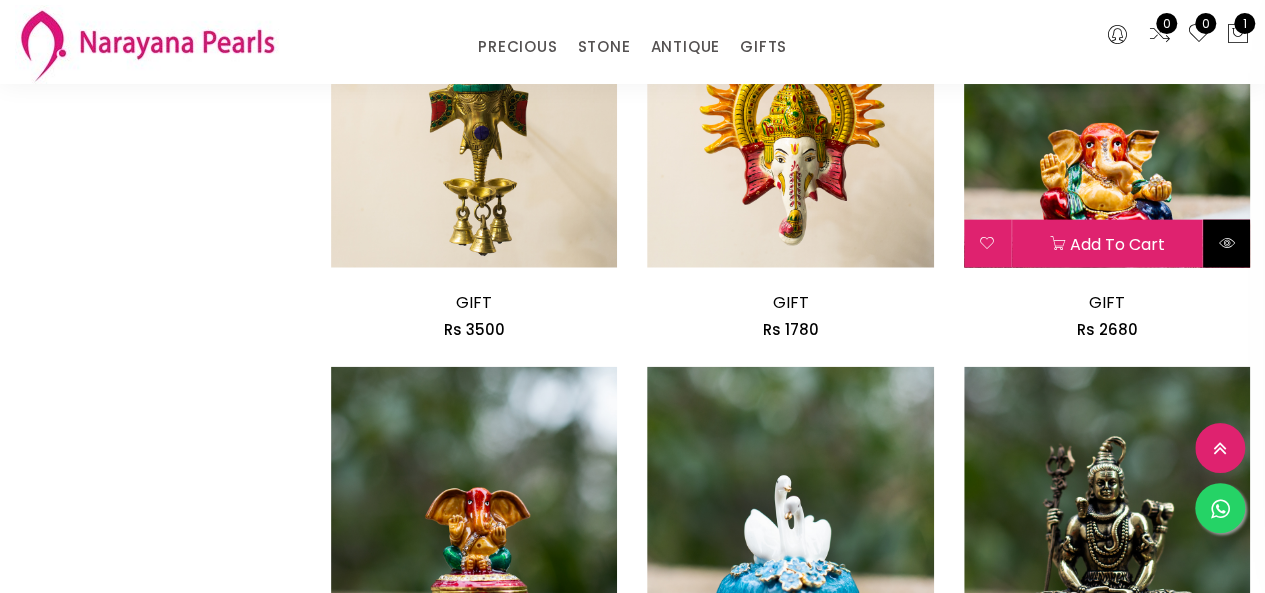 click at bounding box center (1226, 244) 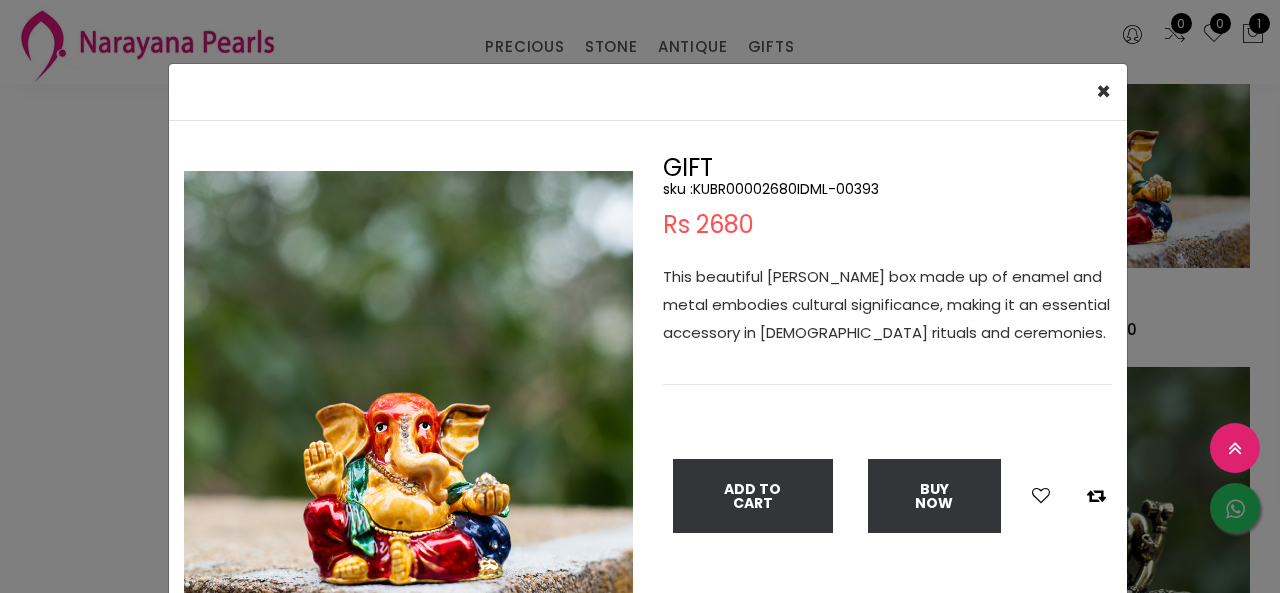 drag, startPoint x: 1180, startPoint y: 177, endPoint x: 1135, endPoint y: 201, distance: 51 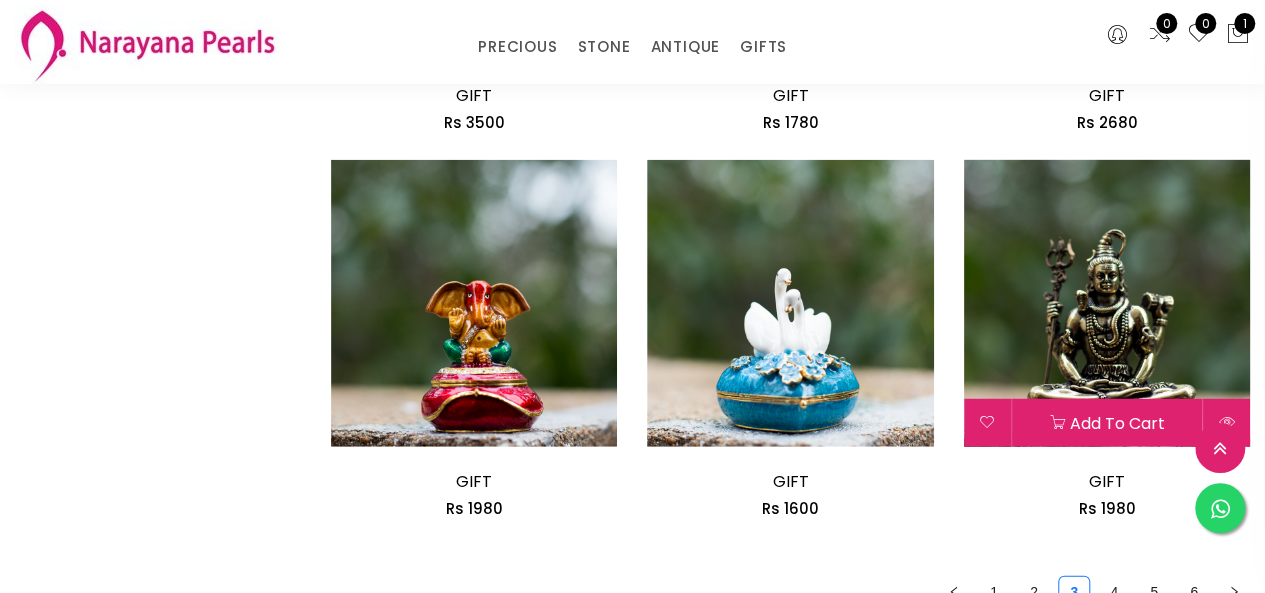 scroll, scrollTop: 2554, scrollLeft: 0, axis: vertical 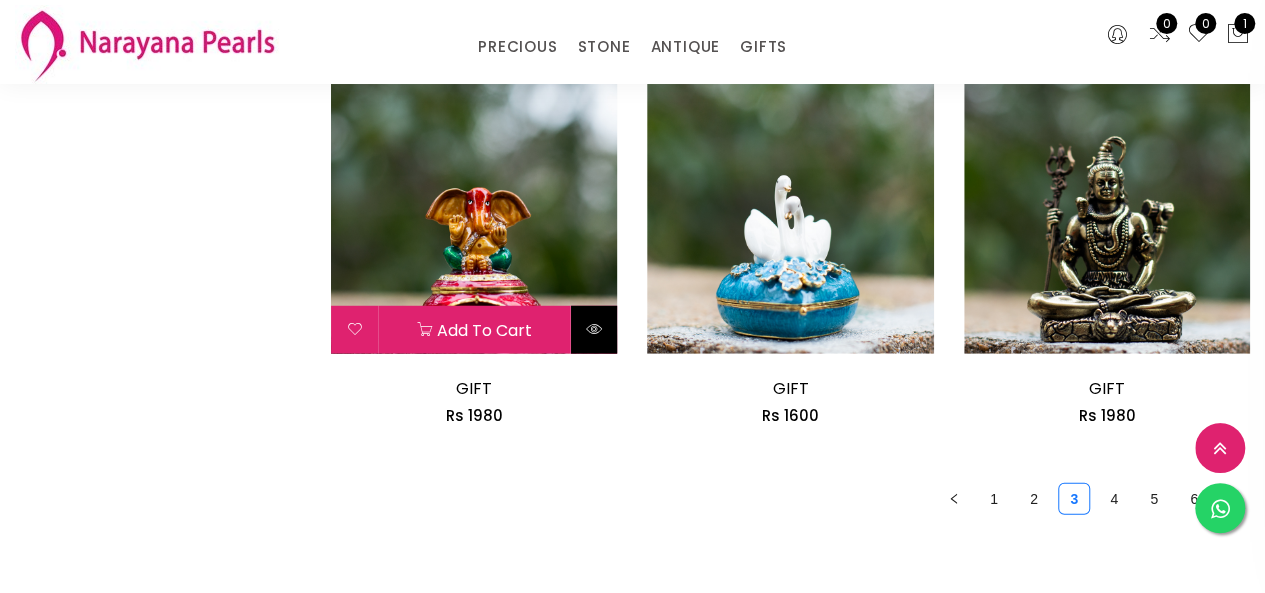 click at bounding box center (593, 330) 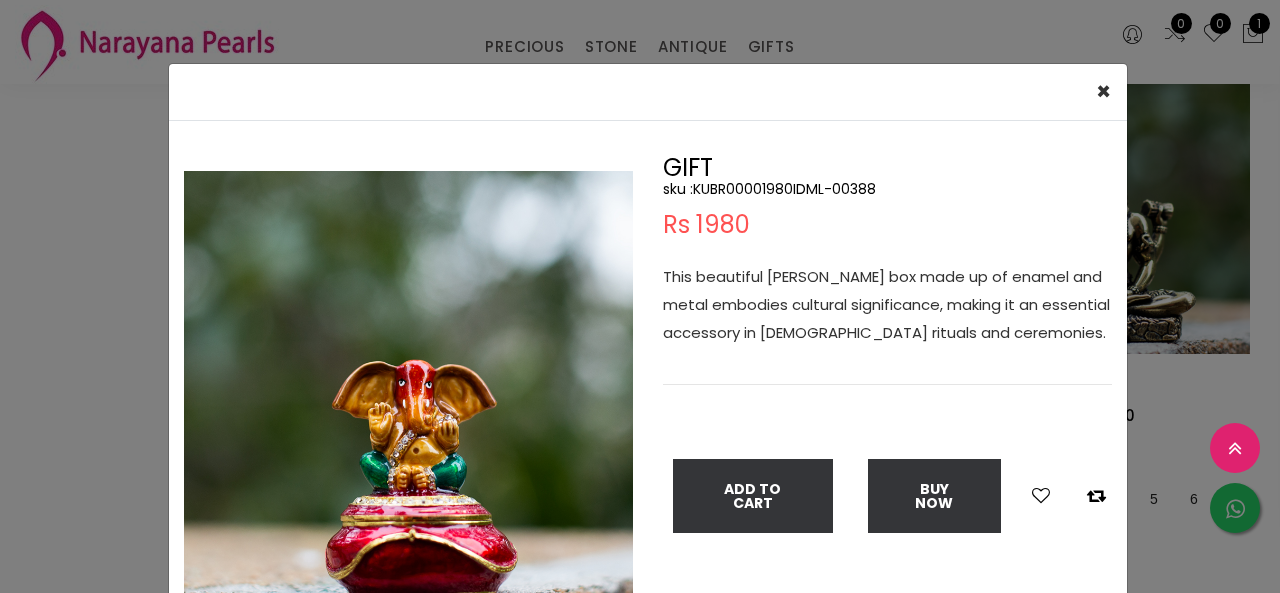 click on "× Close Double (click / press) on the image to zoom (in / out). GIFT sku :  KUBR00001980IDML-00388 Rs   1980 This beautiful ganesh kumkum box made up of enamel and metal embodies cultural significance, making it an essential accessory in [DEMOGRAPHIC_DATA] rituals and ceremonies.  Add To Cart   Buy Now" at bounding box center [640, 296] 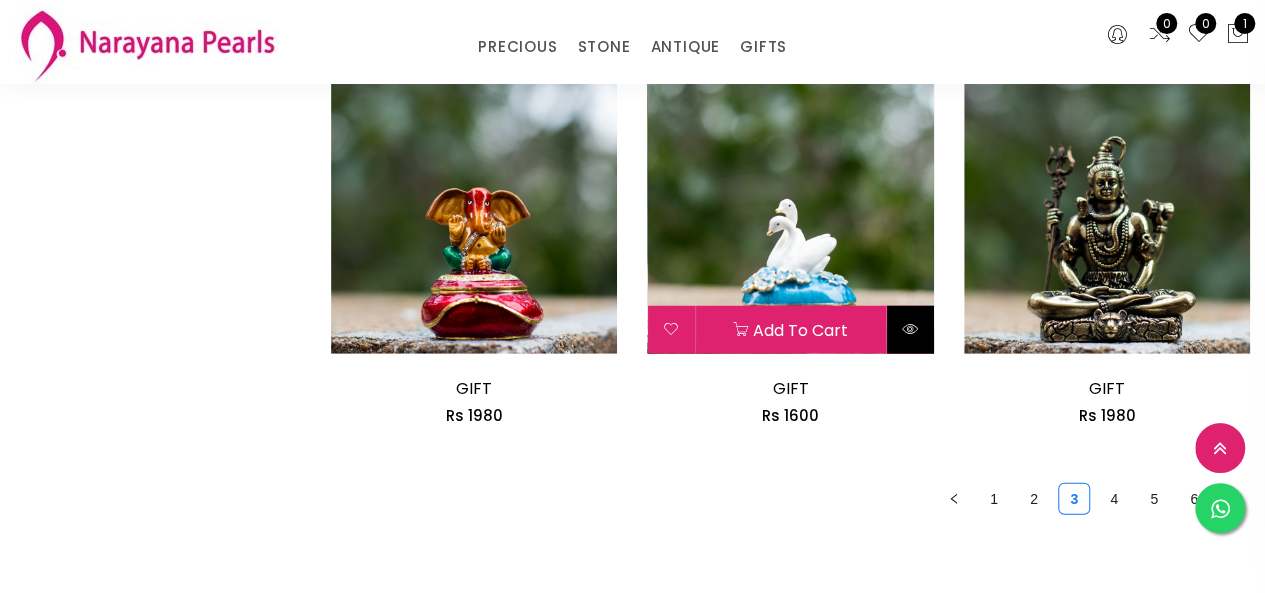 click at bounding box center (910, 329) 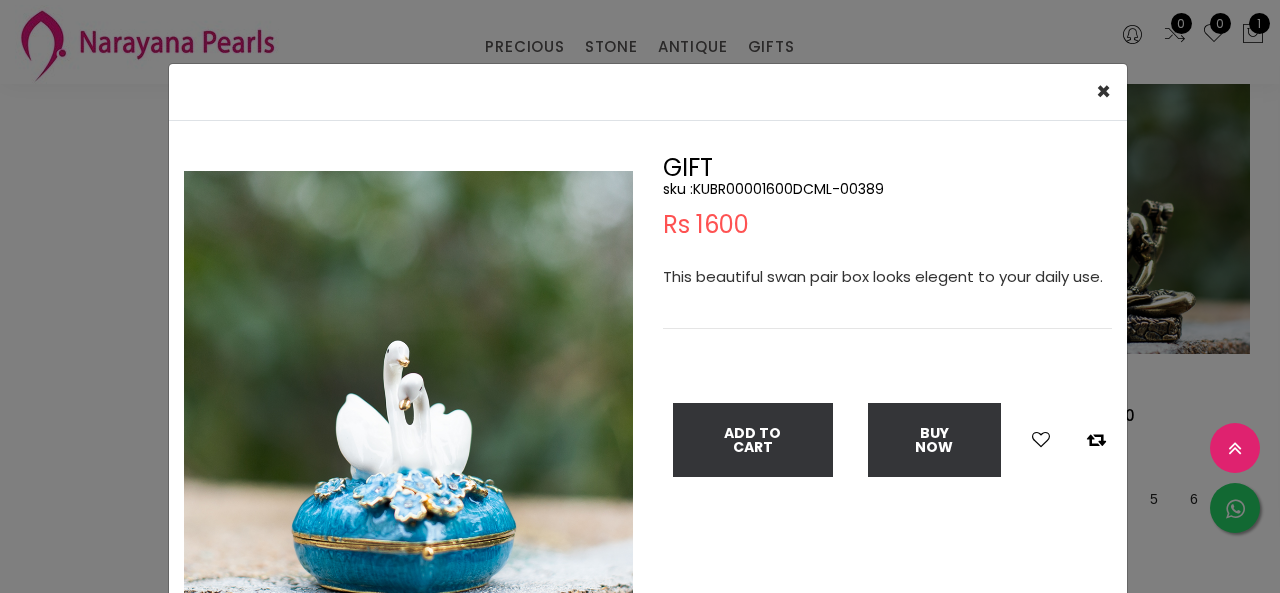 drag, startPoint x: 1169, startPoint y: 213, endPoint x: 1138, endPoint y: 247, distance: 46.010868 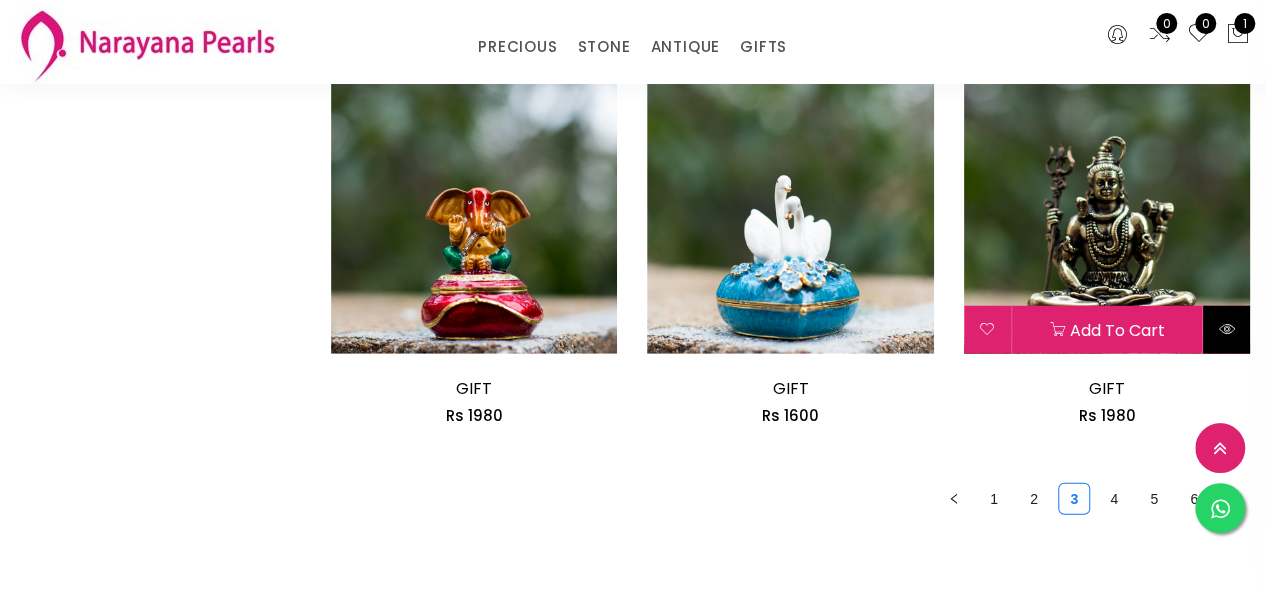 click at bounding box center [1226, 329] 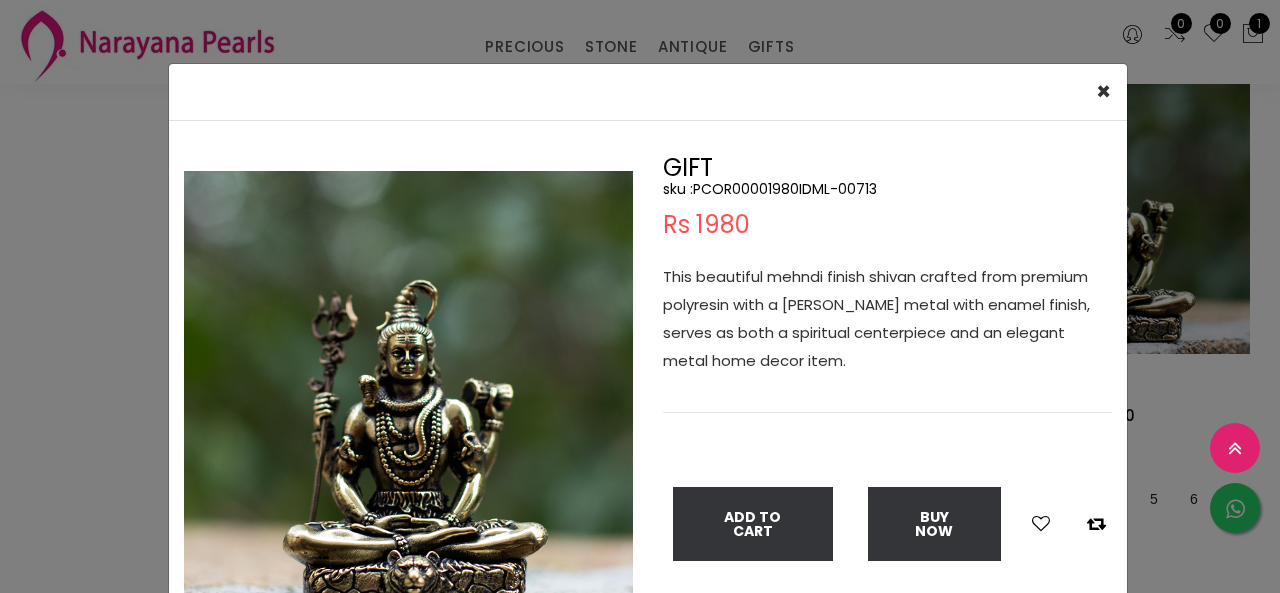 click on "× Close Double (click / press) on the image to zoom (in / out). GIFT sku :  PCOR00001980IDML-00713 Rs   1980 This beautiful mehndi finish shivan crafted from premium polyresin with a [PERSON_NAME] metal with enamel finish, serves as both a spiritual centerpiece and an elegant metal home decor item.  Add To Cart   Buy Now" at bounding box center (640, 296) 